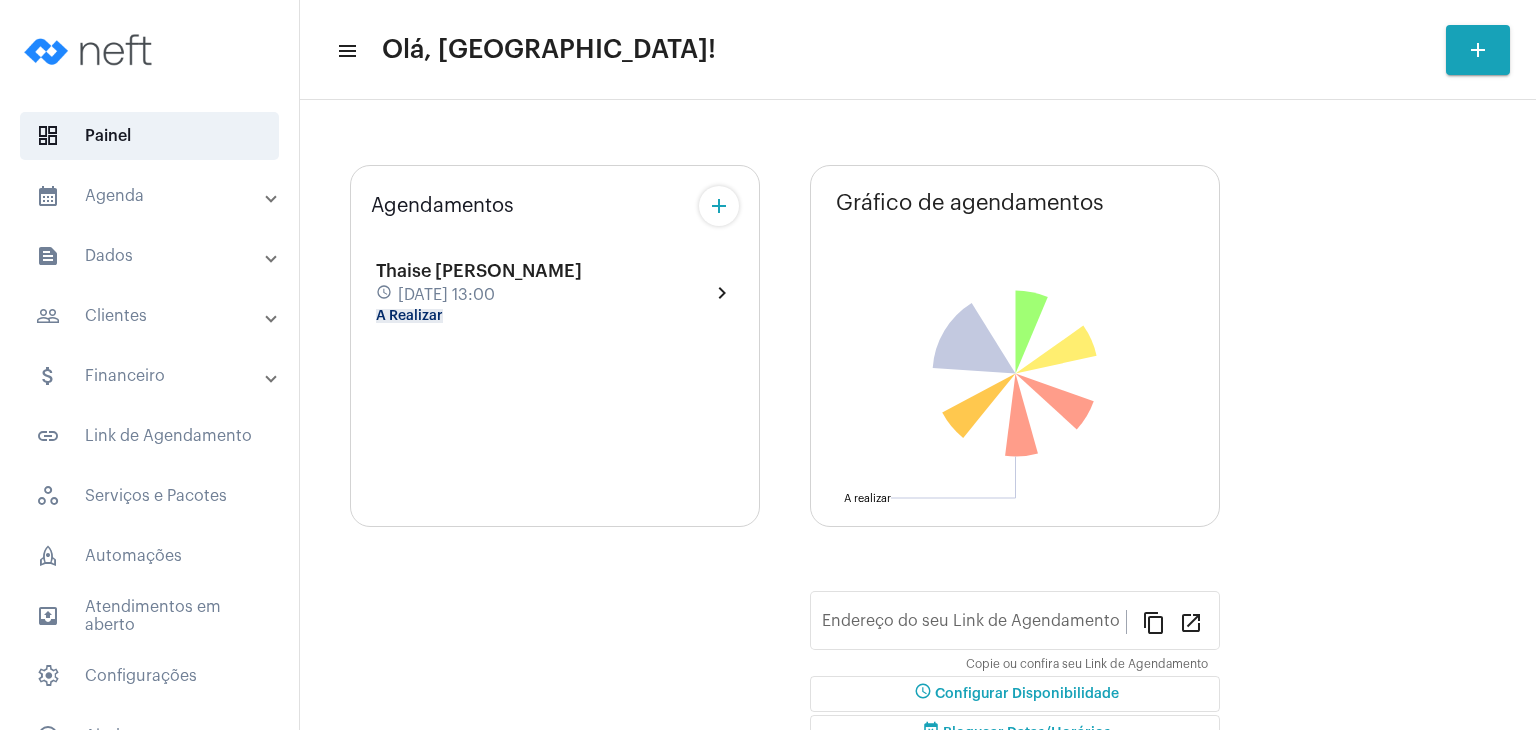 scroll, scrollTop: 0, scrollLeft: 0, axis: both 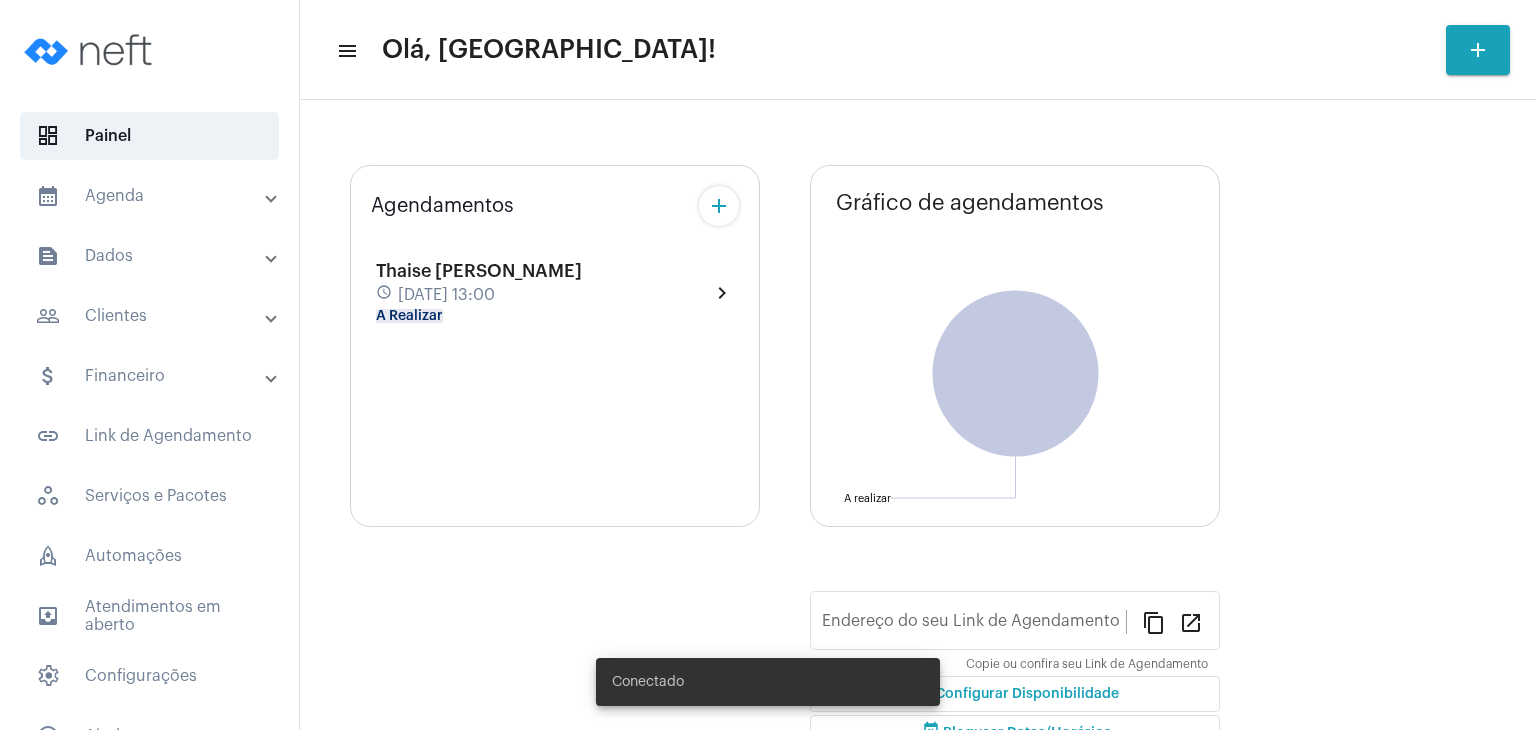type on "[URL][DOMAIN_NAME]" 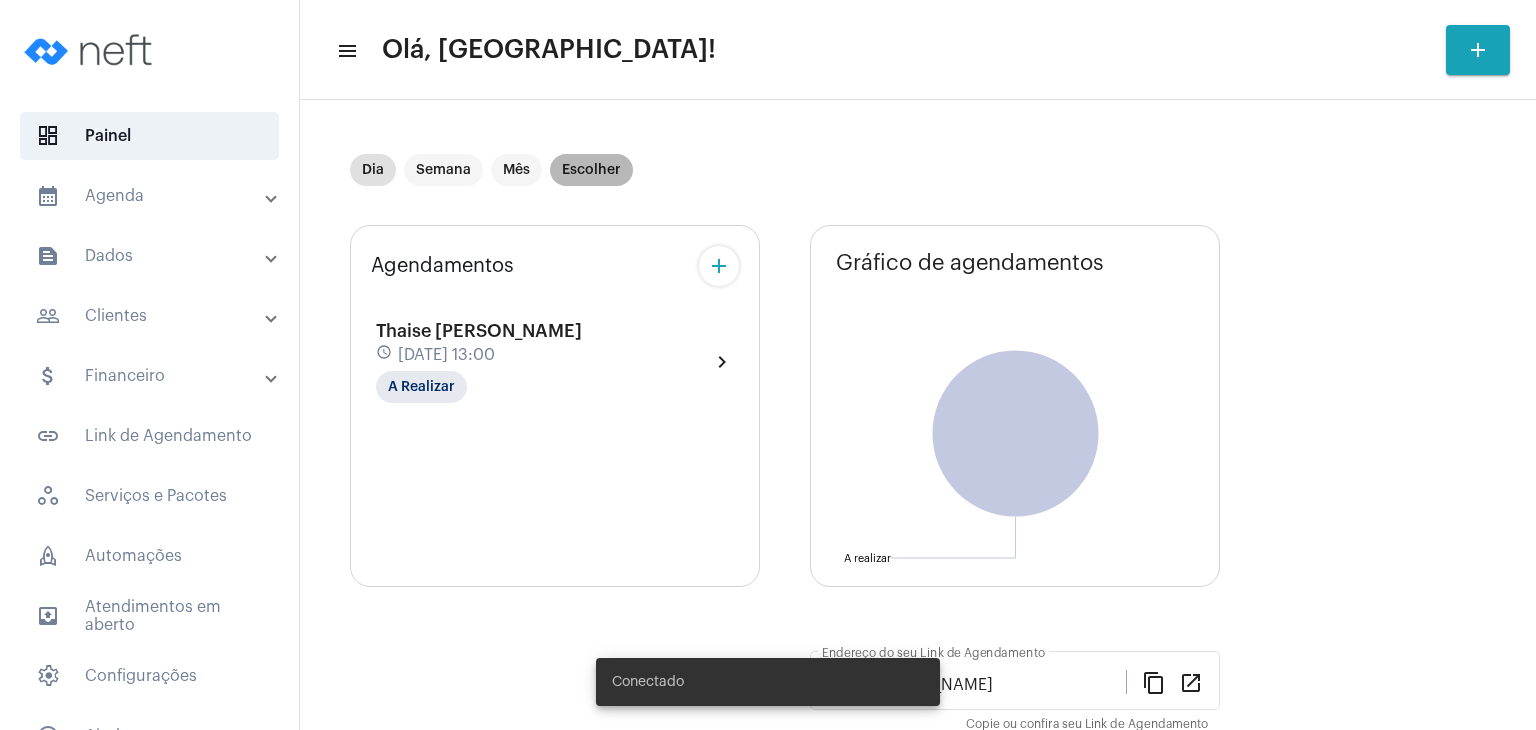 click on "Escolher" at bounding box center (591, 170) 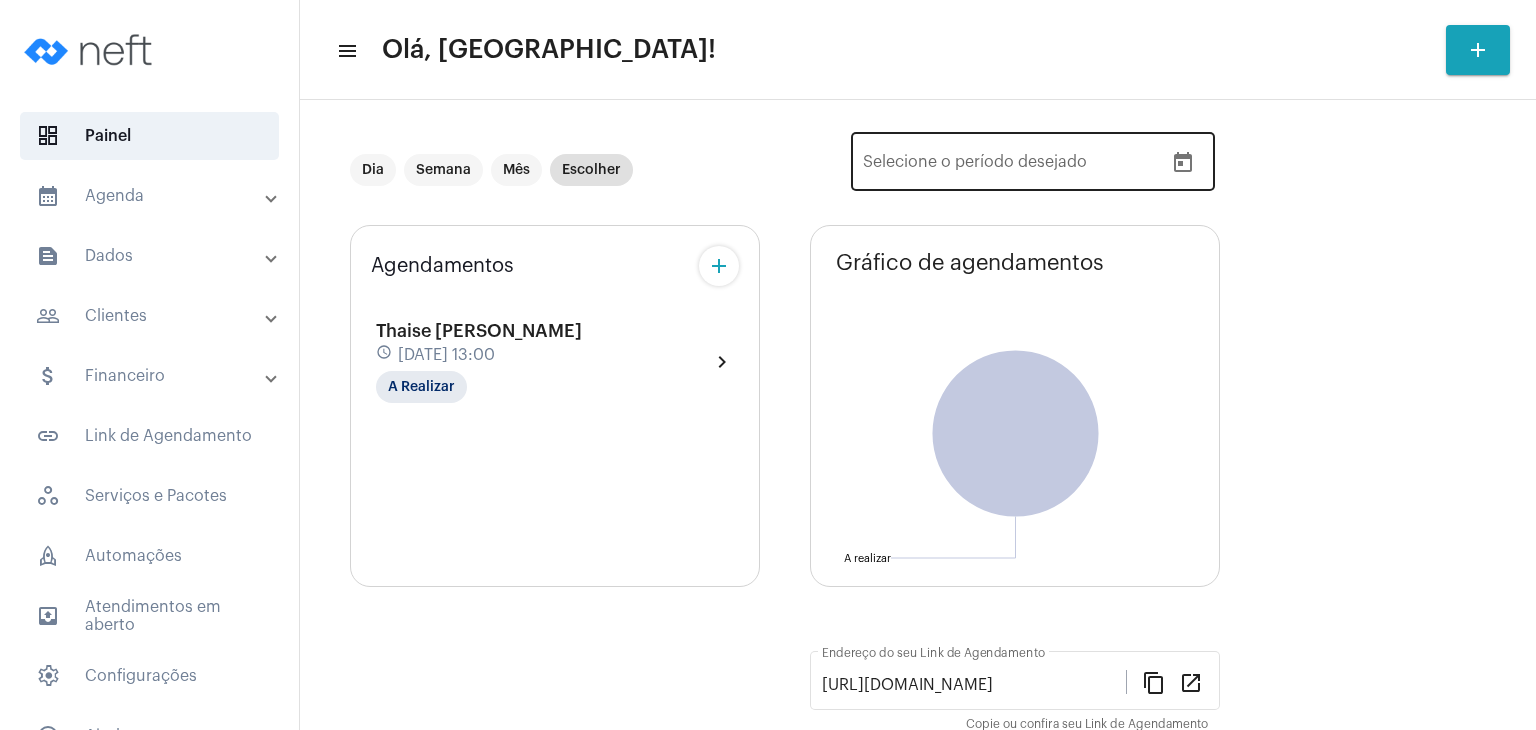 click 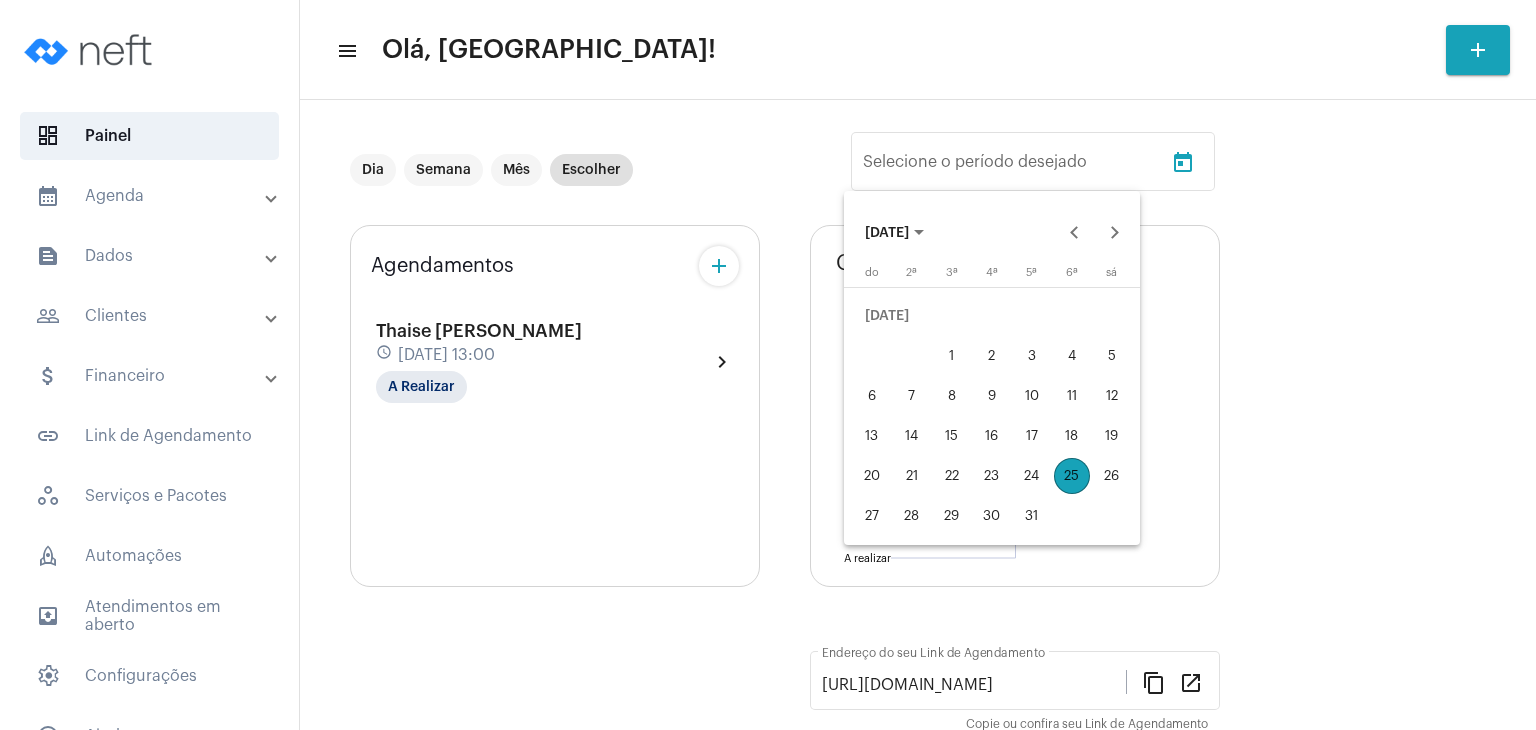 click on "27" at bounding box center [872, 516] 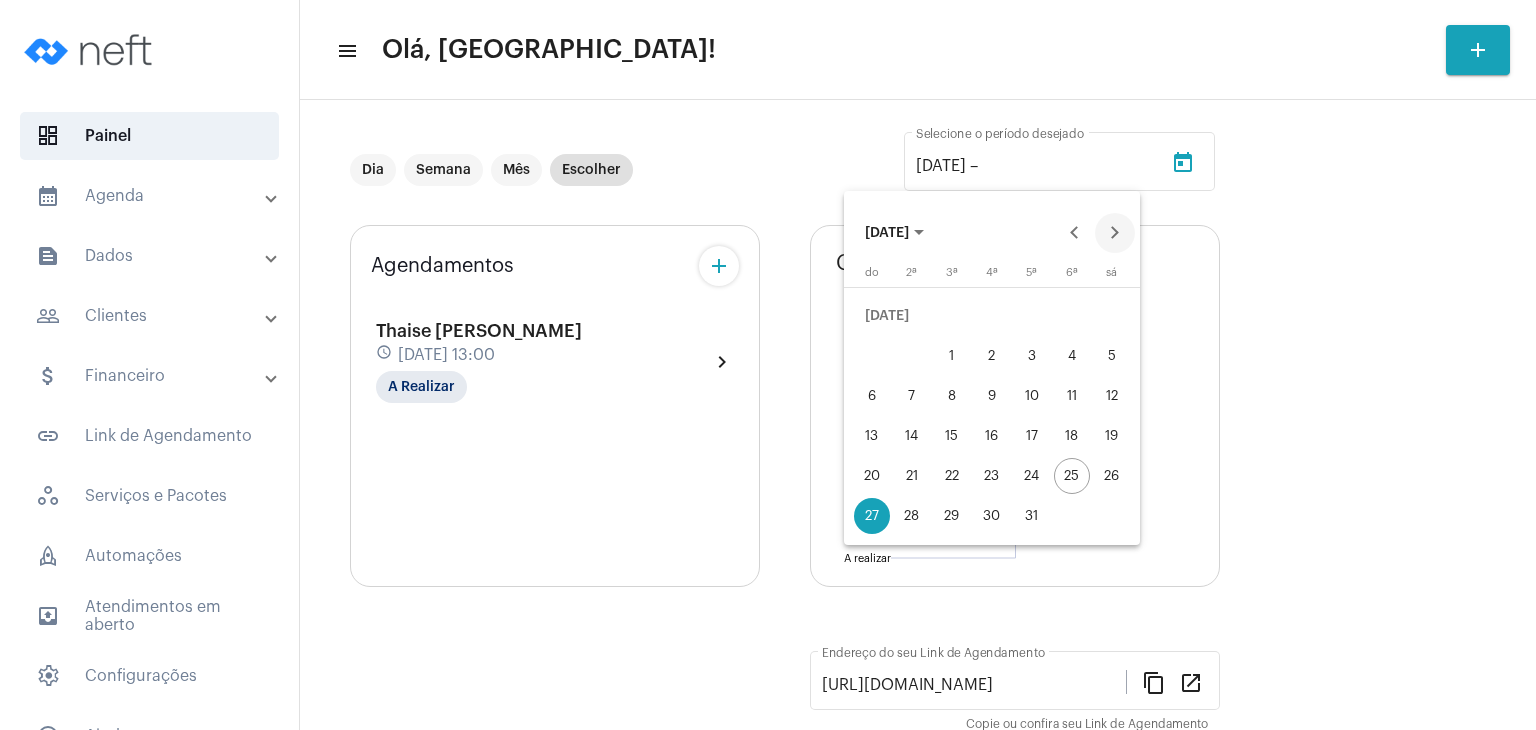 click at bounding box center [1115, 233] 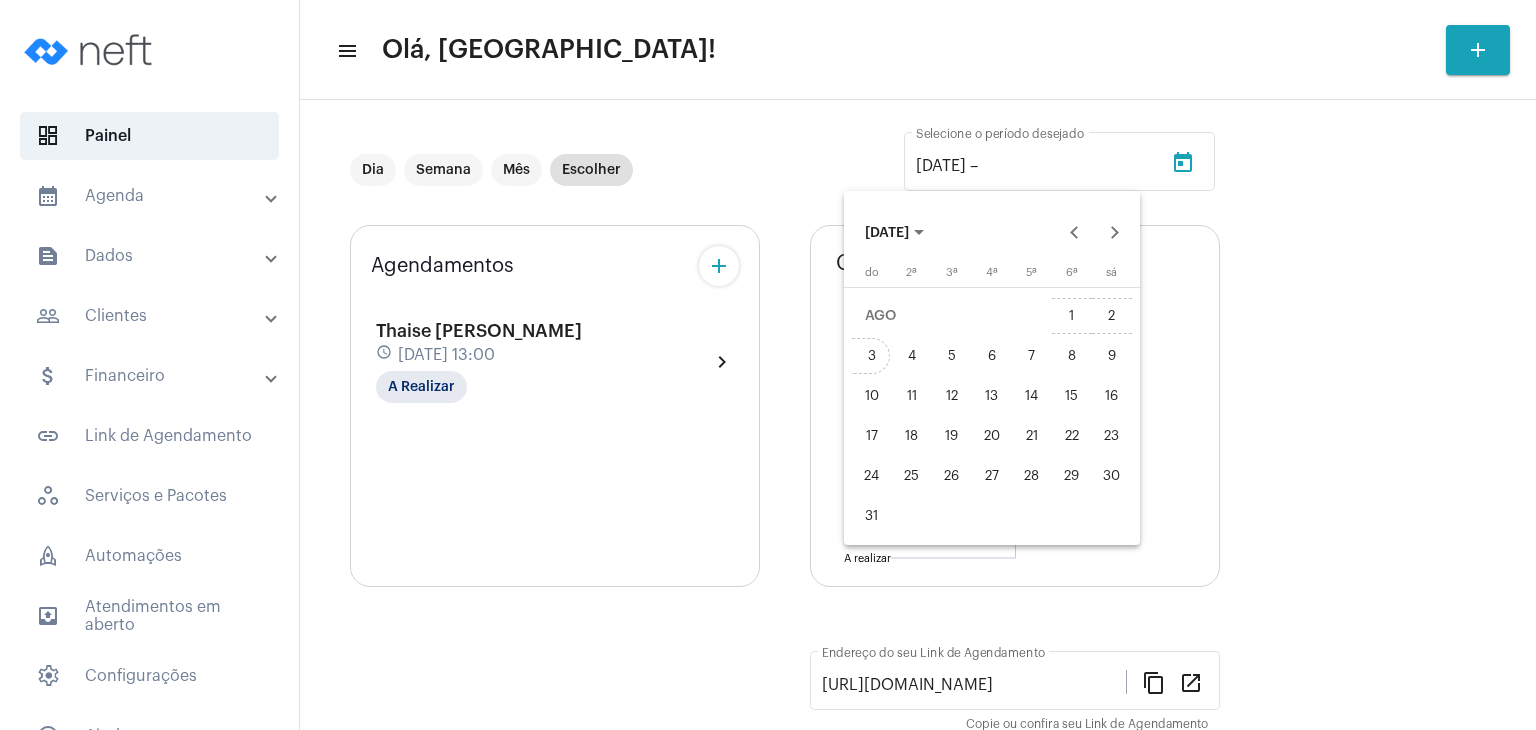 click on "3" at bounding box center (872, 356) 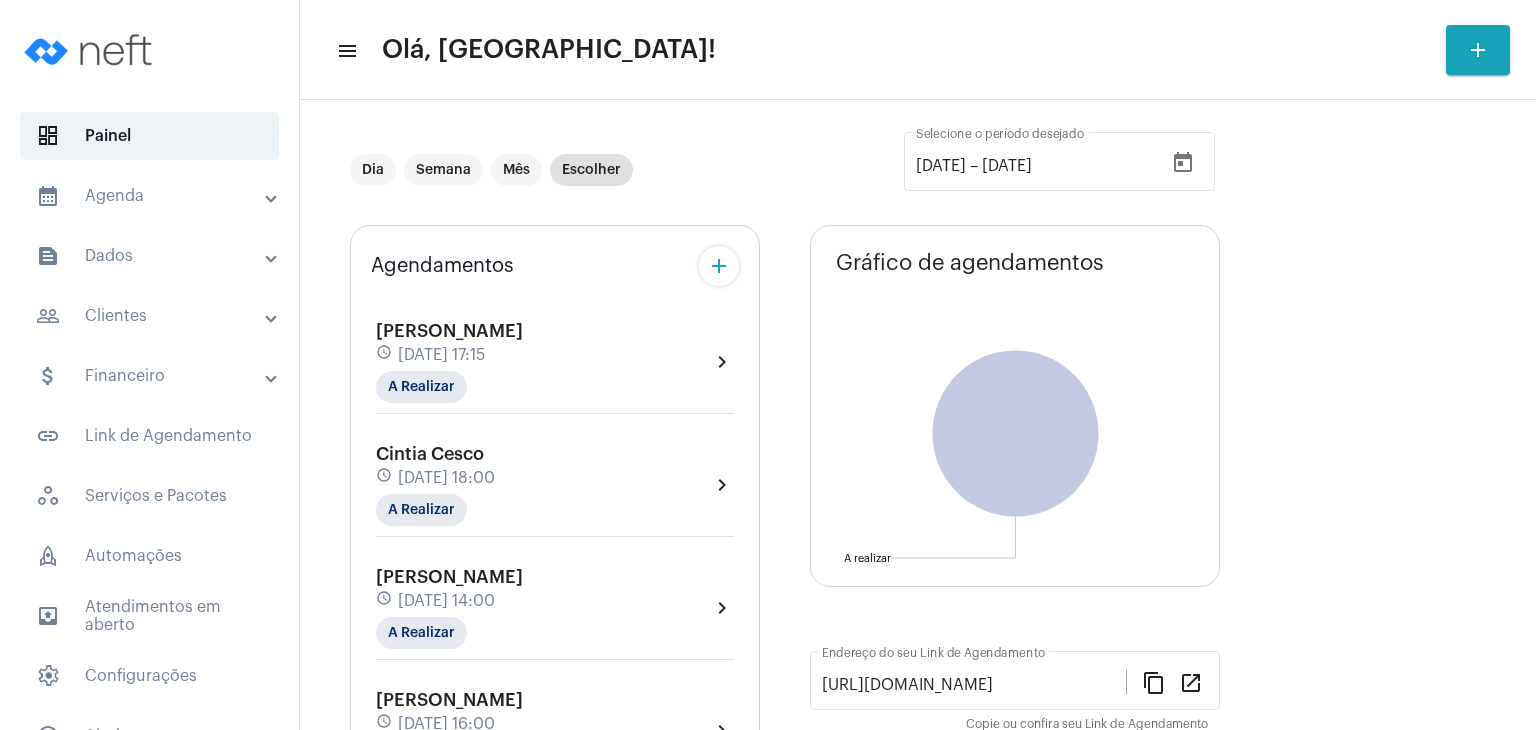 scroll, scrollTop: 300, scrollLeft: 0, axis: vertical 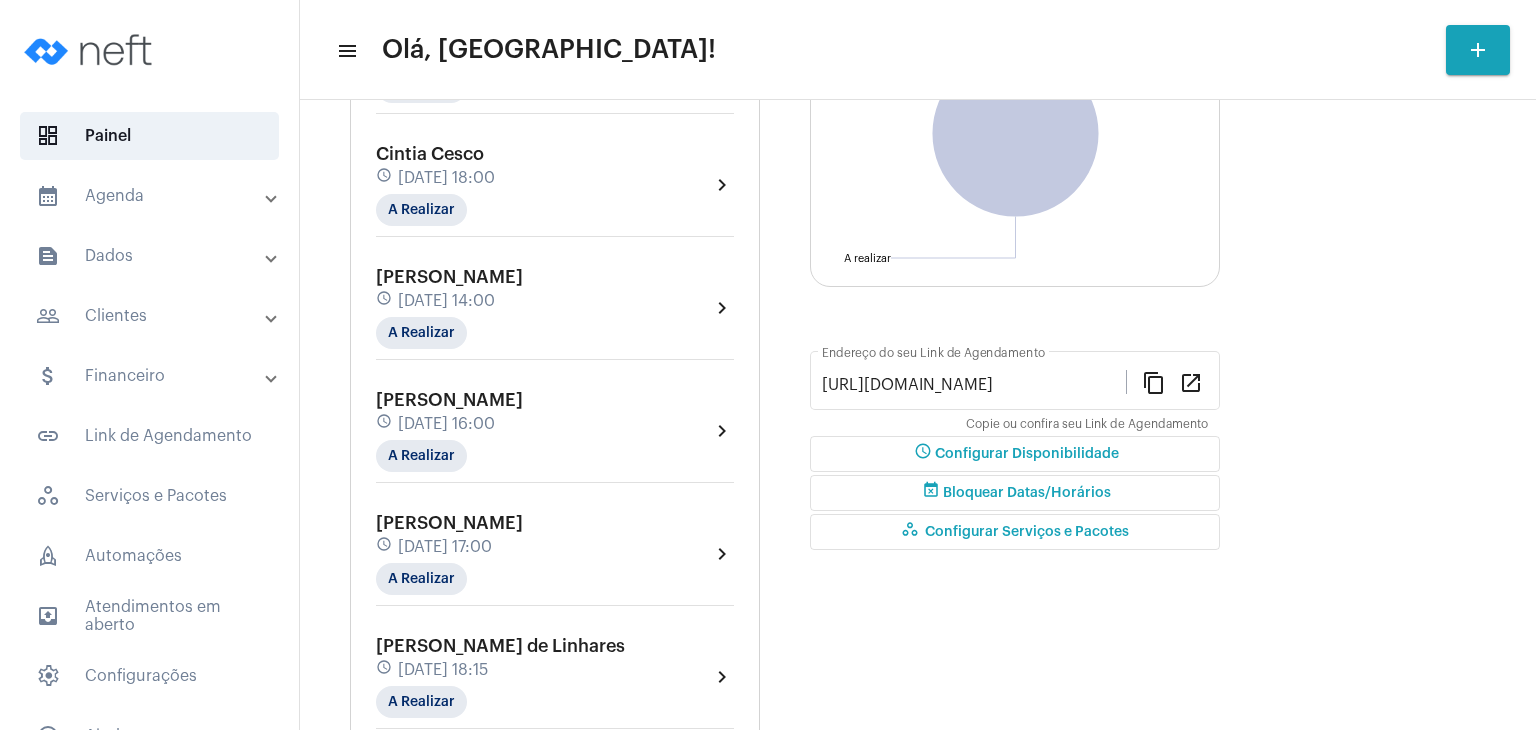 click on "Cintia Cesco" 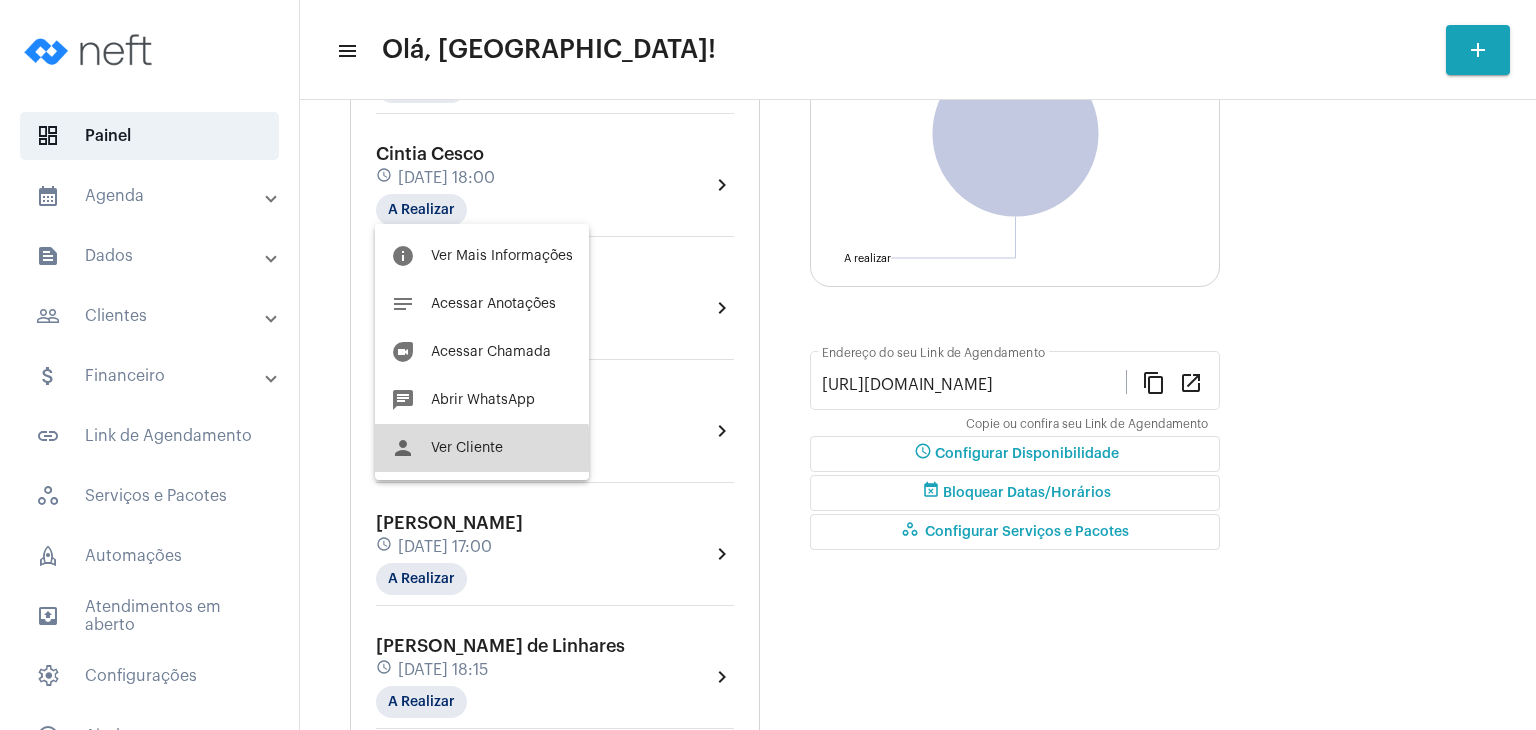 click on "Ver Cliente" at bounding box center [467, 448] 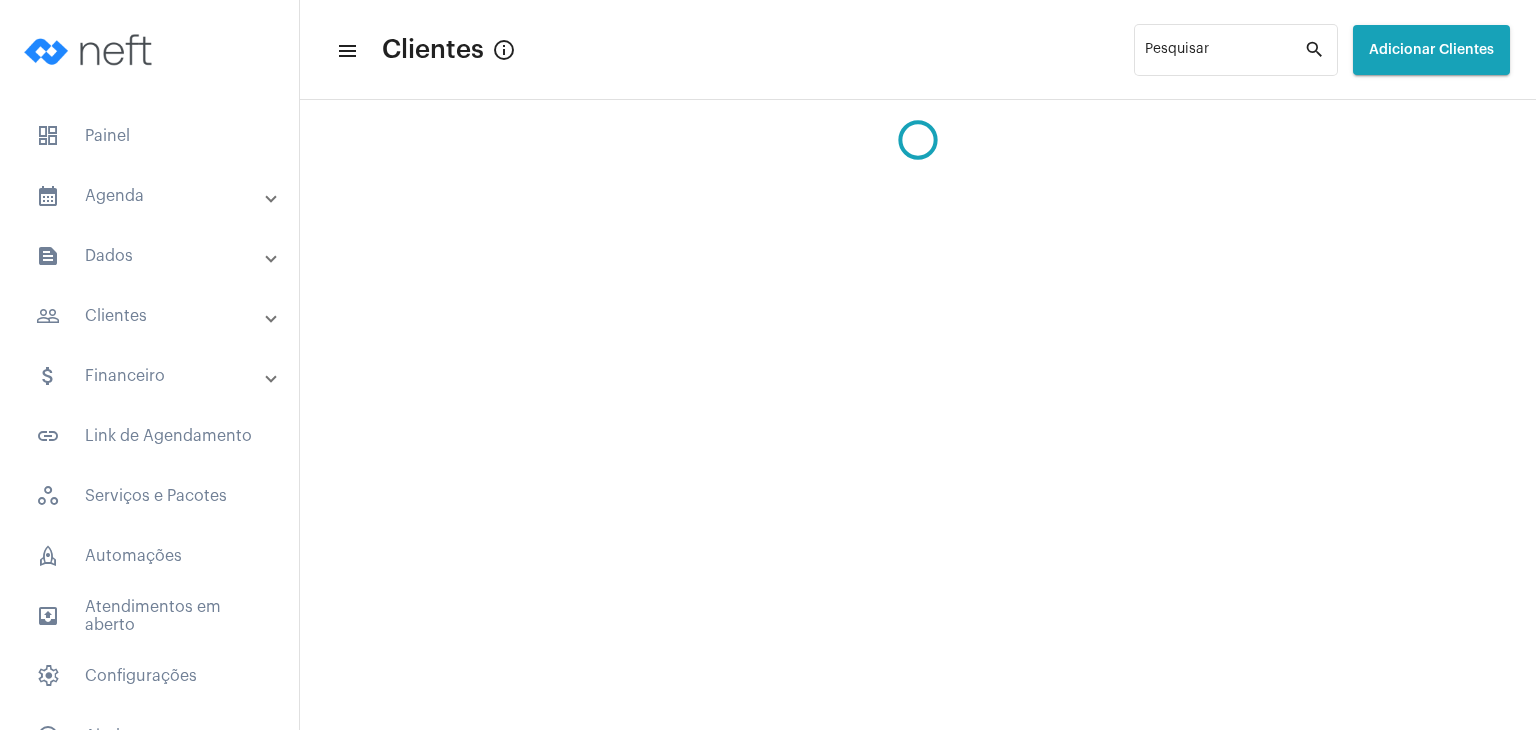 scroll, scrollTop: 0, scrollLeft: 0, axis: both 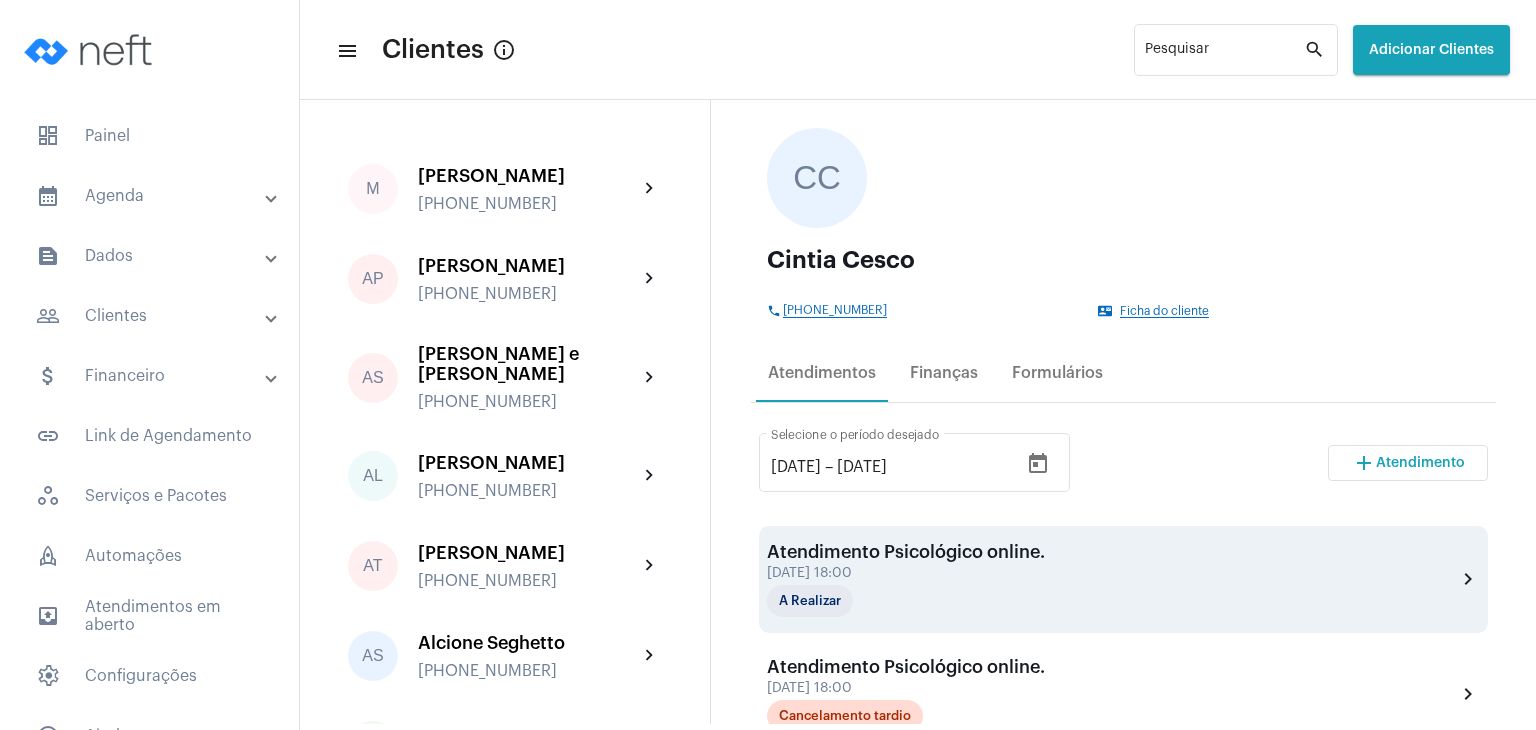 click on "Atendimento Psicológico online." at bounding box center [906, 552] 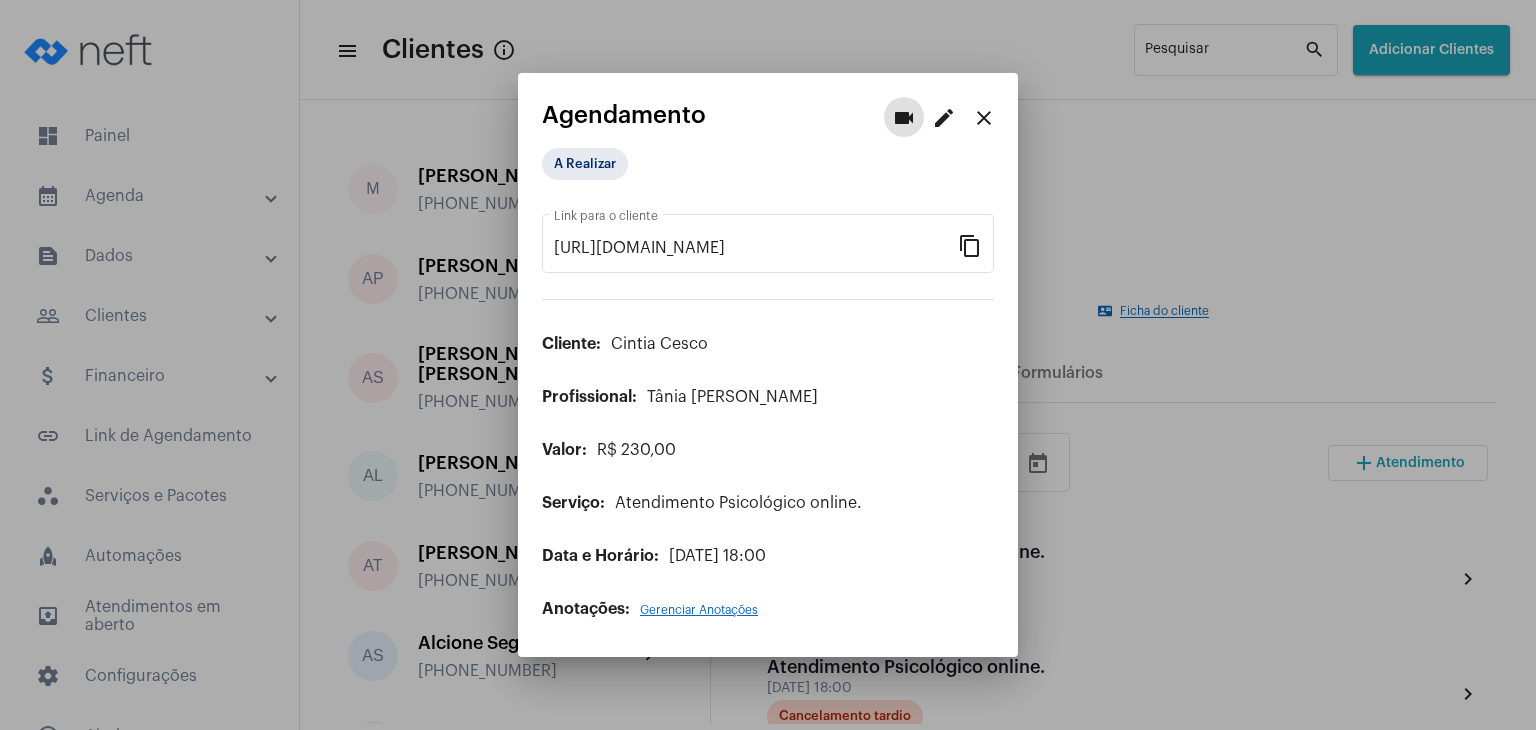 click on "edit" at bounding box center [944, 118] 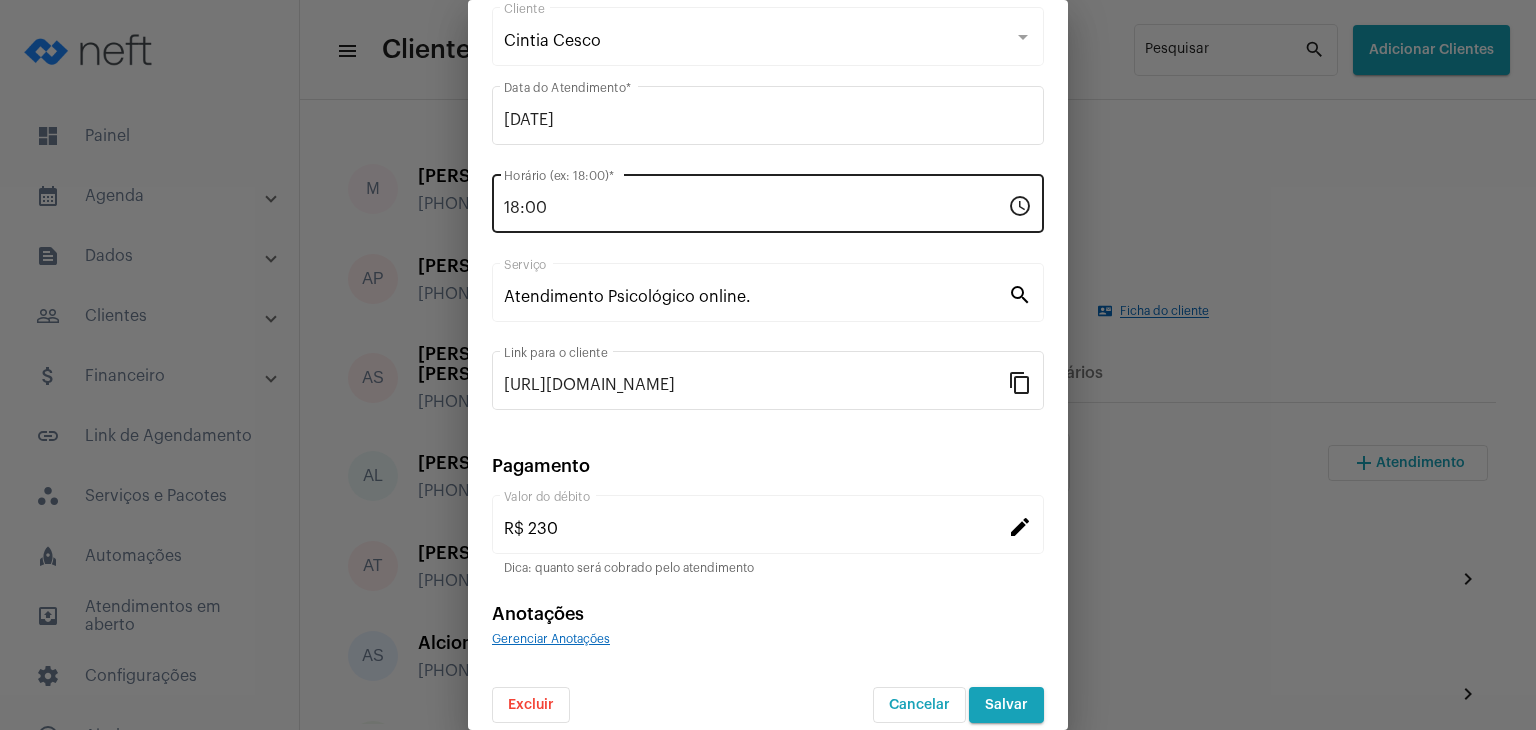 scroll, scrollTop: 128, scrollLeft: 0, axis: vertical 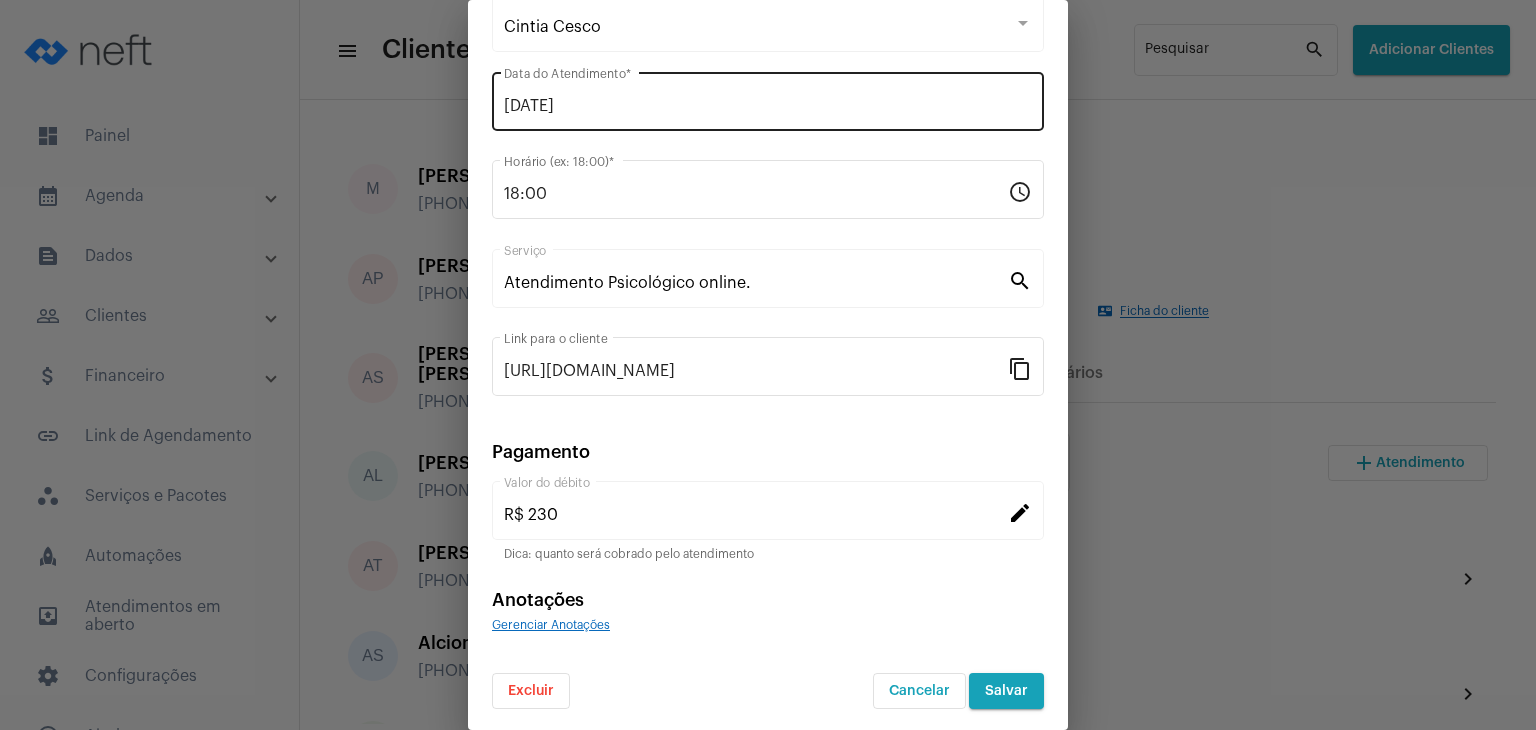 click on "[DATE]" at bounding box center [768, 106] 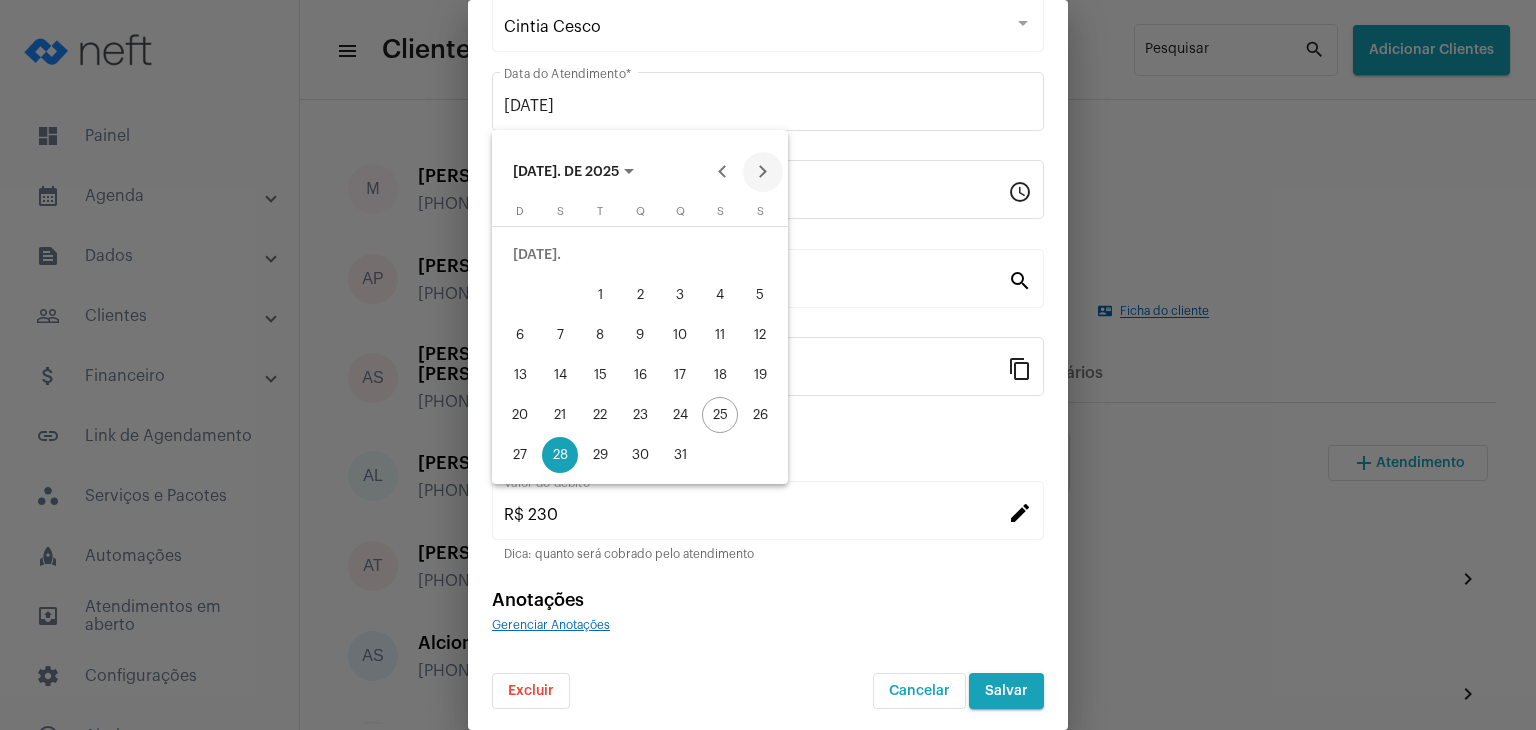 click at bounding box center [763, 172] 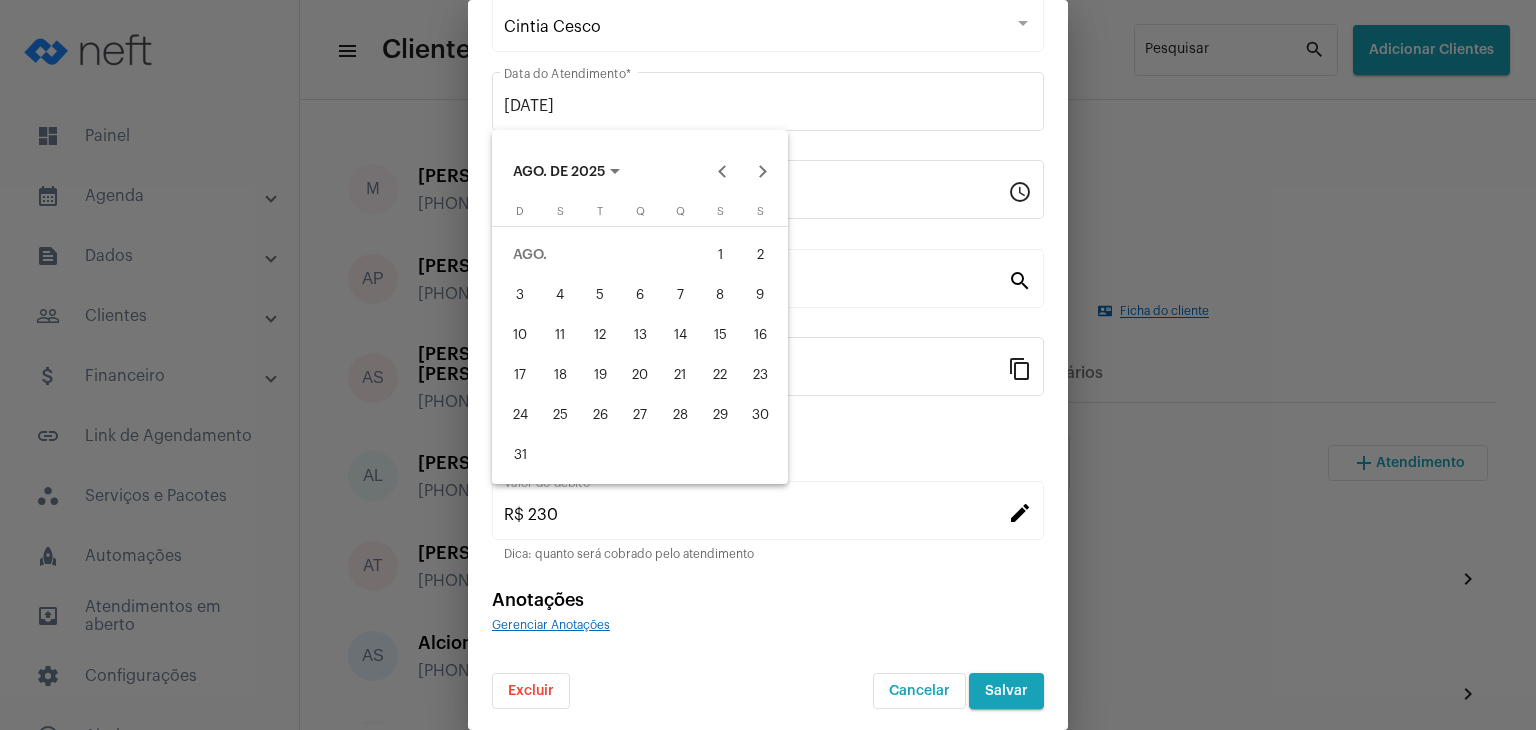 click on "2" at bounding box center (760, 255) 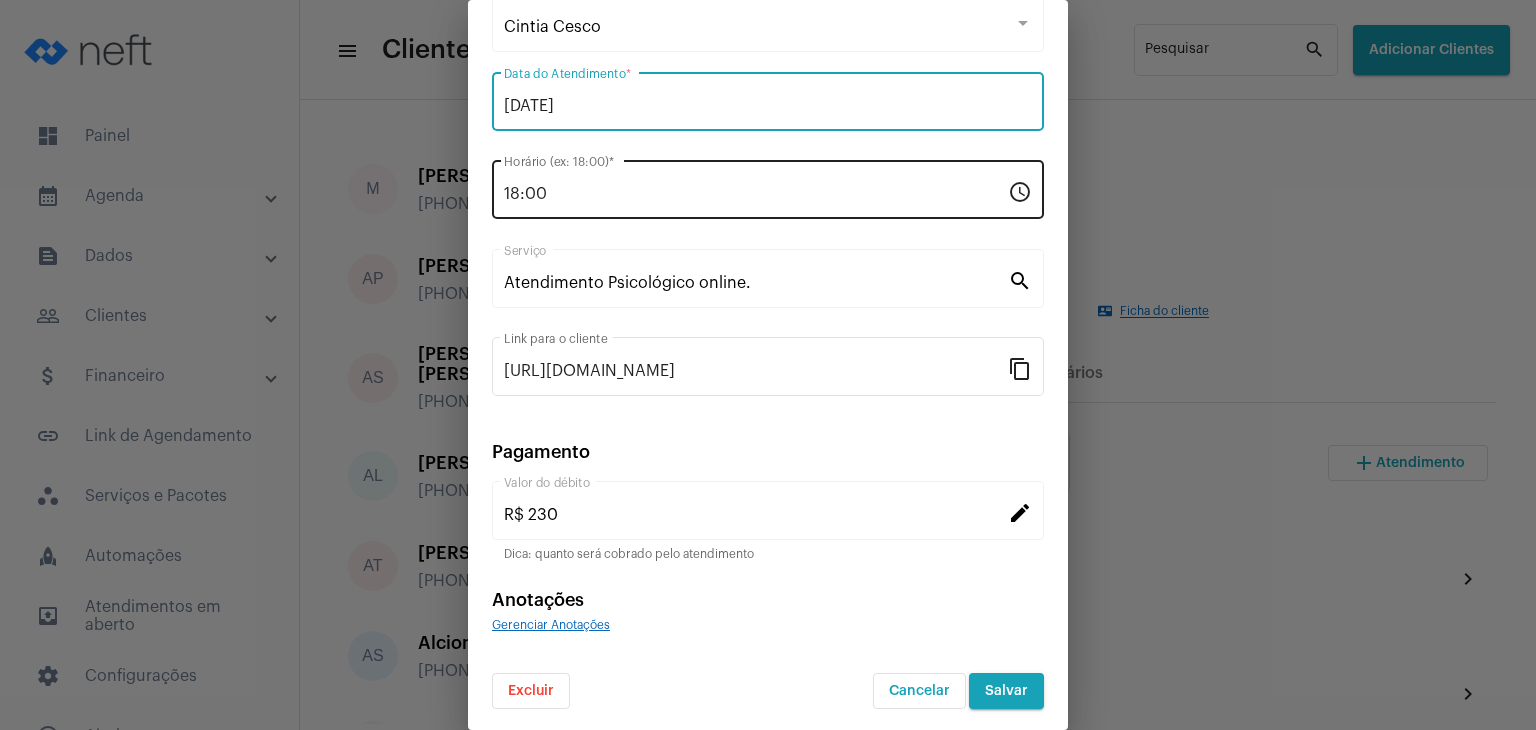 click on "18:00" at bounding box center [756, 194] 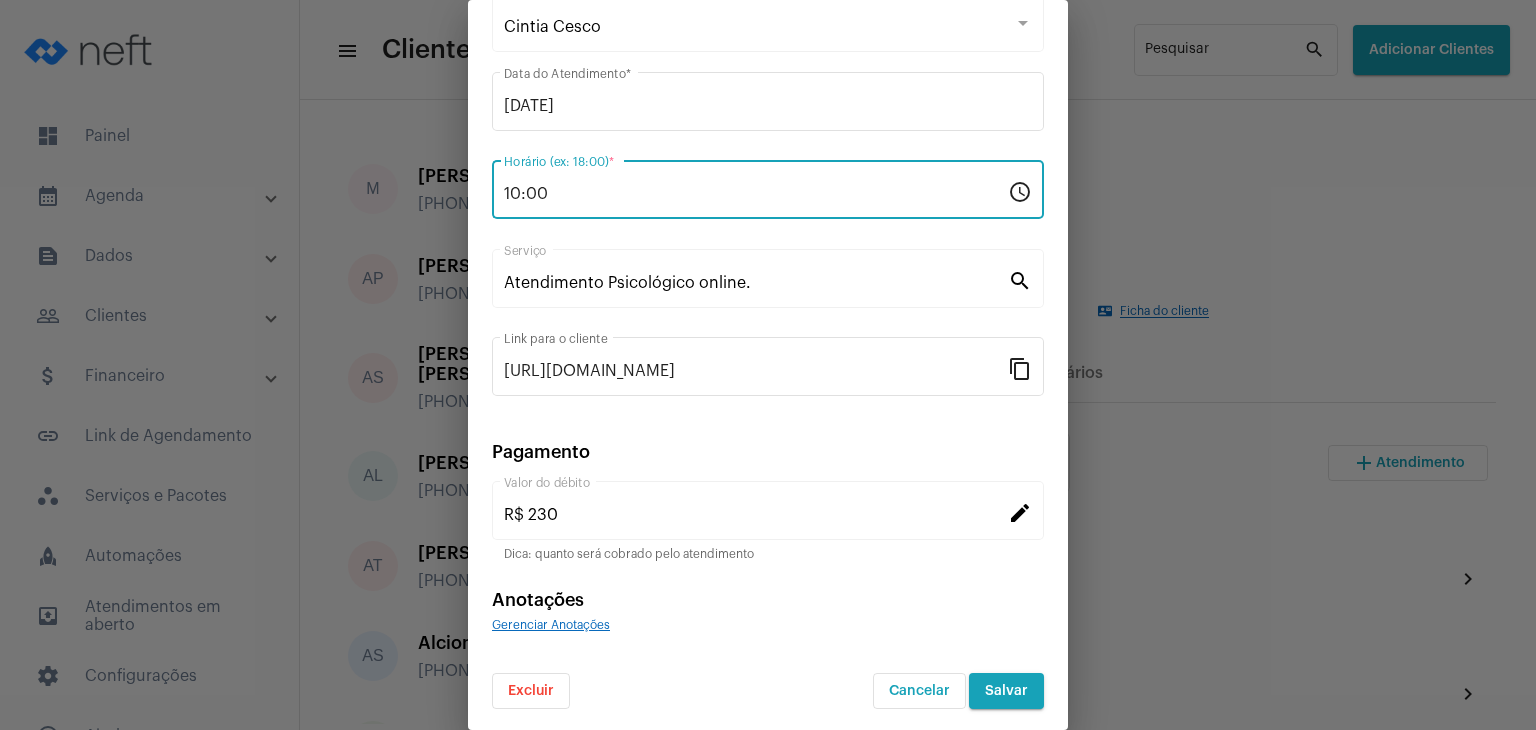 type on "10:00" 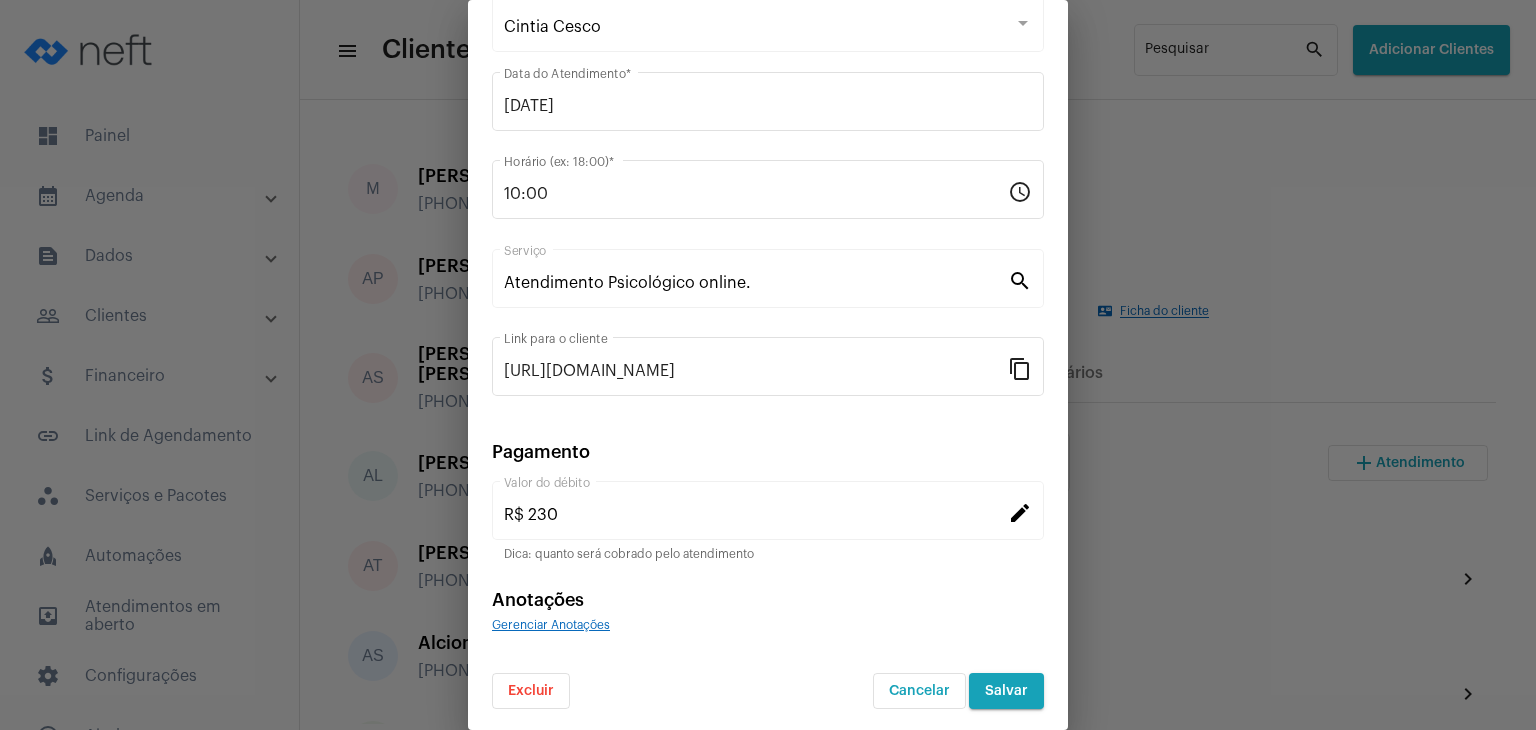 click on "search" at bounding box center [1020, 280] 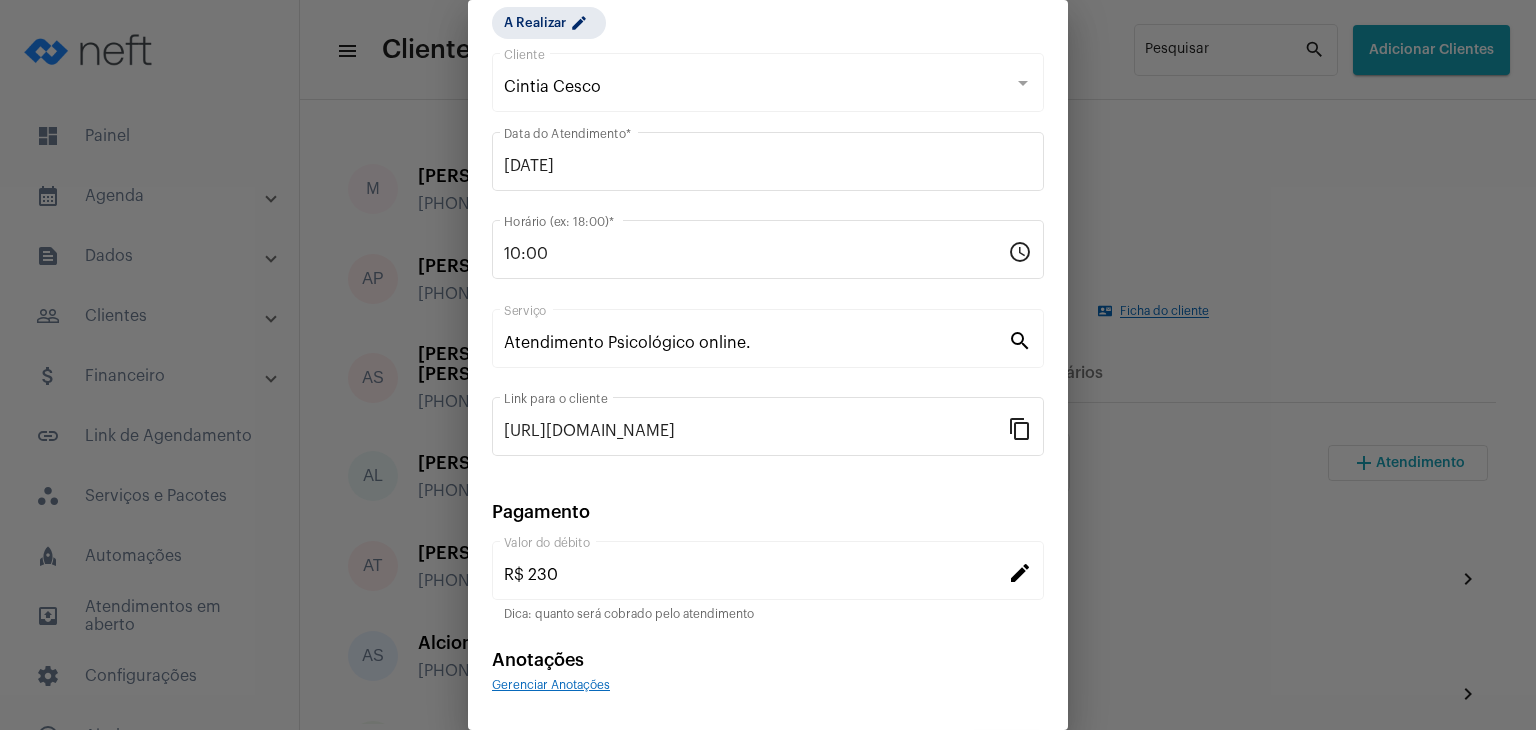 scroll, scrollTop: 128, scrollLeft: 0, axis: vertical 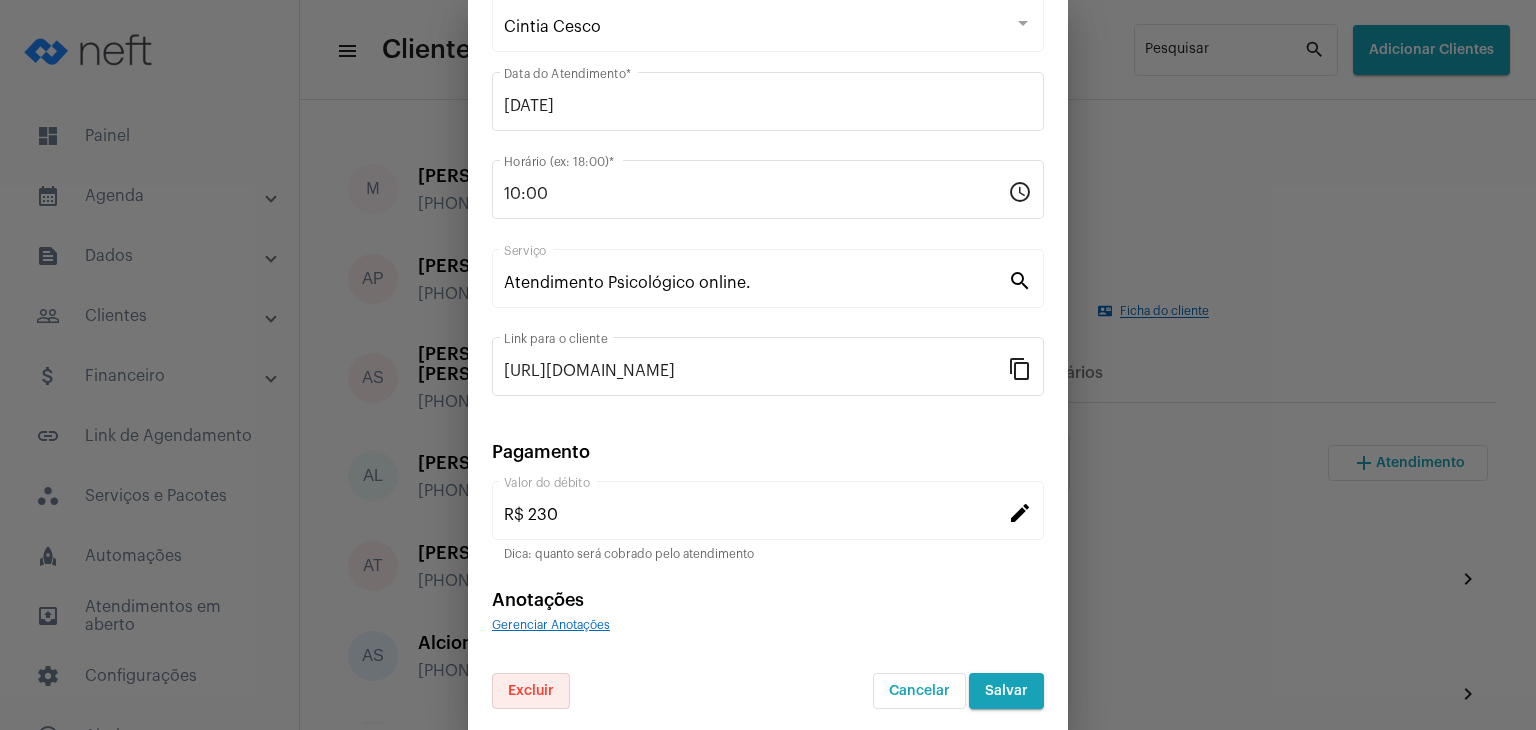 click on "Excluir" at bounding box center (531, 691) 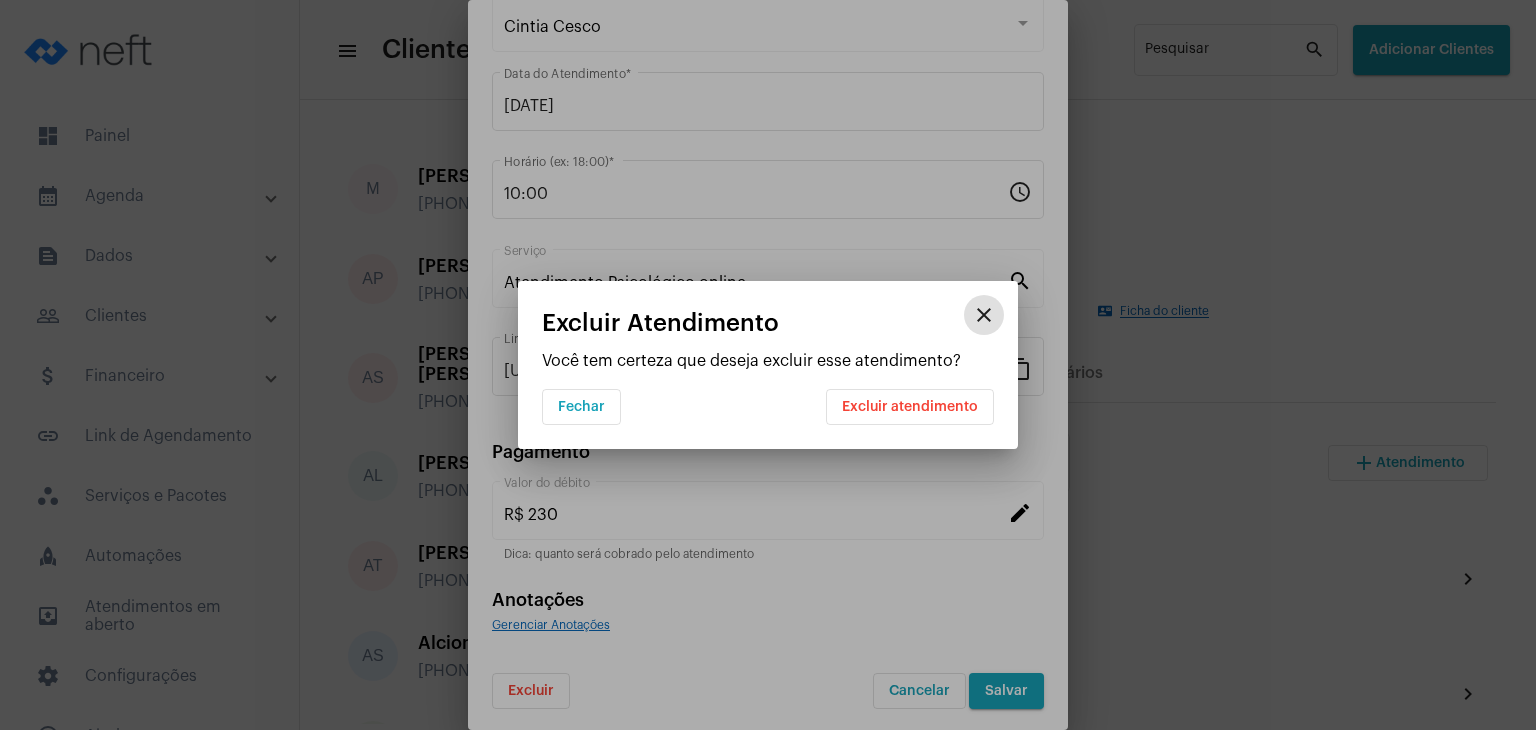 click on "Excluir atendimento" at bounding box center [910, 407] 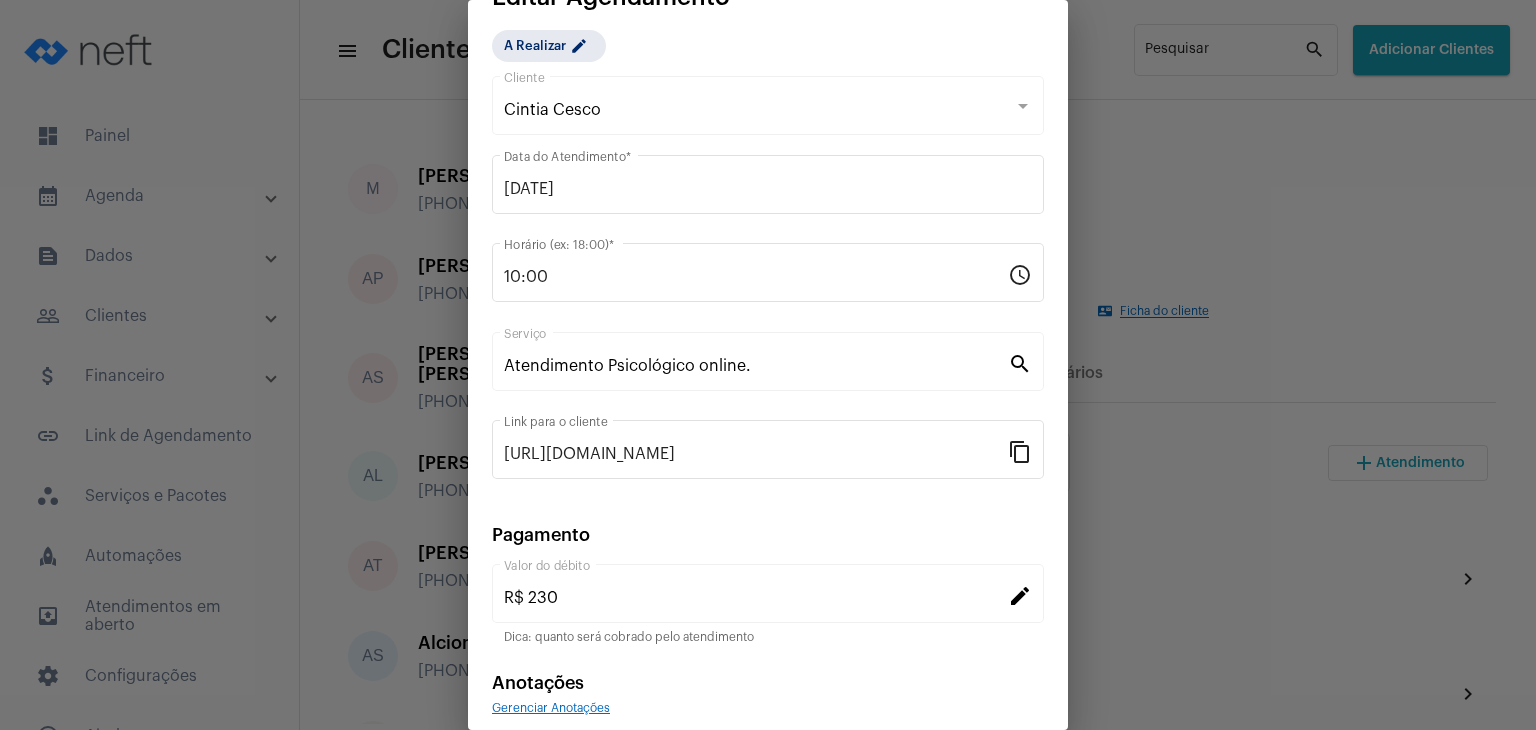 scroll, scrollTop: 0, scrollLeft: 0, axis: both 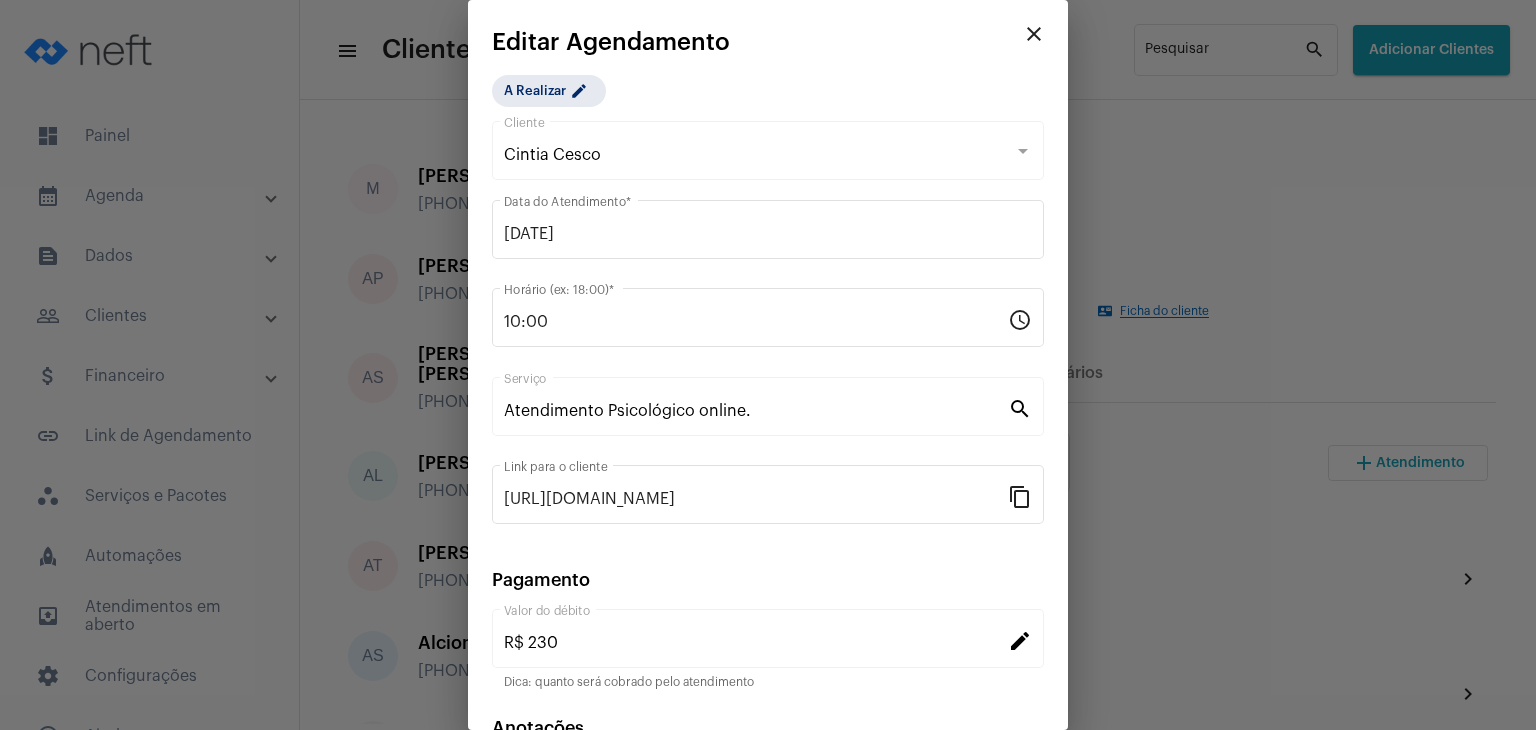 click on "close" at bounding box center [1034, 34] 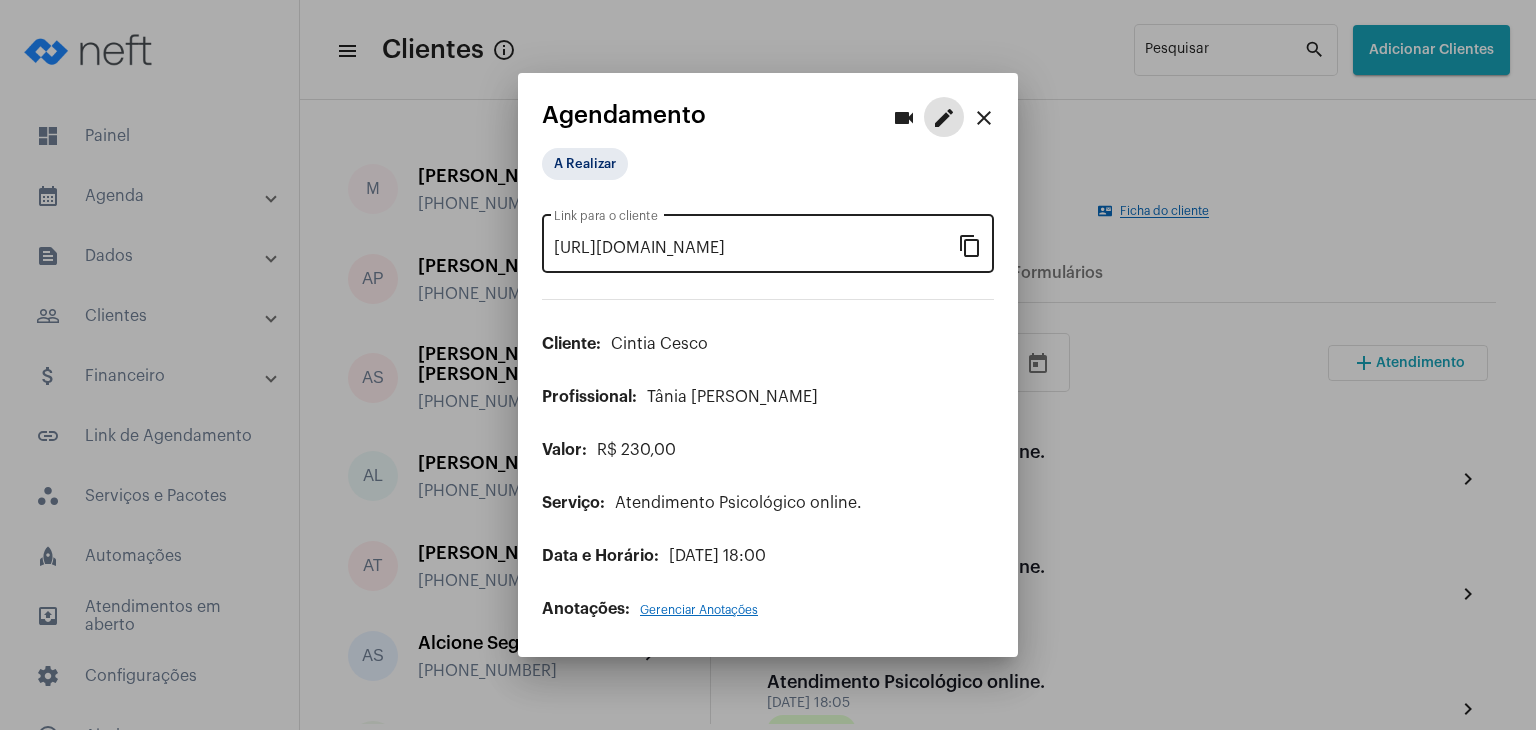 scroll, scrollTop: 400, scrollLeft: 0, axis: vertical 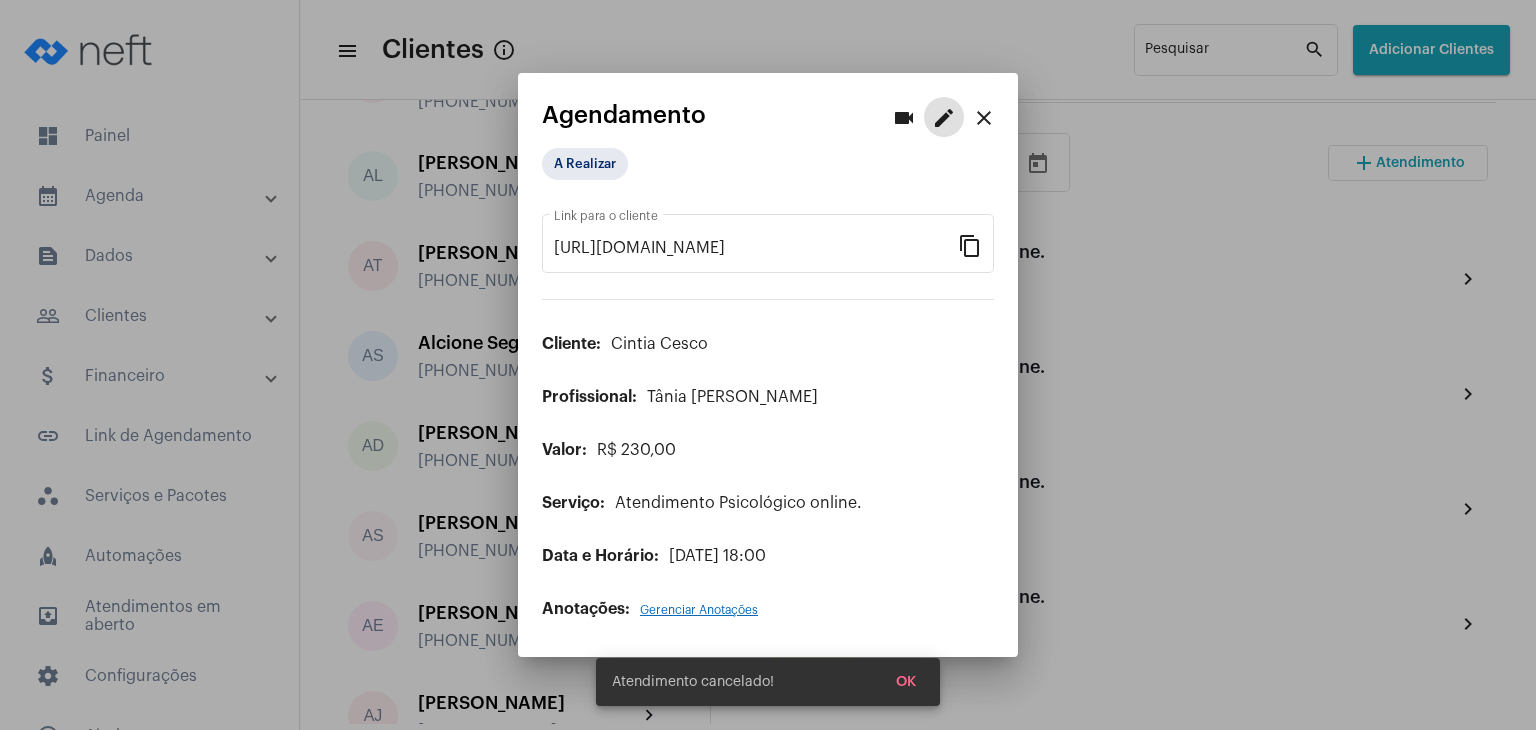 click on "close" at bounding box center [984, 118] 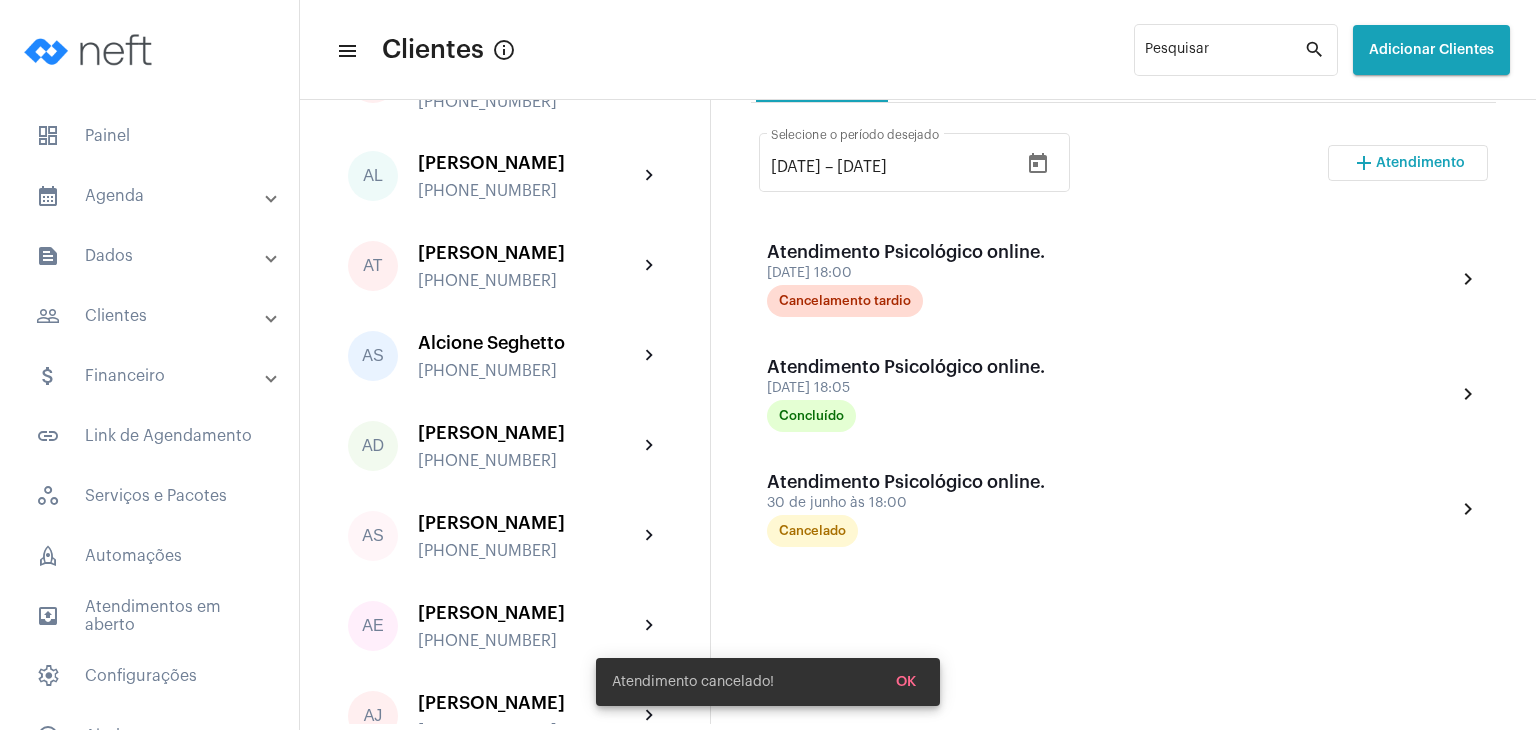 scroll, scrollTop: 200, scrollLeft: 0, axis: vertical 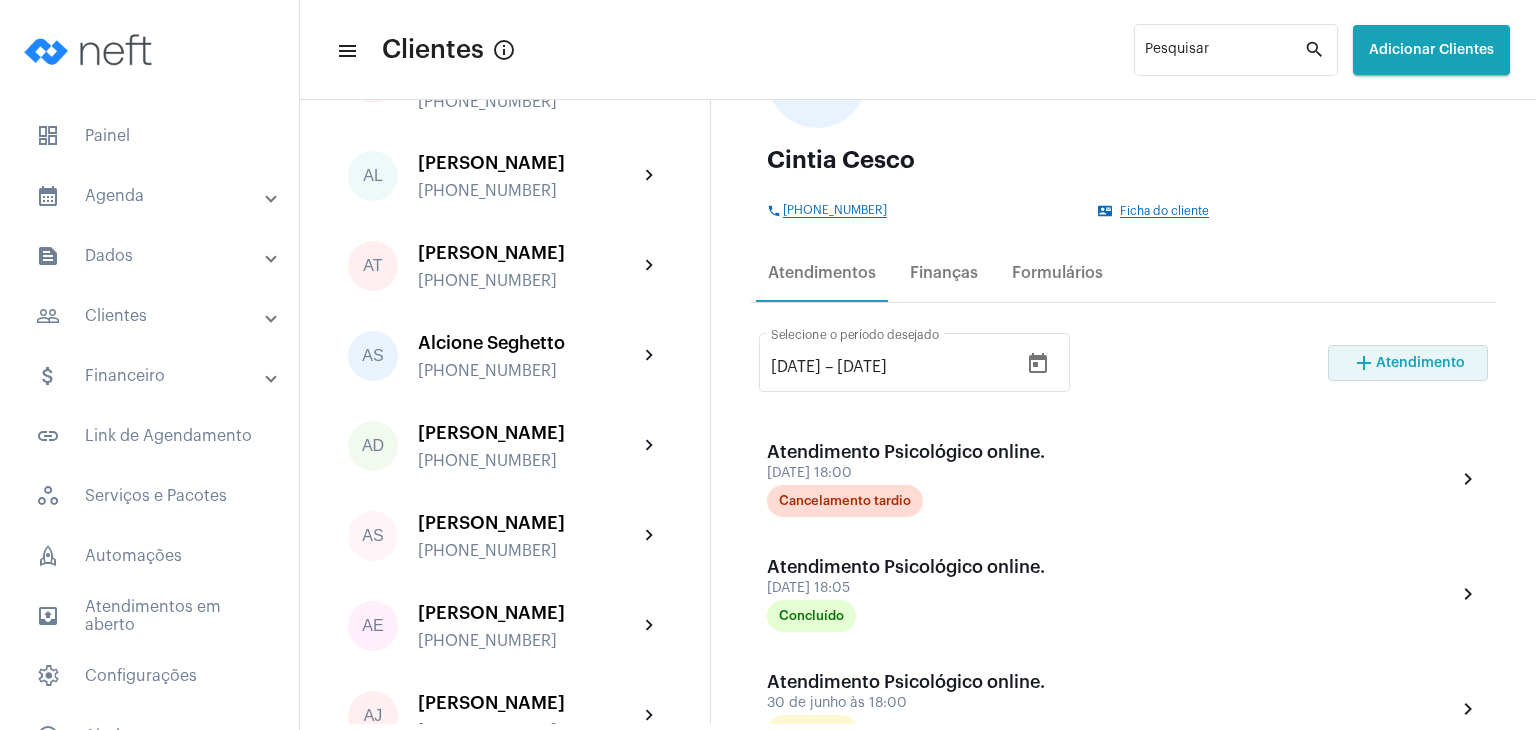 click on "Atendimento" at bounding box center (1420, 363) 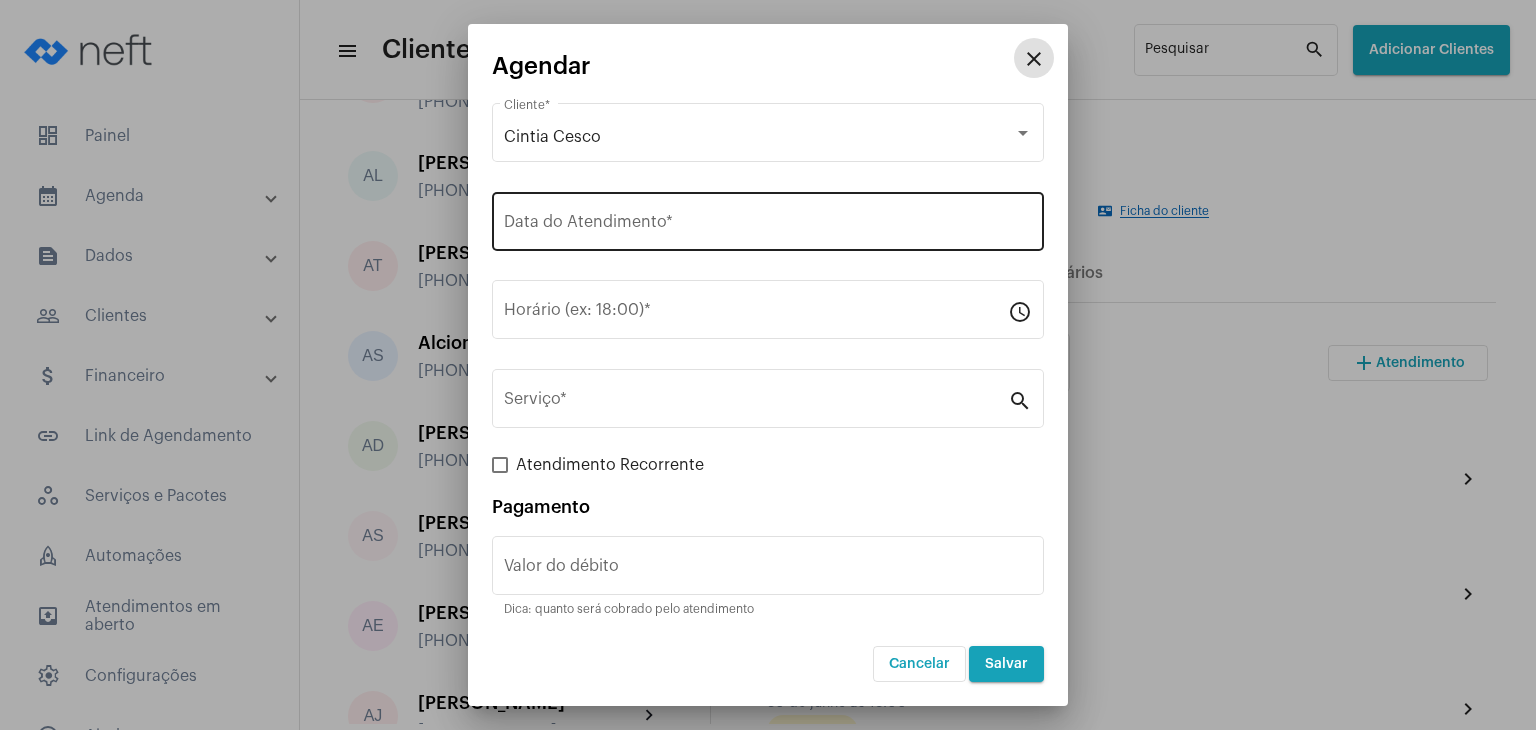 click on "Data do Atendimento  *" at bounding box center (768, 226) 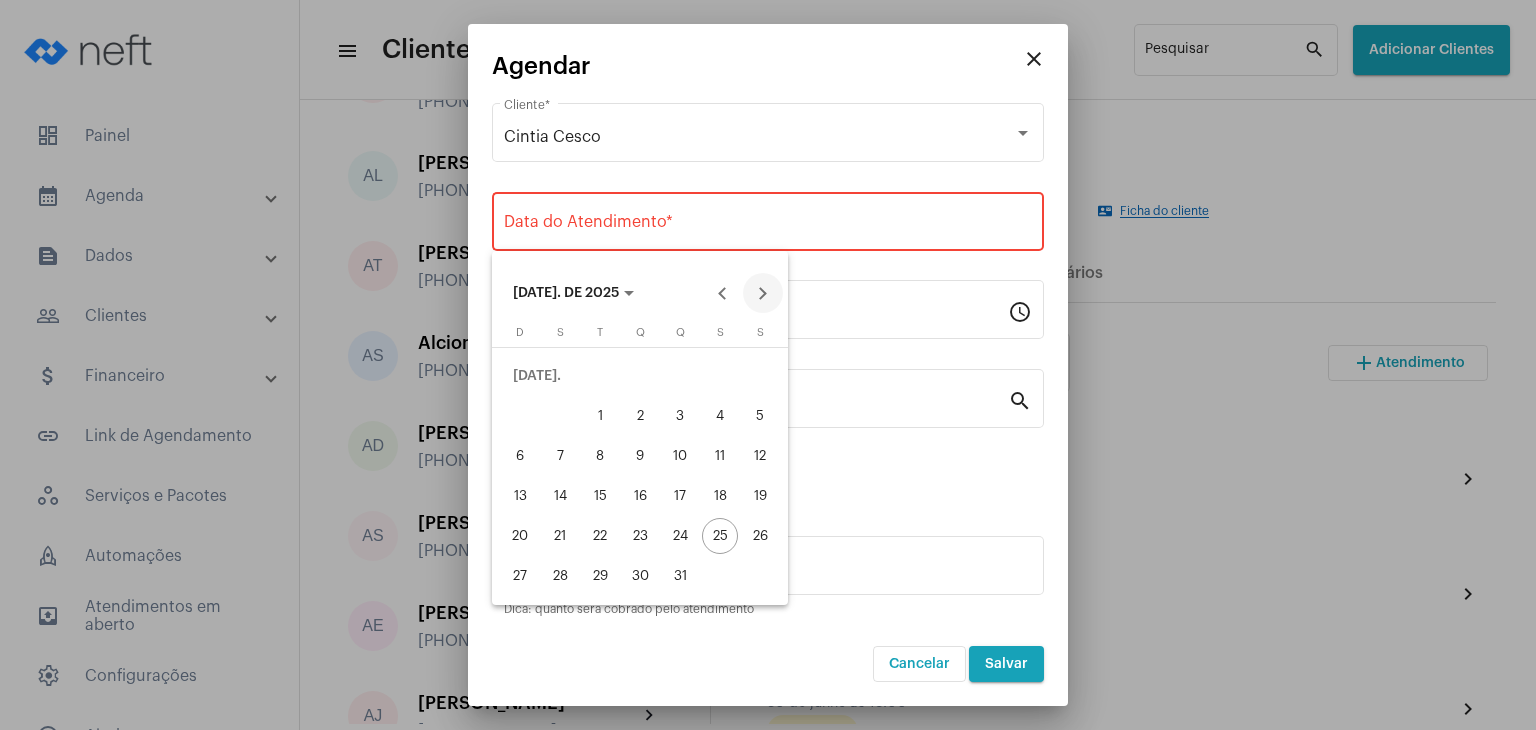 click at bounding box center [763, 293] 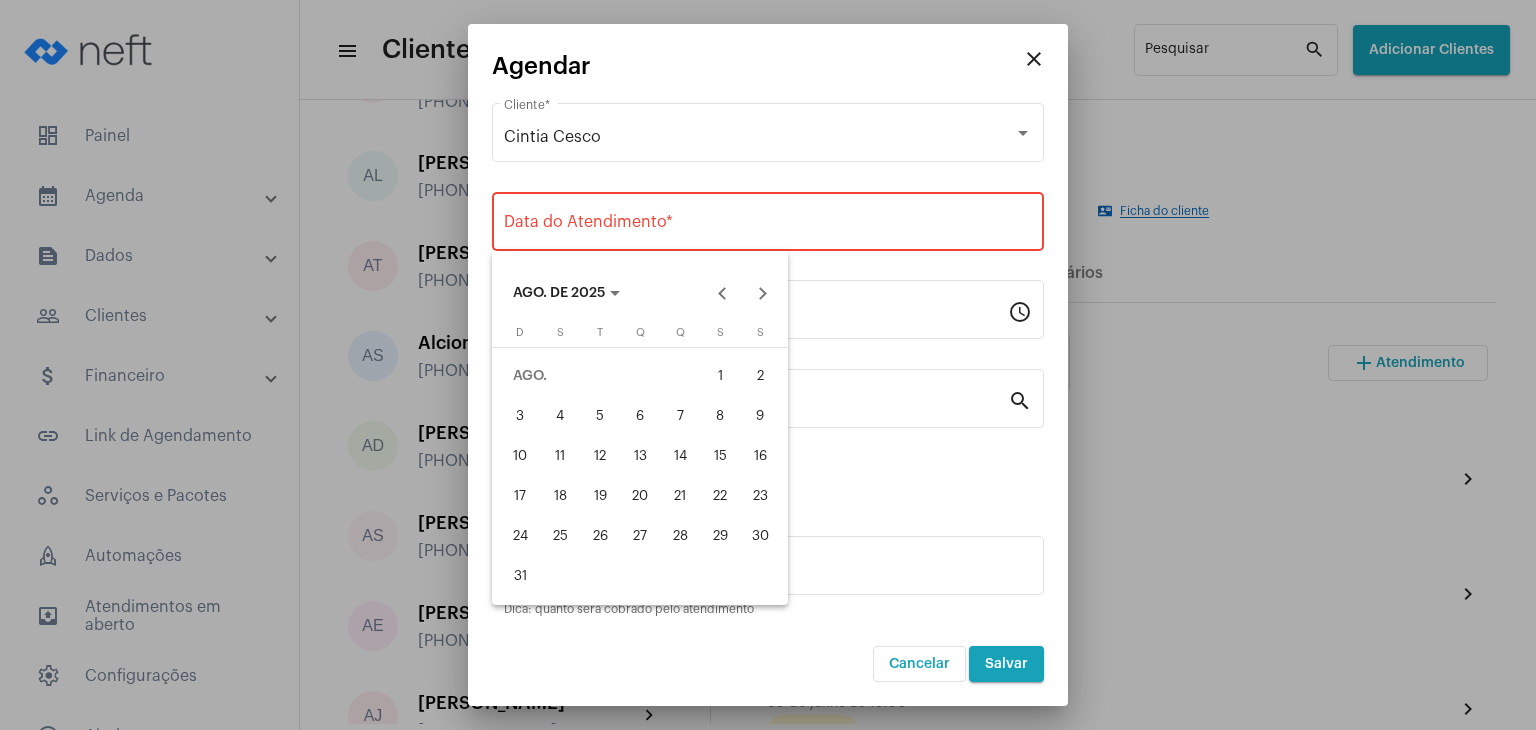click on "2" at bounding box center [760, 376] 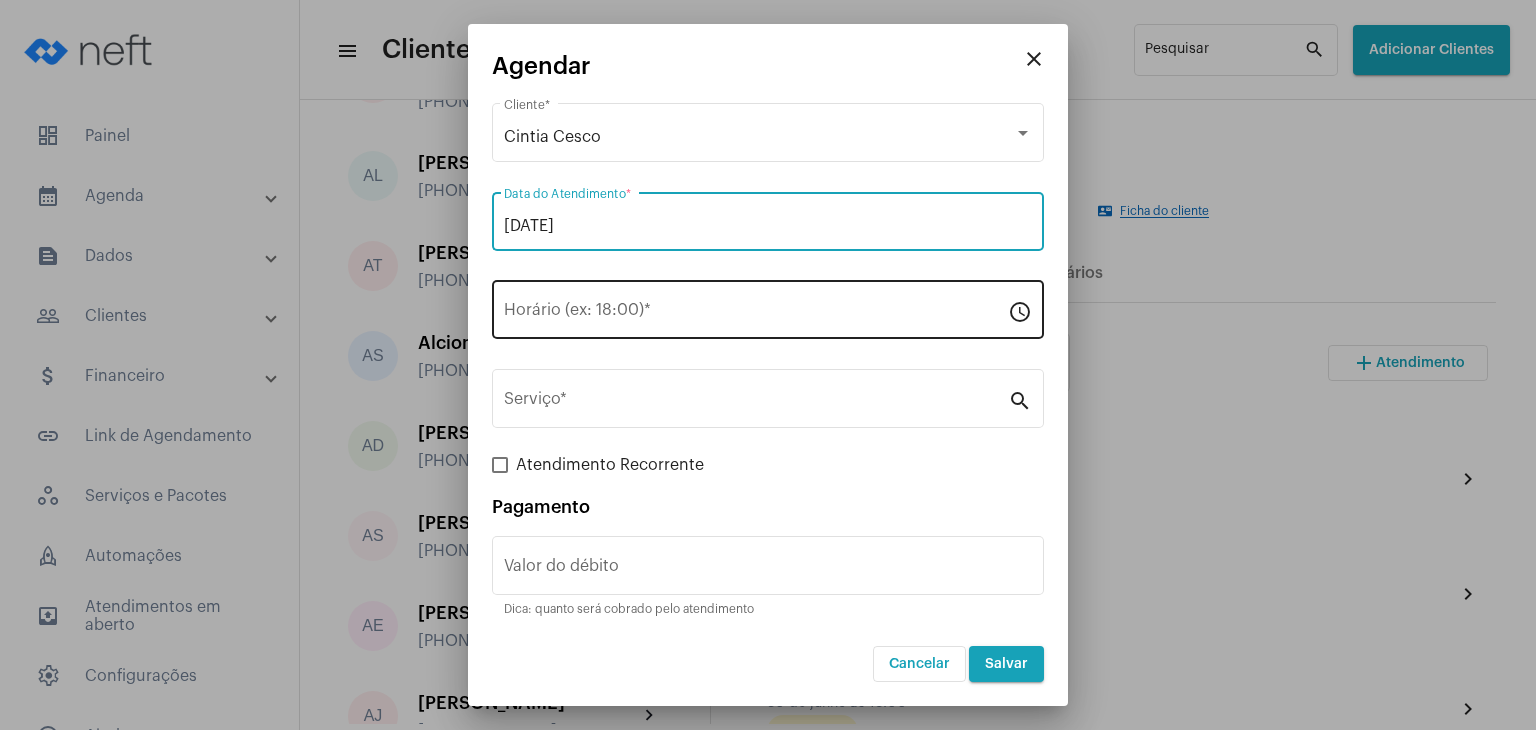 click on "Horário (ex: 18:00)  *" at bounding box center (756, 314) 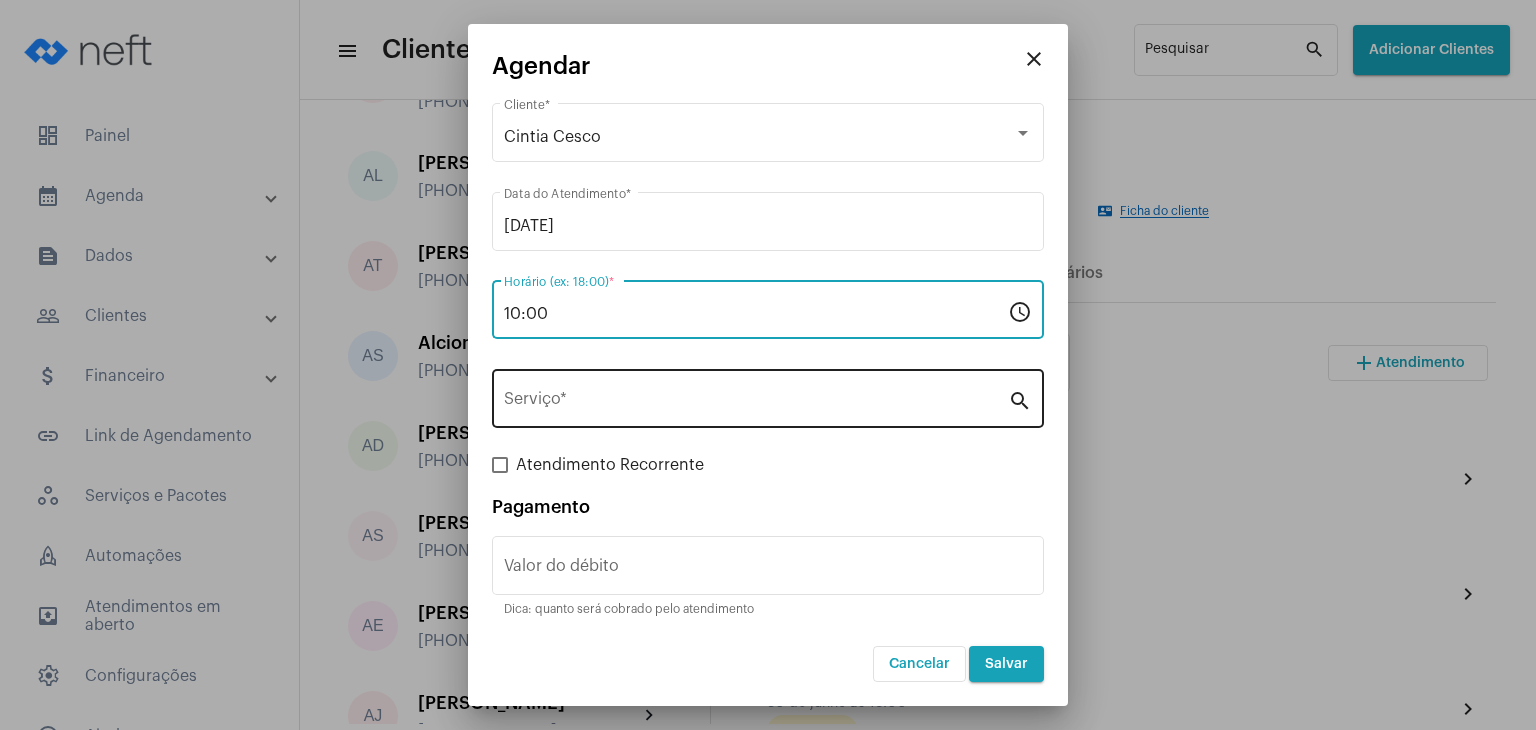 type on "10:00" 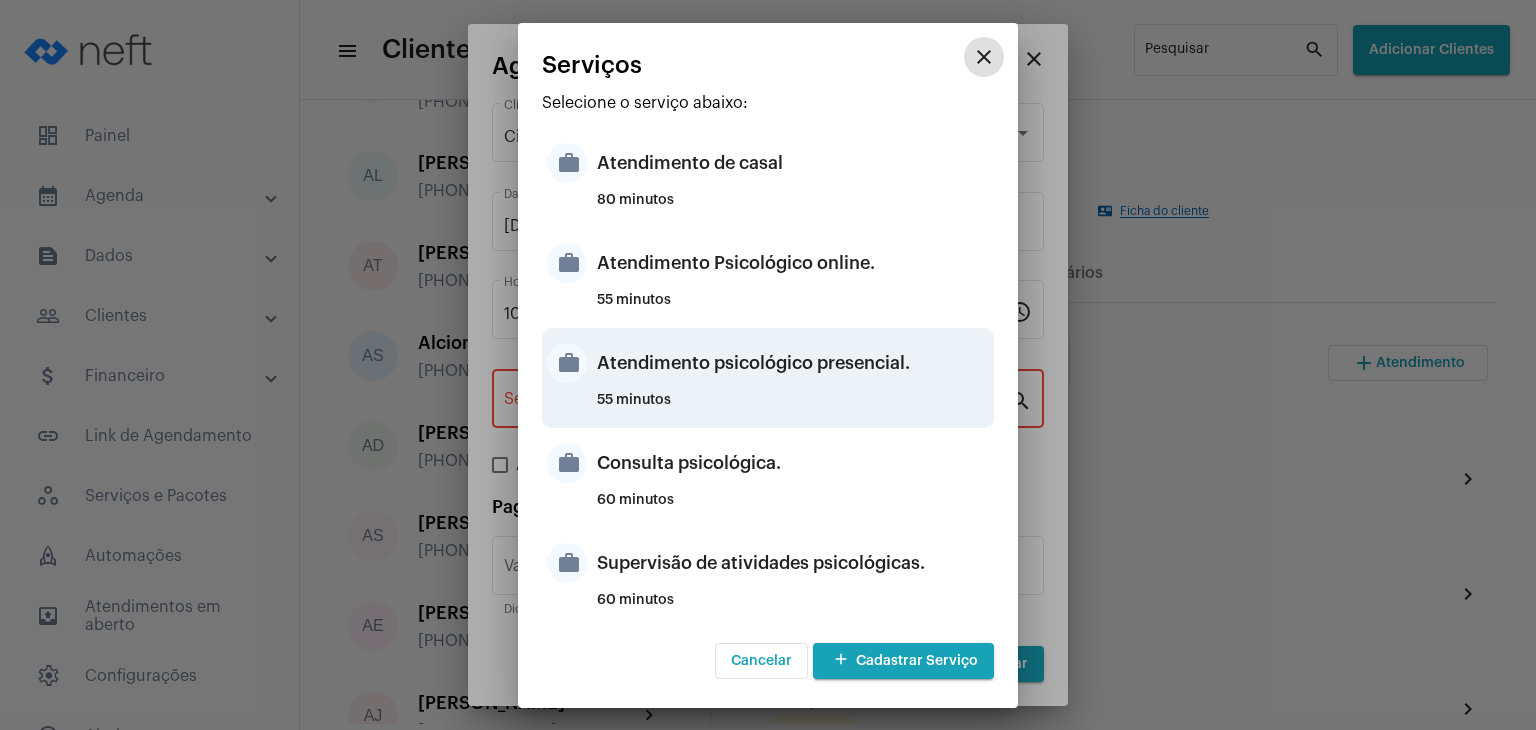 click on "Atendimento psicológico presencial." at bounding box center [793, 363] 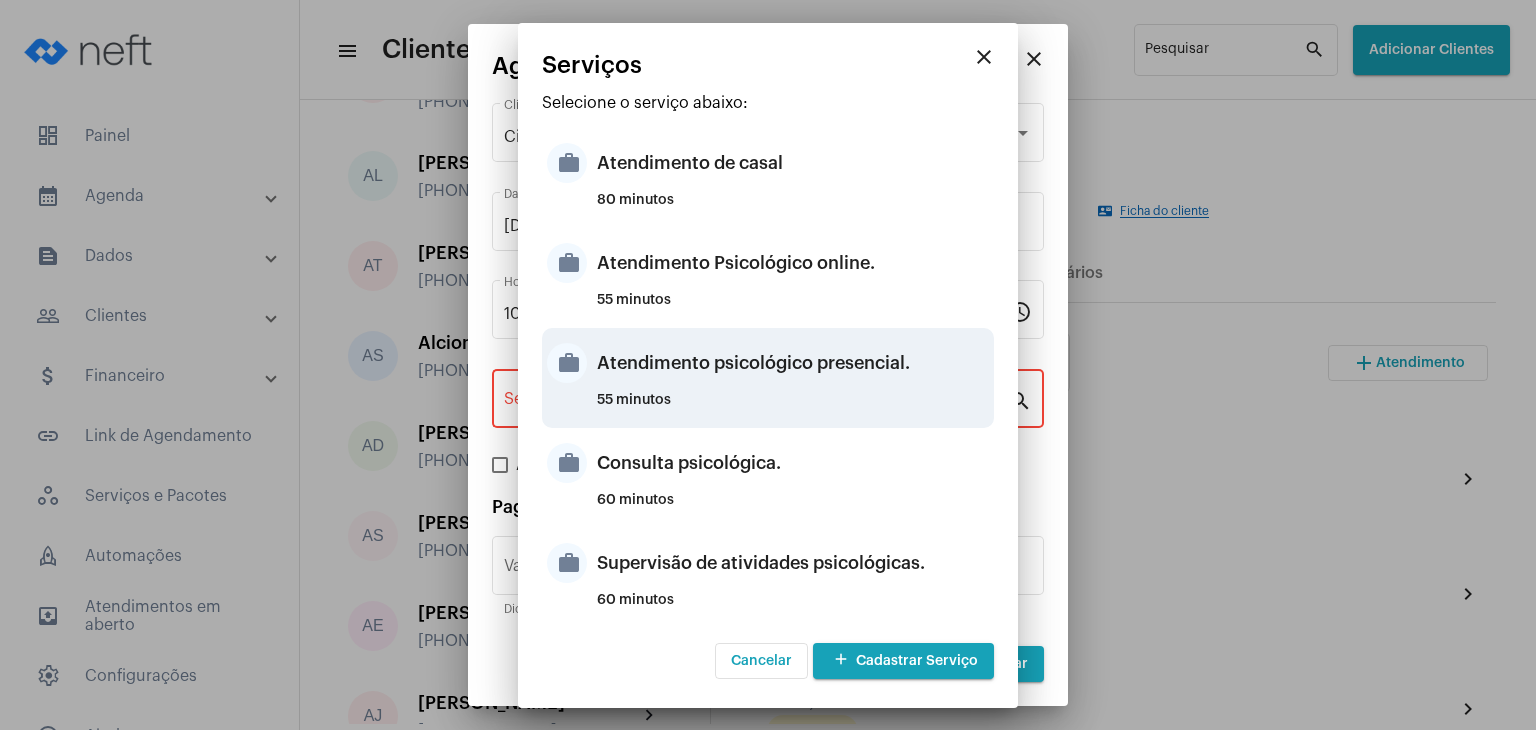 type on "Atendimento psicológico presencial." 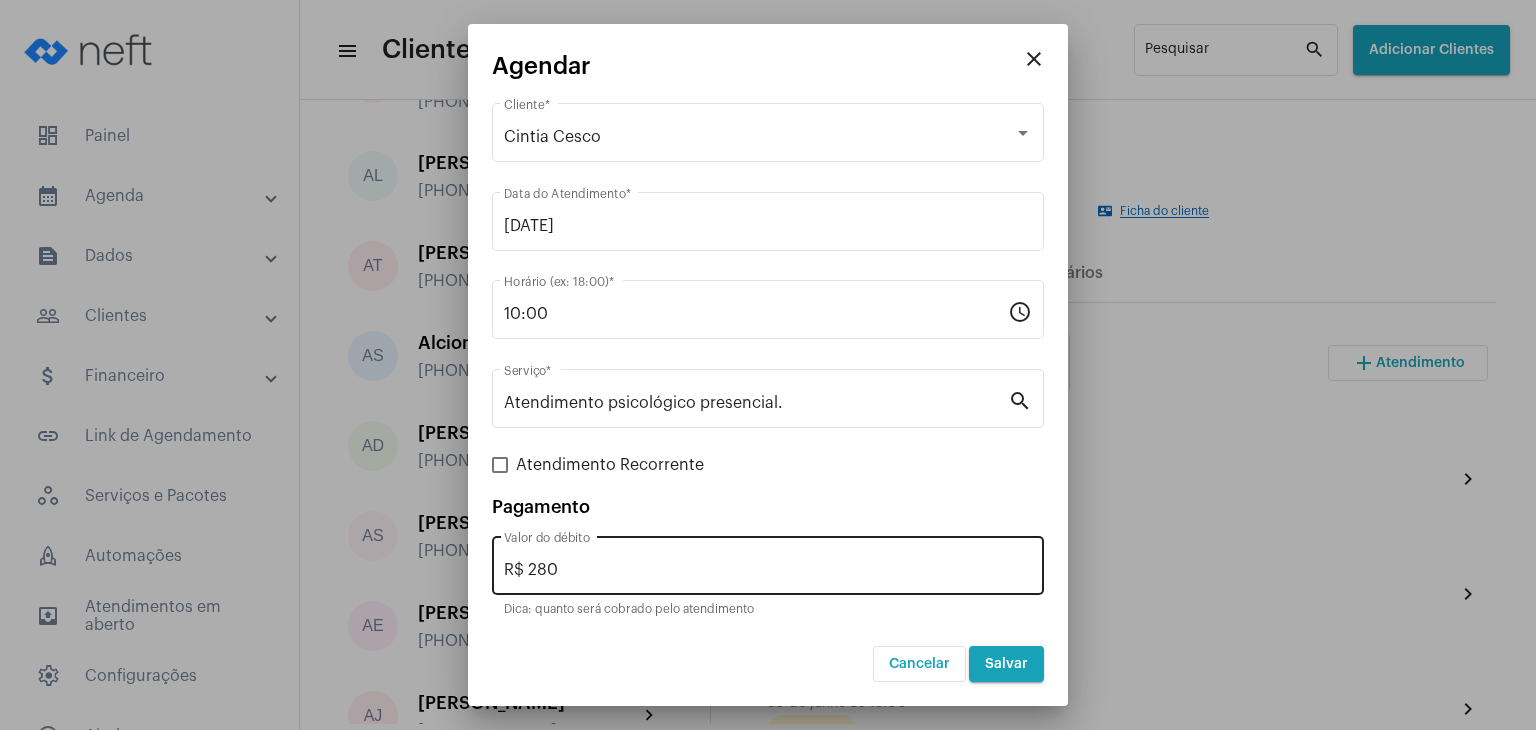 click on "R$ 280 Valor do débito" at bounding box center [768, 563] 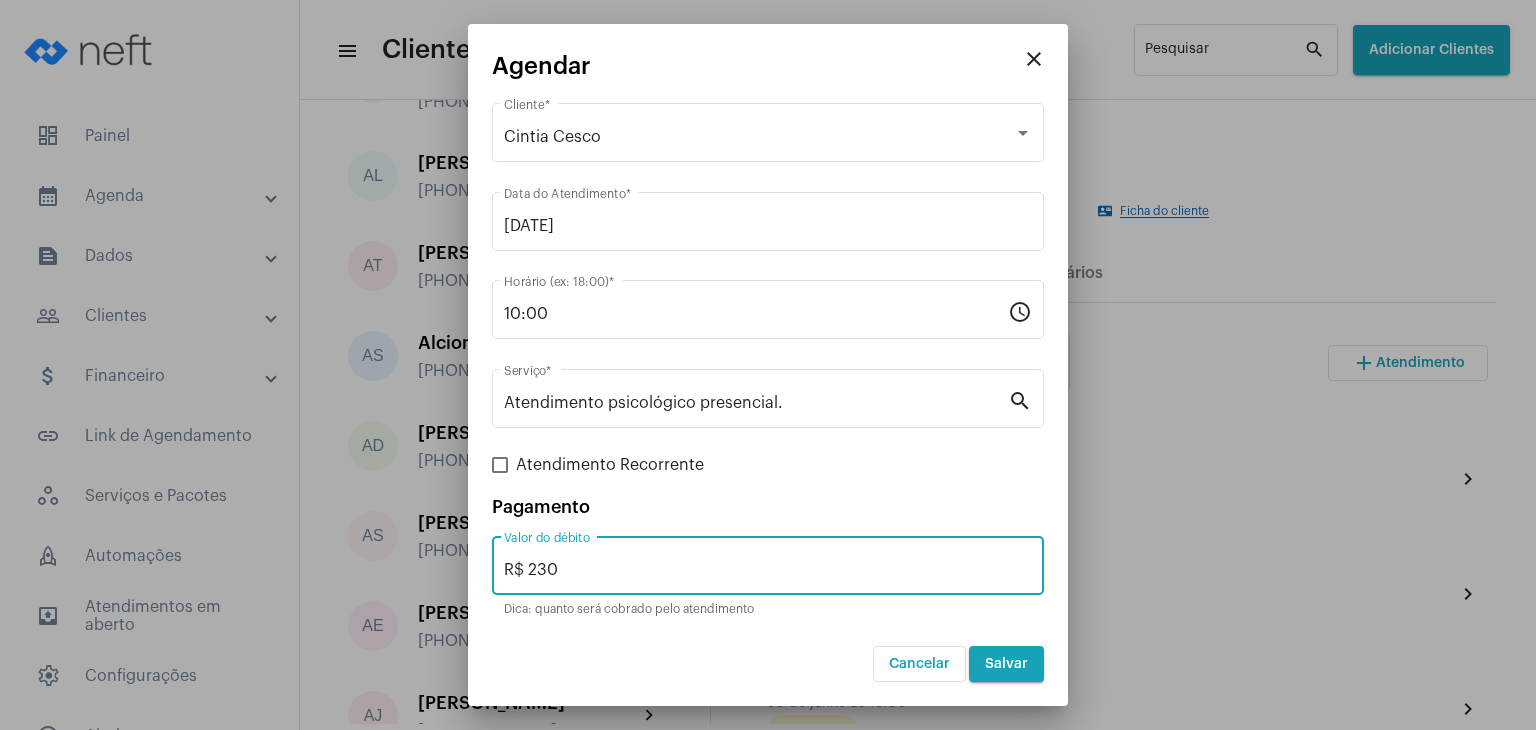 type on "R$ 230" 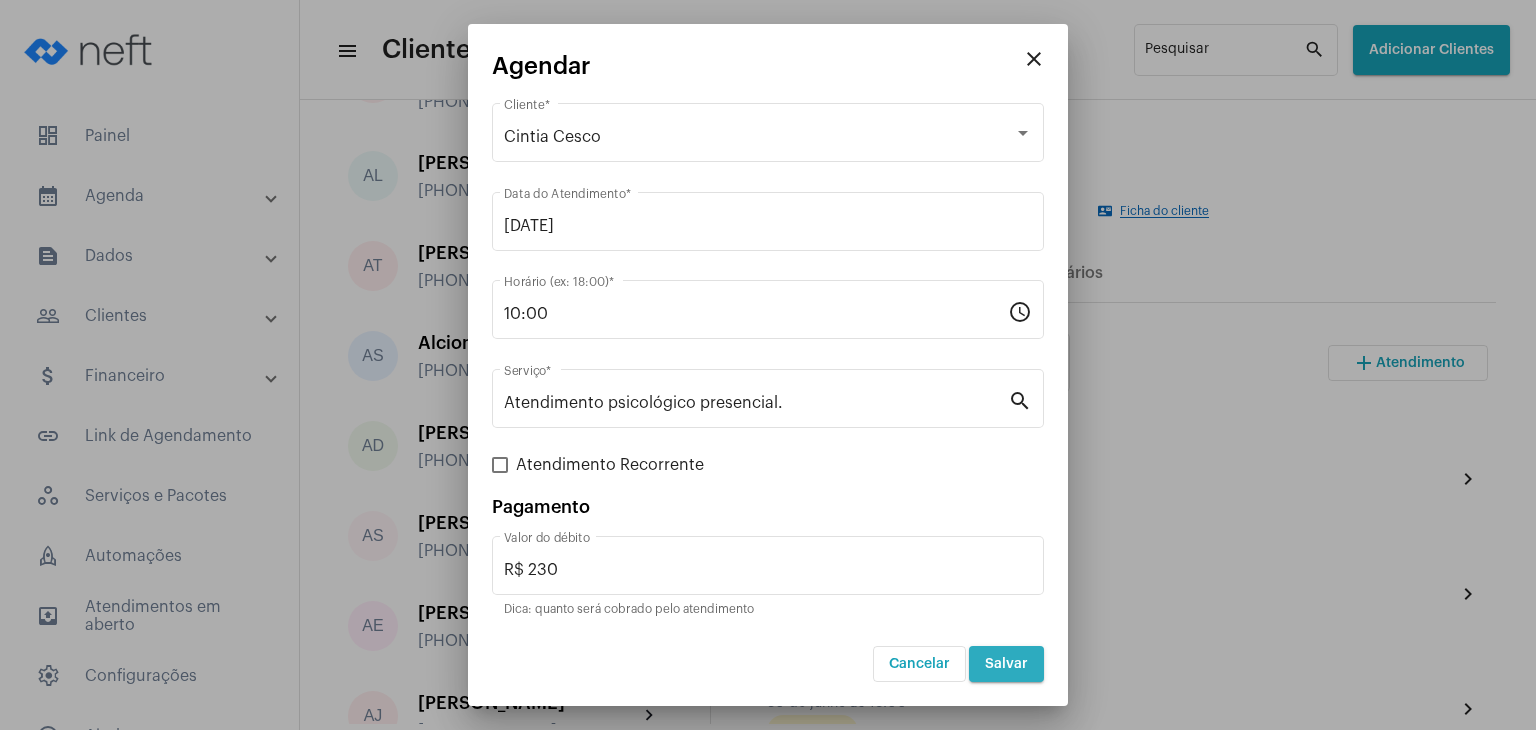 click on "Salvar" at bounding box center [1006, 664] 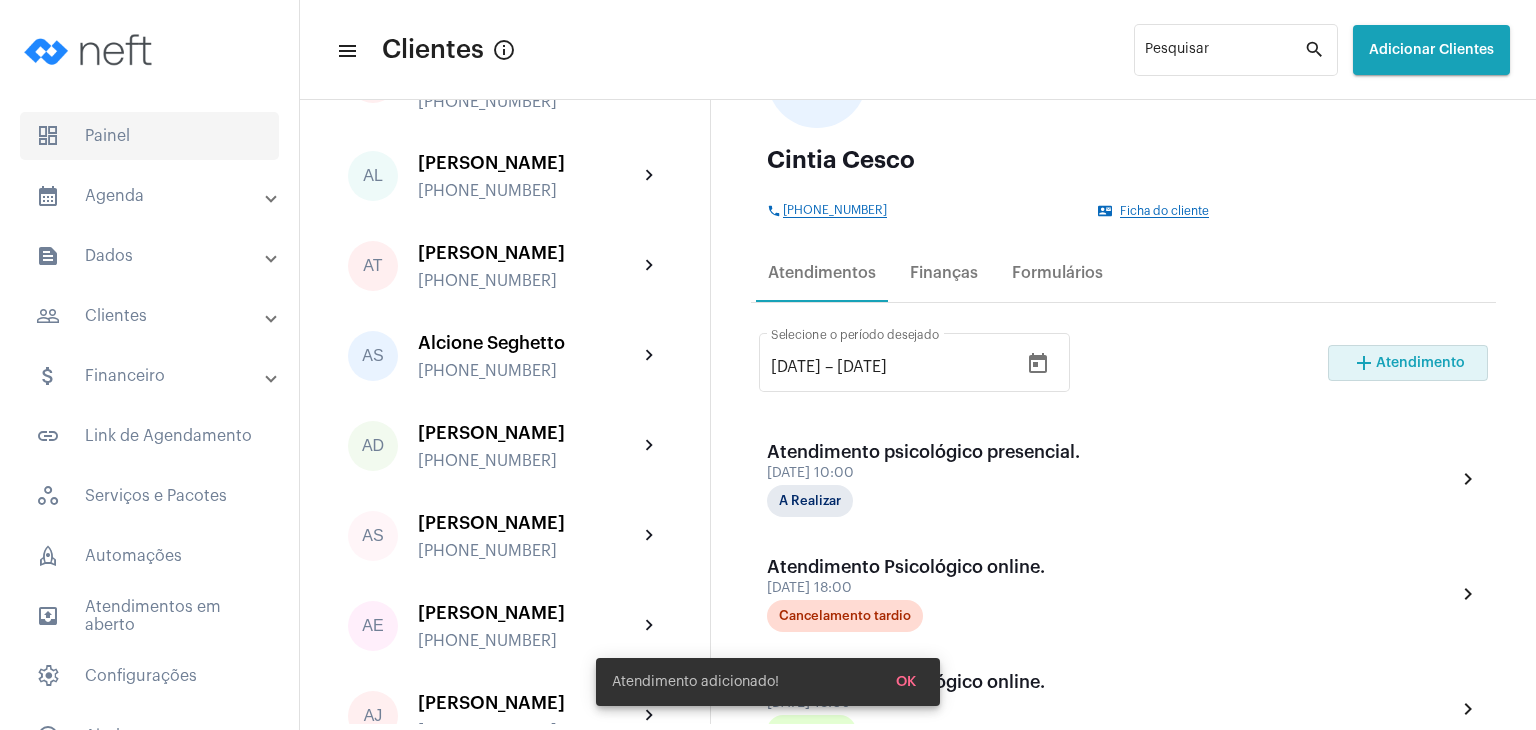 click on "dashboard   Painel" 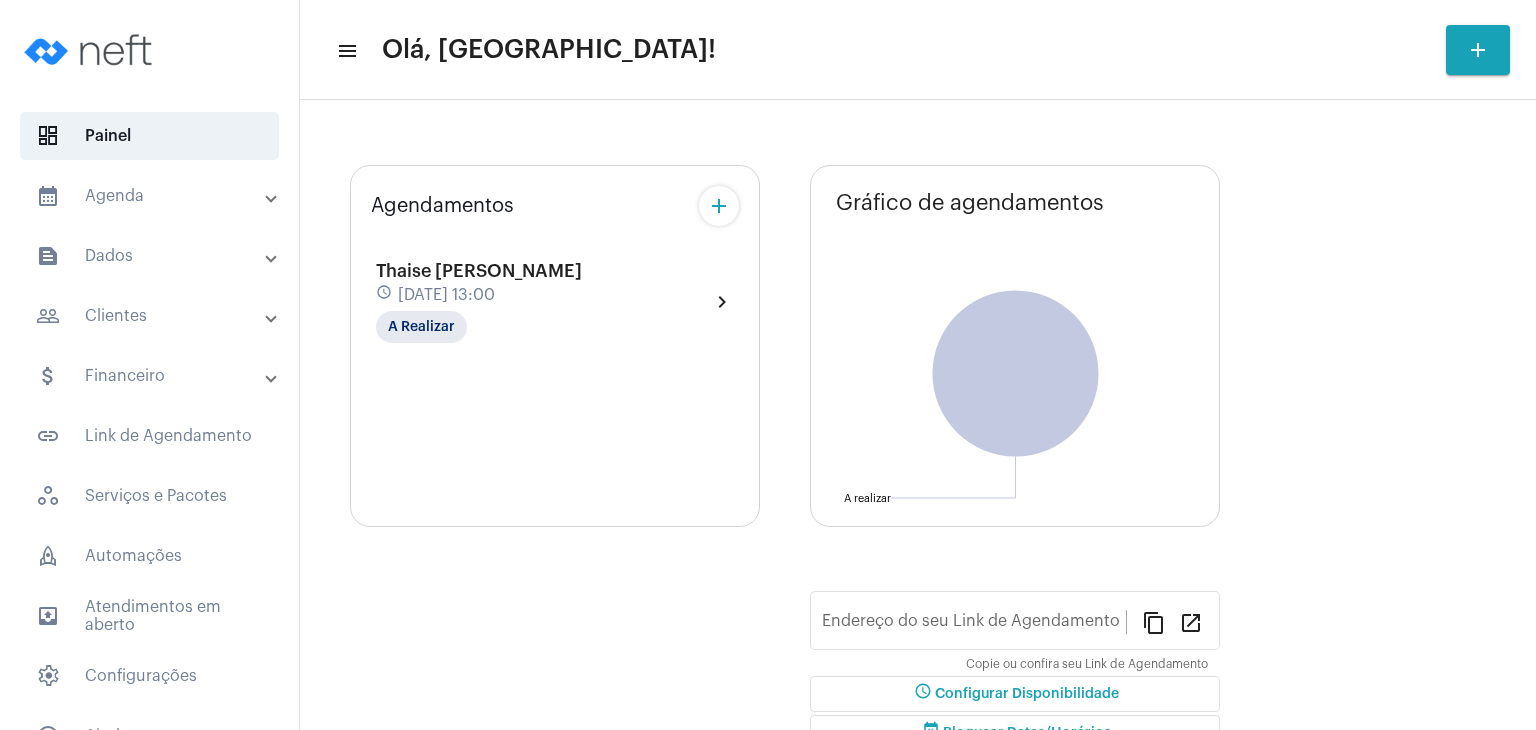 type on "[URL][DOMAIN_NAME]" 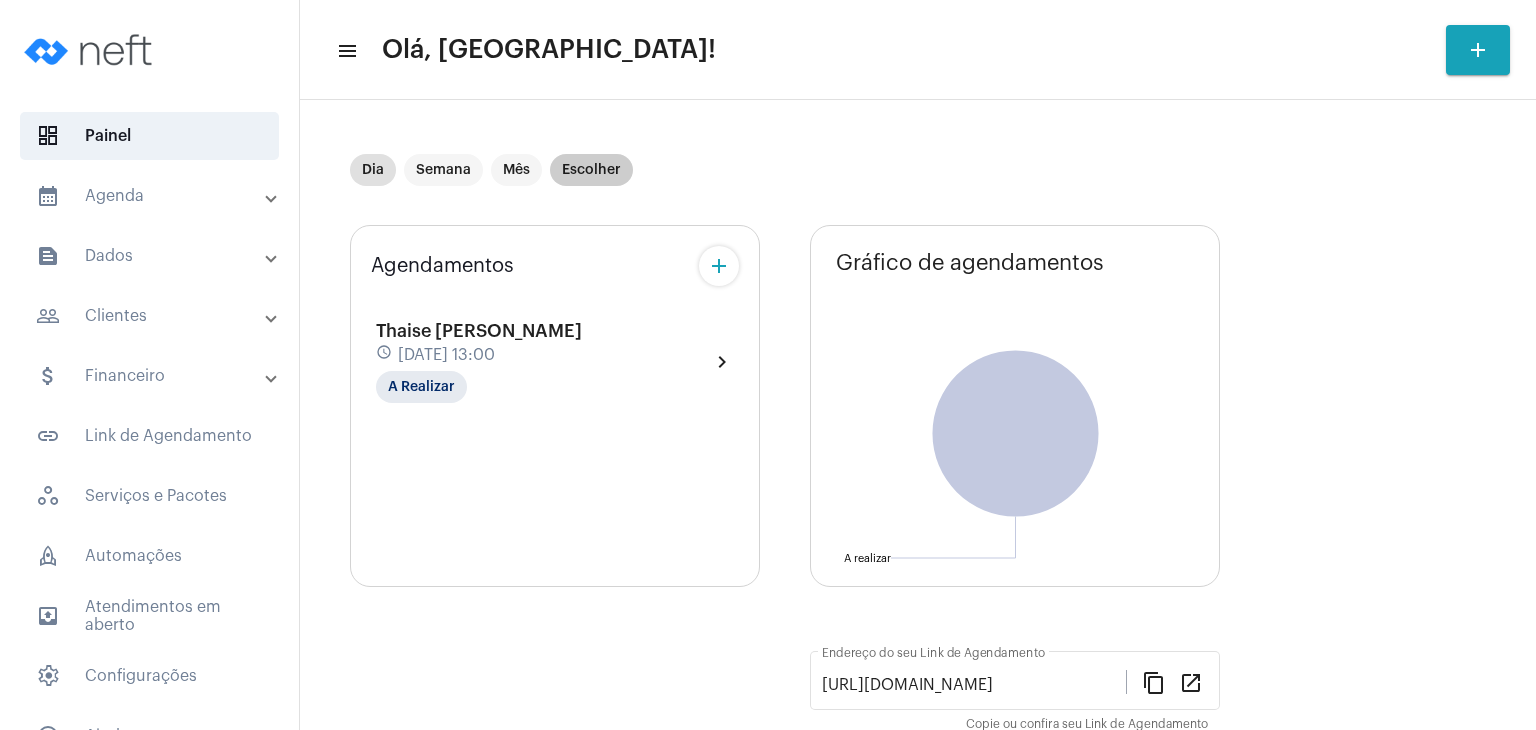 click on "Escolher" at bounding box center [591, 170] 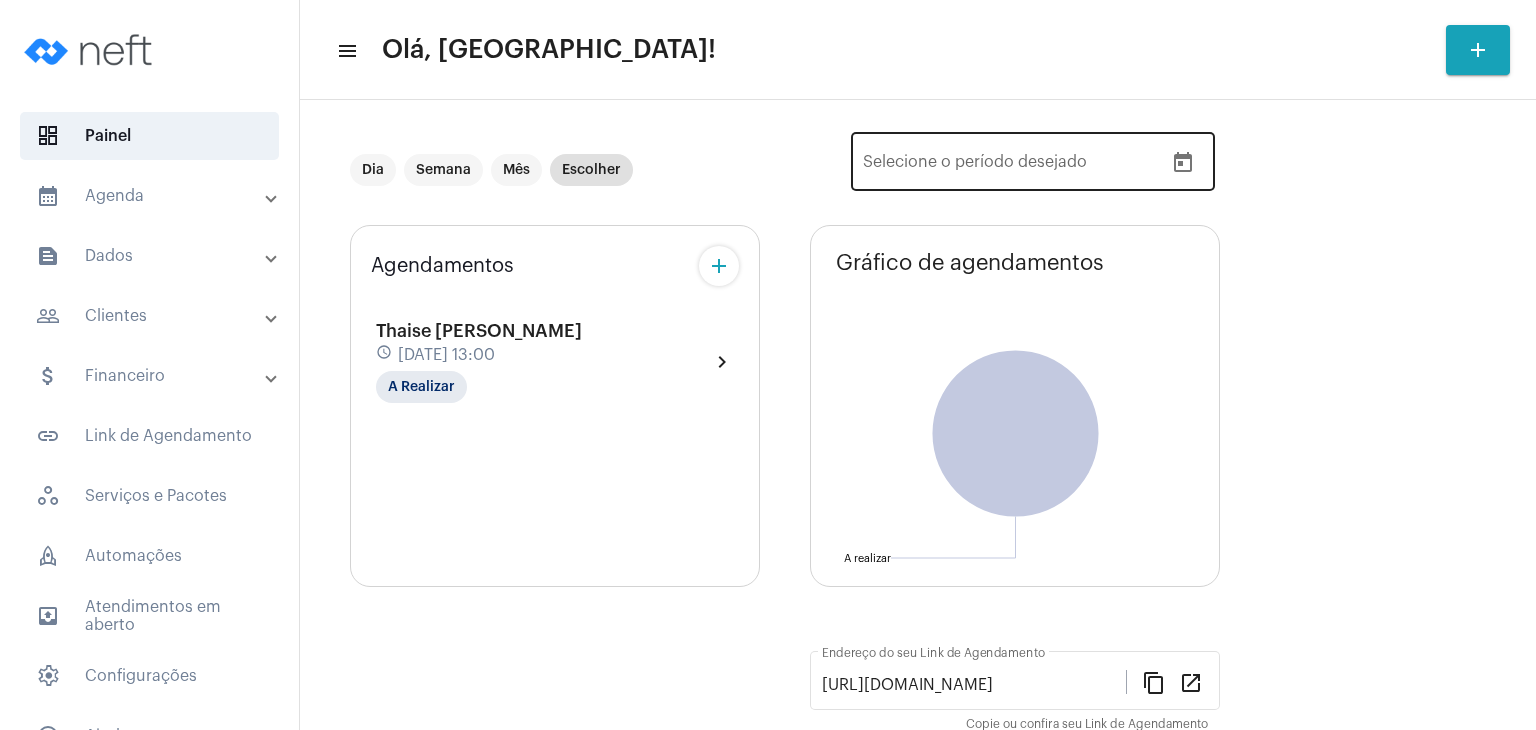 click 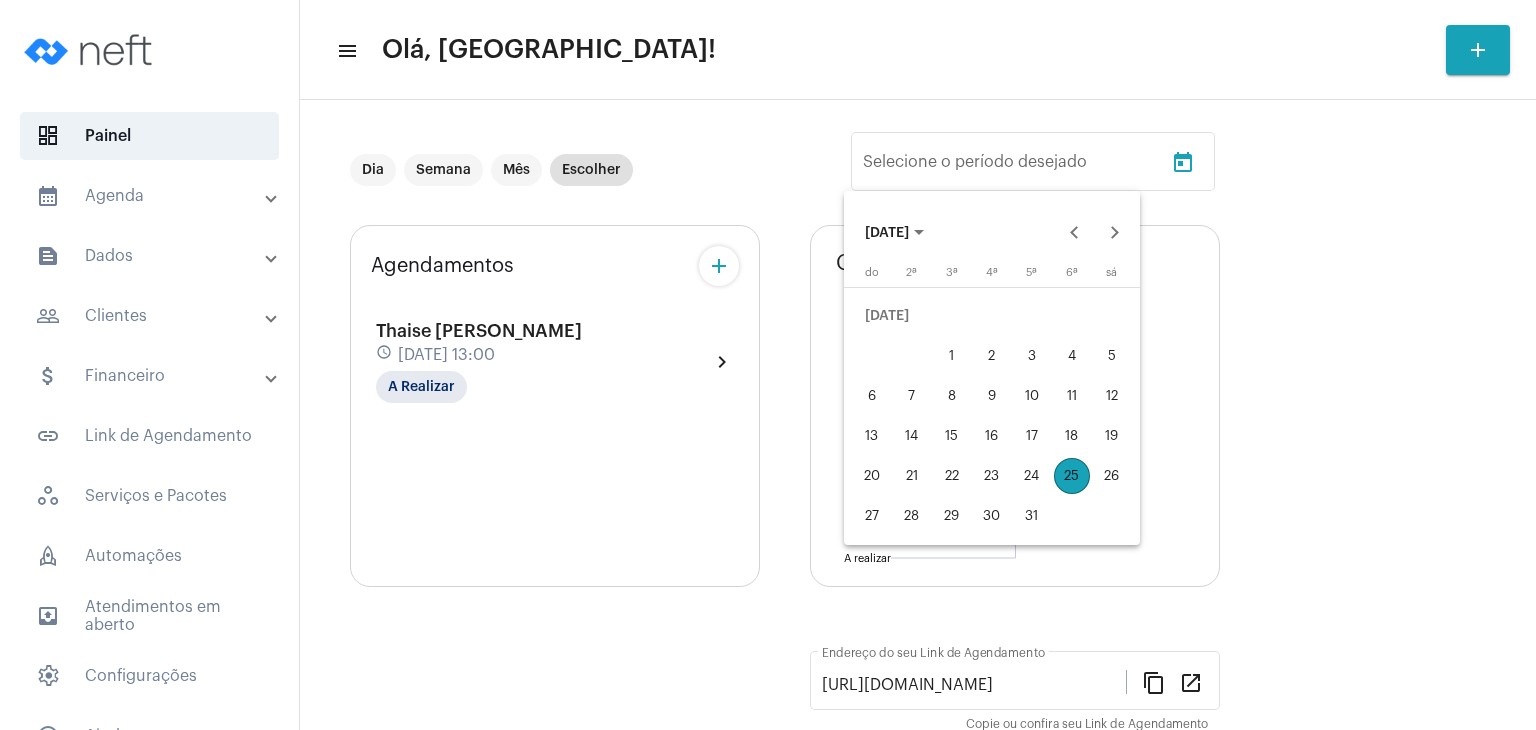click on "27" at bounding box center (872, 516) 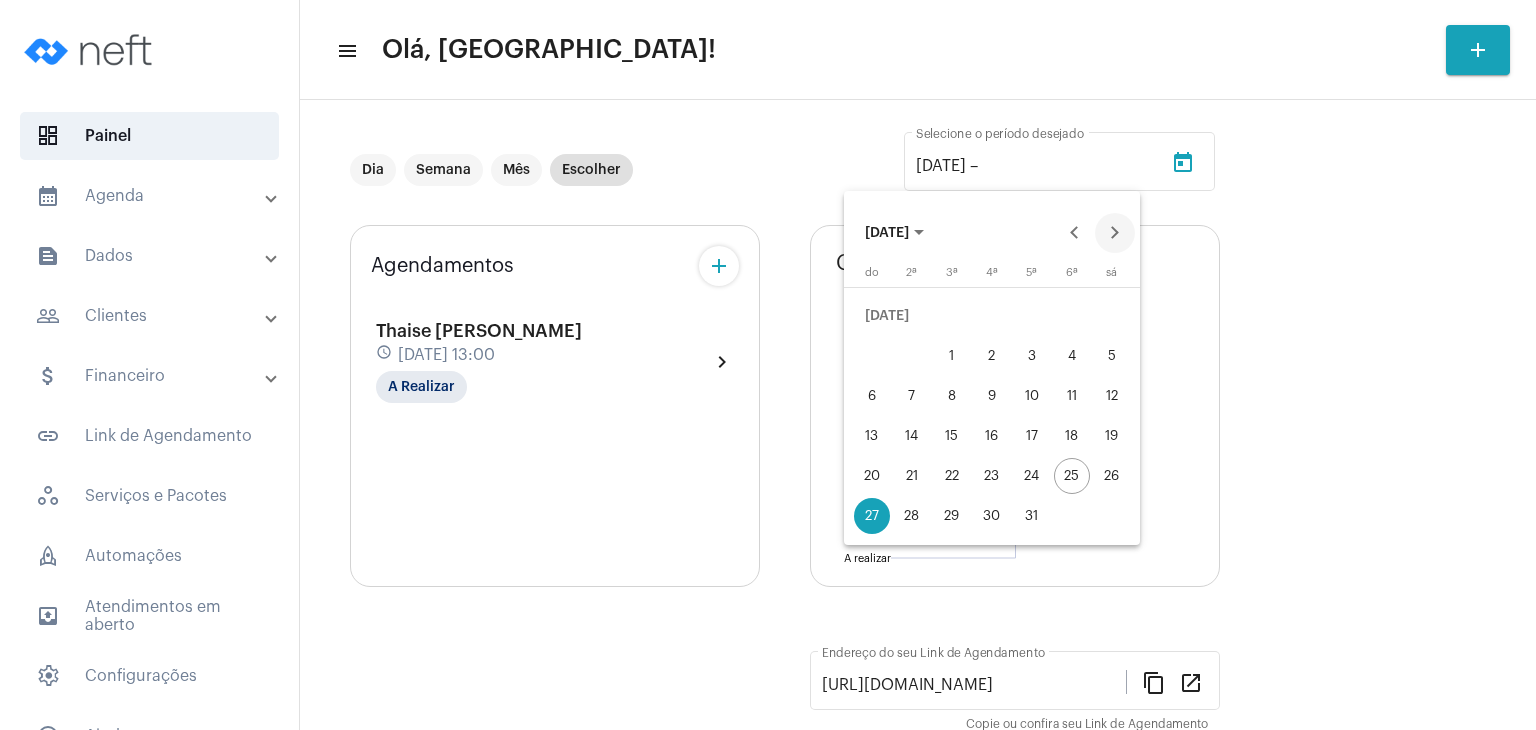 click at bounding box center [1115, 233] 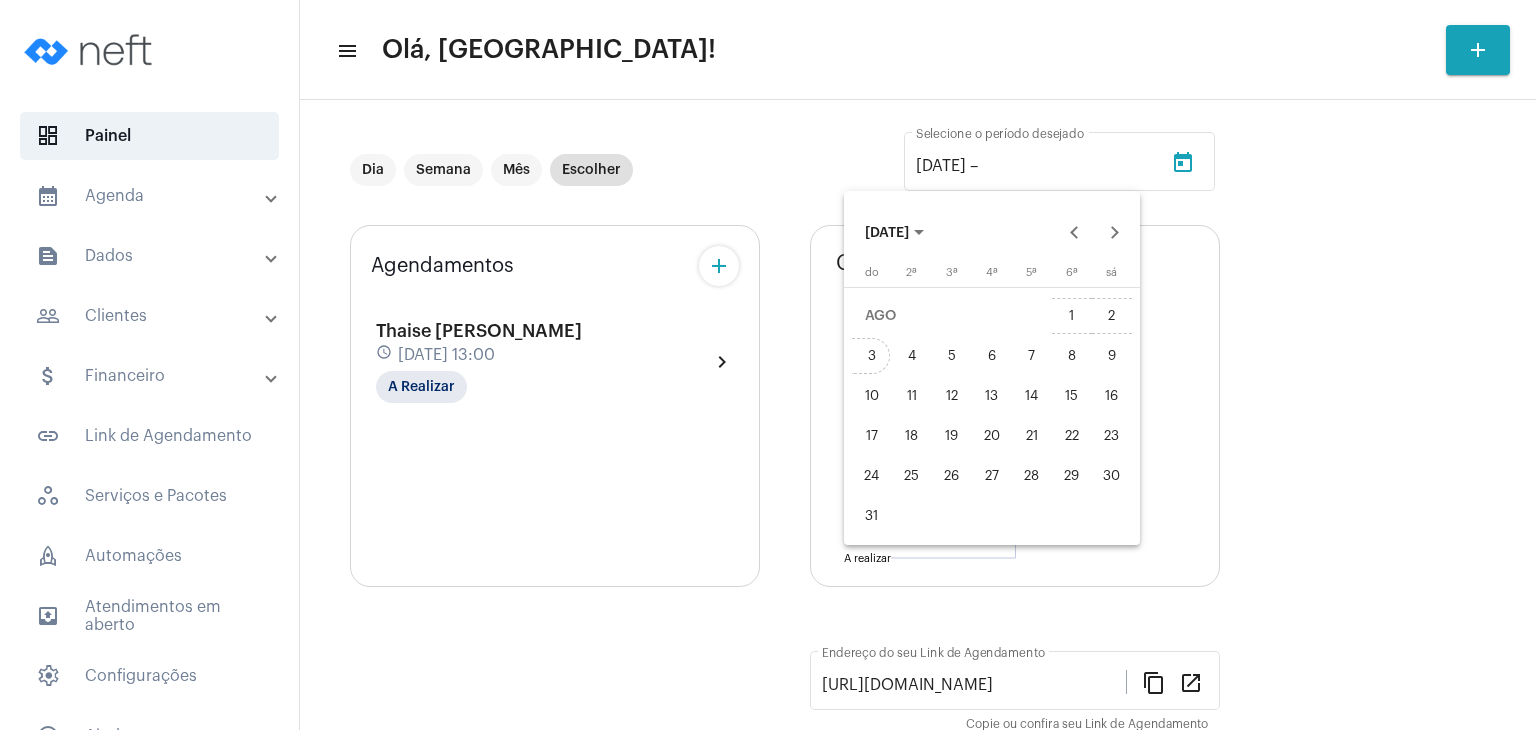 click on "3" at bounding box center [872, 356] 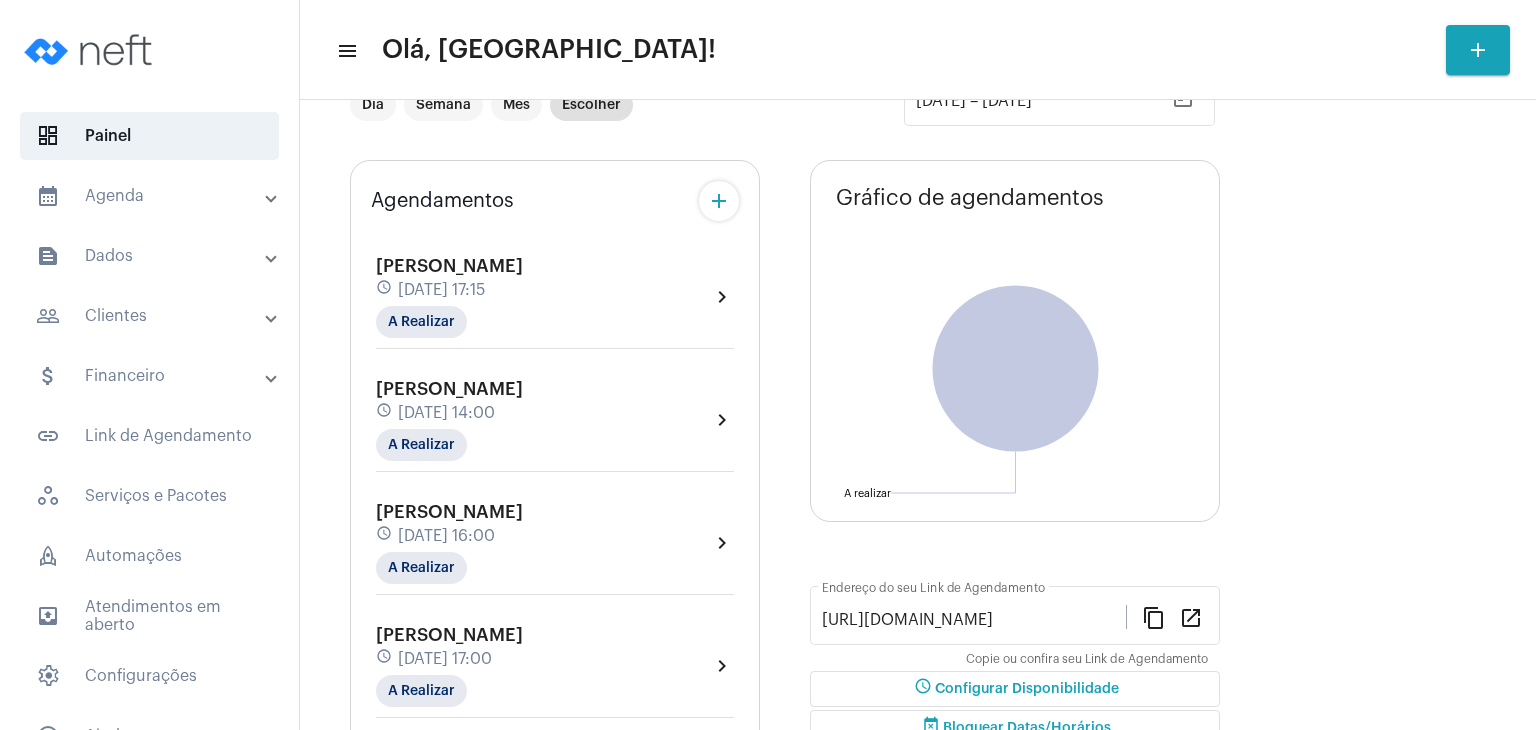 scroll, scrollTop: 100, scrollLeft: 0, axis: vertical 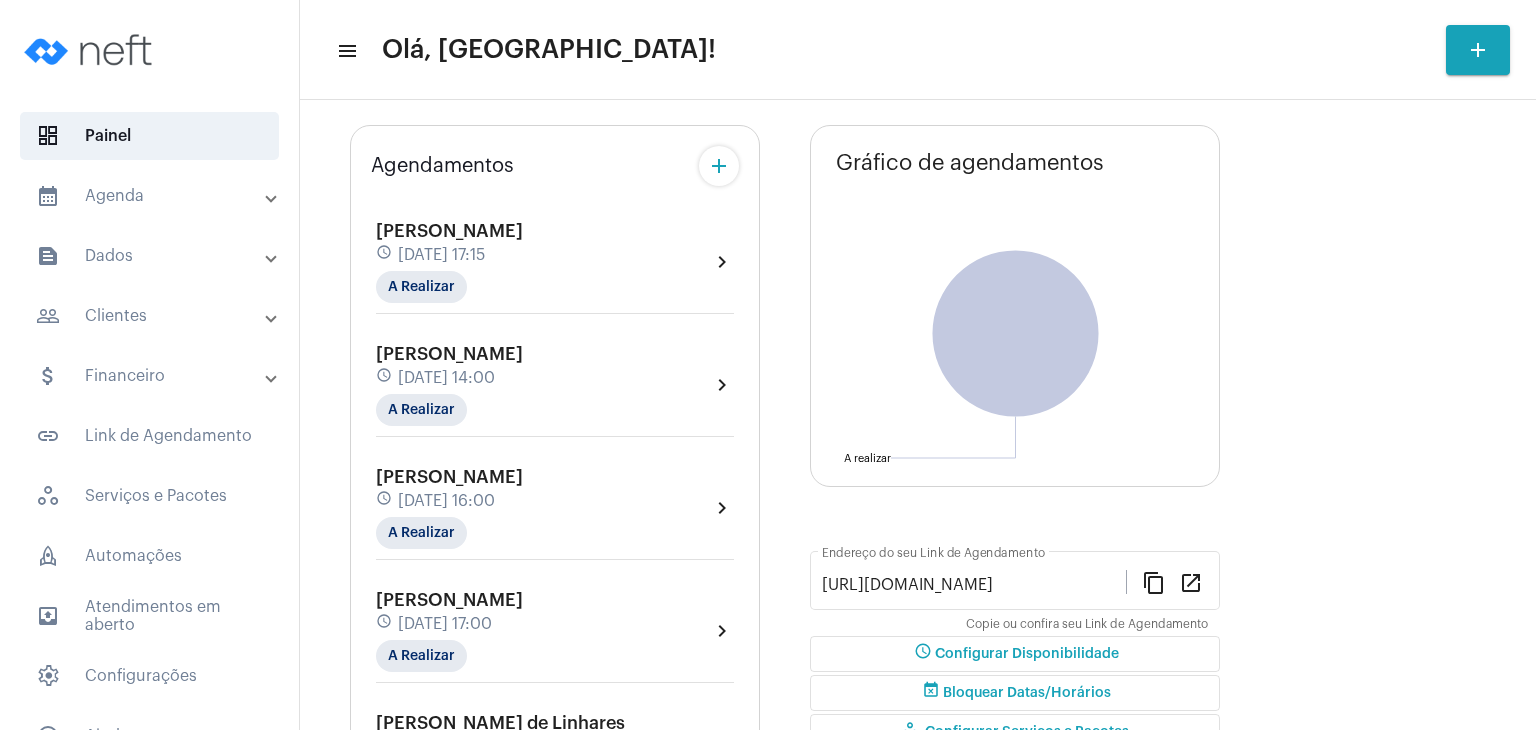 click on "[DATE] 14:00" 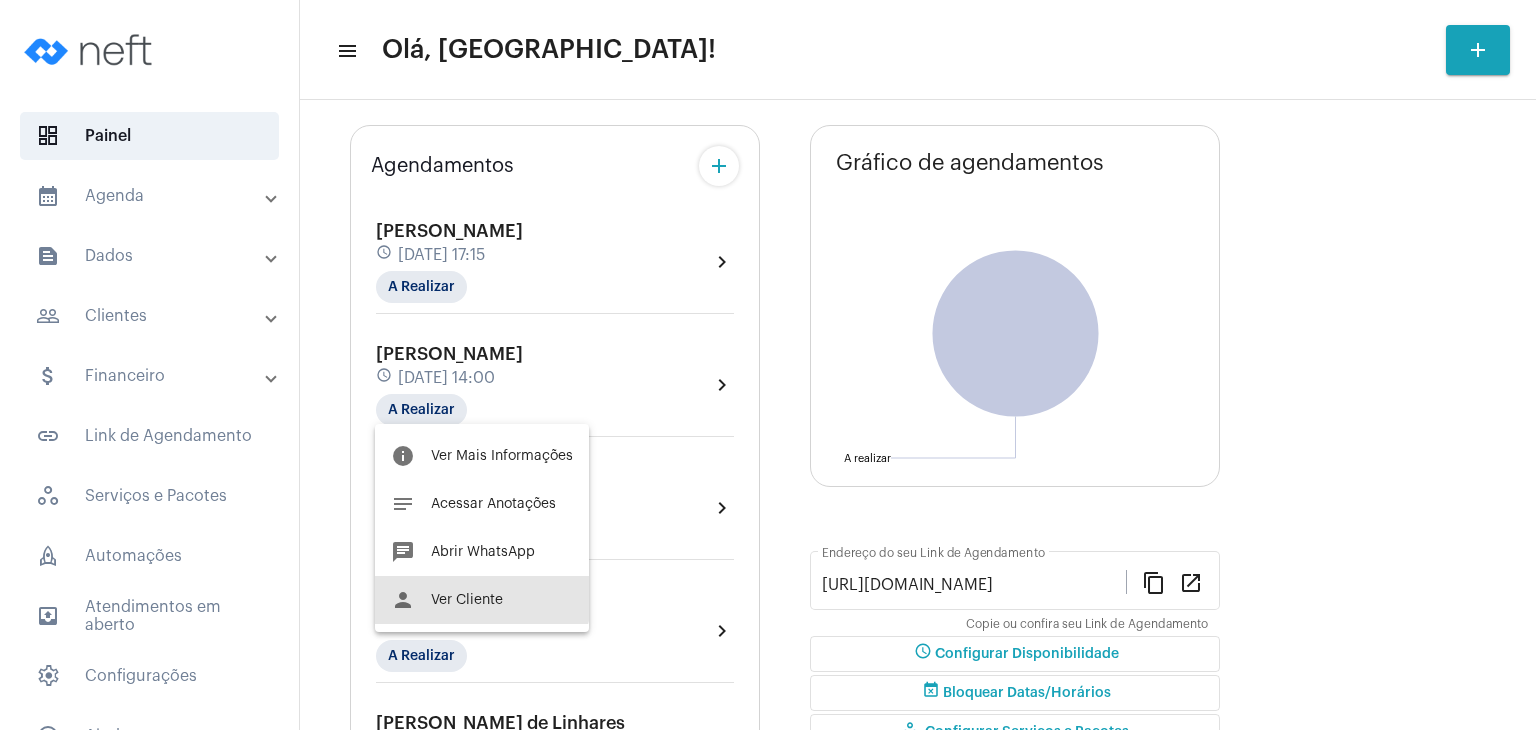 click on "Ver Cliente" at bounding box center [467, 600] 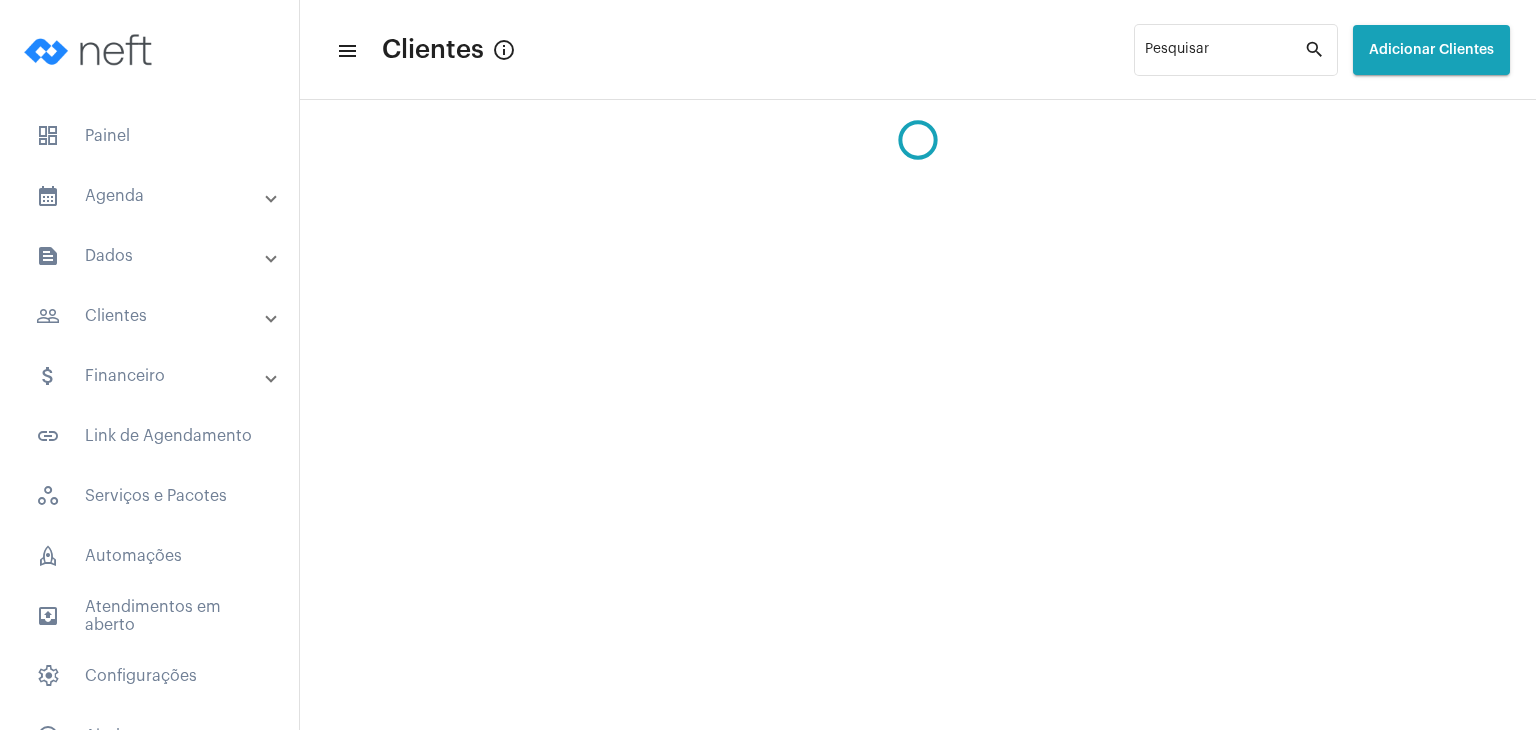 scroll, scrollTop: 0, scrollLeft: 0, axis: both 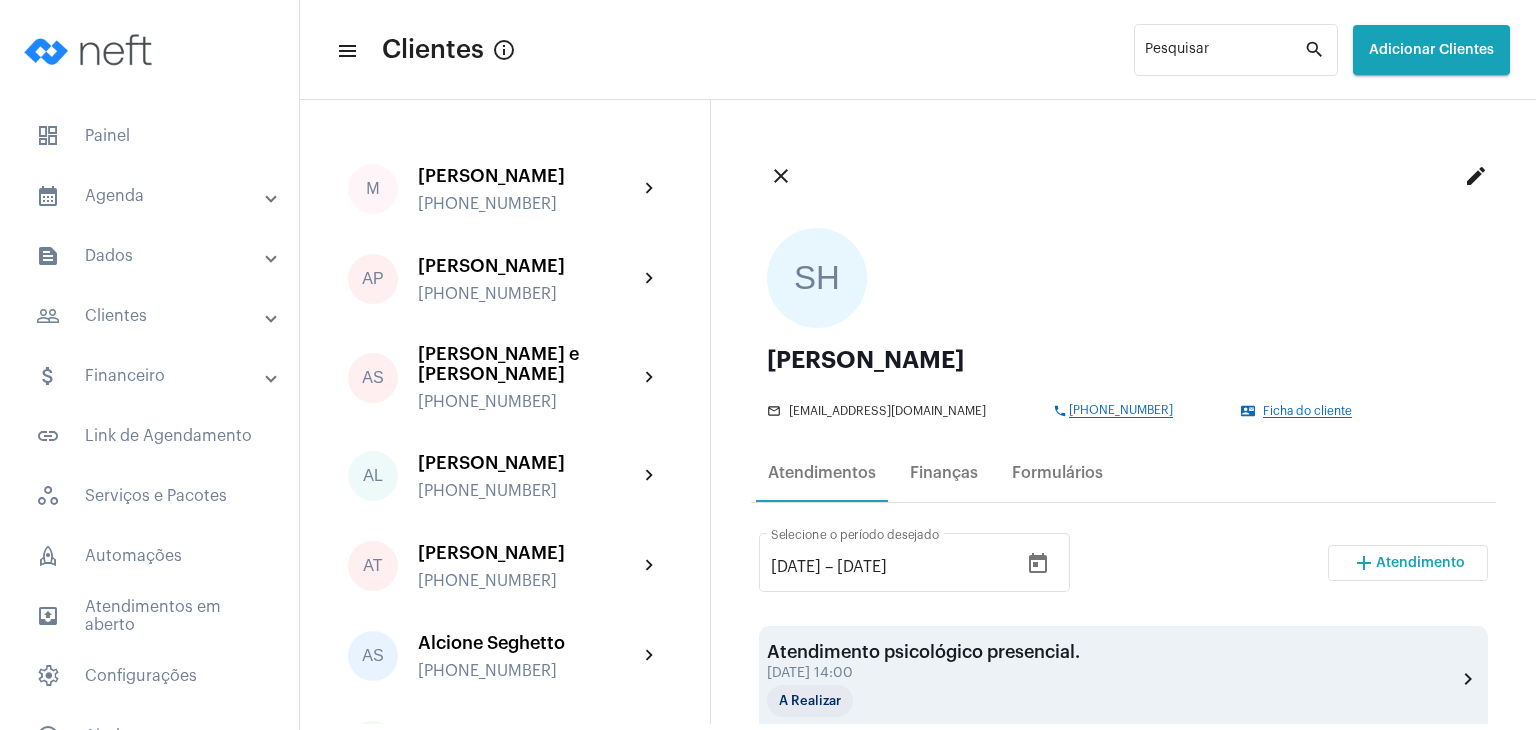 click on "Atendimento psicológico presencial." at bounding box center [923, 652] 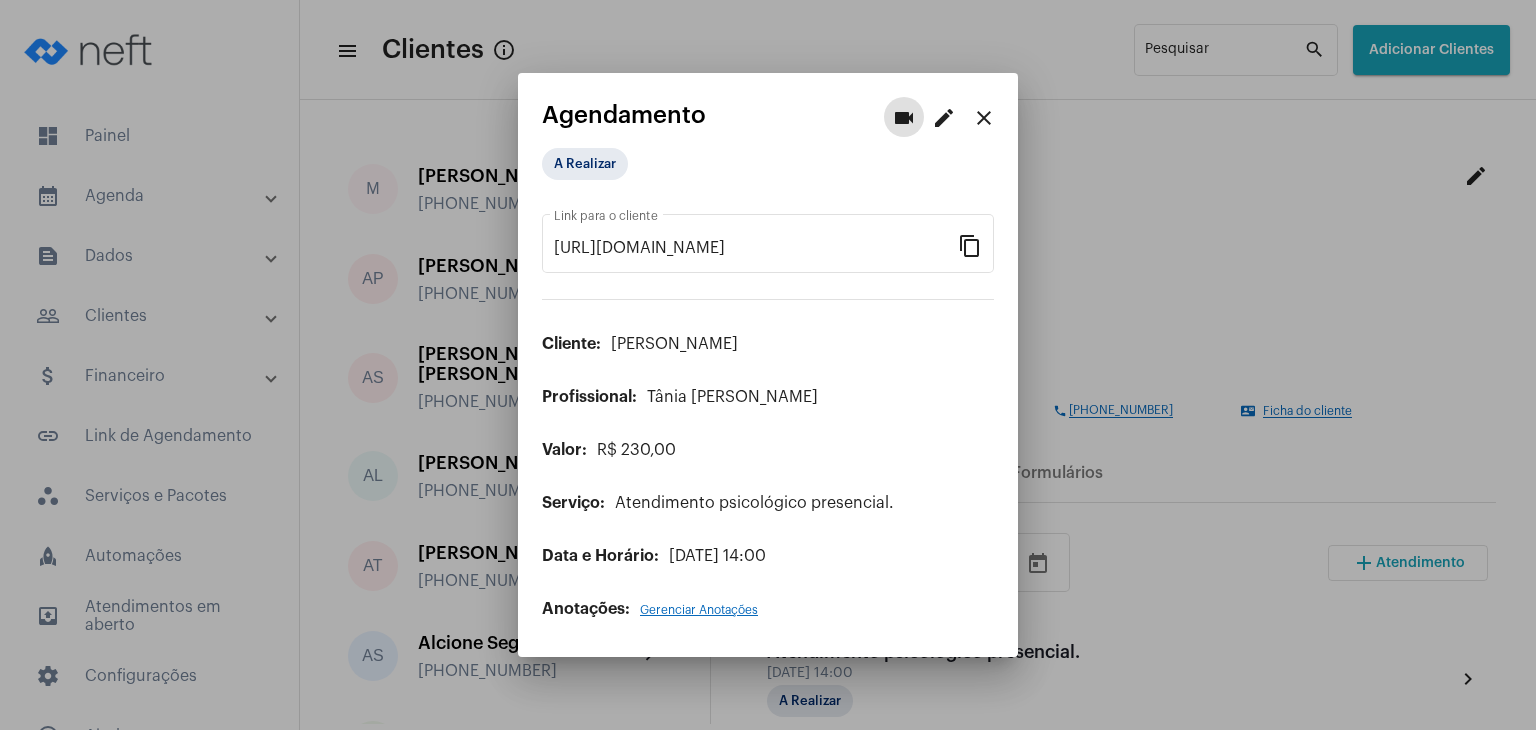 click on "edit" at bounding box center [944, 118] 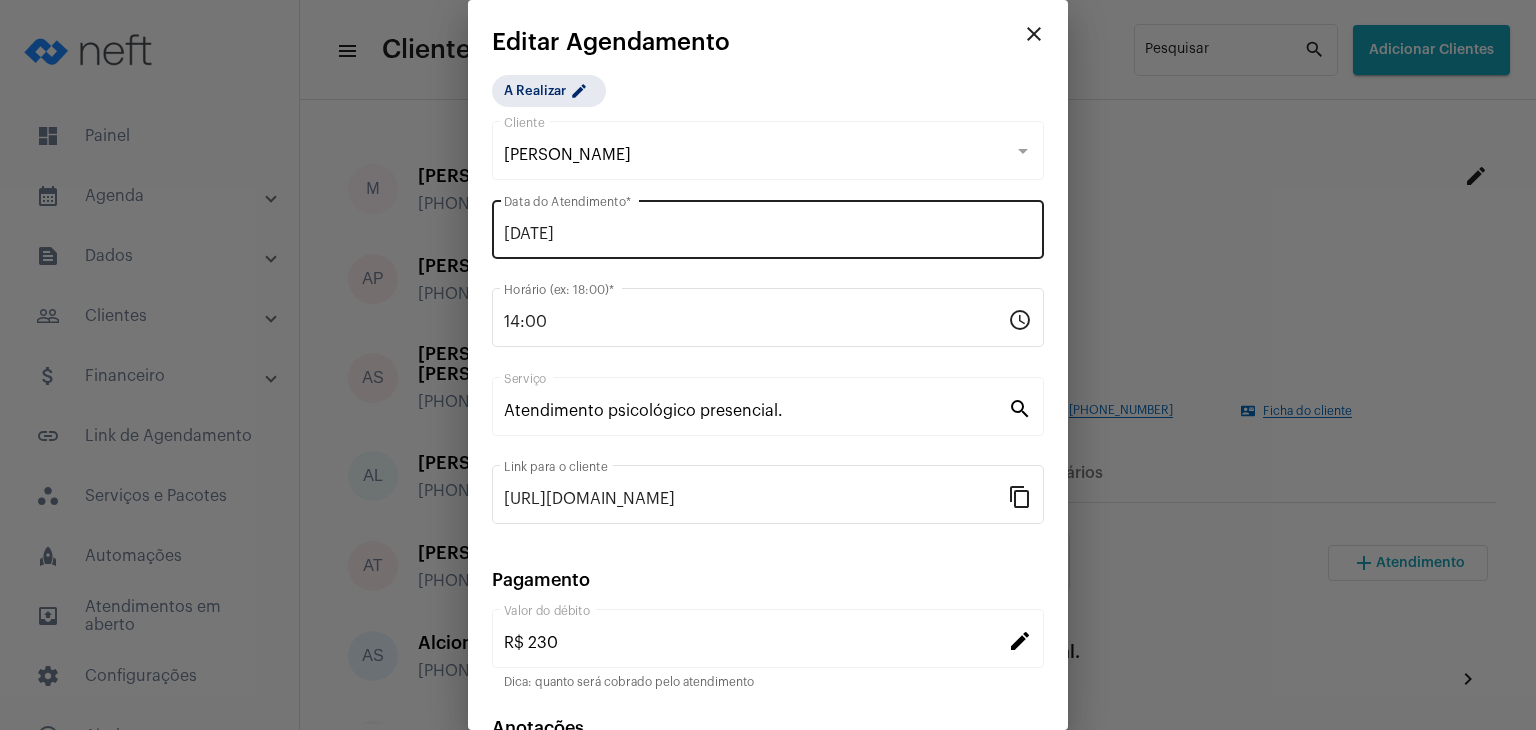click on "[DATE] Data do Atendimento  *" at bounding box center [768, 227] 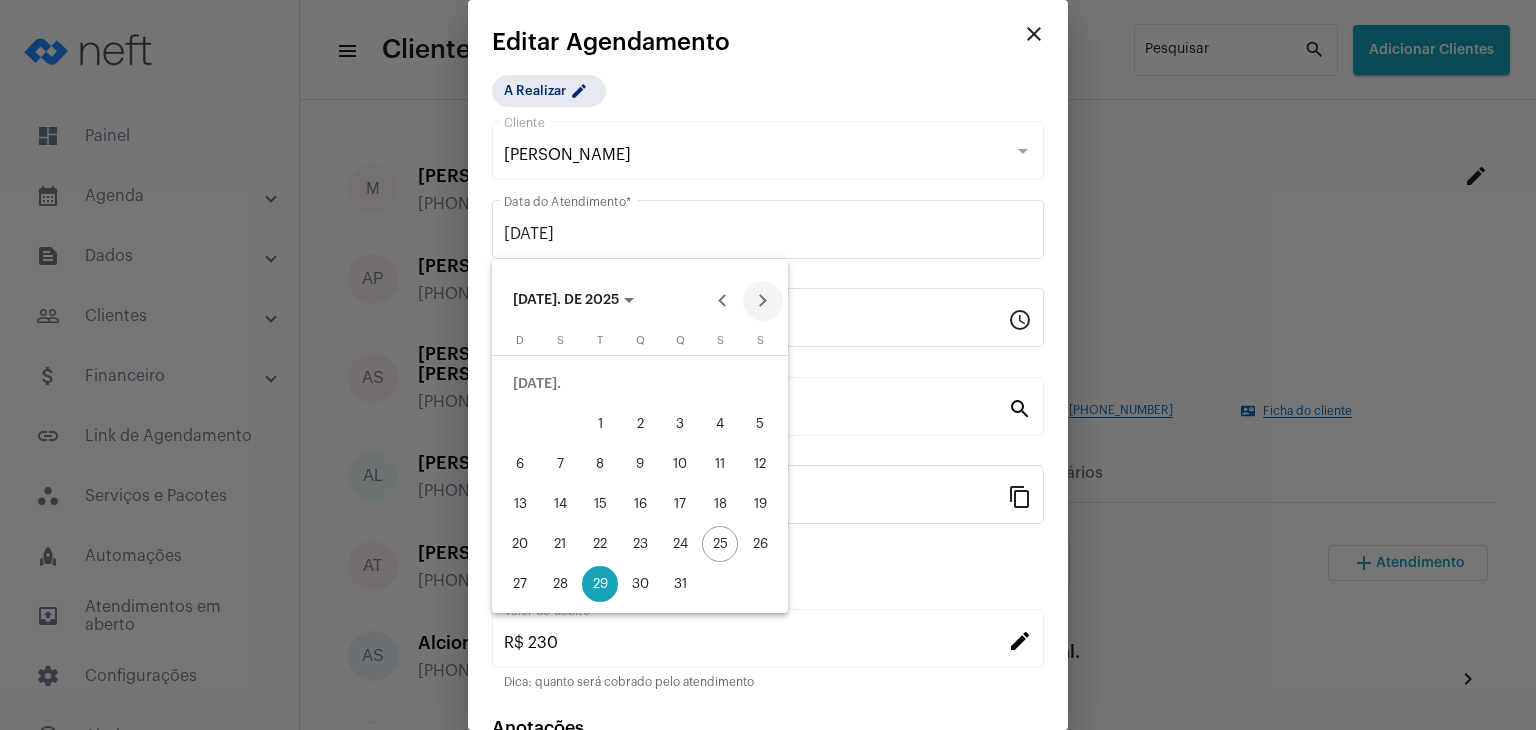 click at bounding box center (763, 301) 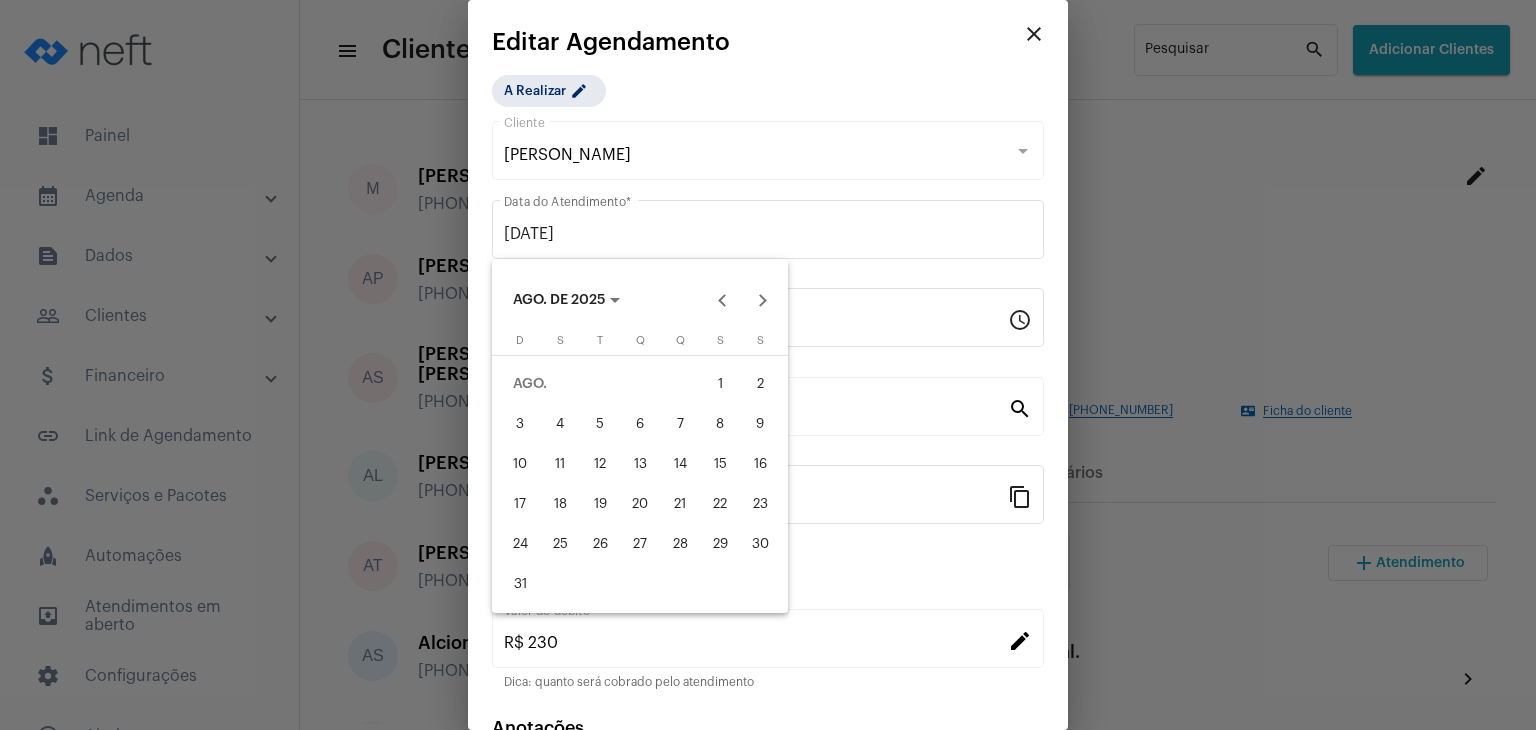 click on "5" at bounding box center (600, 424) 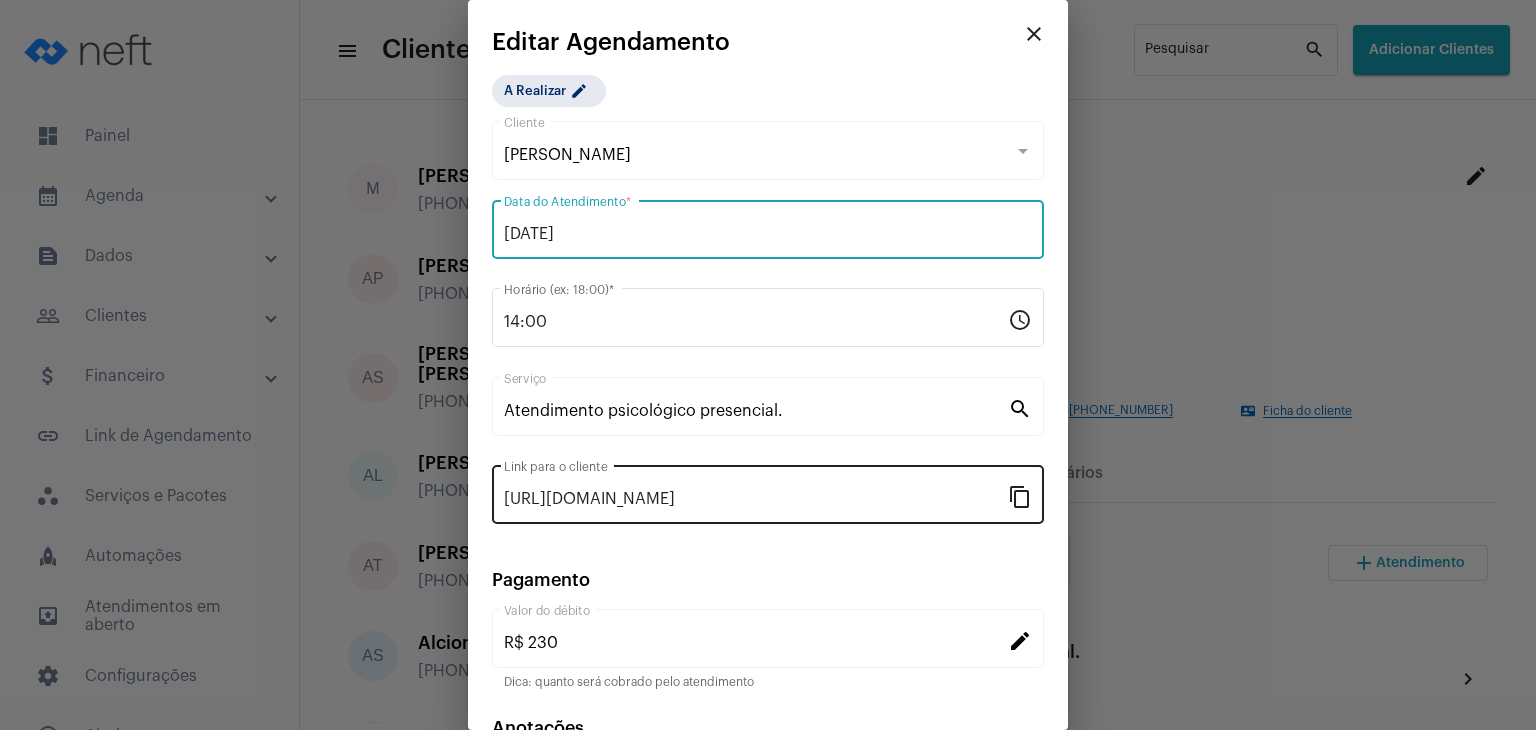 scroll, scrollTop: 128, scrollLeft: 0, axis: vertical 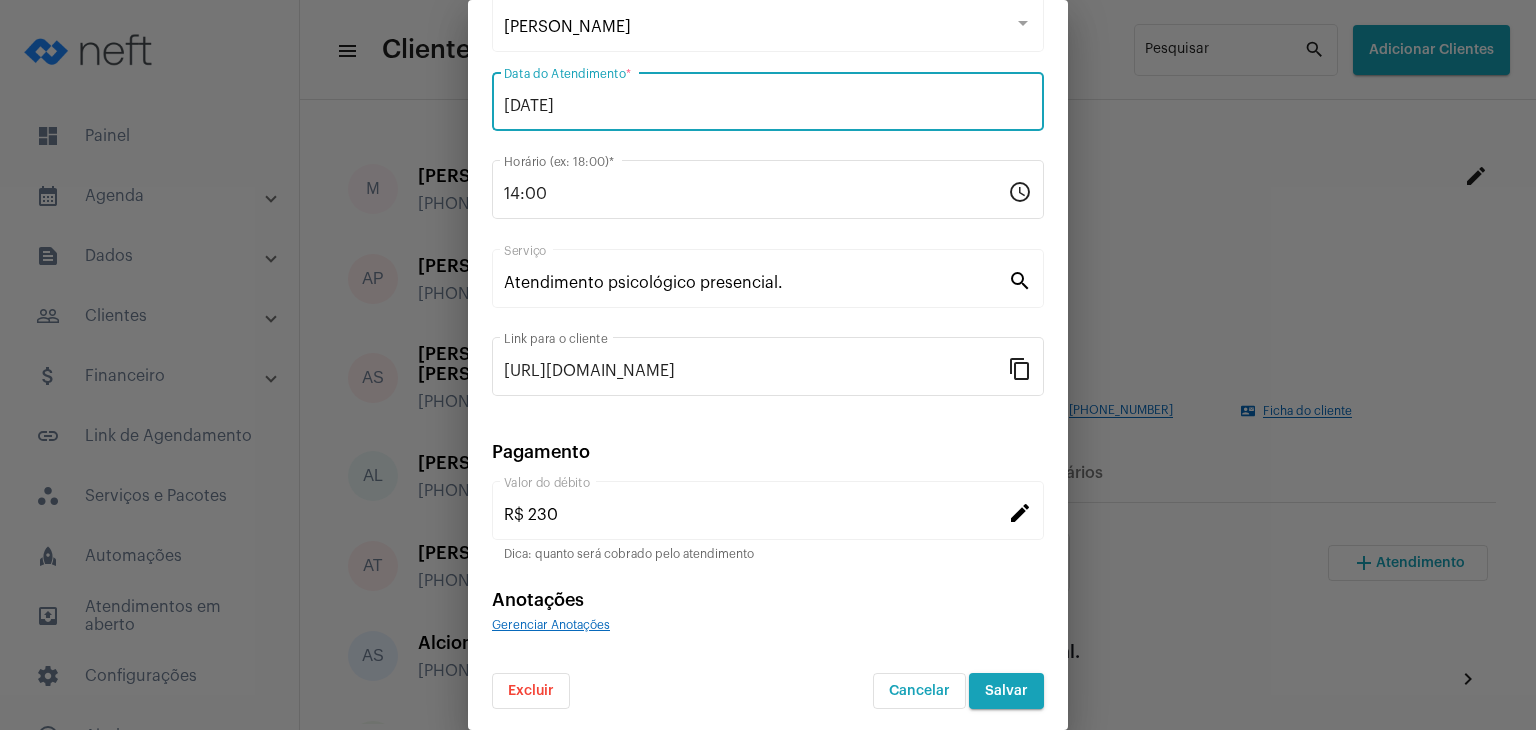 click on "Salvar" at bounding box center [1006, 691] 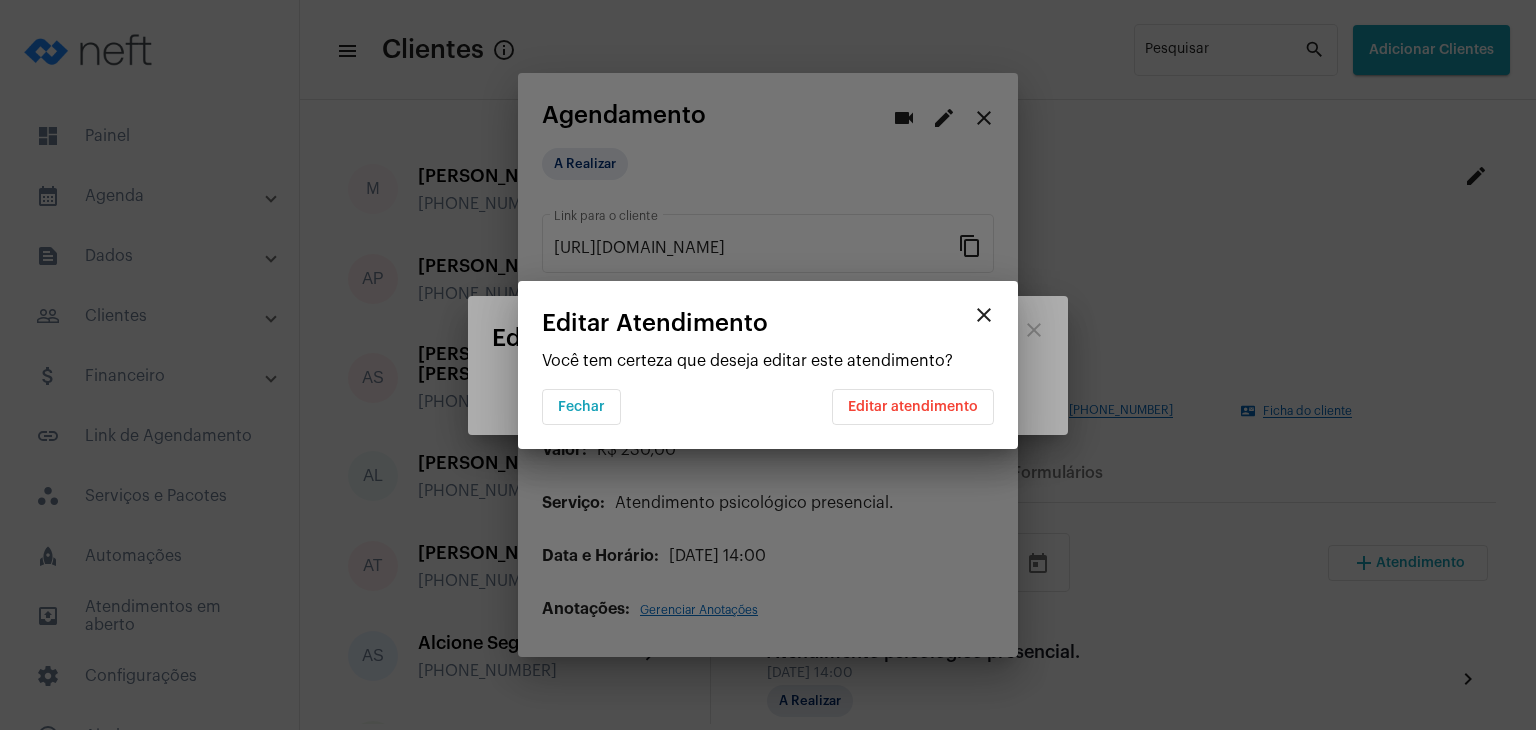 scroll, scrollTop: 0, scrollLeft: 0, axis: both 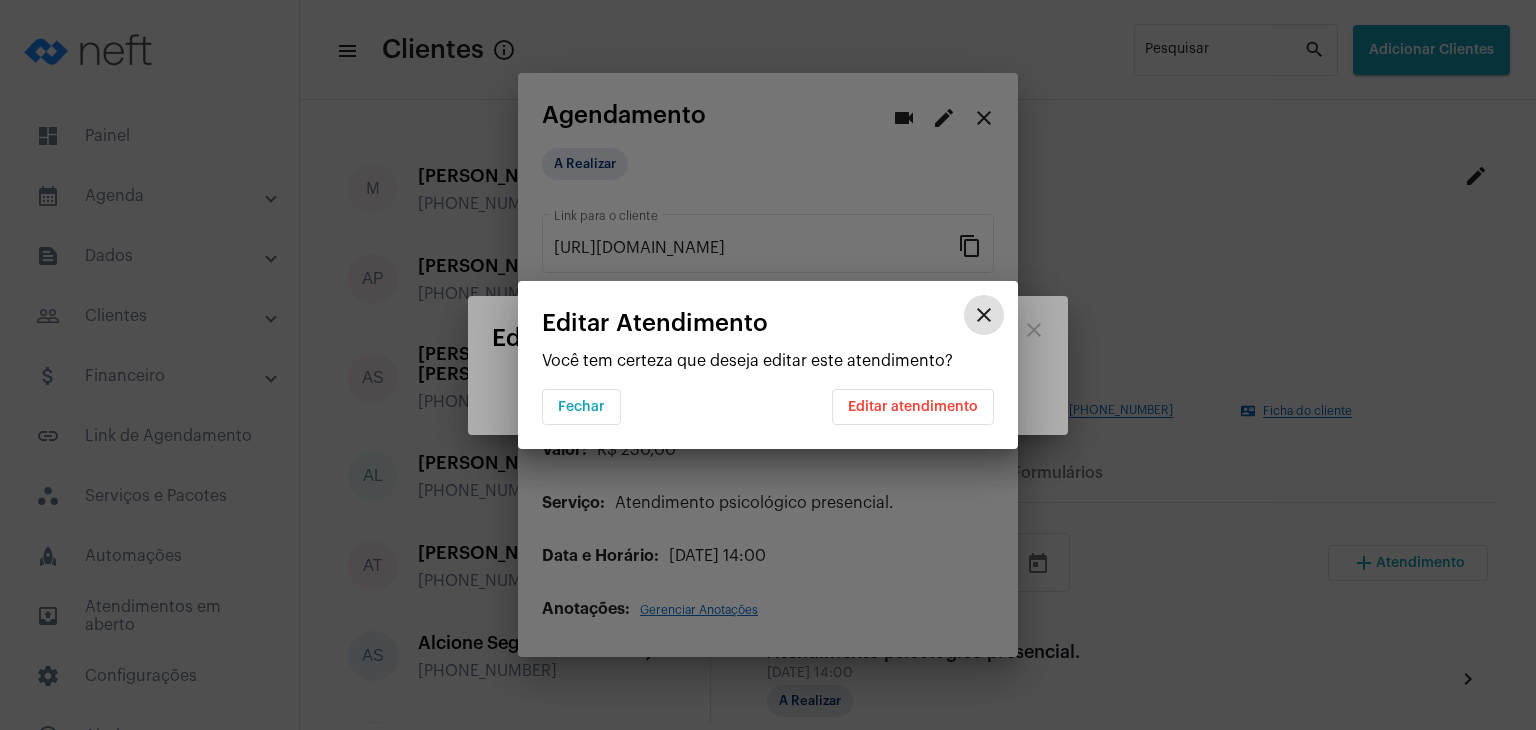click on "Editar atendimento" at bounding box center (913, 407) 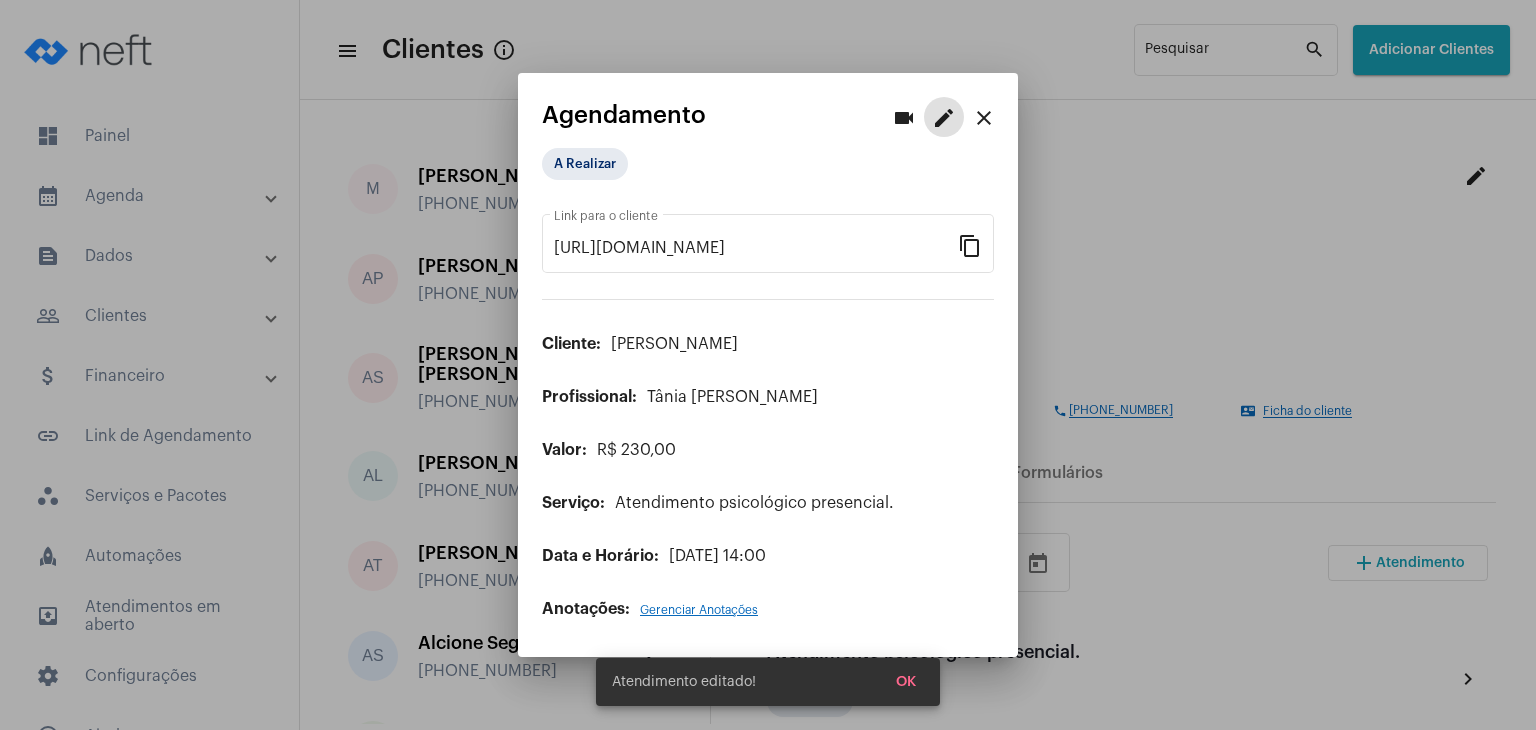 click on "close" at bounding box center [984, 118] 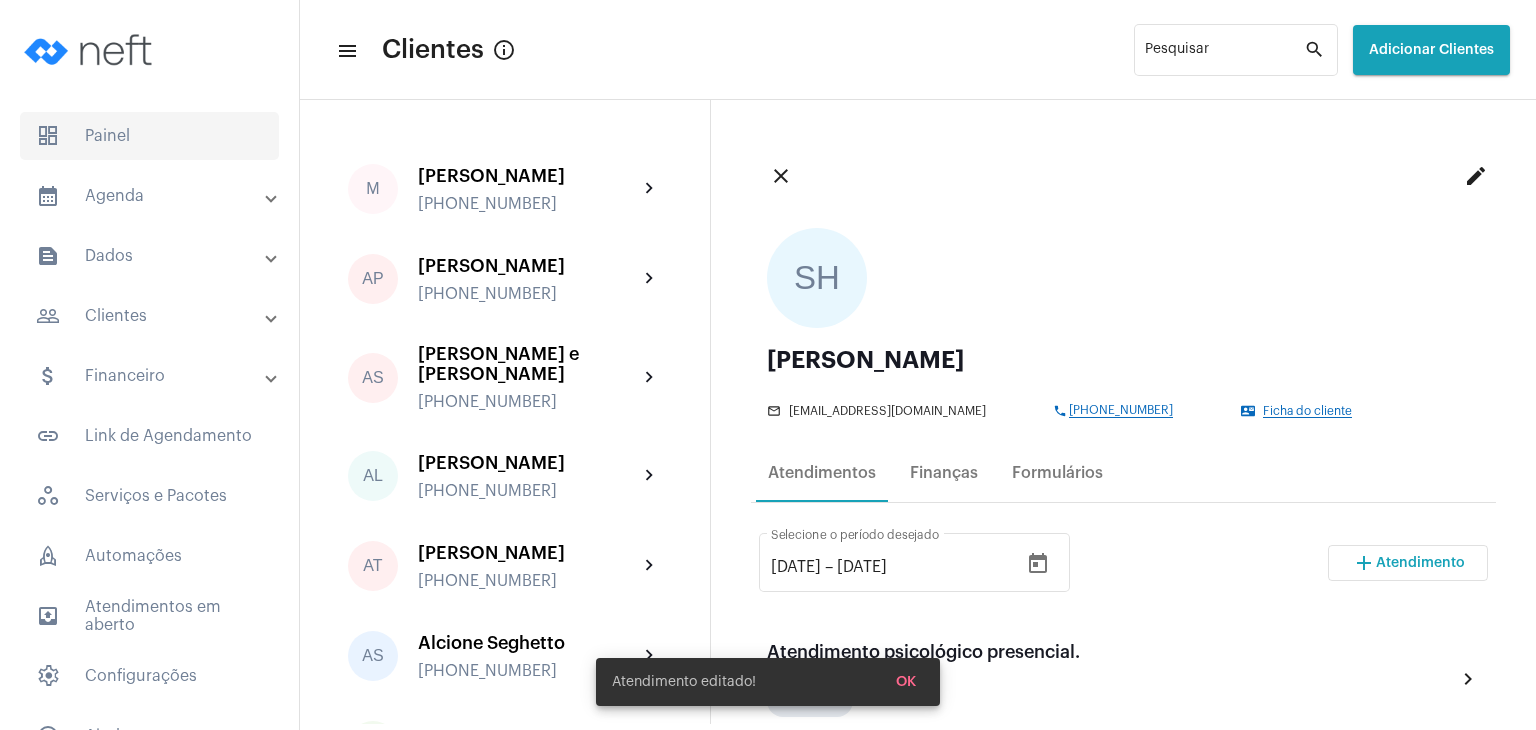 click on "dashboard   Painel" 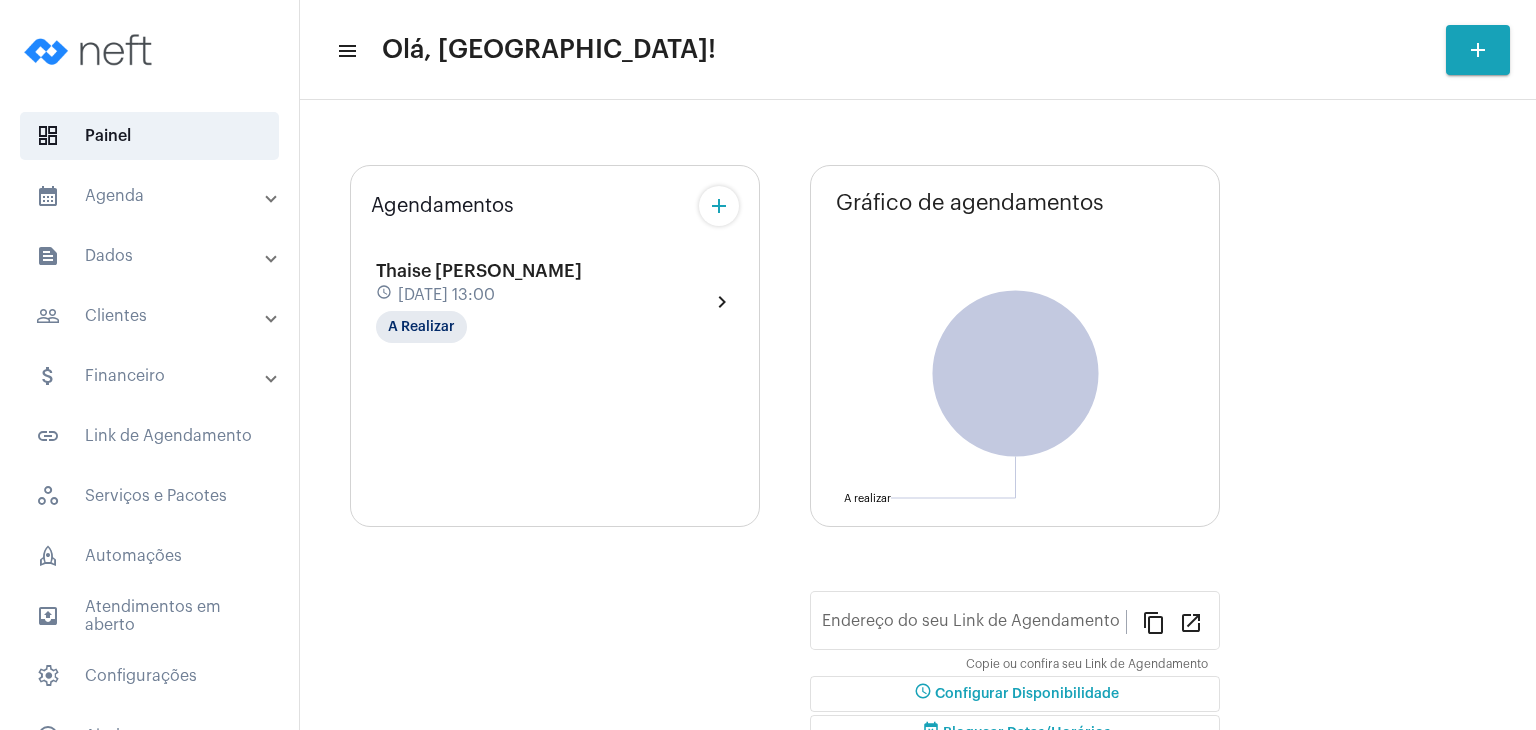 type on "[URL][DOMAIN_NAME]" 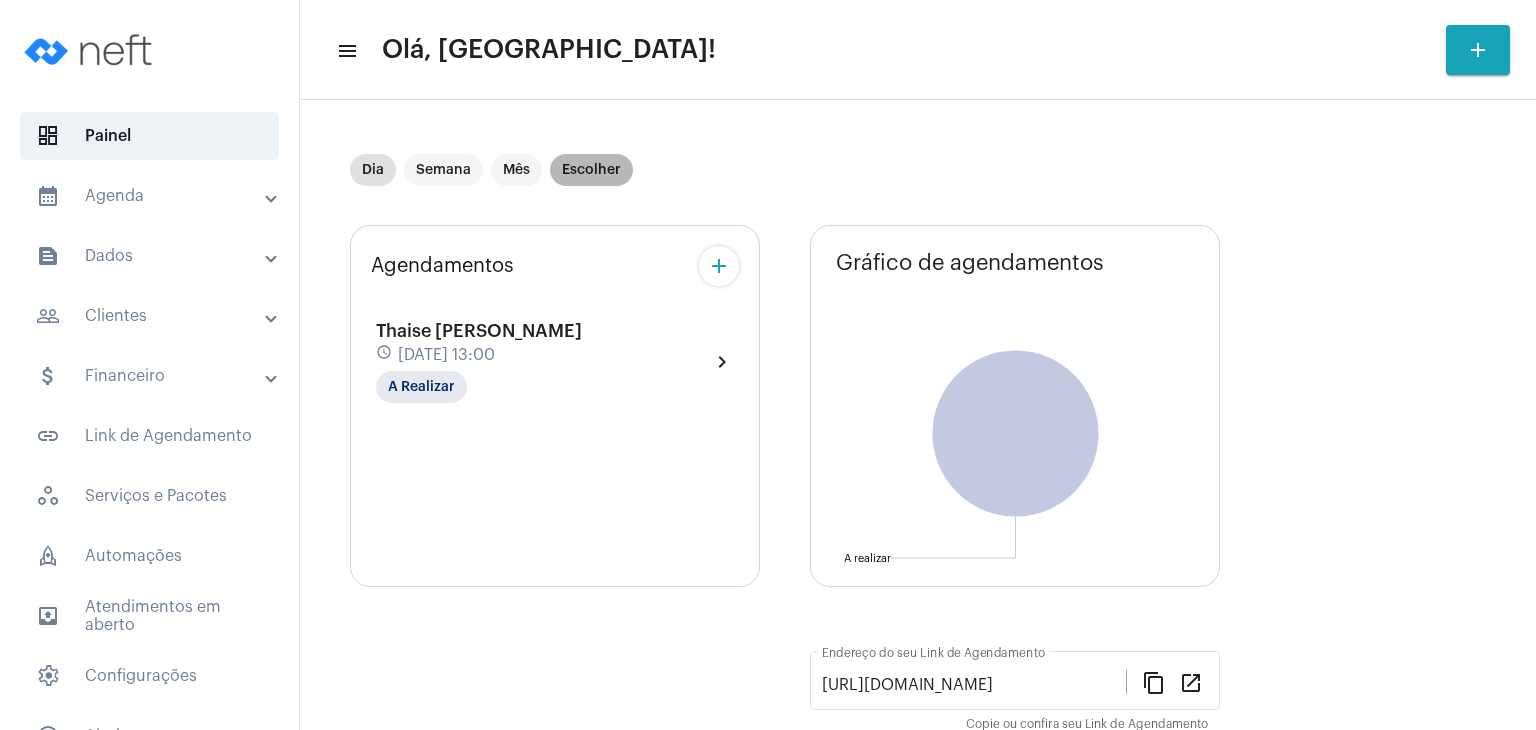 click on "Escolher" at bounding box center [591, 170] 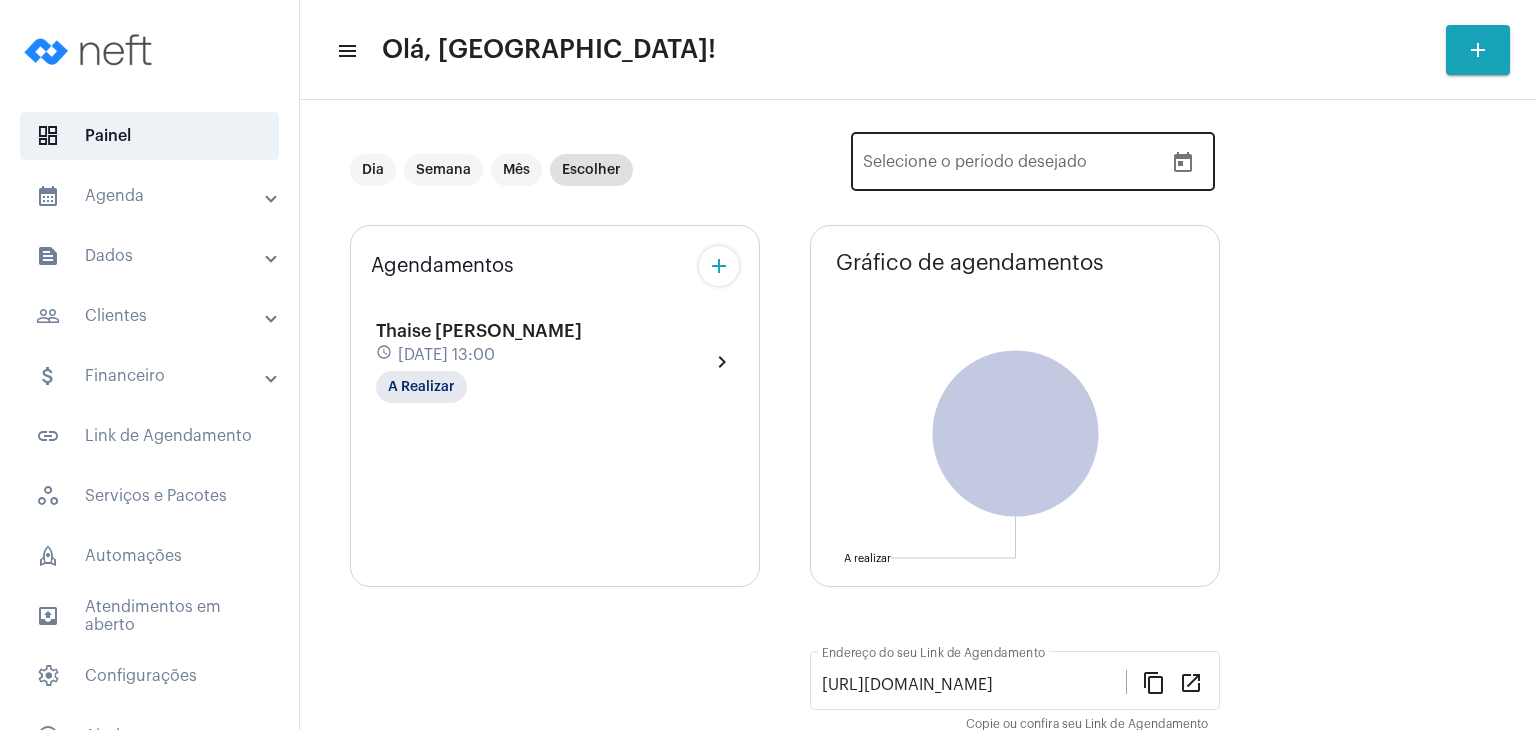 click 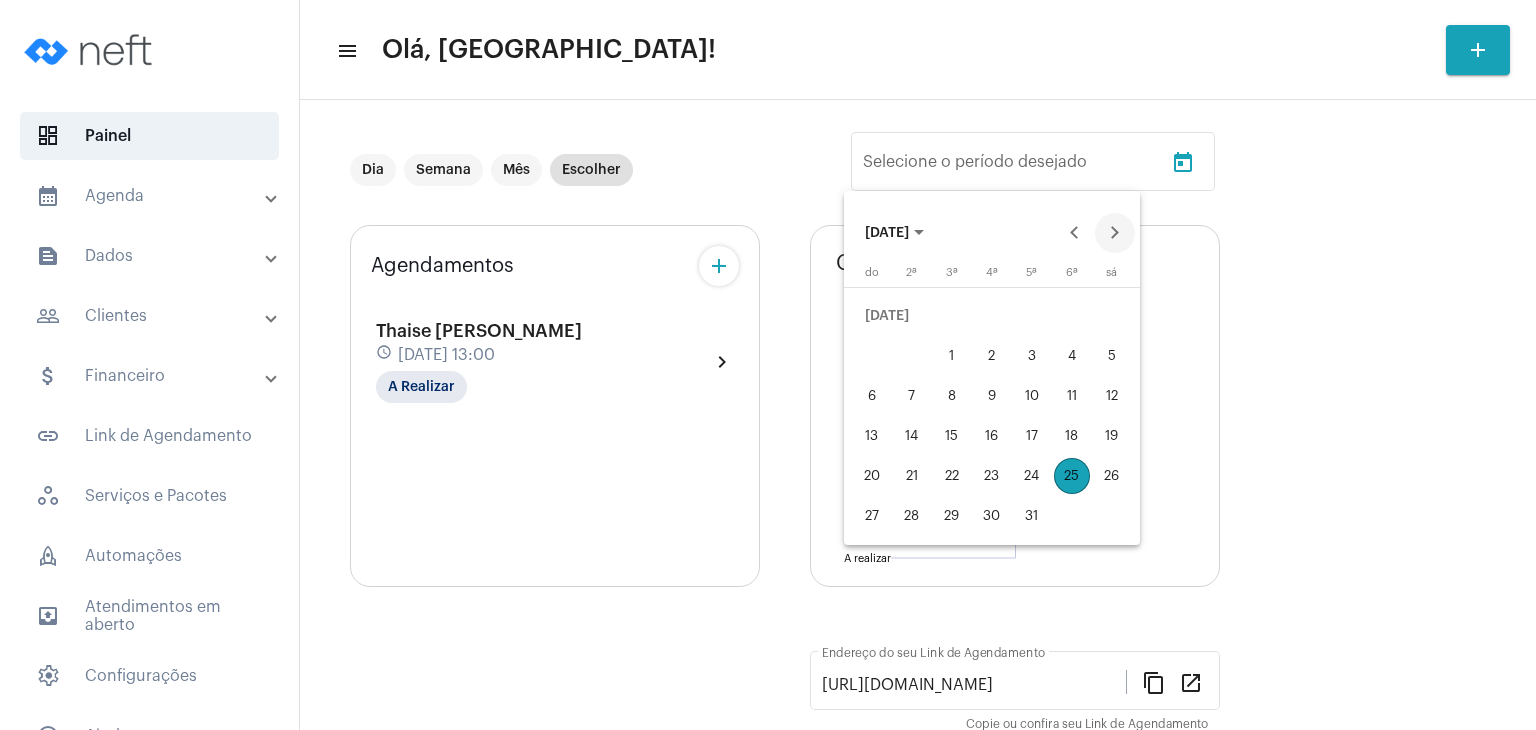 click at bounding box center [1115, 233] 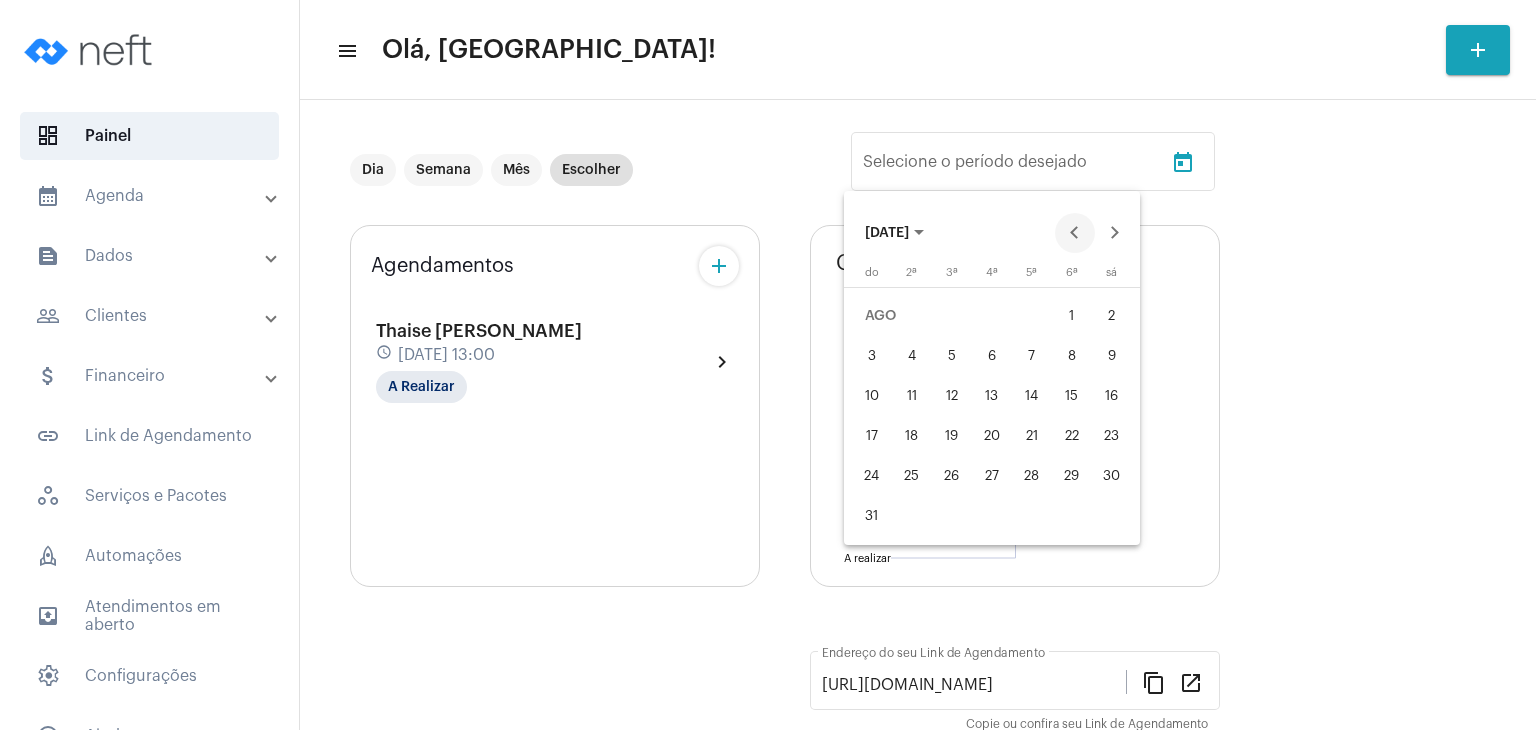 click at bounding box center (1075, 233) 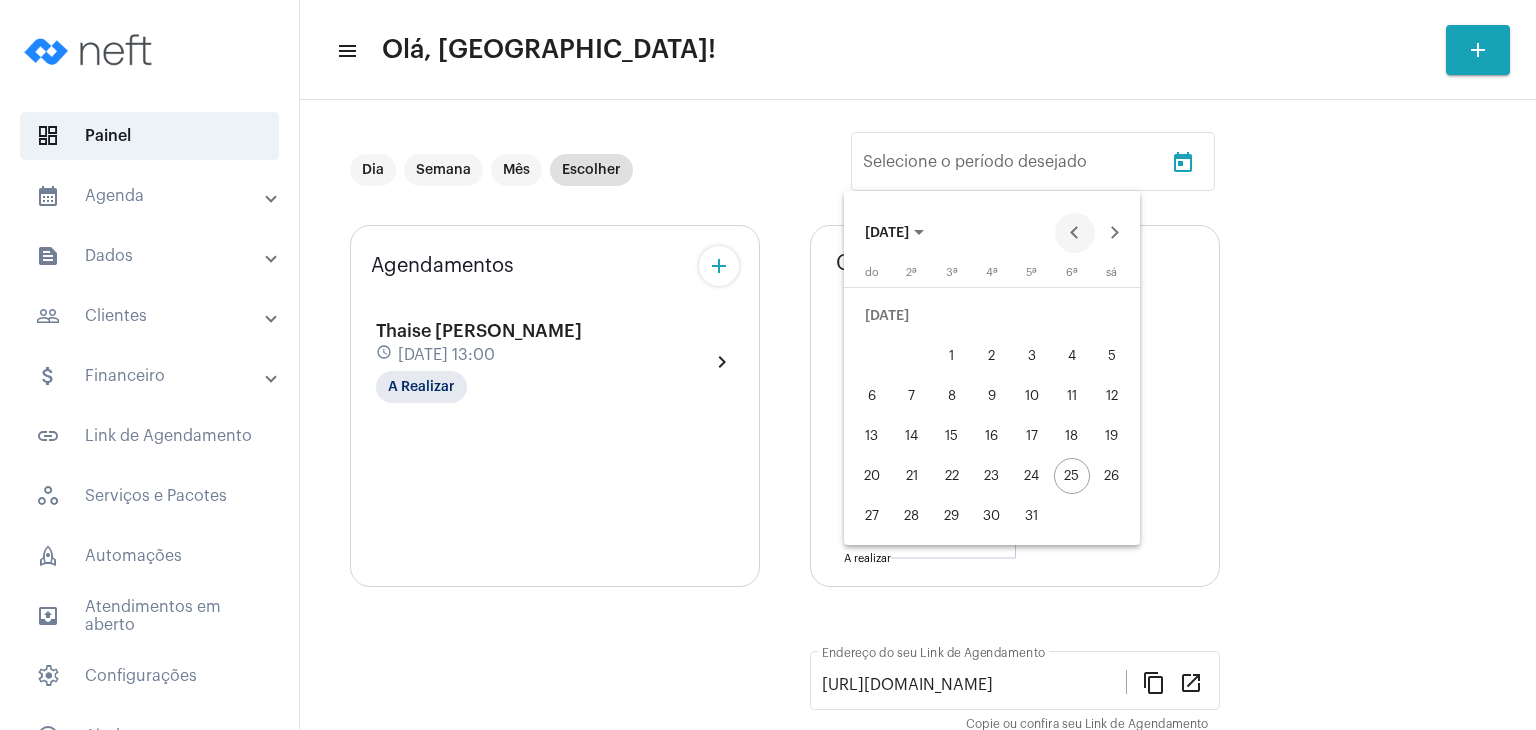 click at bounding box center [1075, 233] 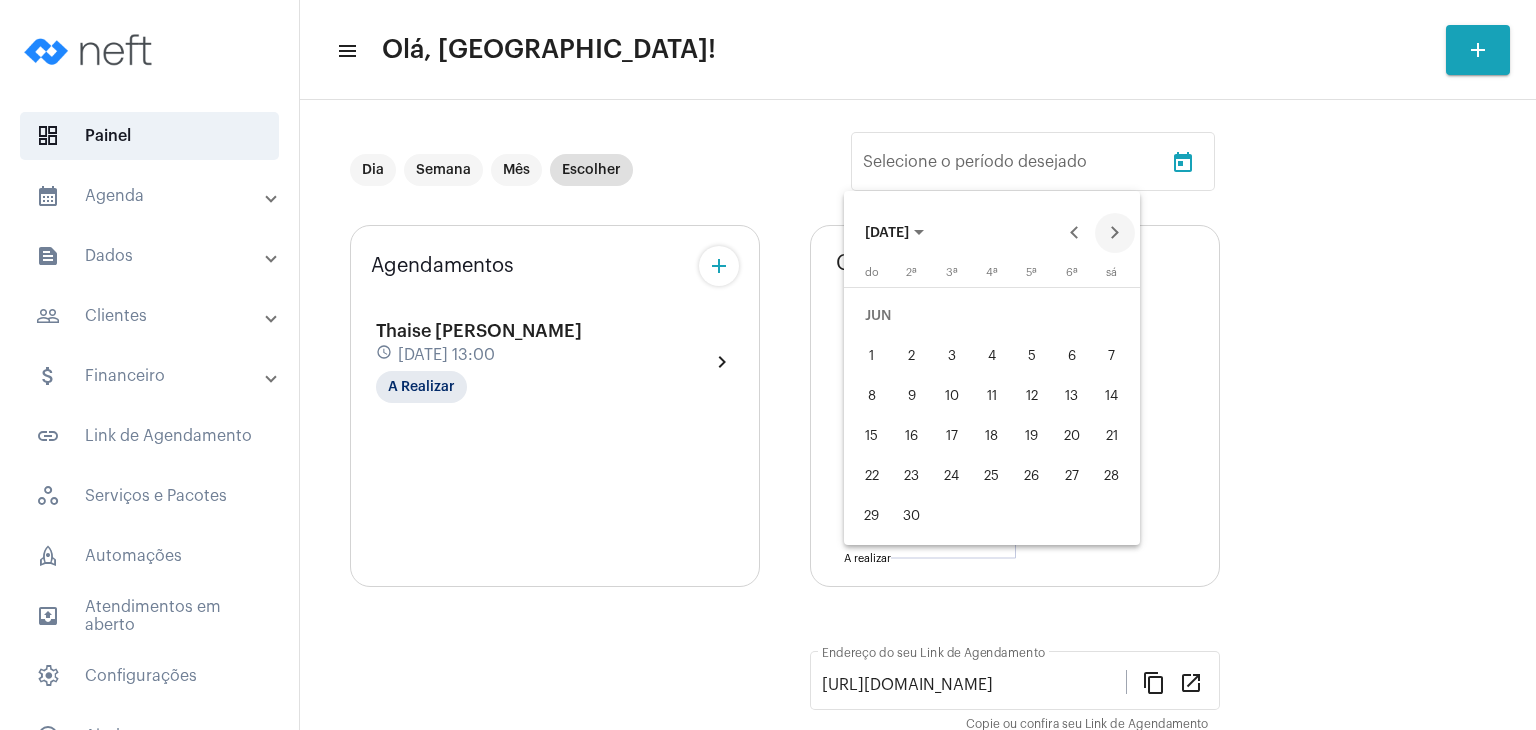 click at bounding box center [1115, 233] 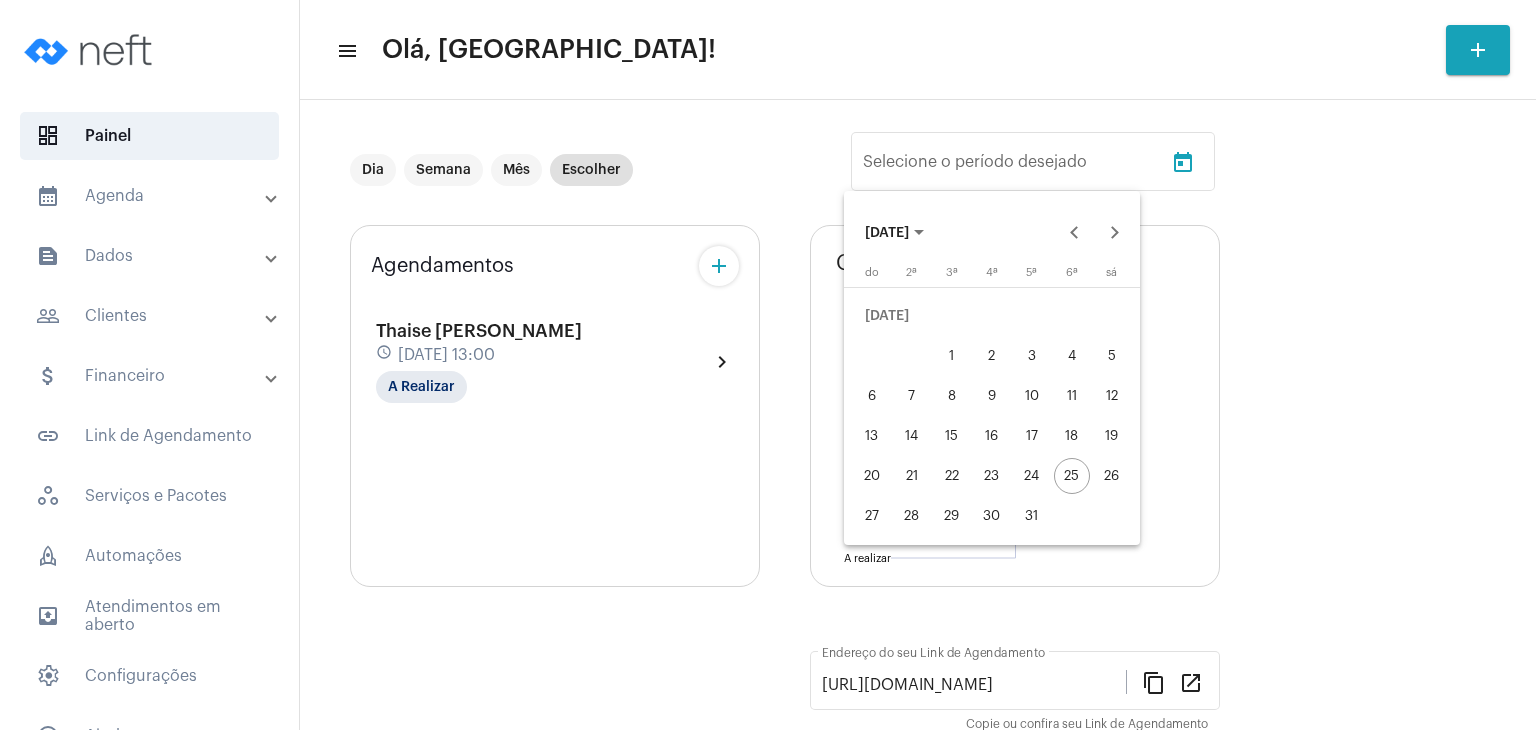 click on "27" at bounding box center (872, 516) 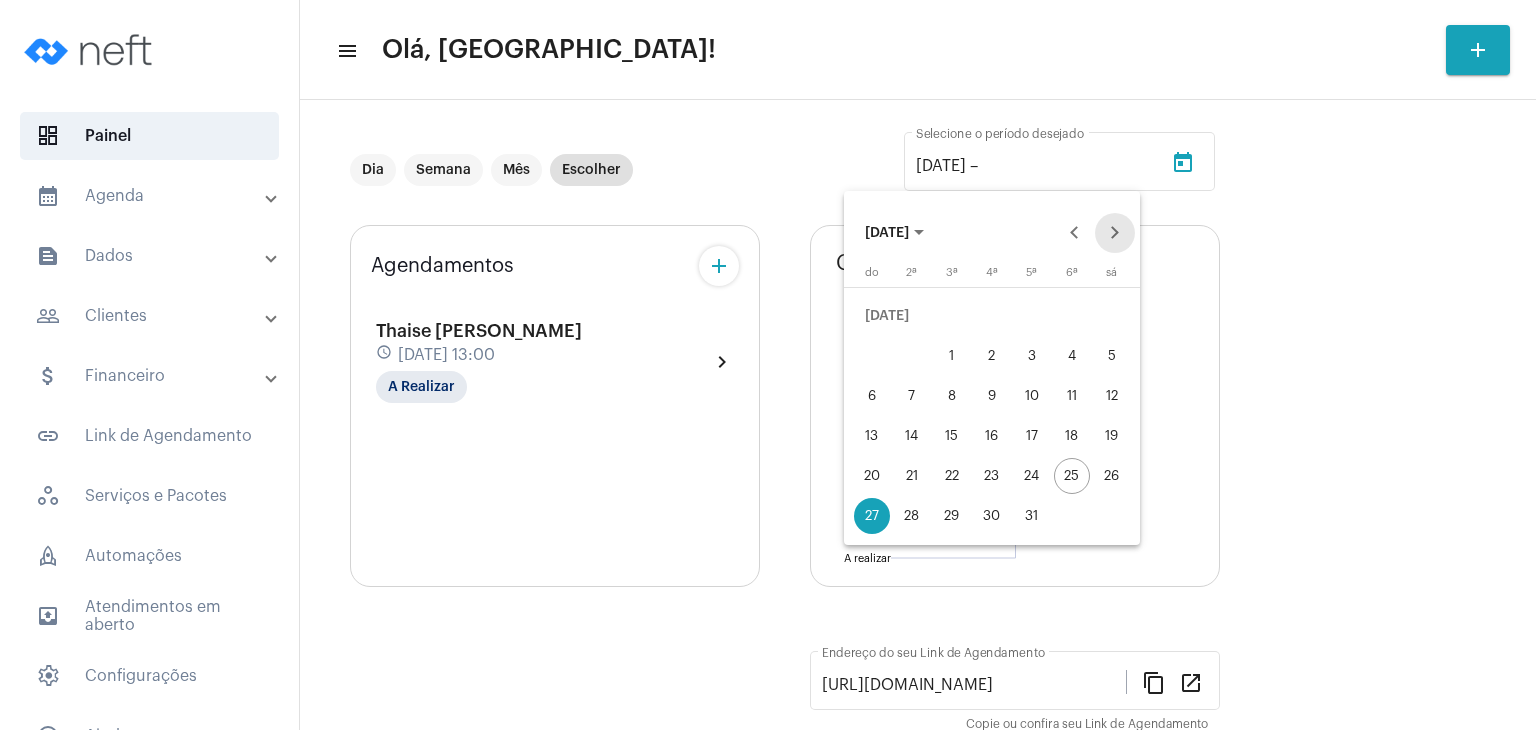 click at bounding box center (1115, 233) 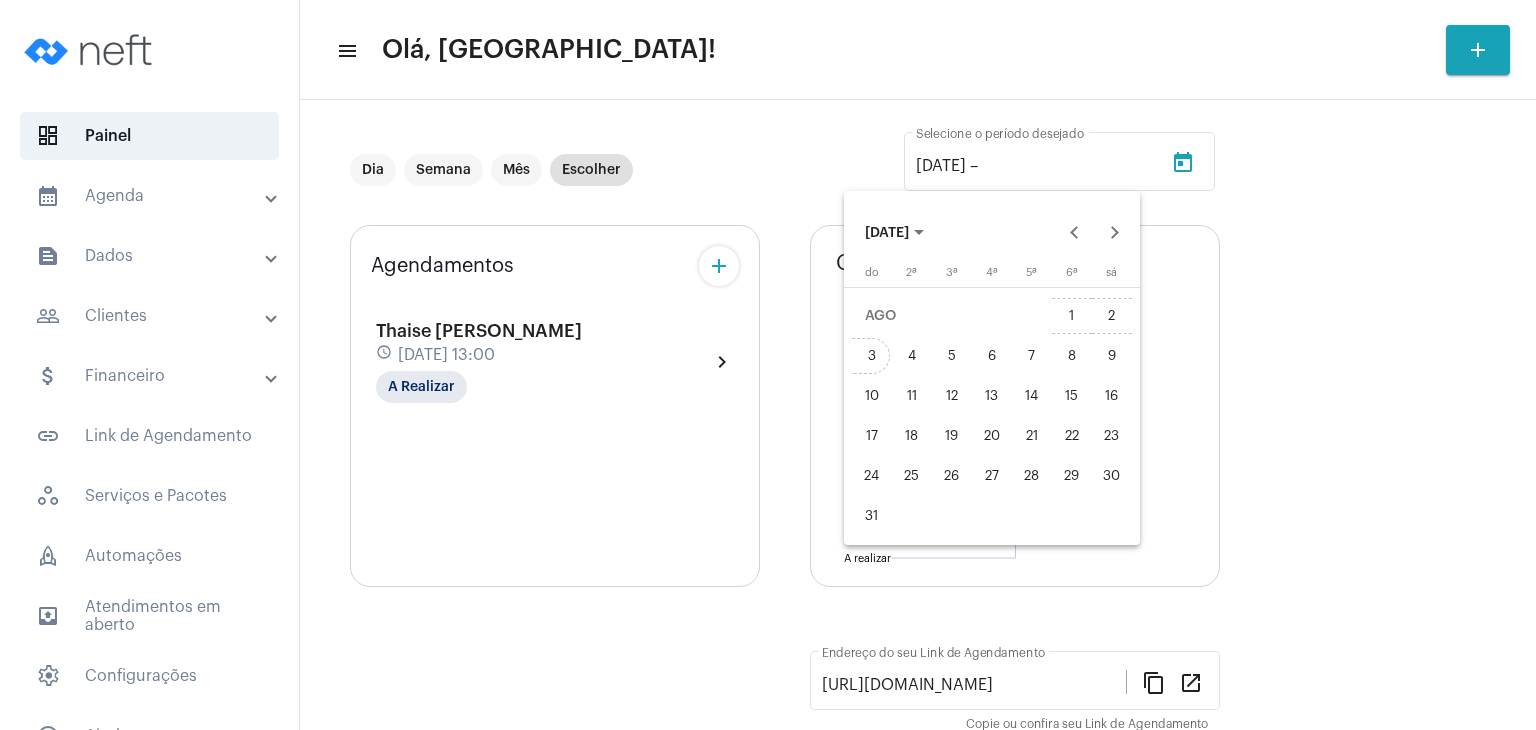 click on "3" at bounding box center (872, 356) 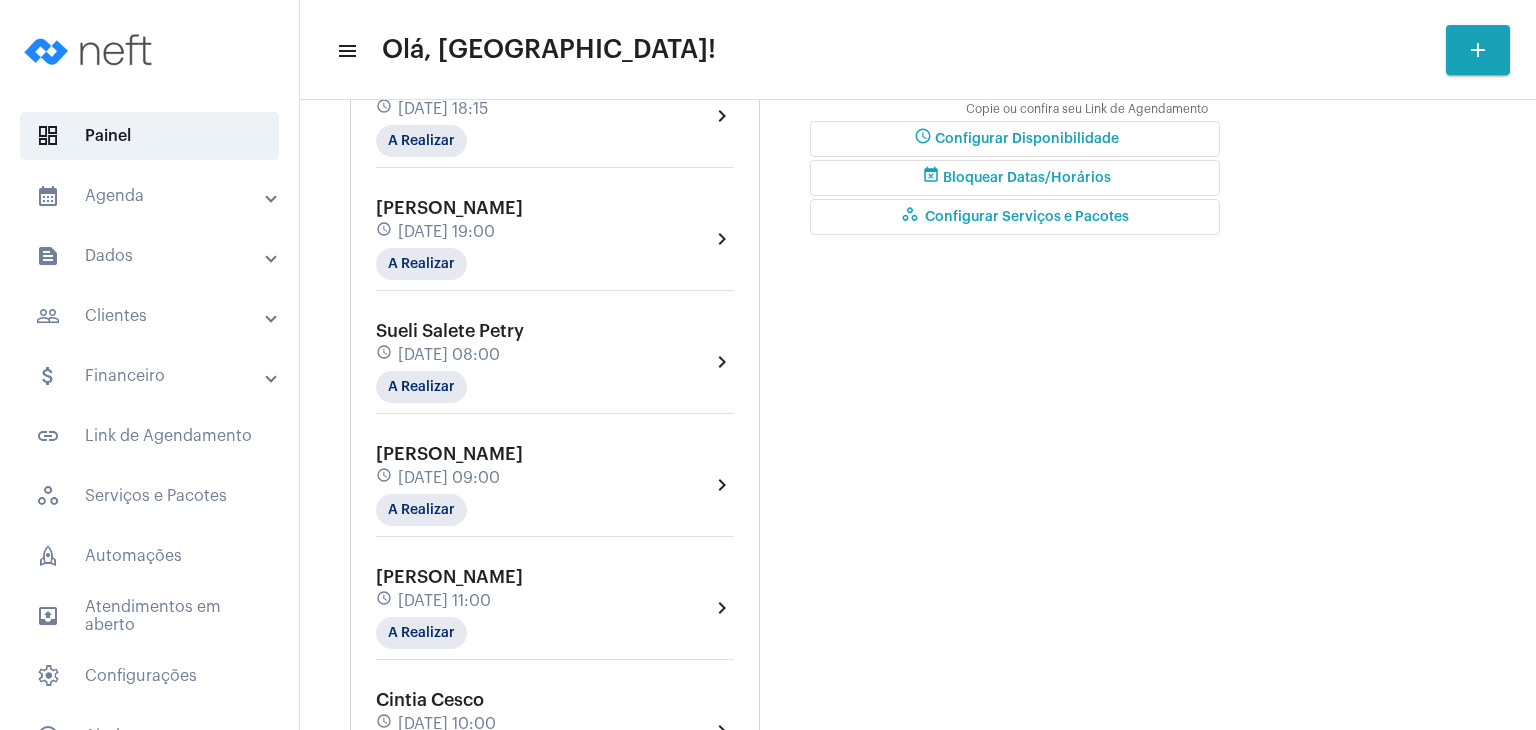 scroll, scrollTop: 579, scrollLeft: 0, axis: vertical 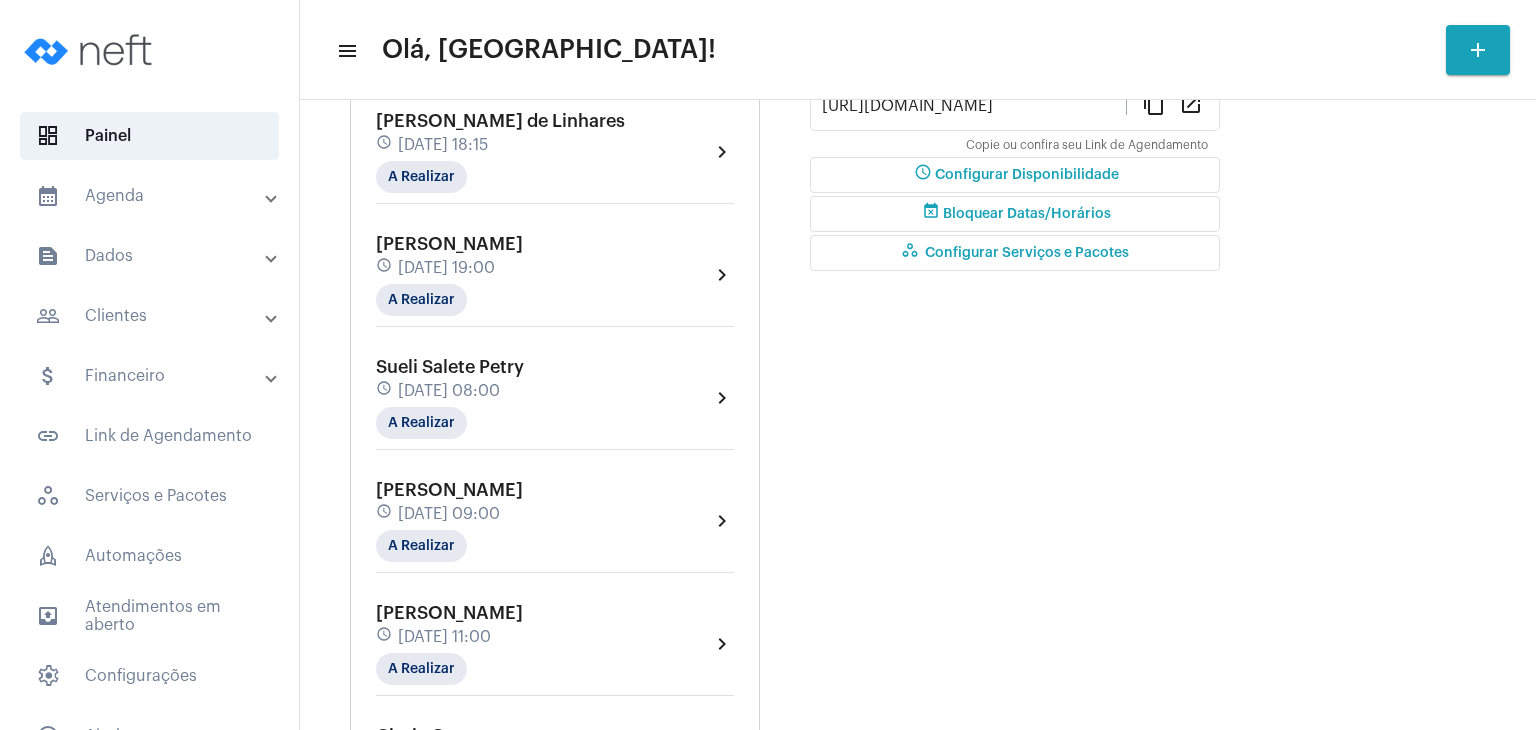 click on "calendar_month_outlined  Agenda   calendar_month_outlined   Calendário   schedule   Disponibilidade de Horários  text_snippet_outlined  Dados   star   Depoimentos  people_outline  Clientes  people_outline  Meus Clientes  notes  Anotações  attach_money  Financeiro  attach_money  Dashboard Financeiro  link_outlined  Link de Agendamento   workspaces_outlined   Serviços e Pacotes  rocket_outlined  Automações  outbox_outline  Atendimentos em aberto   settings   Configurações  help_outline  Ajuda e suporte   school   Aprenda a usar  help_outline  Suporte" 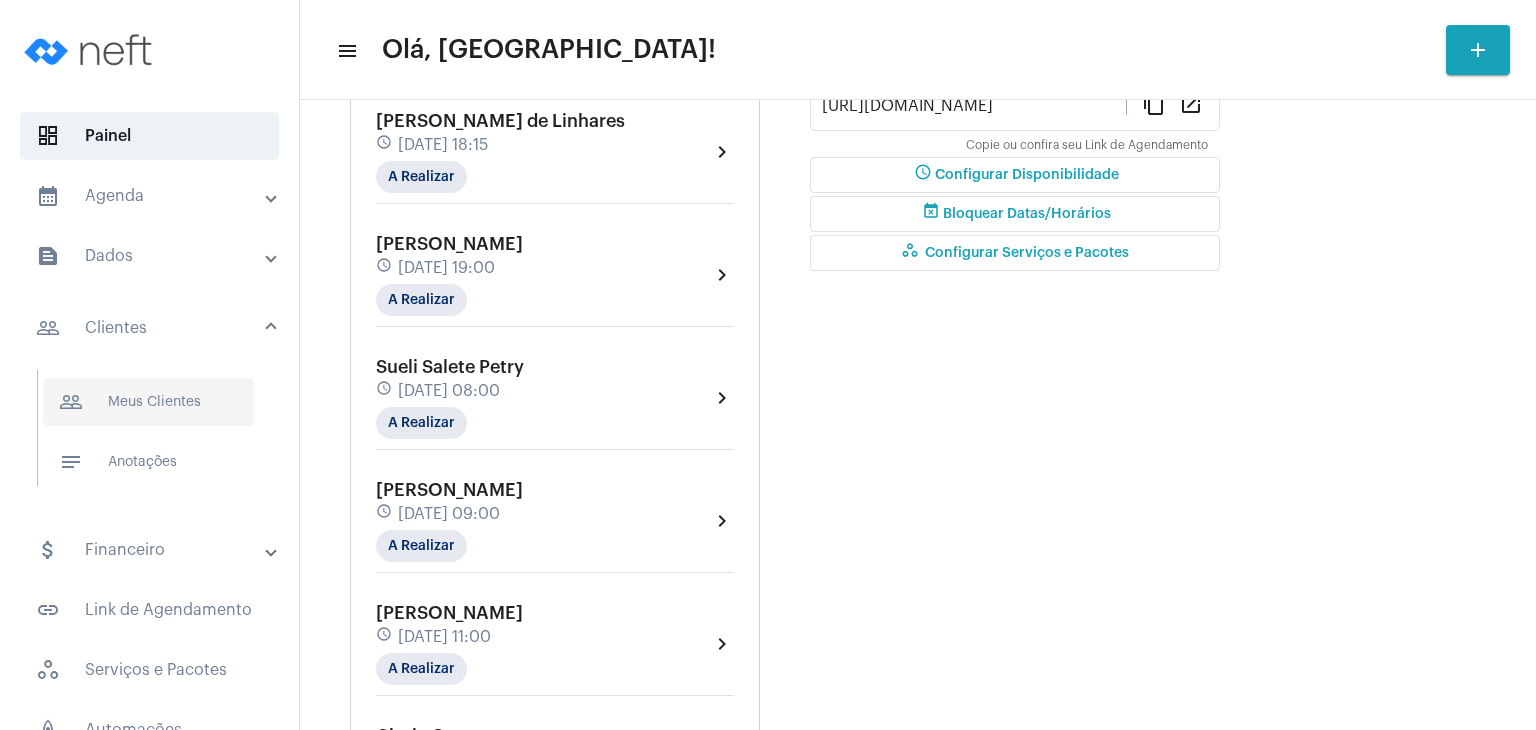 click on "people_outline  Meus Clientes" at bounding box center (148, 402) 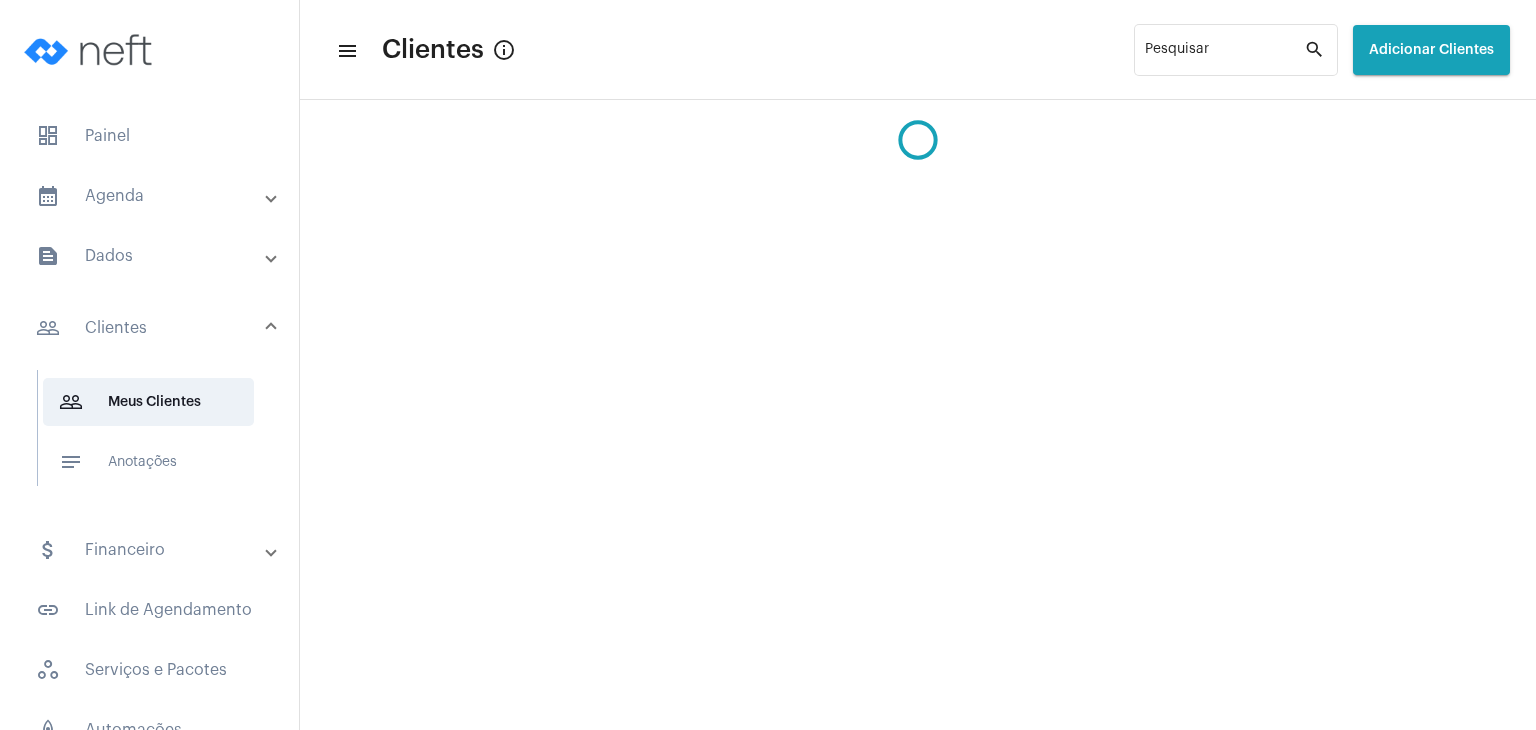 scroll, scrollTop: 0, scrollLeft: 0, axis: both 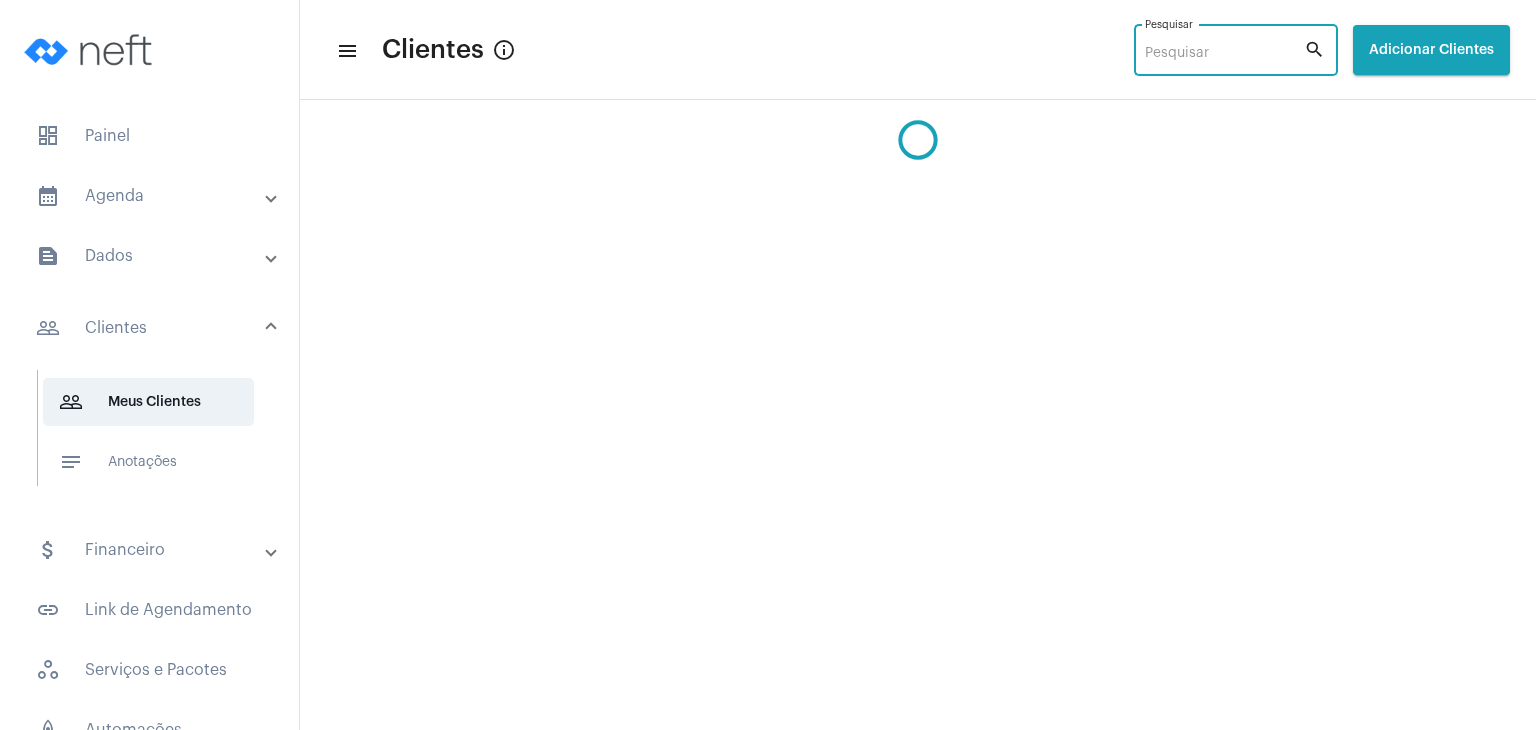 click on "Pesquisar" at bounding box center [1224, 54] 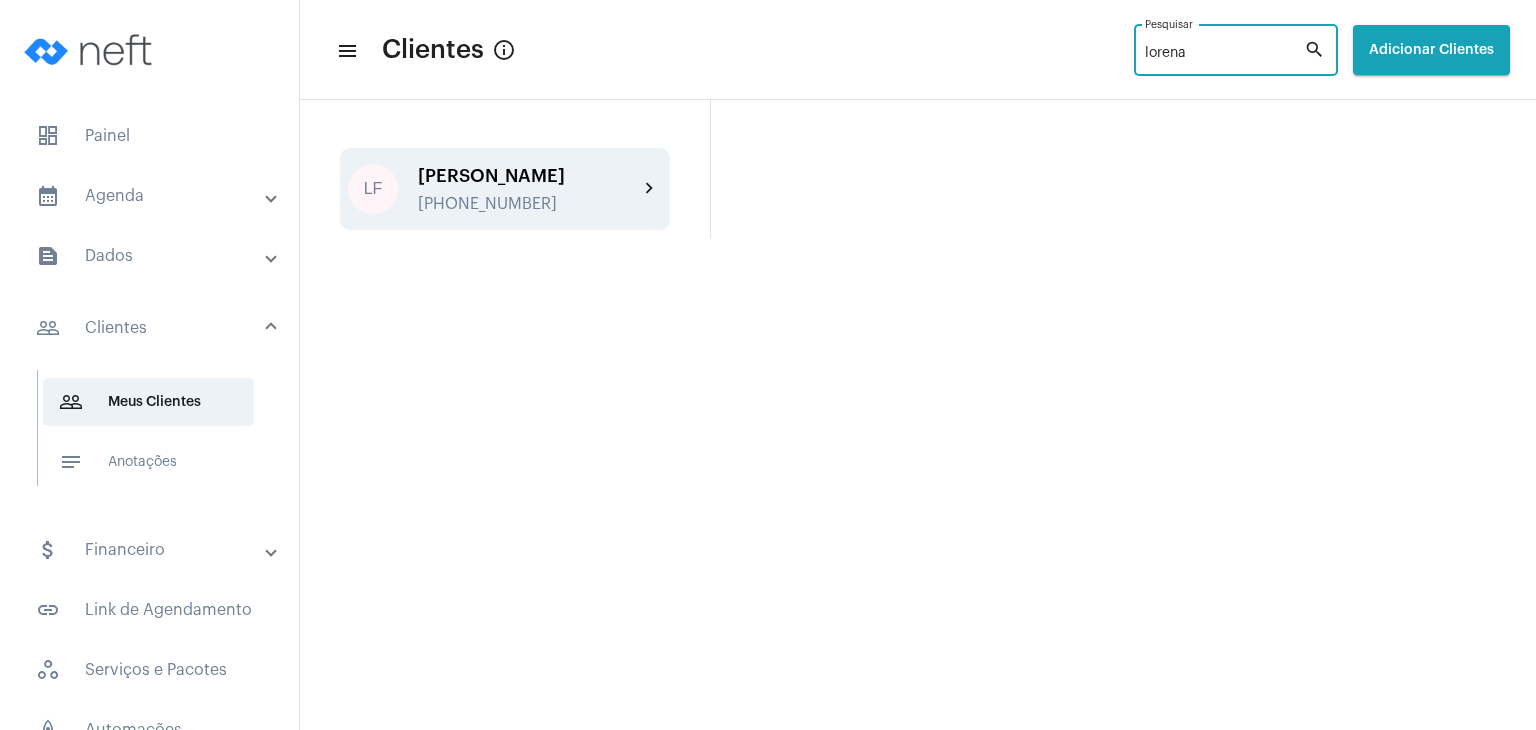 type on "lorena" 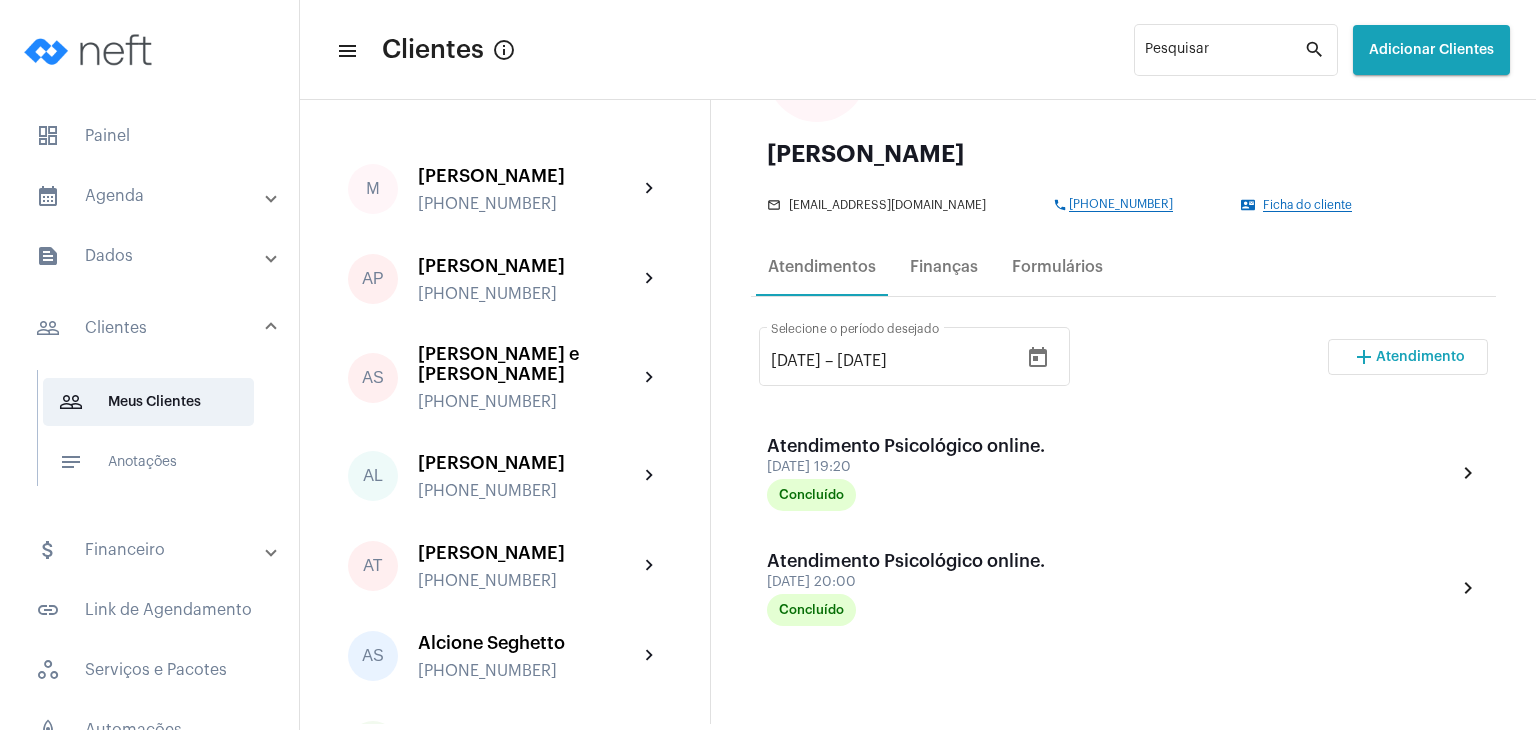 scroll, scrollTop: 300, scrollLeft: 0, axis: vertical 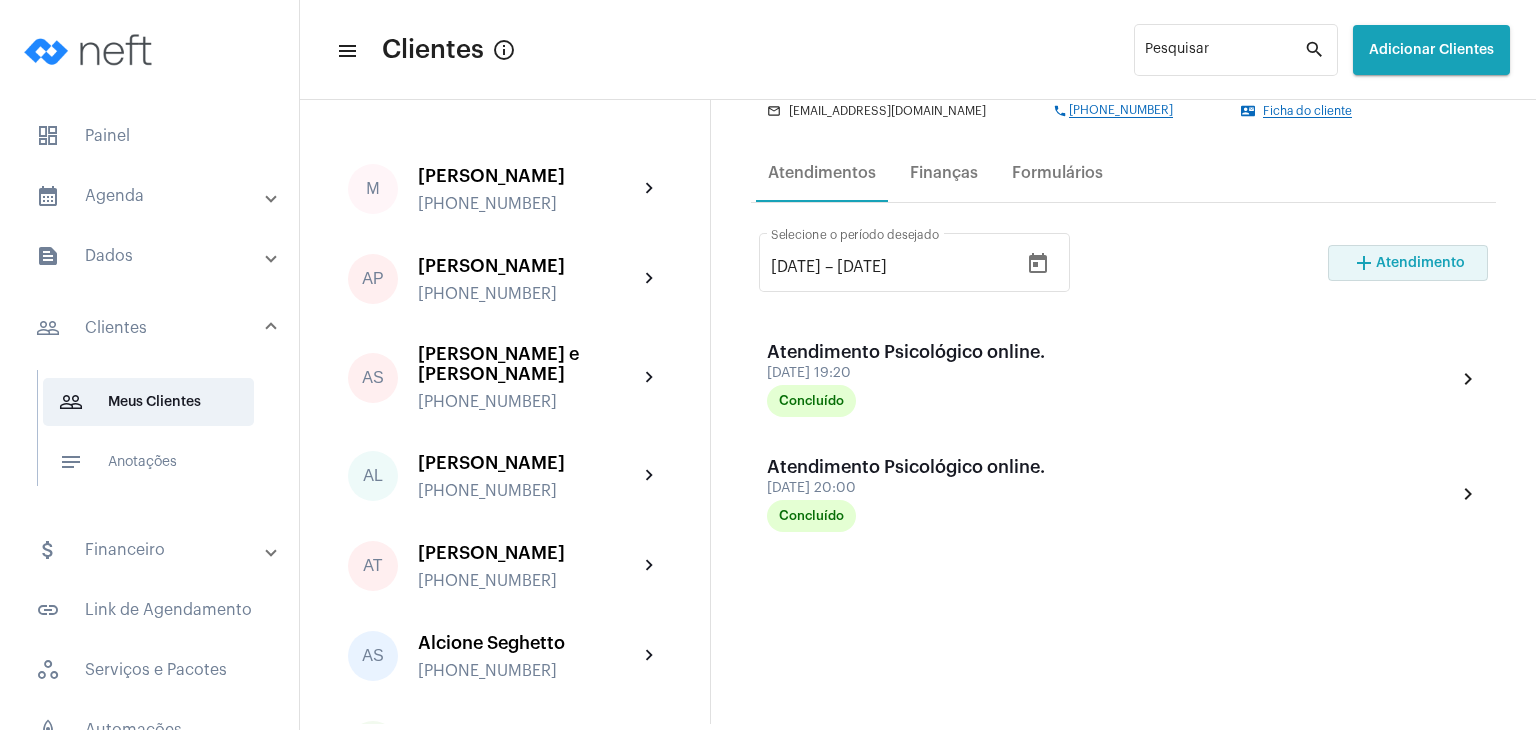 click on "add Atendimento" at bounding box center [1408, 263] 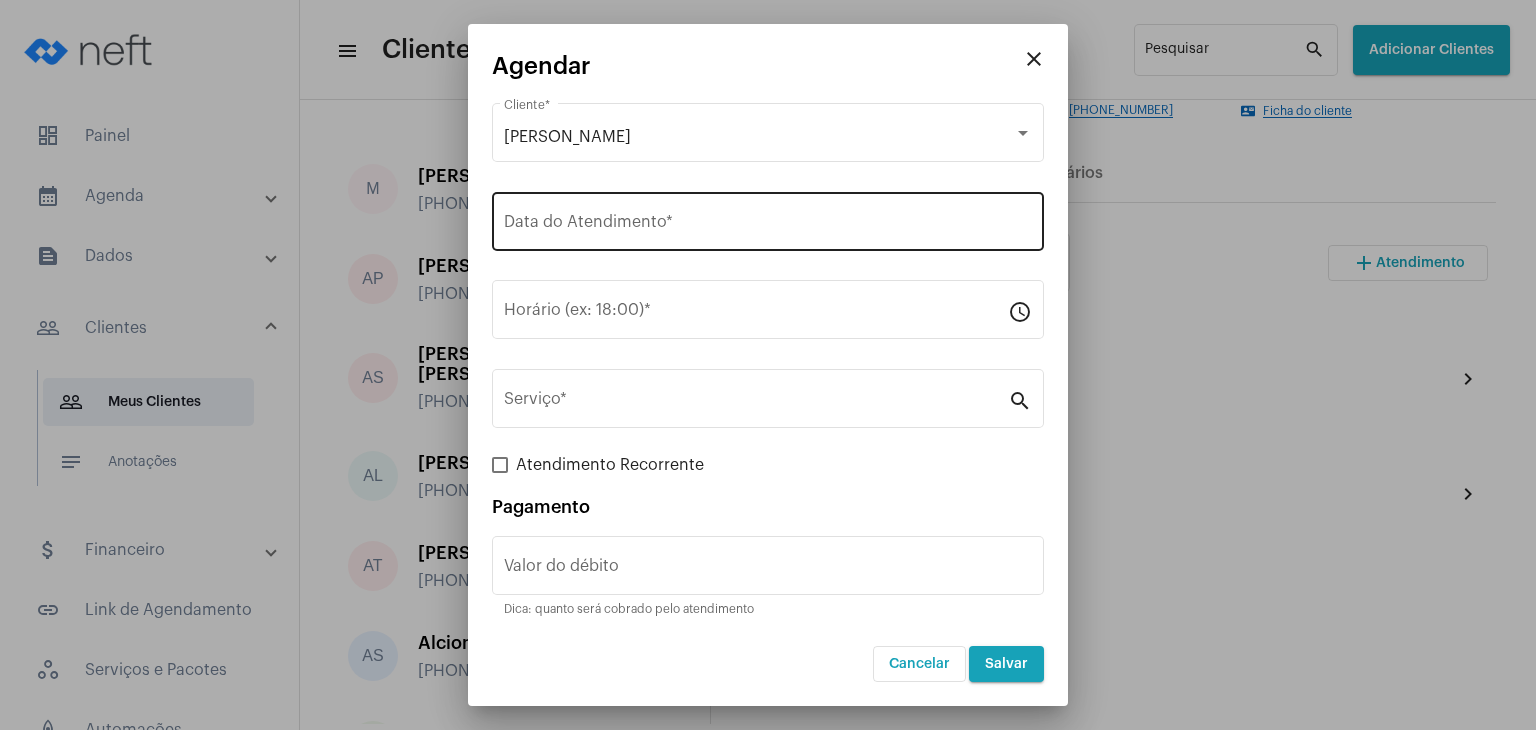 click on "Data do Atendimento  *" at bounding box center [768, 226] 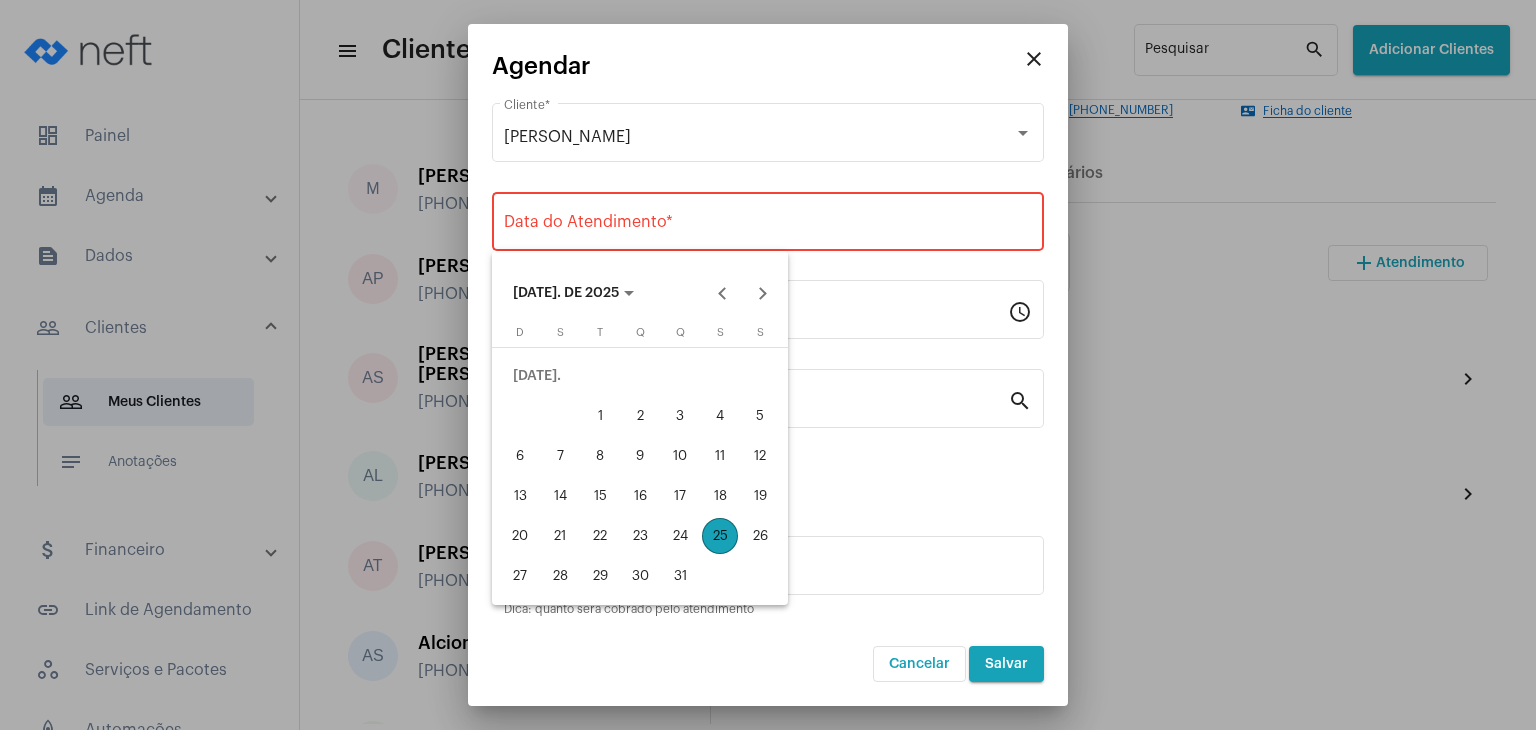 click on "29" at bounding box center [600, 576] 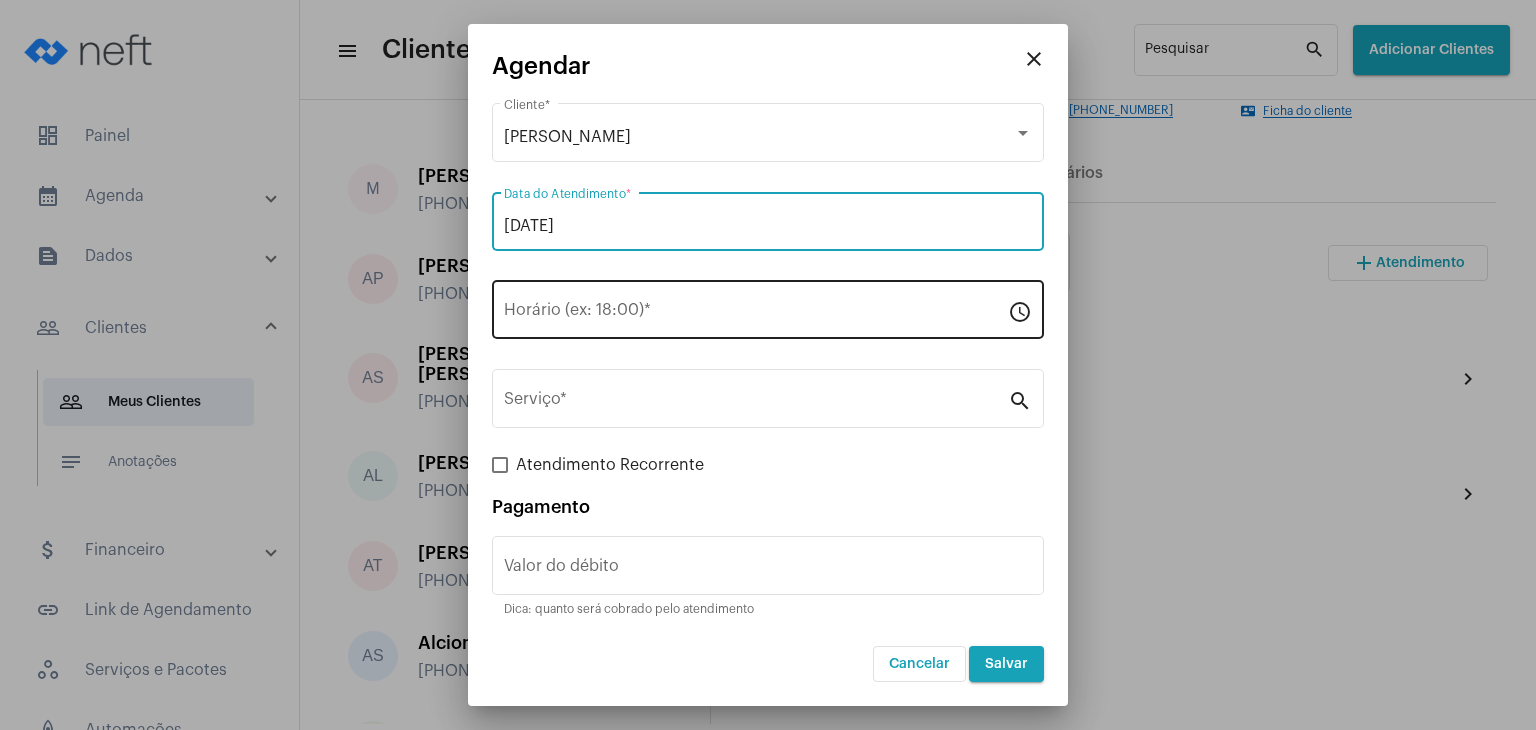 click on "Horário (ex: 18:00)  *" at bounding box center [756, 314] 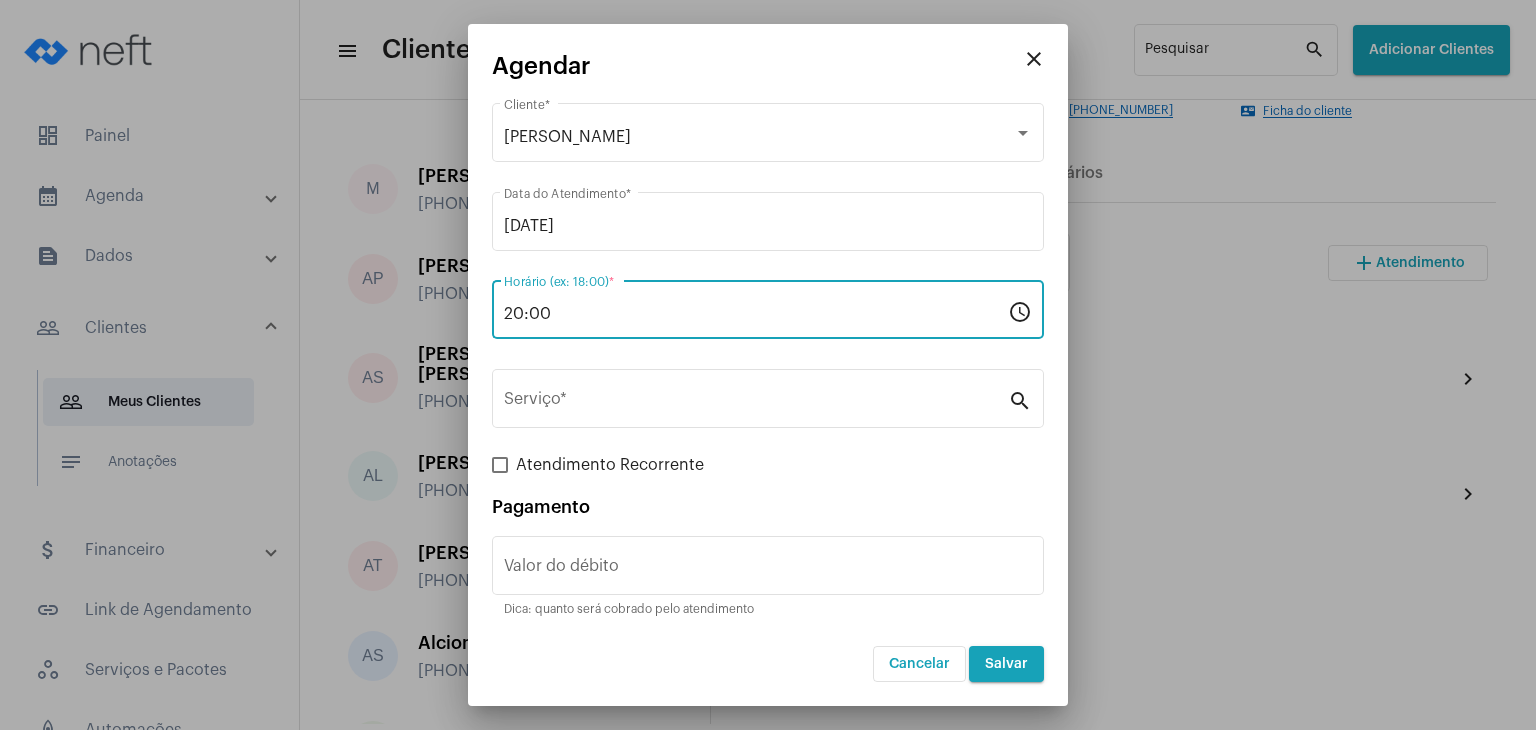 type on "20:00" 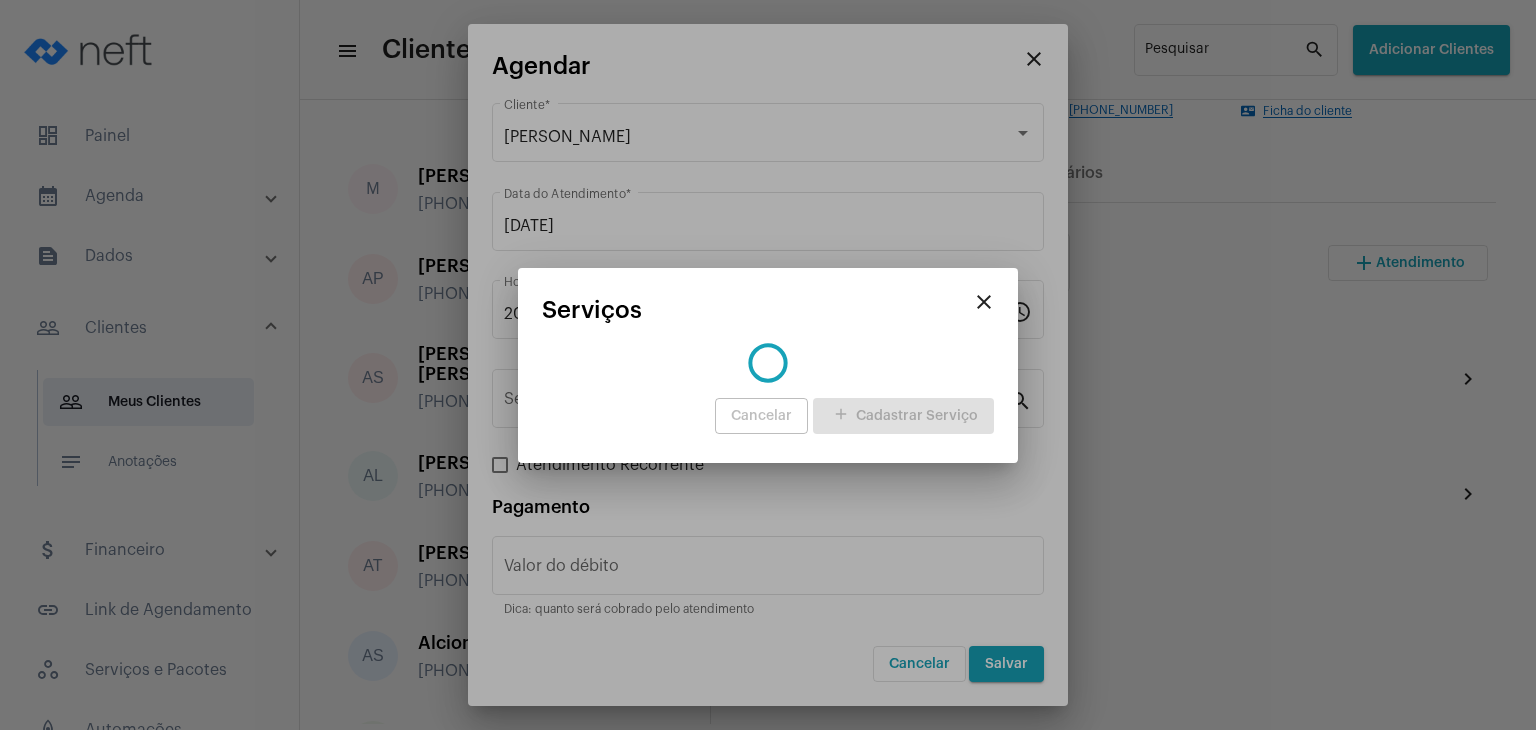 click on "close Serviços Cancelar add Cadastrar Serviço" at bounding box center [768, 368] 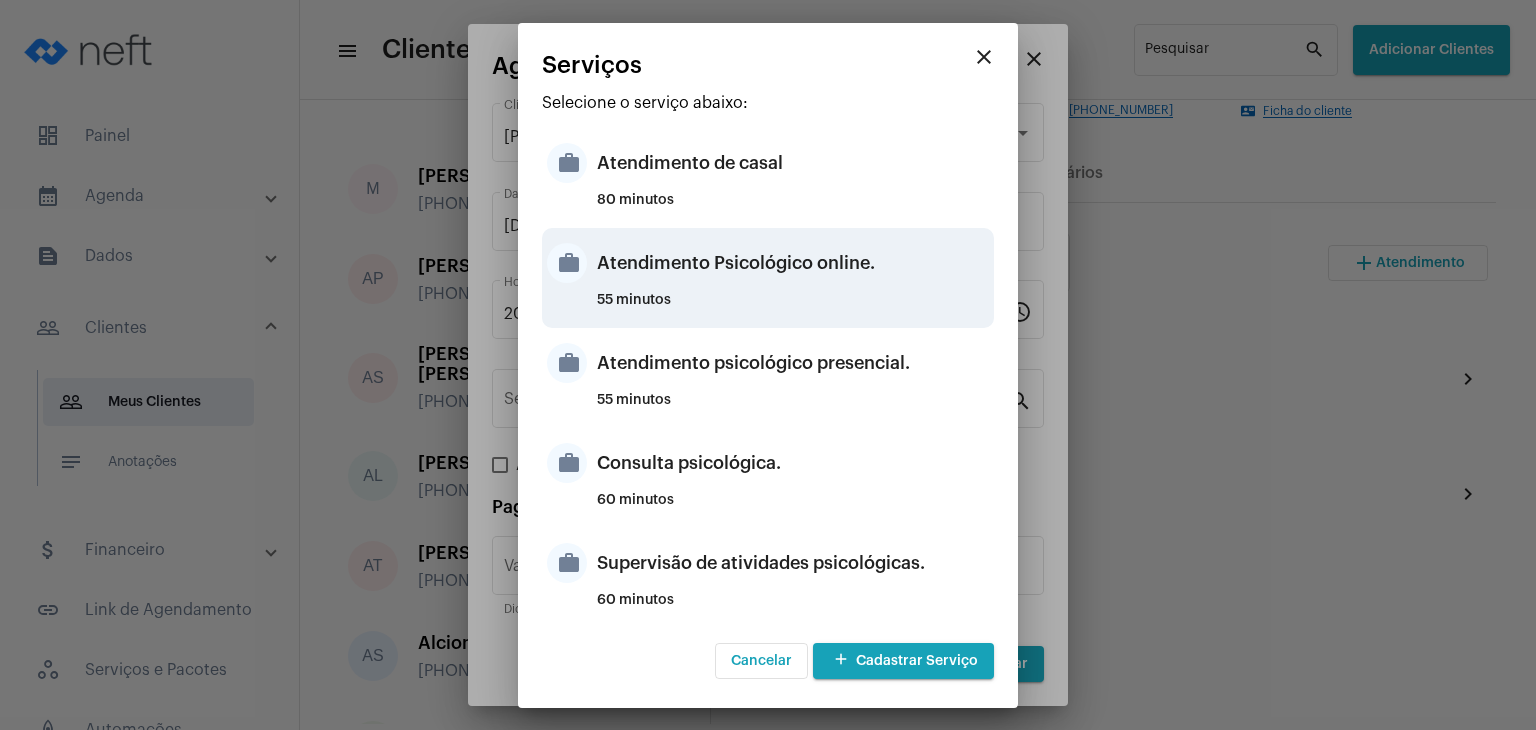 click on "Atendimento Psicológico online." at bounding box center (793, 263) 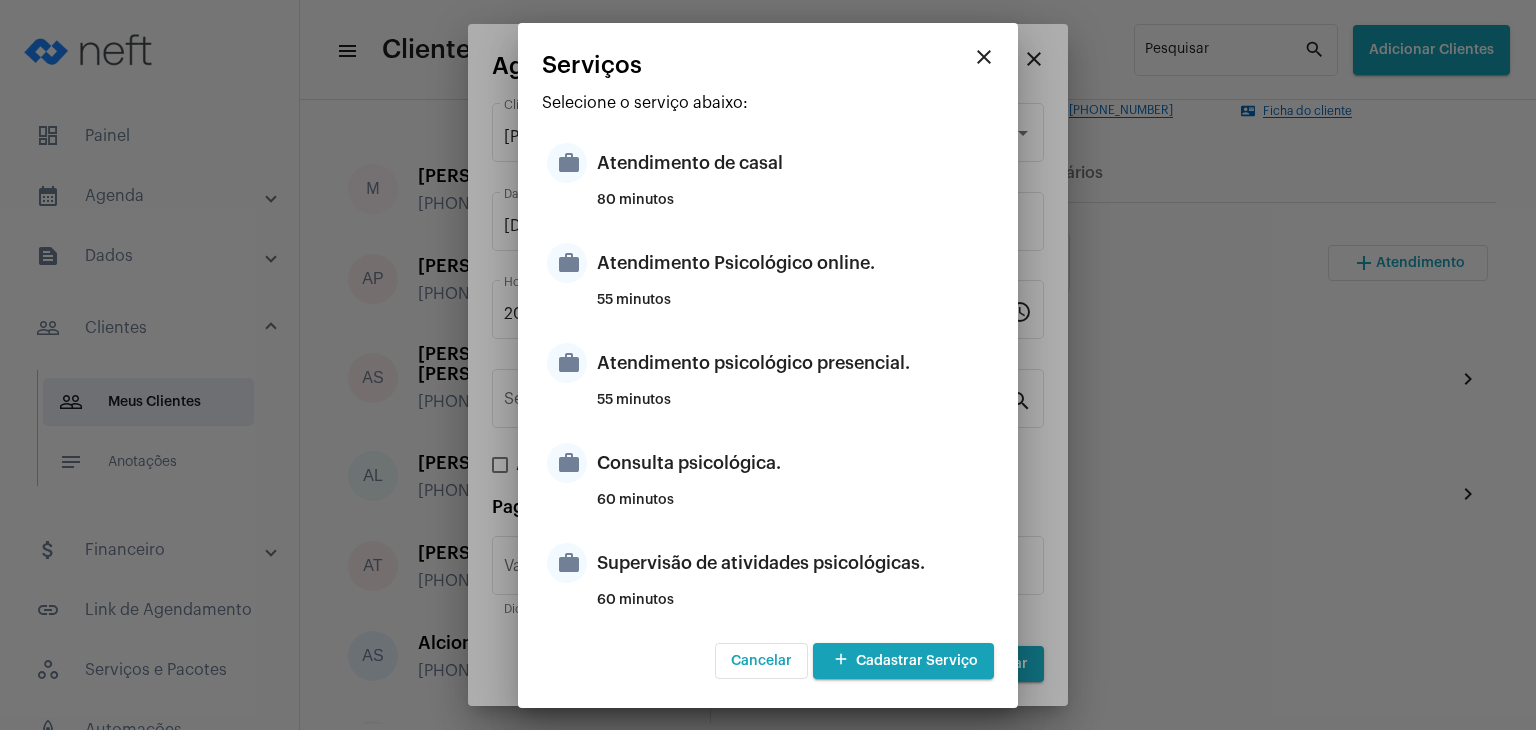 type on "Atendimento Psicológico online." 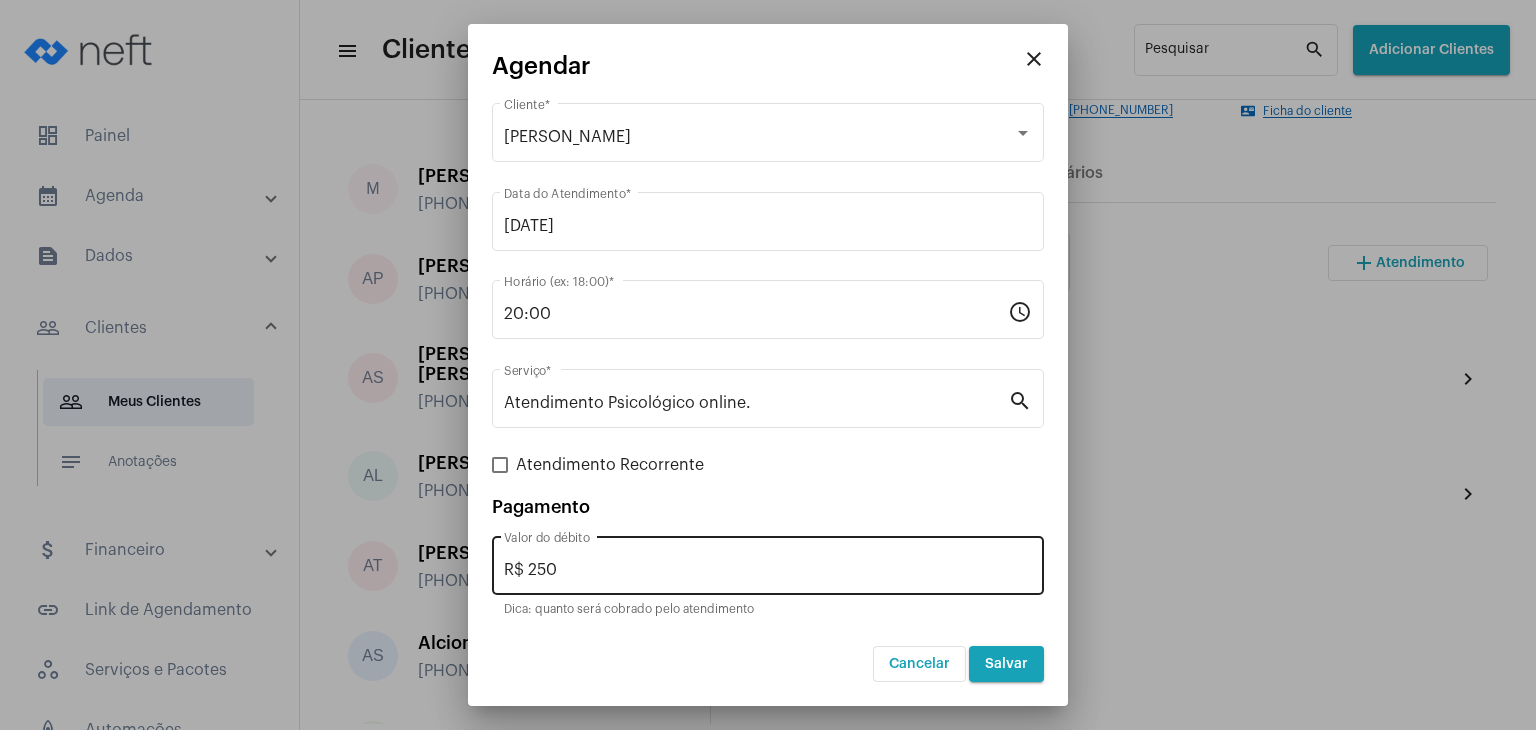 click on "R$ 250 Valor do débito" at bounding box center [768, 563] 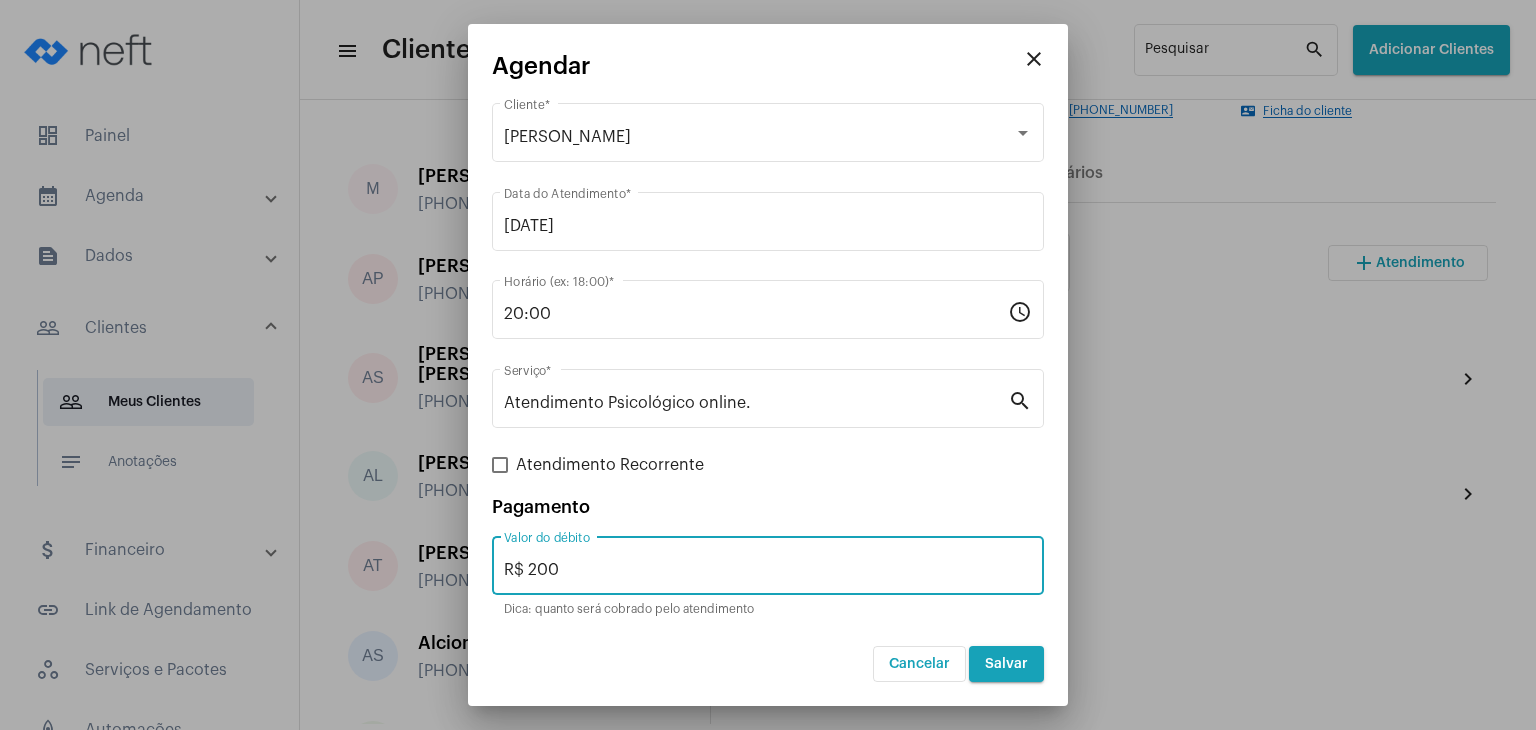 type on "R$ 200" 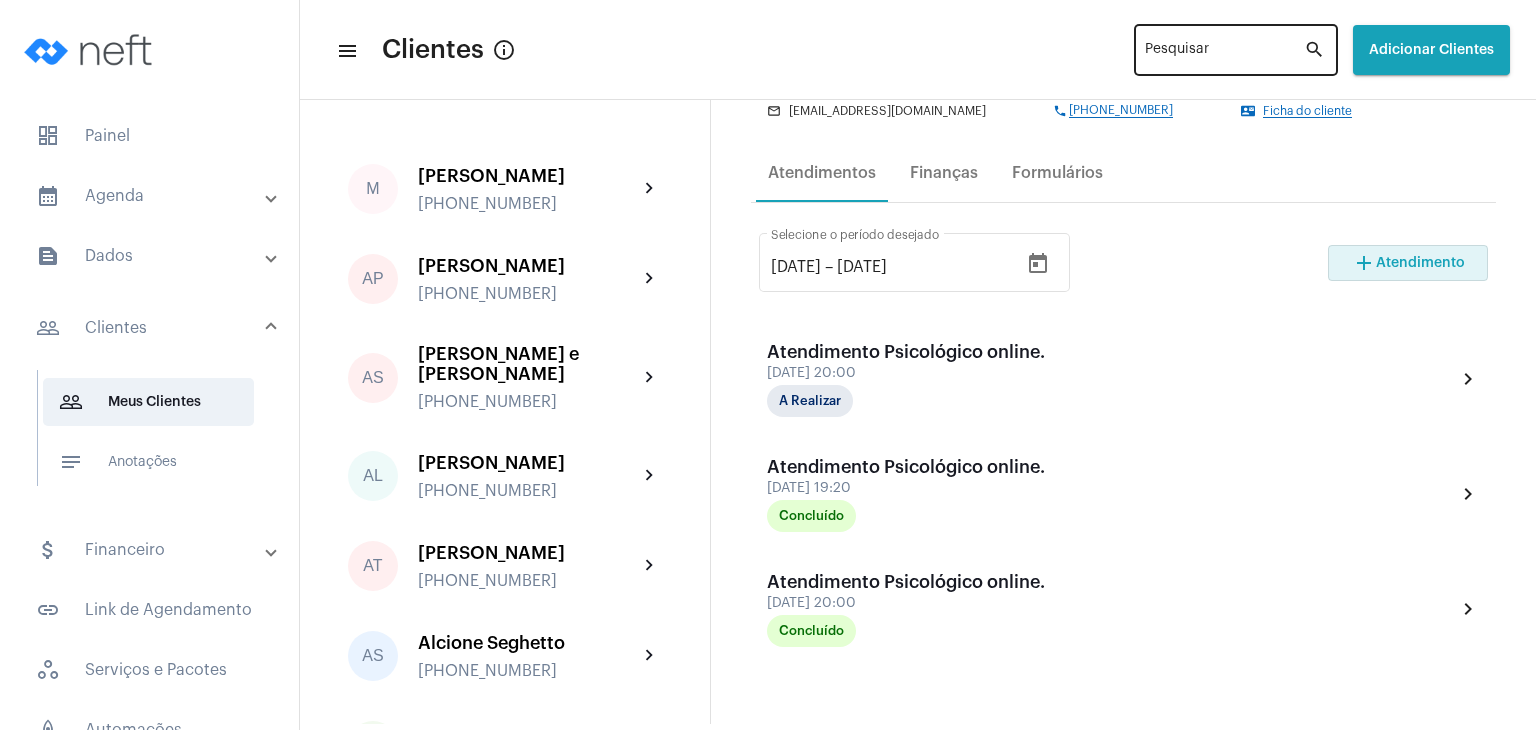 click on "Pesquisar" at bounding box center [1224, 54] 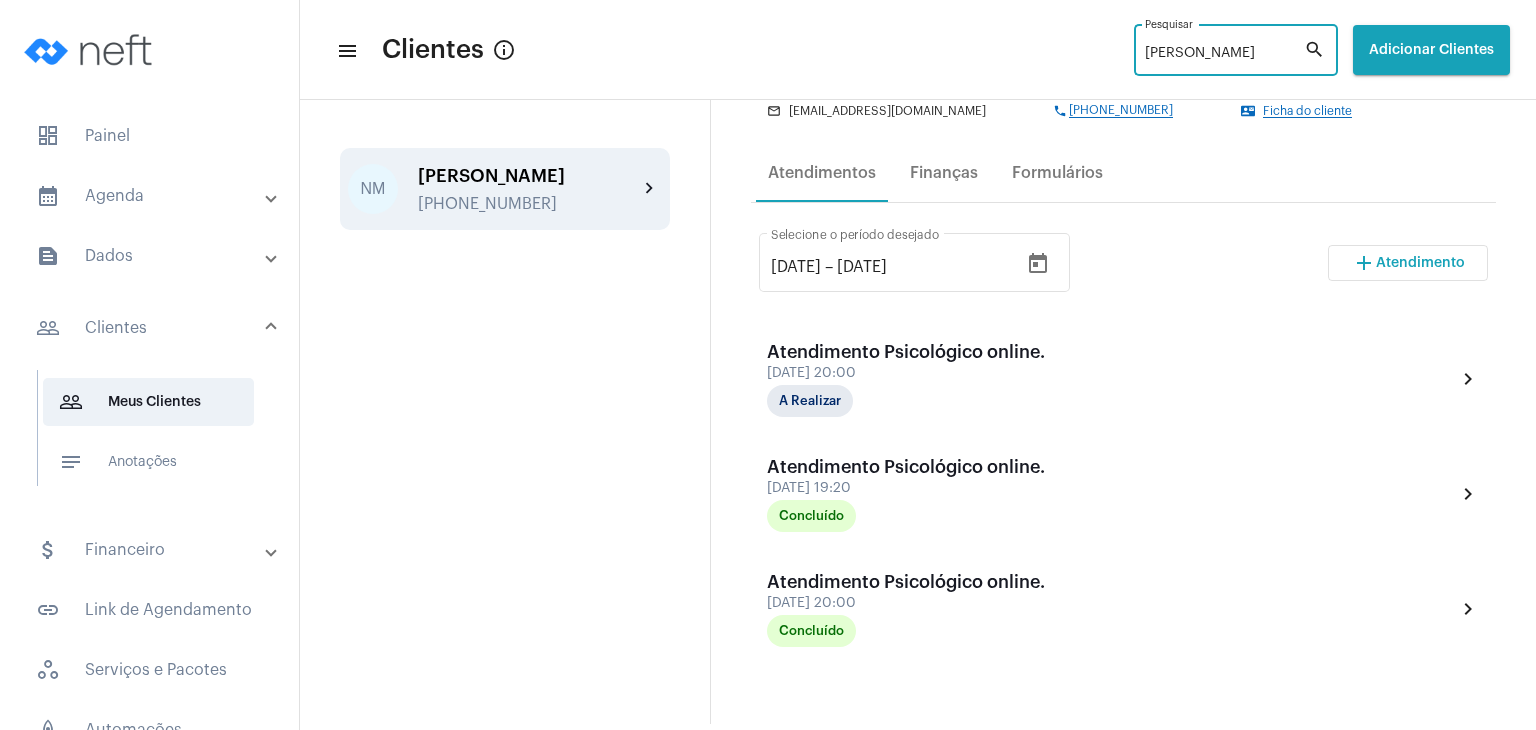 type on "[PERSON_NAME]" 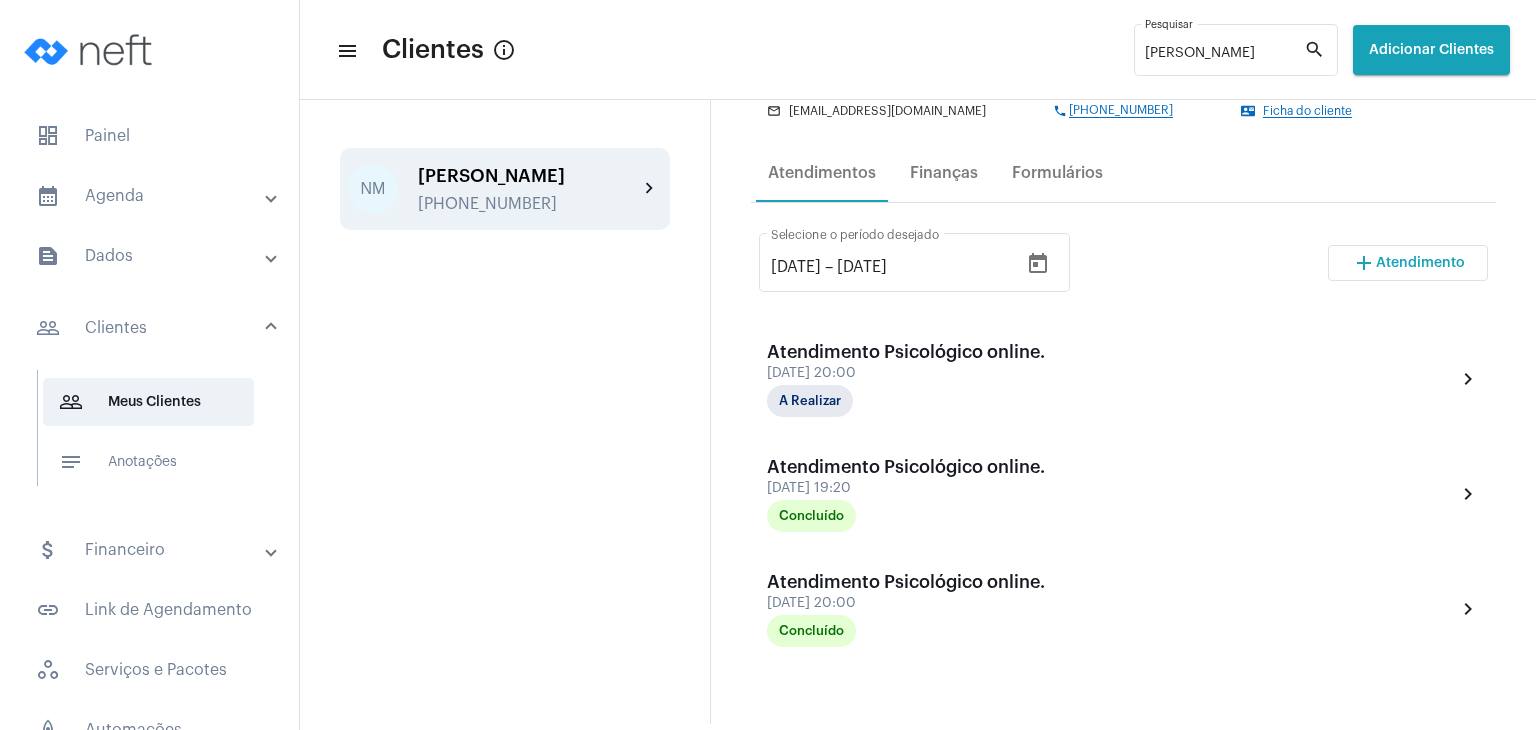 click on "[PERSON_NAME]" 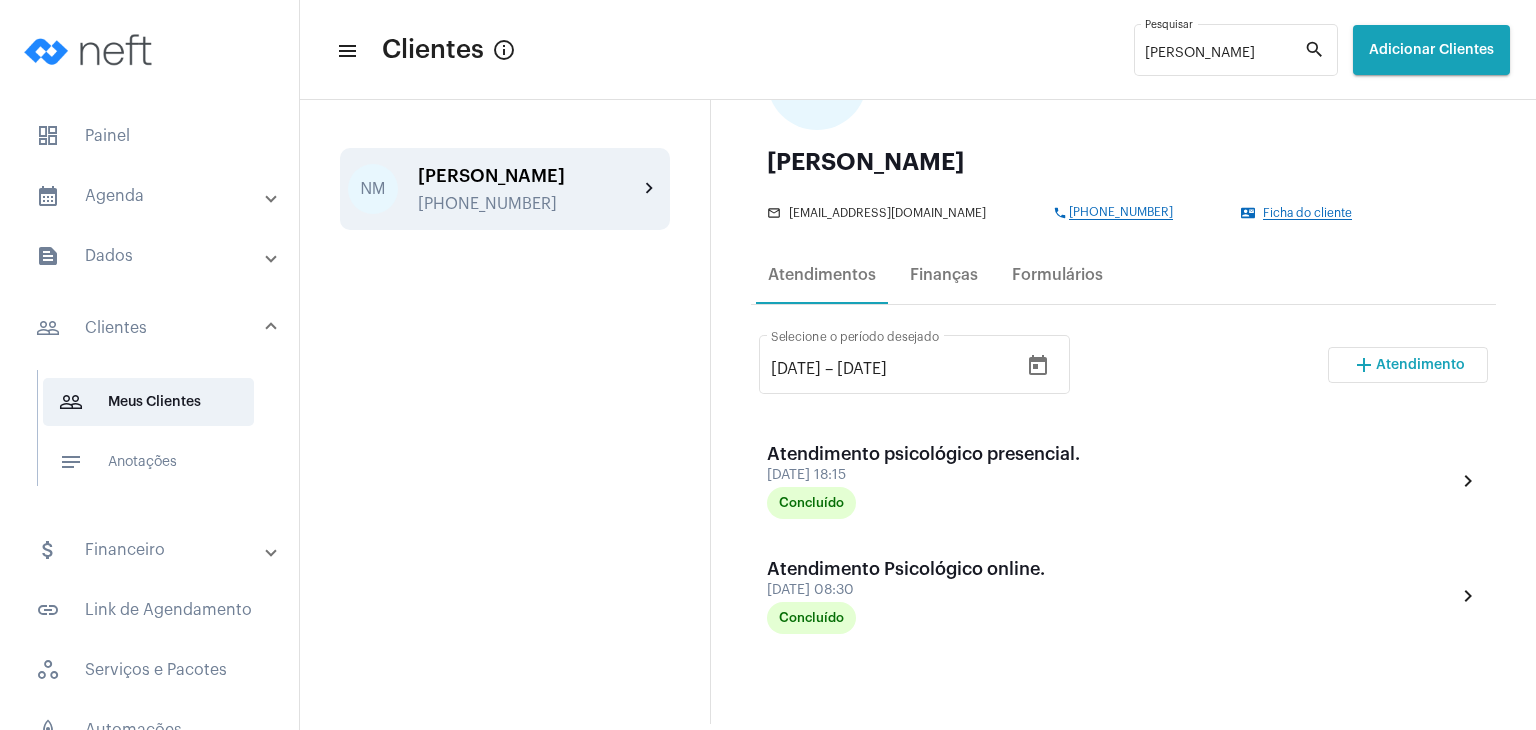 scroll, scrollTop: 200, scrollLeft: 0, axis: vertical 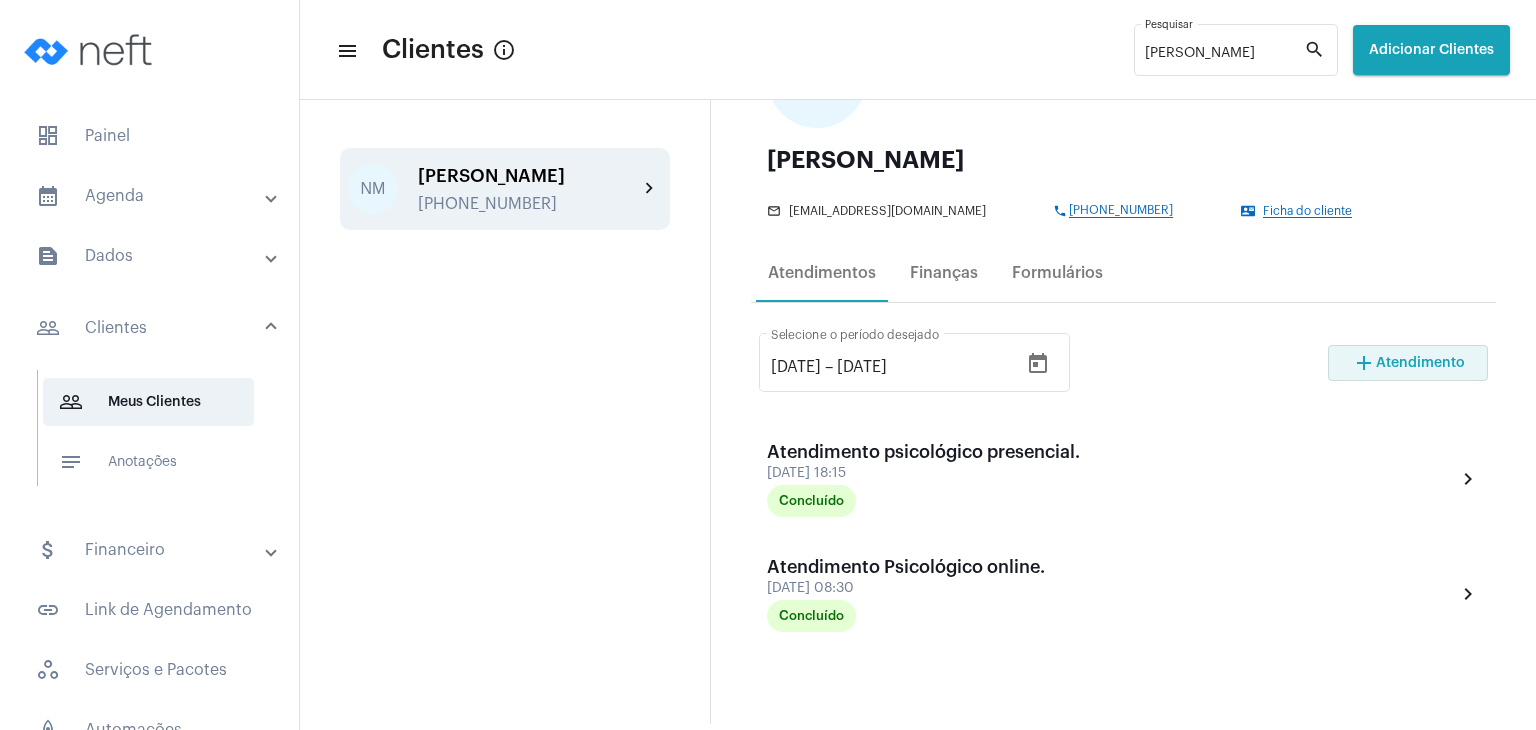 click on "add" at bounding box center (1364, 363) 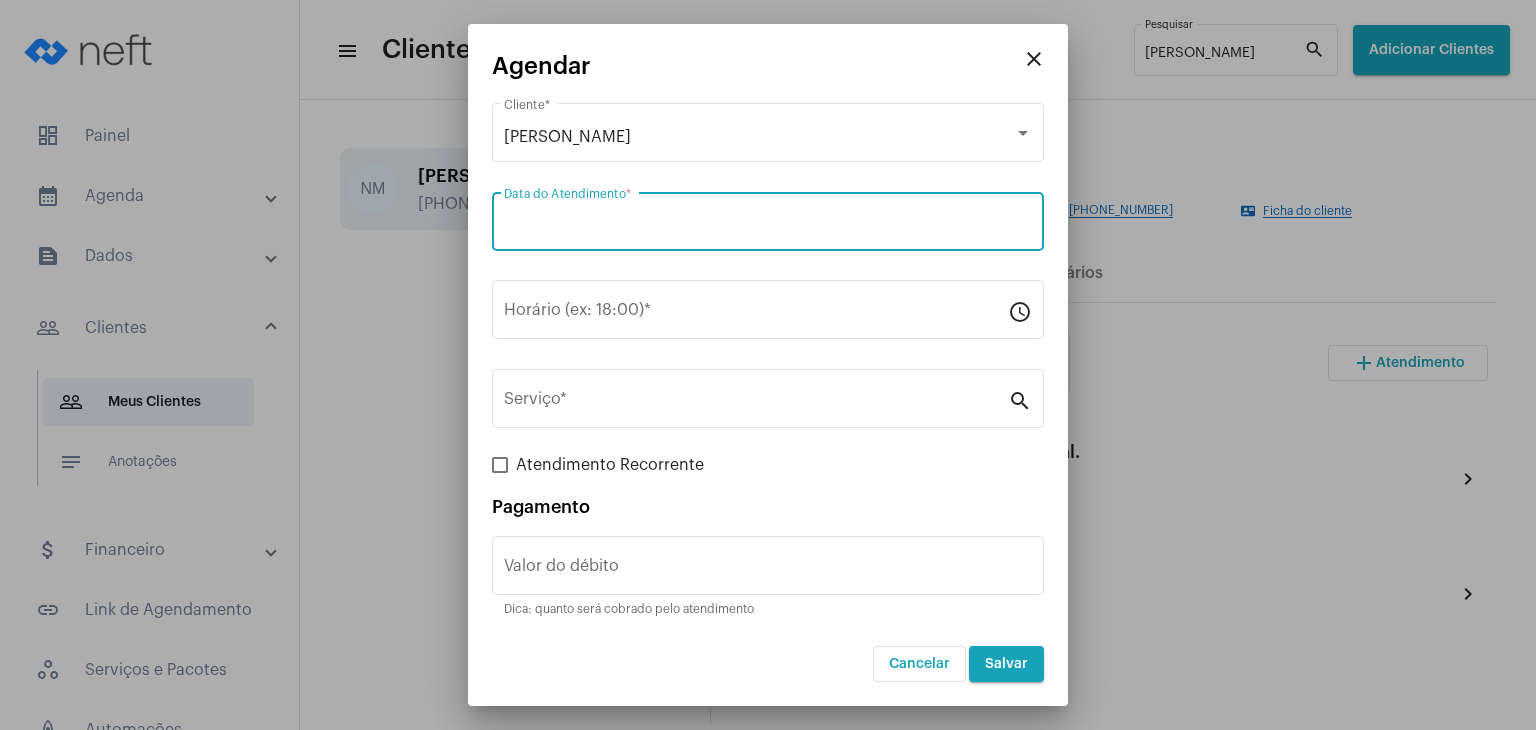 click on "Data do Atendimento  *" at bounding box center [768, 226] 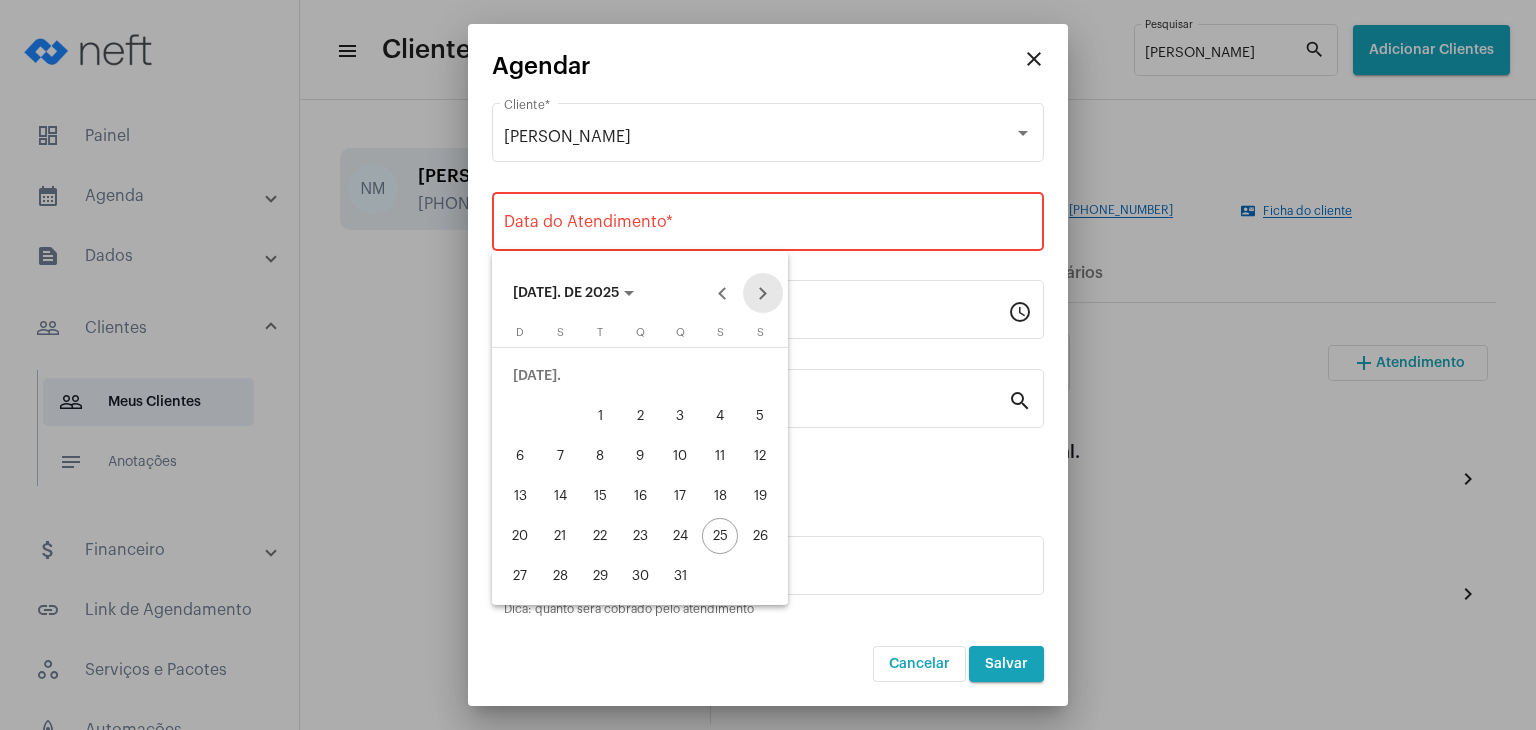 click at bounding box center [763, 293] 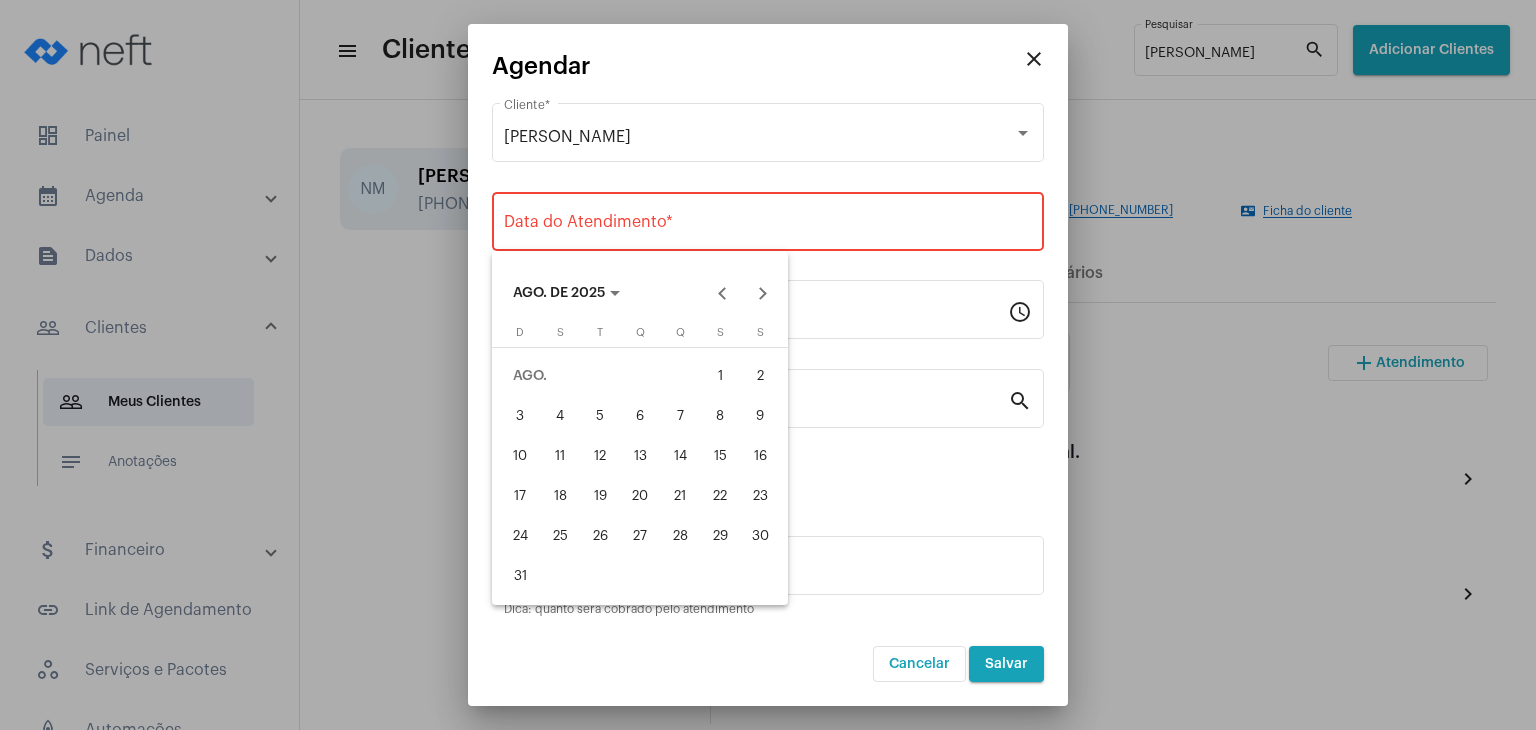 click on "2" at bounding box center (760, 376) 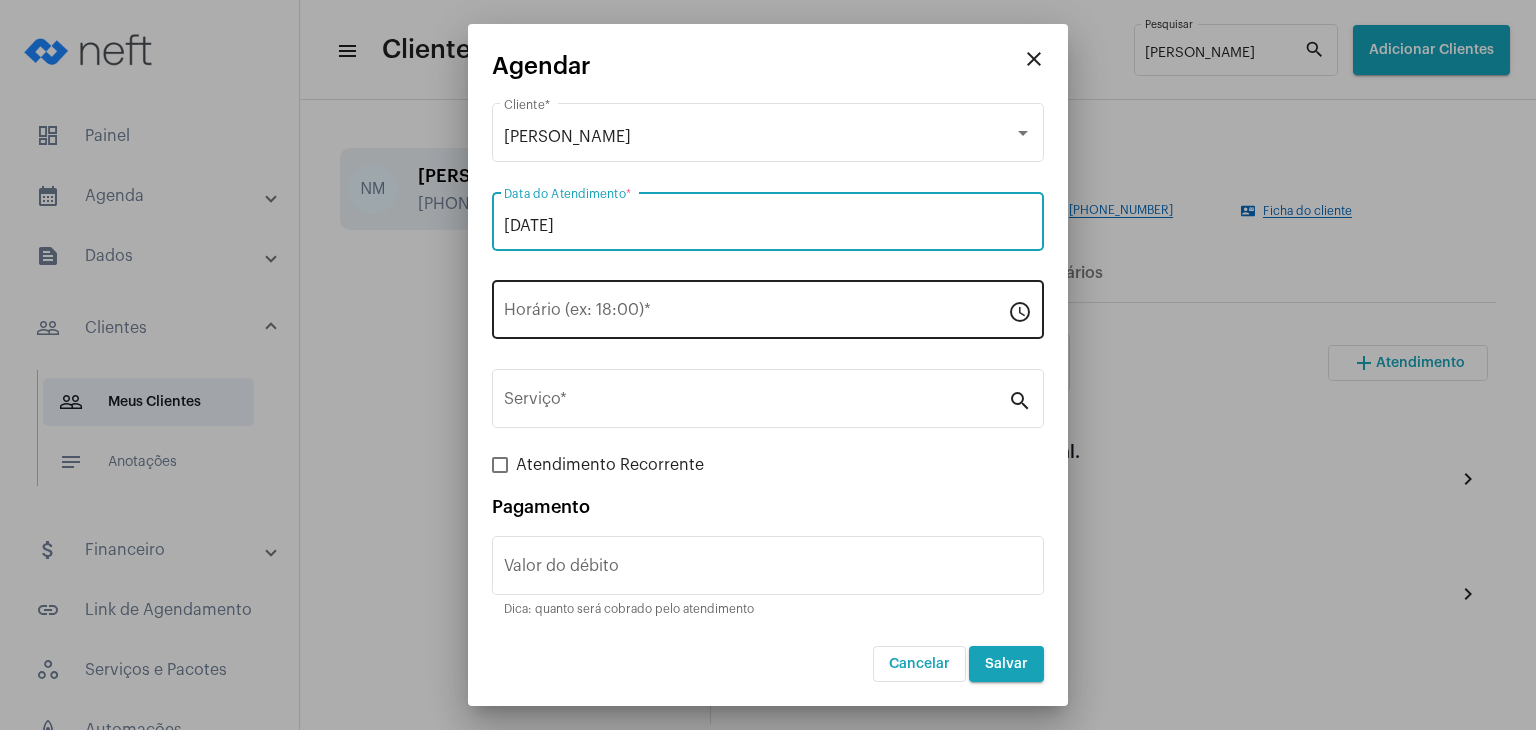 click on "Horário (ex: 18:00)  *" at bounding box center (756, 307) 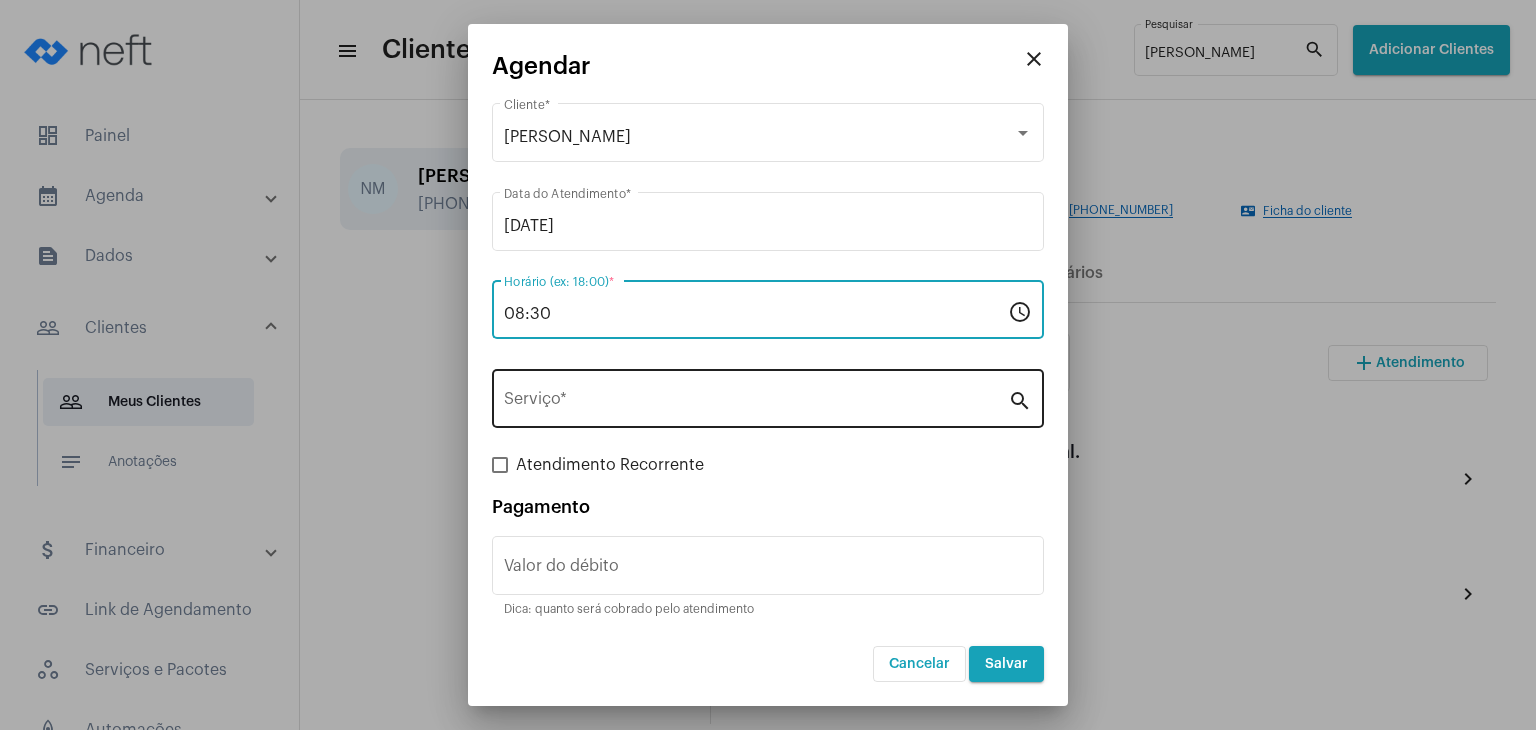type on "08:30" 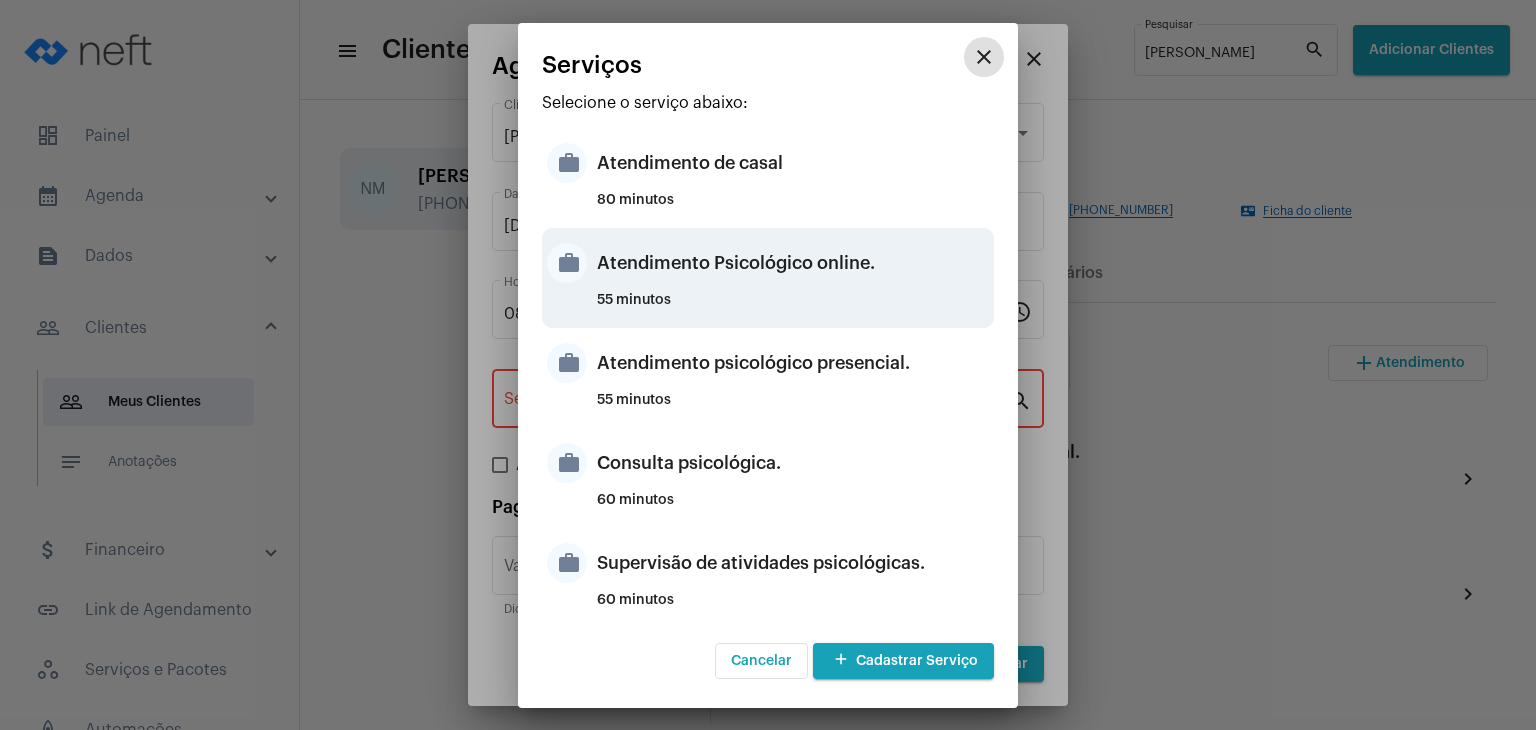 click on "Atendimento Psicológico online." at bounding box center [793, 263] 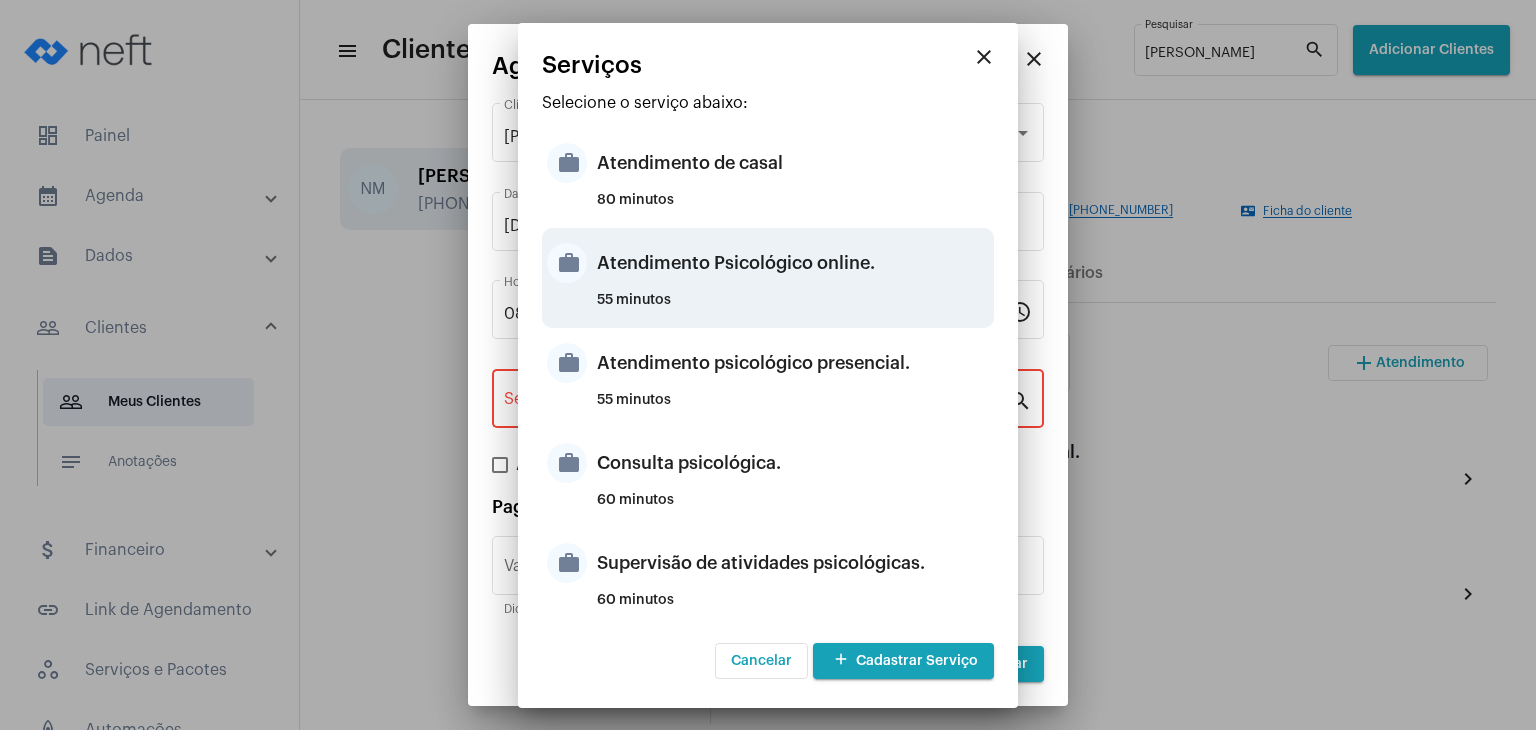 type on "Atendimento Psicológico online." 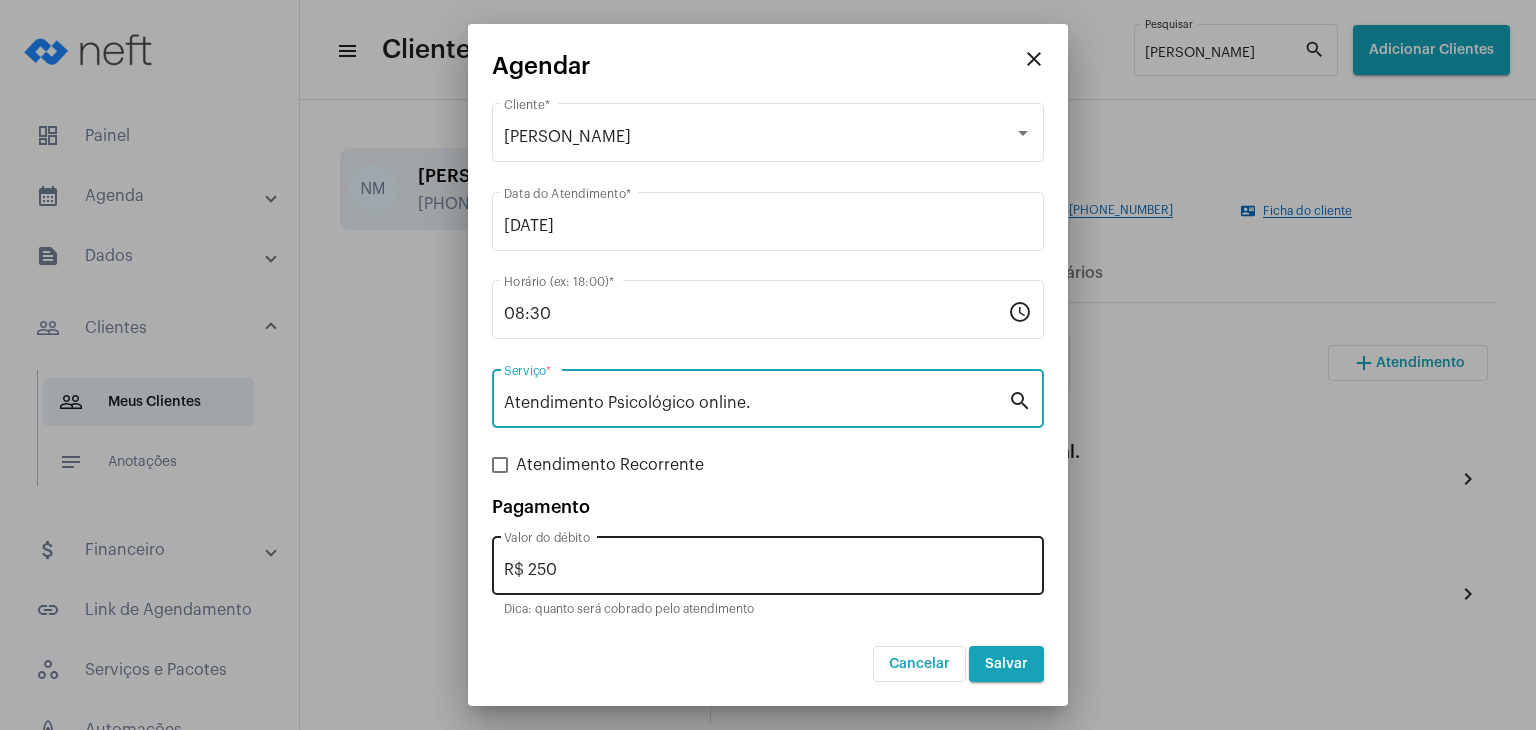 click on "R$ 250" at bounding box center (768, 570) 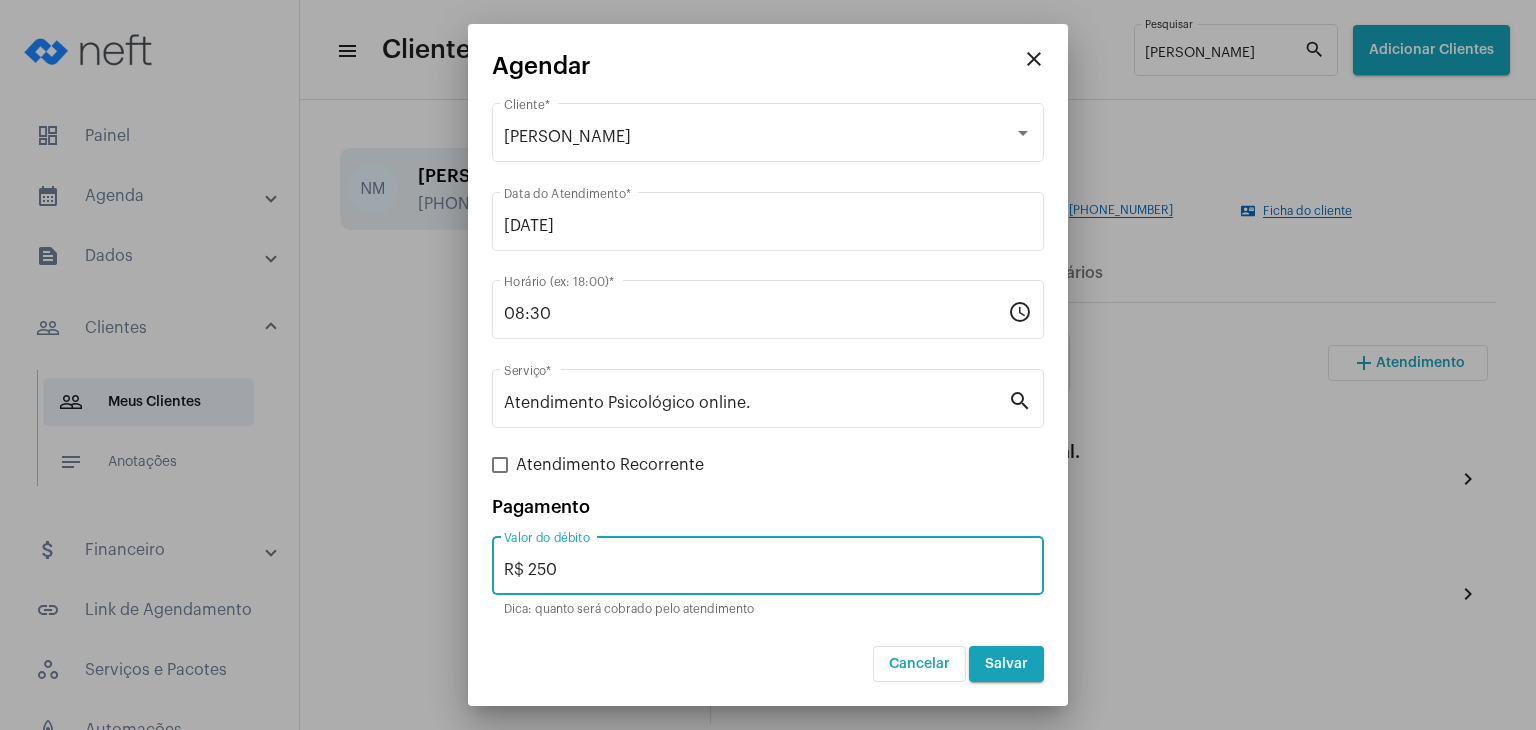 drag, startPoint x: 1013, startPoint y: 653, endPoint x: 1034, endPoint y: 644, distance: 22.847319 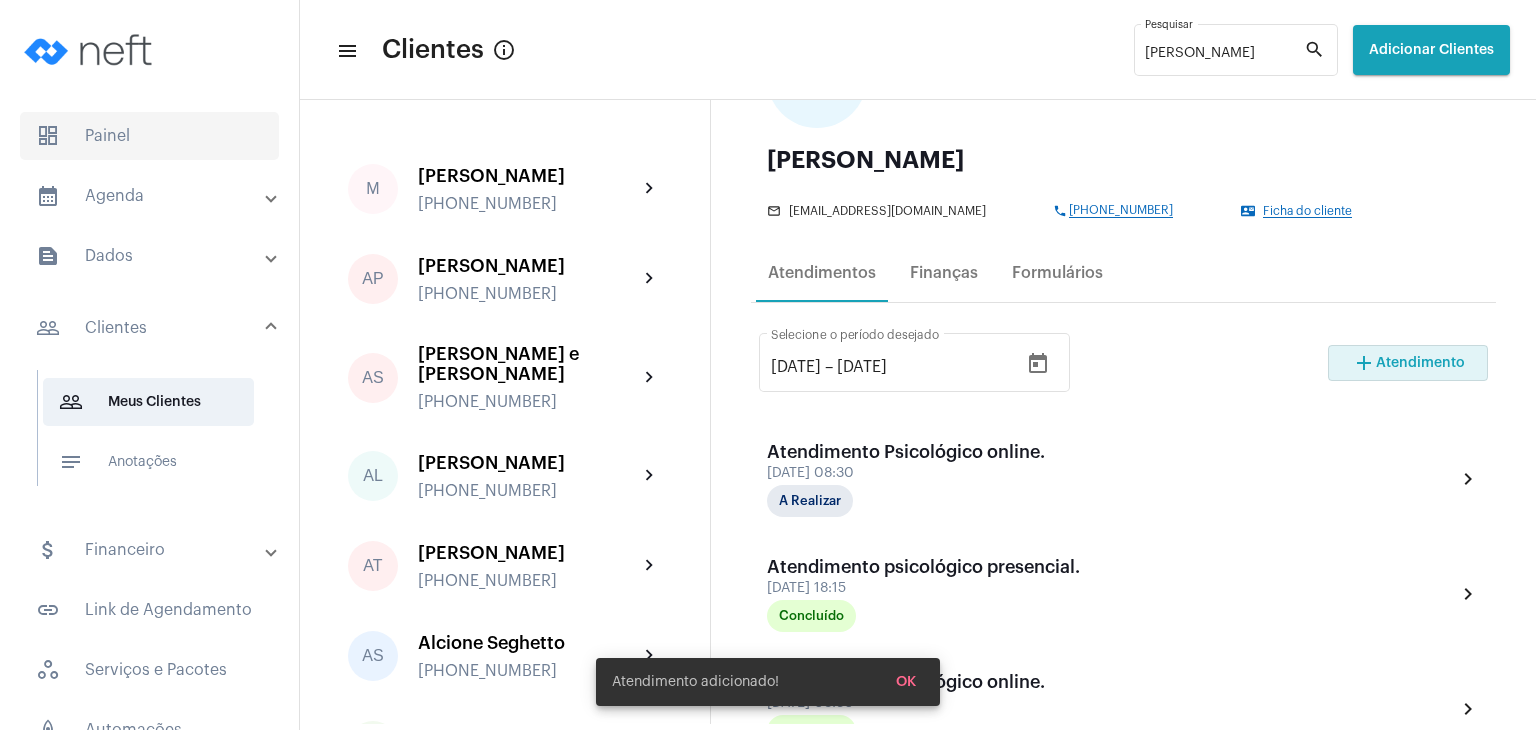 click on "dashboard   Painel" 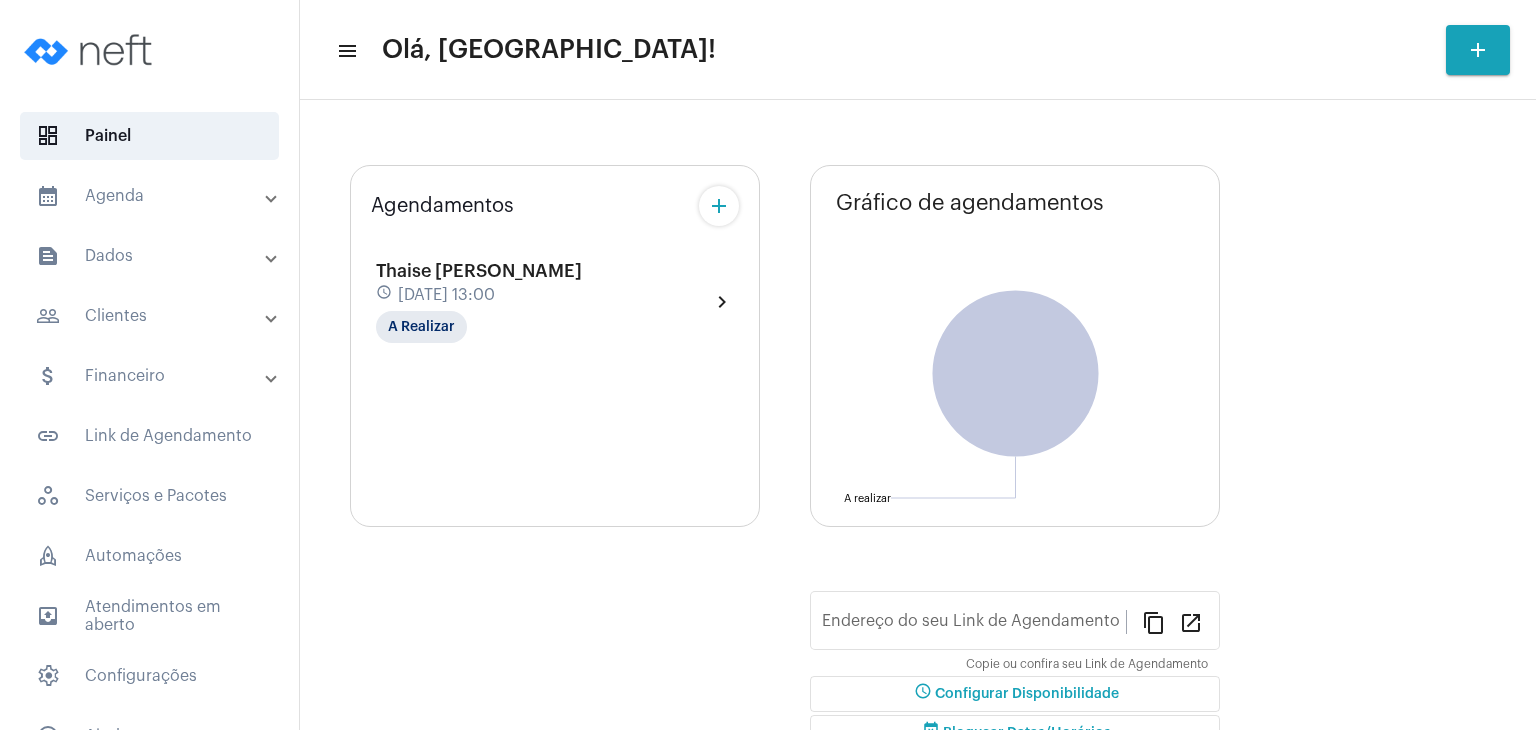 type on "[URL][DOMAIN_NAME]" 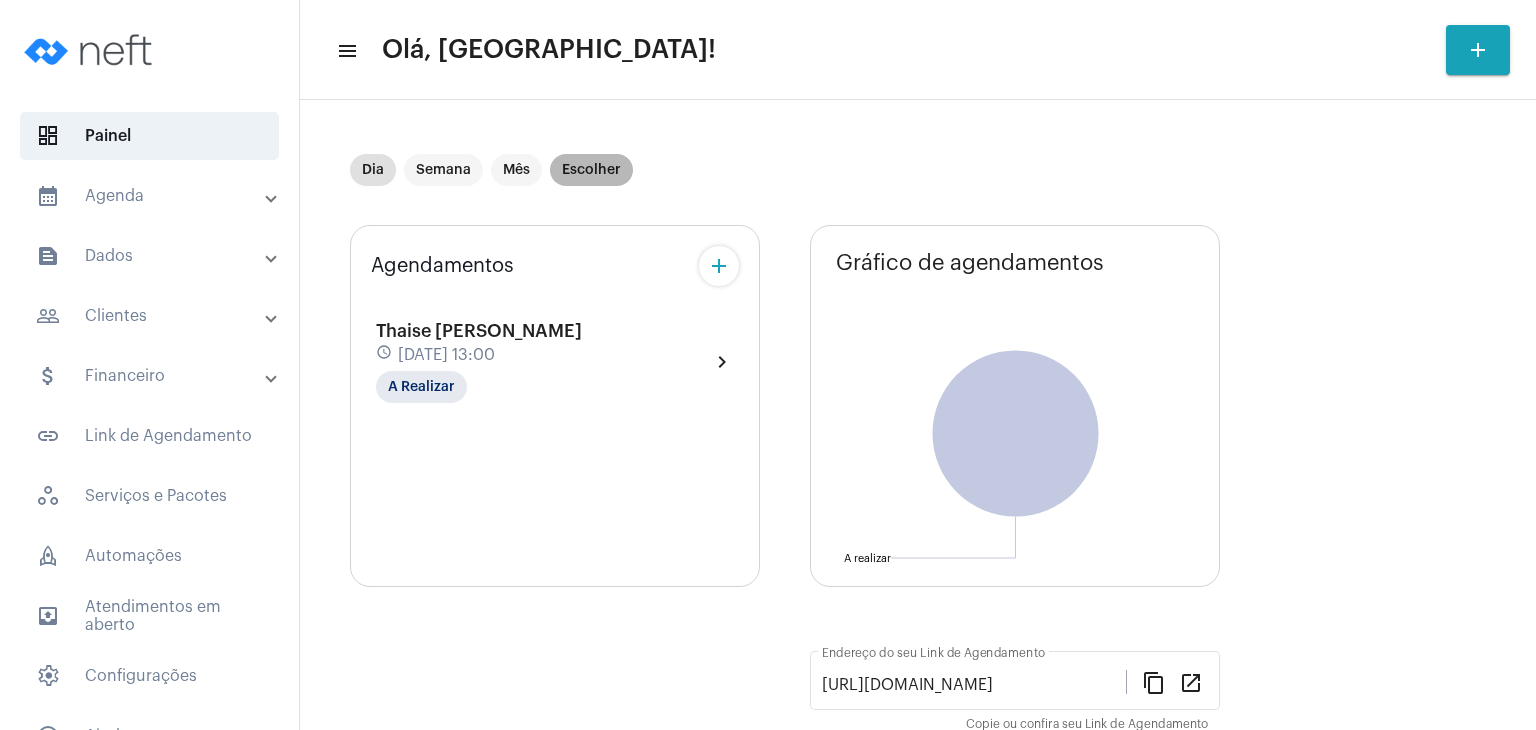 click on "Escolher" at bounding box center (591, 170) 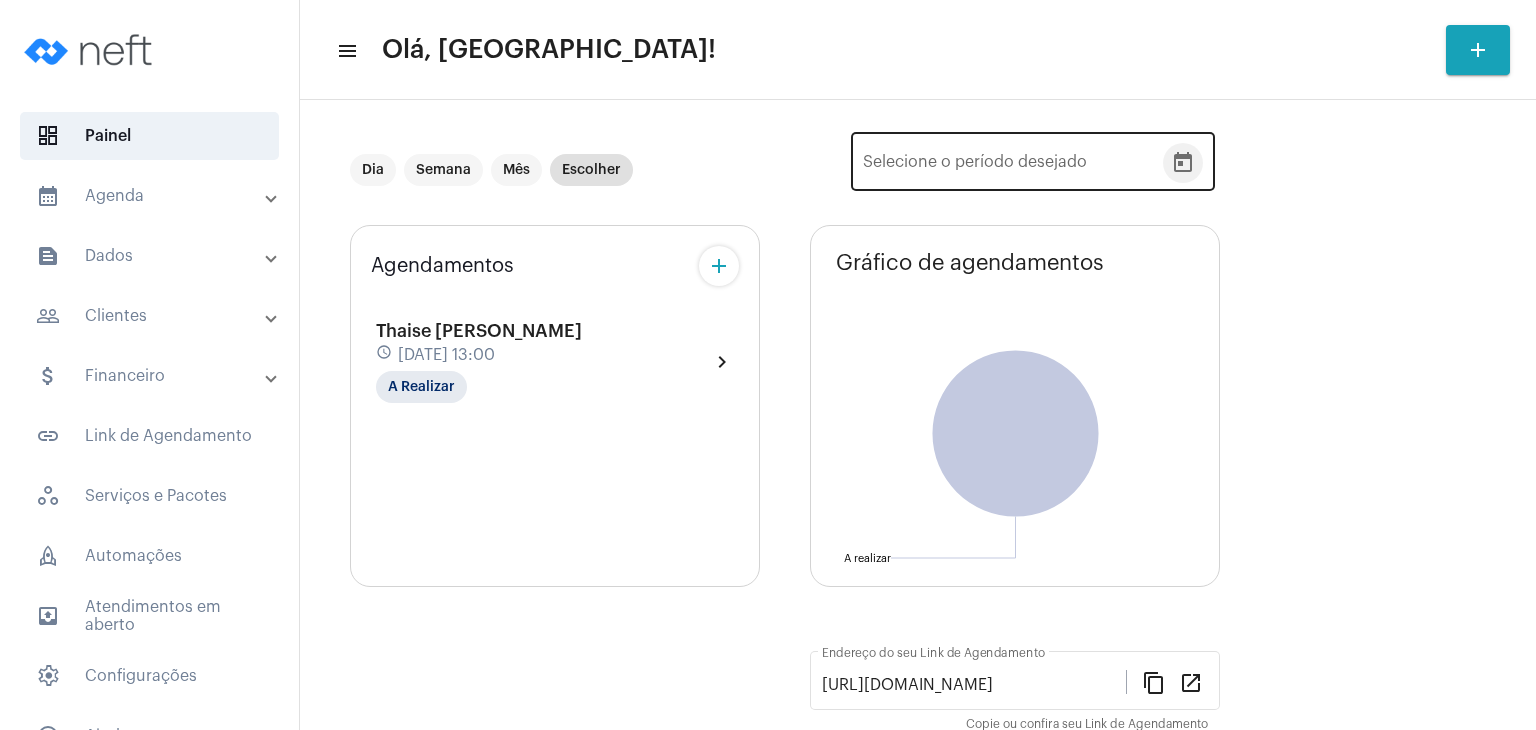 click 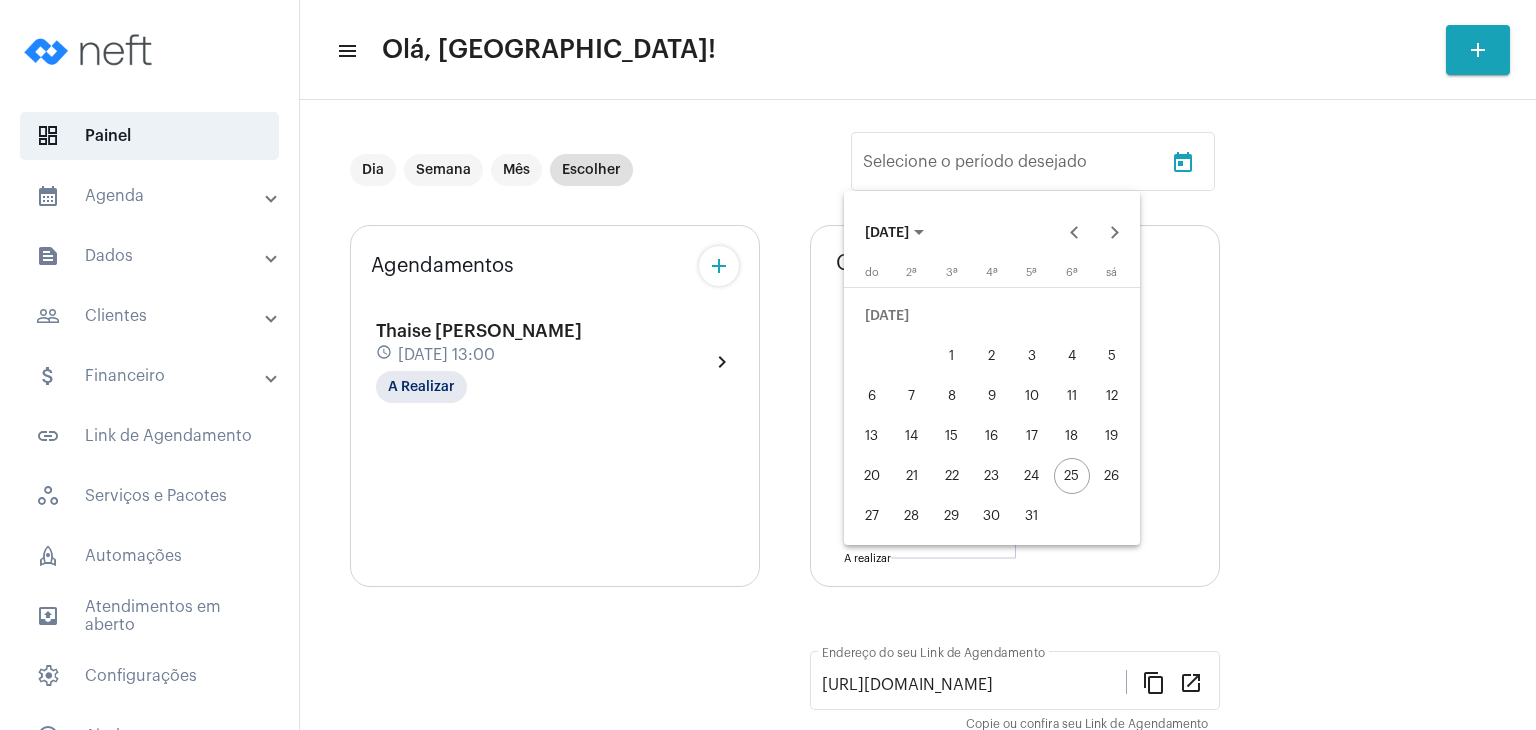 click on "27" at bounding box center [872, 516] 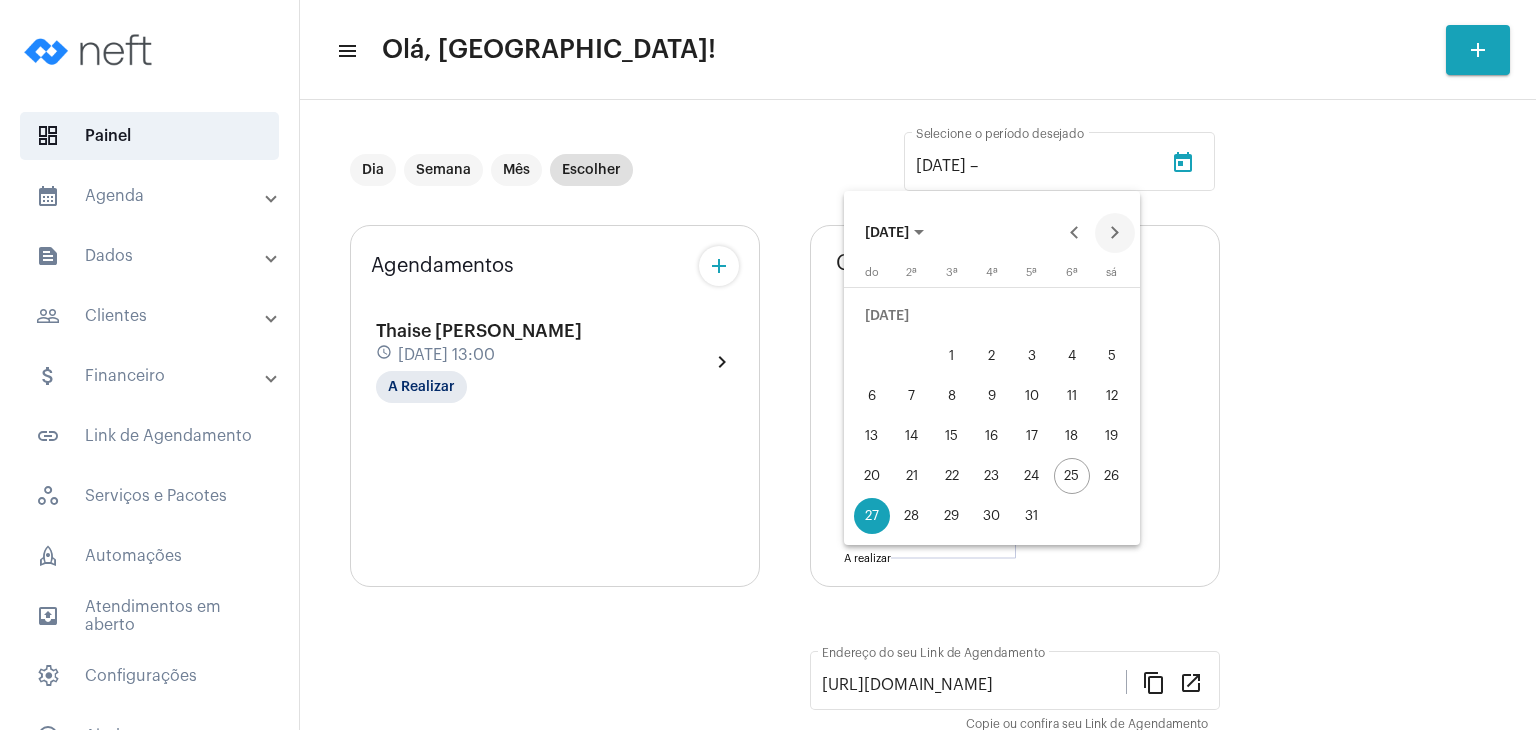 click at bounding box center [1115, 233] 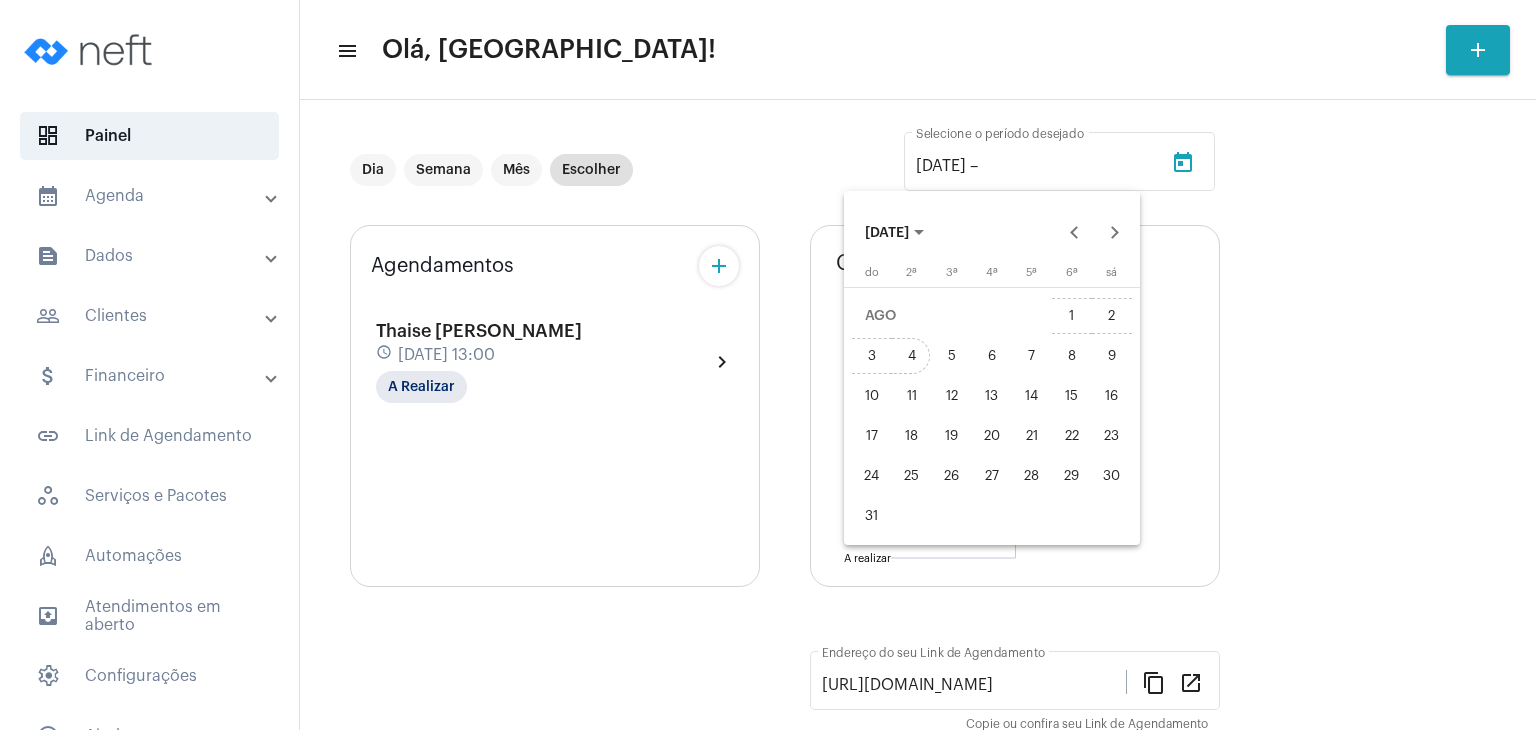 click on "4" at bounding box center [912, 356] 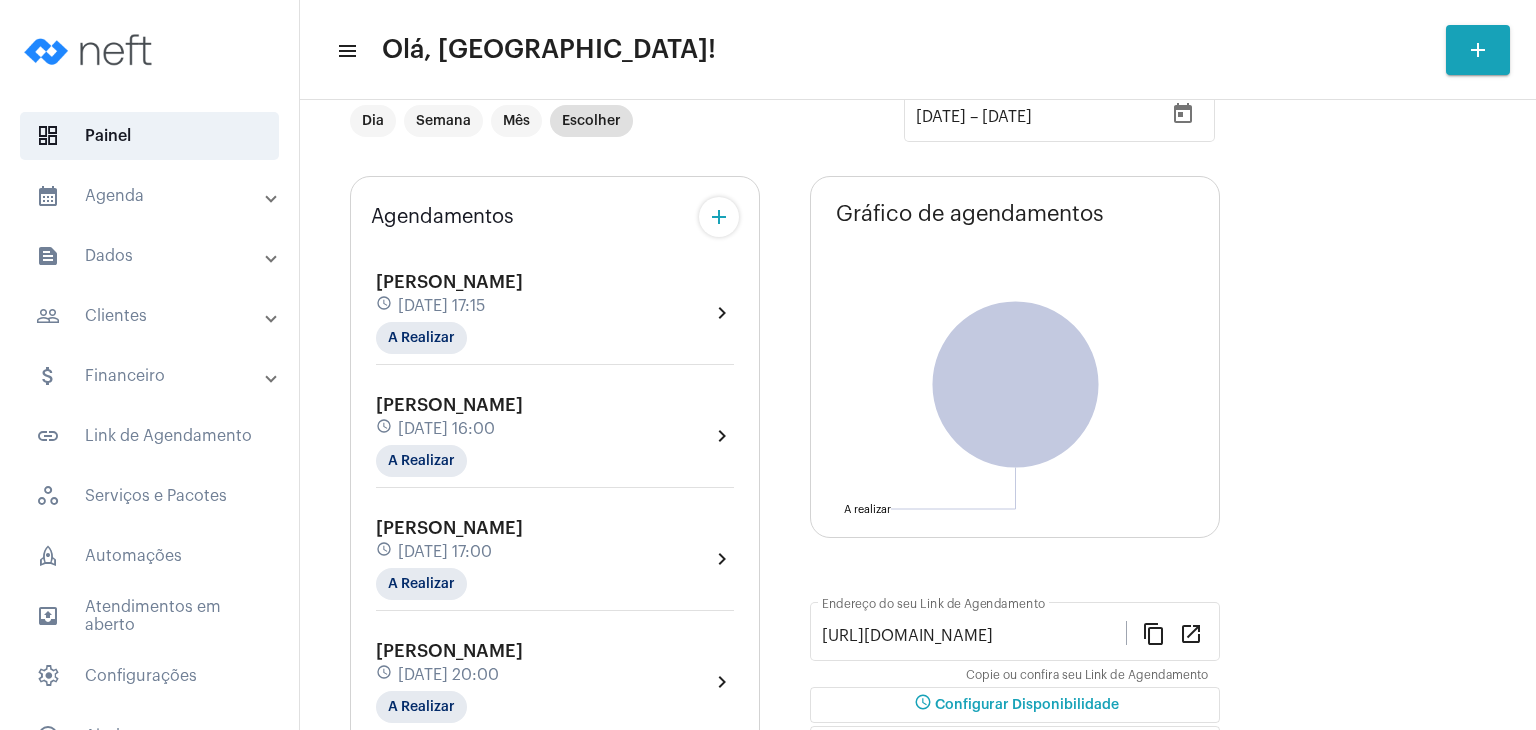 scroll, scrollTop: 0, scrollLeft: 0, axis: both 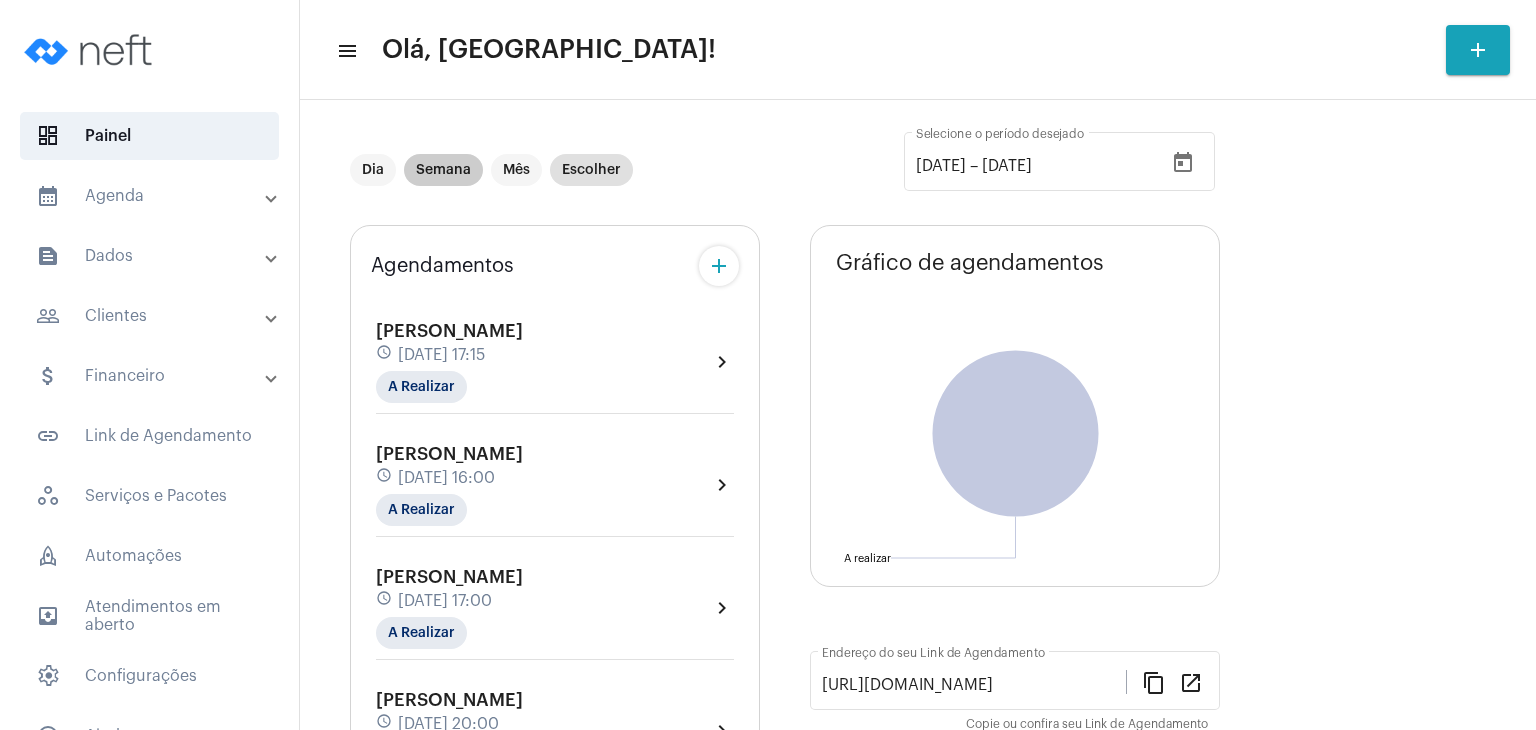 click on "Semana" at bounding box center (443, 170) 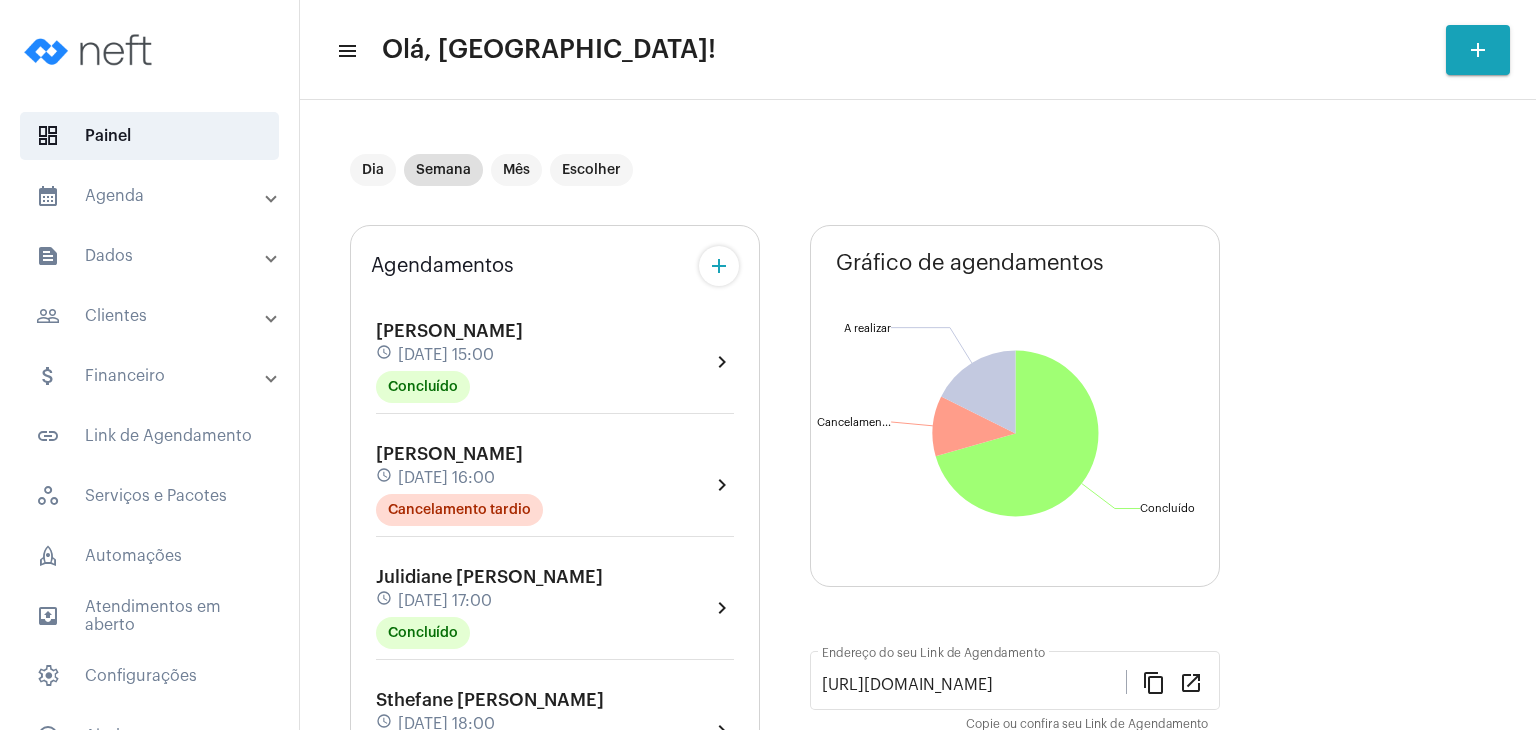 click on "schedule [DATE] 16:00" 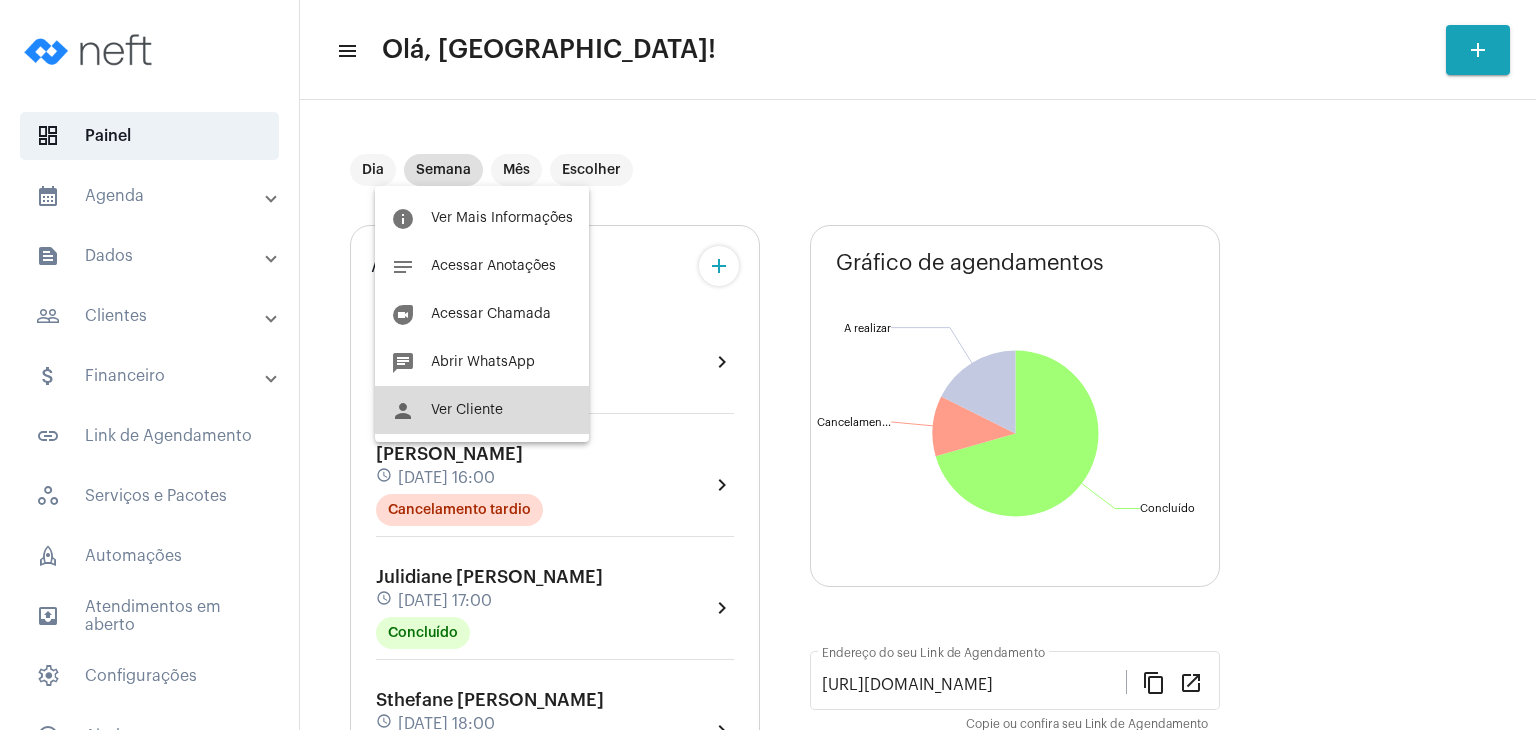 click on "person Ver Cliente" at bounding box center (482, 410) 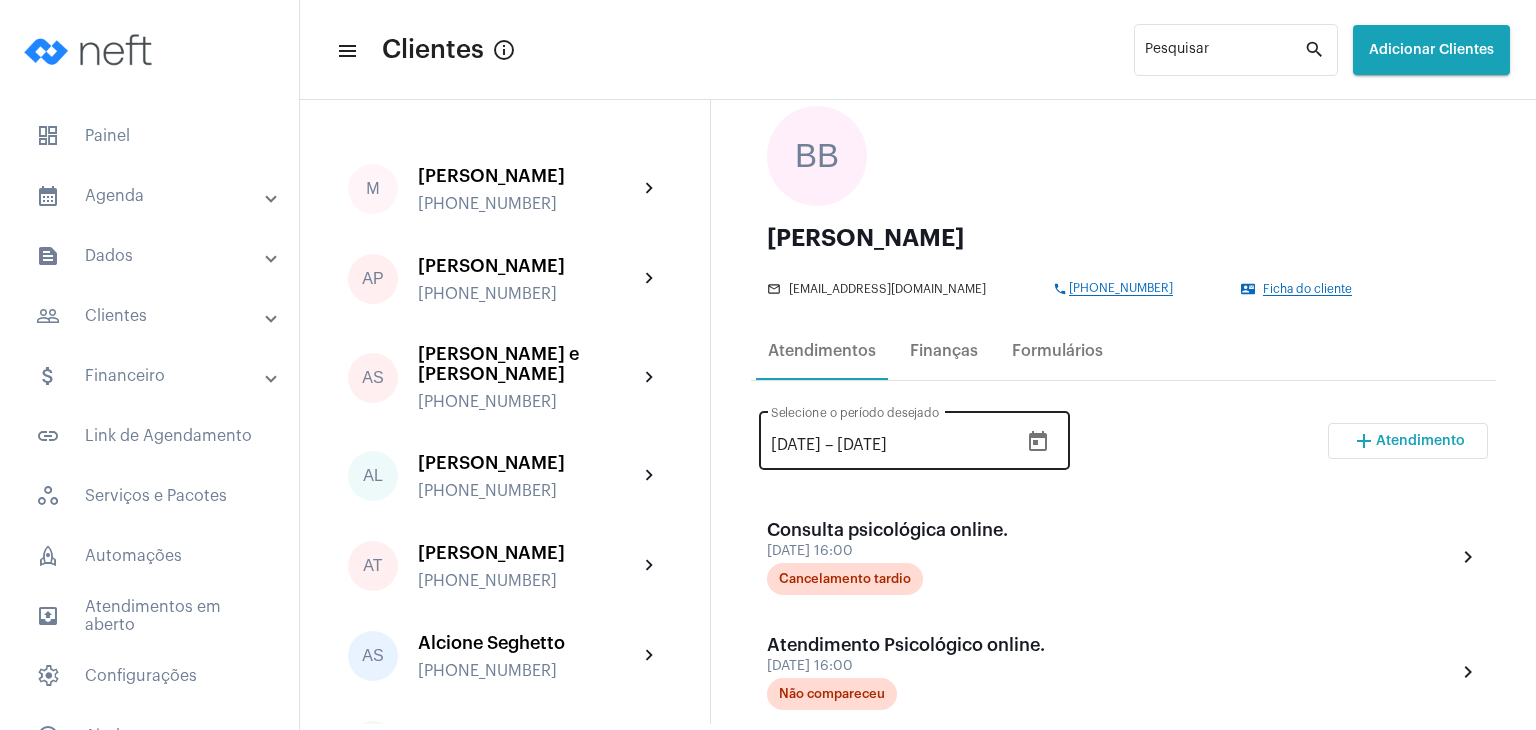 scroll, scrollTop: 300, scrollLeft: 0, axis: vertical 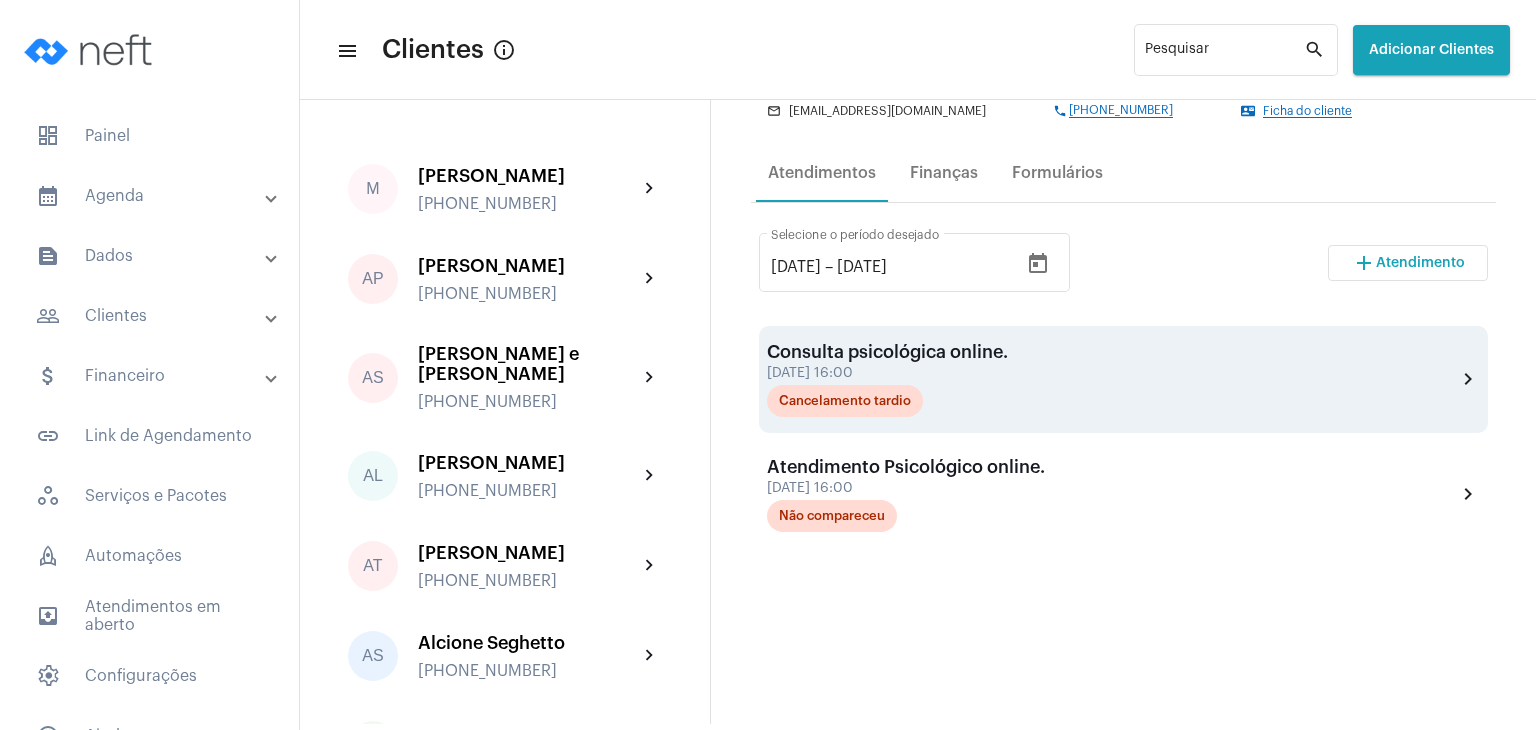 click on "Consulta psicológica online. [DATE] 16:00 Cancelamento tardio" at bounding box center [887, 379] 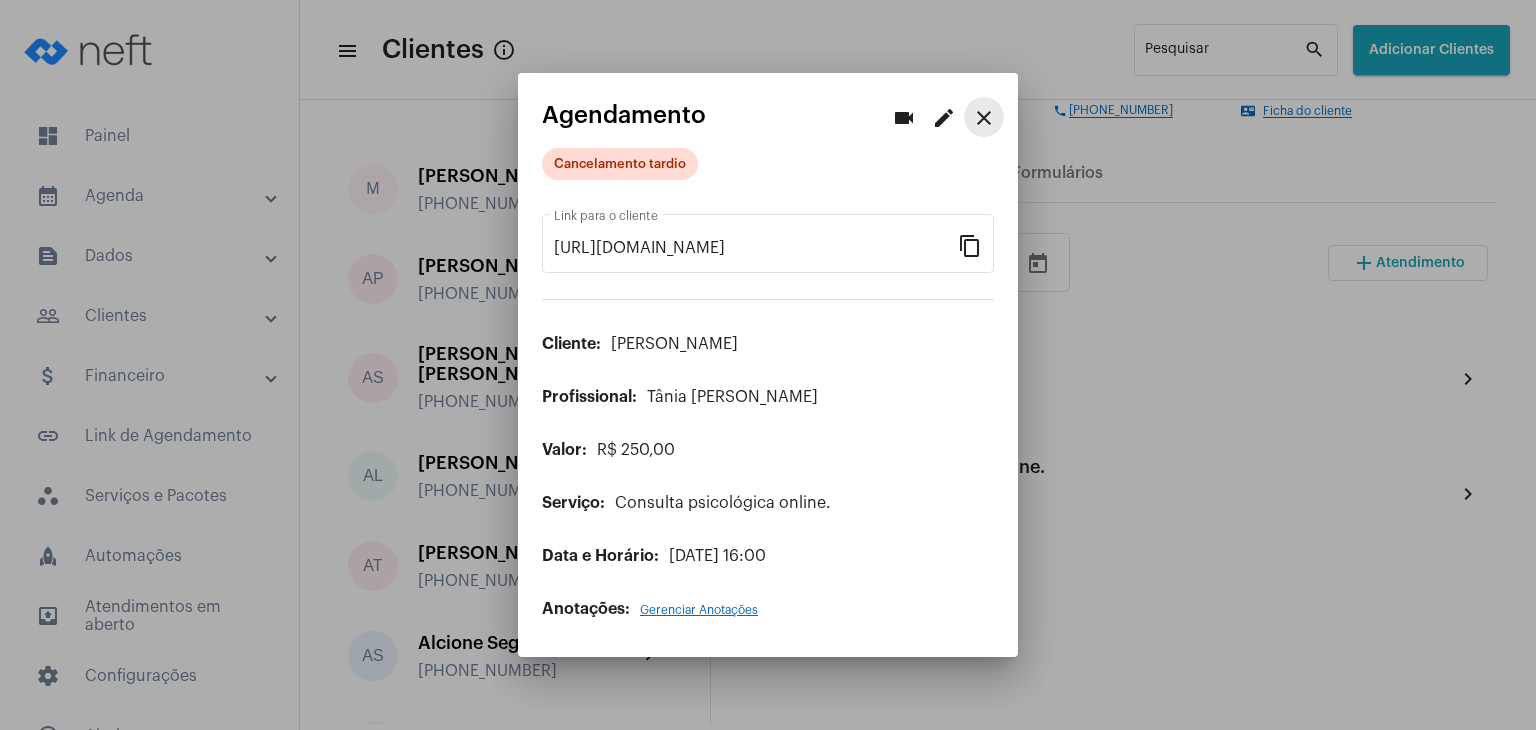 click on "close" at bounding box center [984, 118] 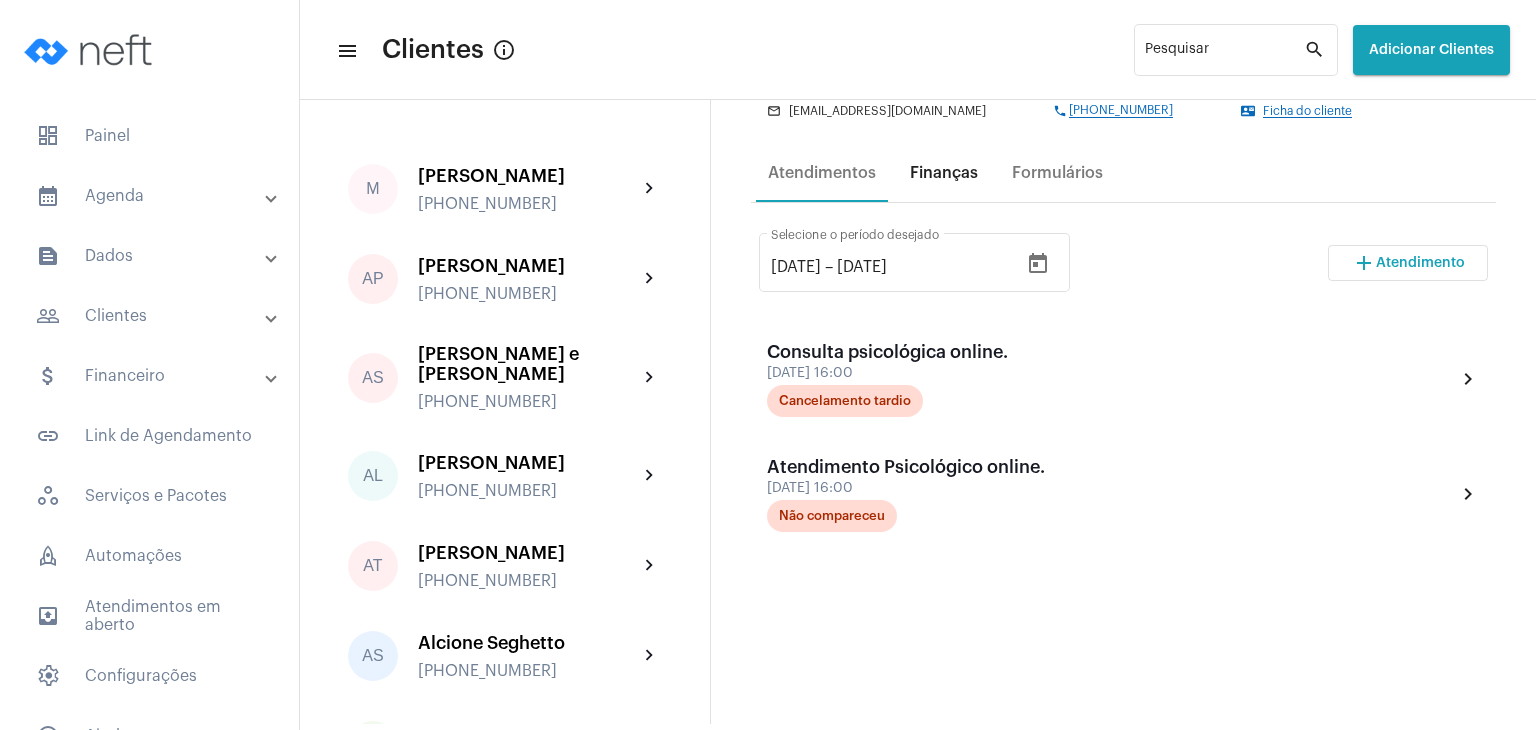 click on "Finanças" at bounding box center (944, 173) 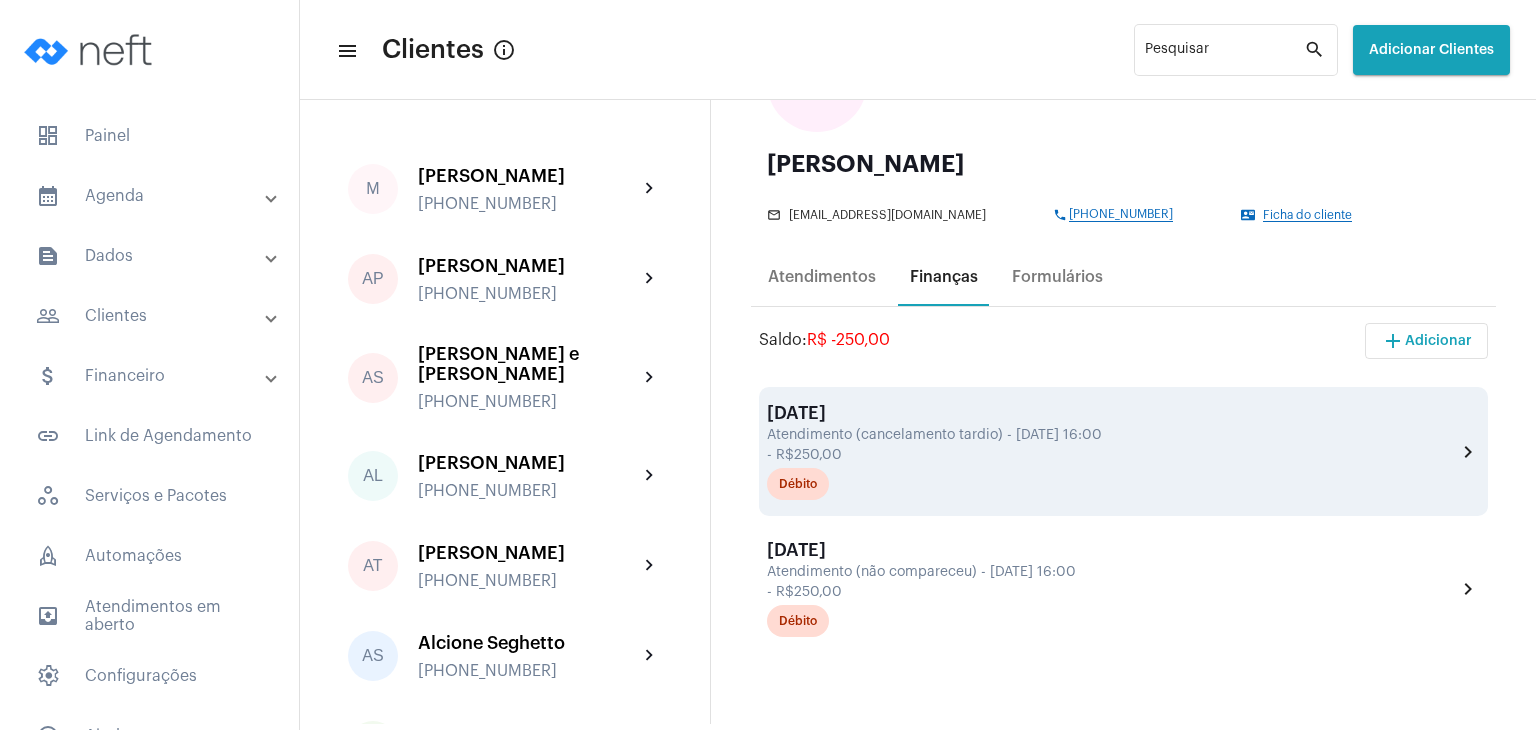 scroll, scrollTop: 200, scrollLeft: 0, axis: vertical 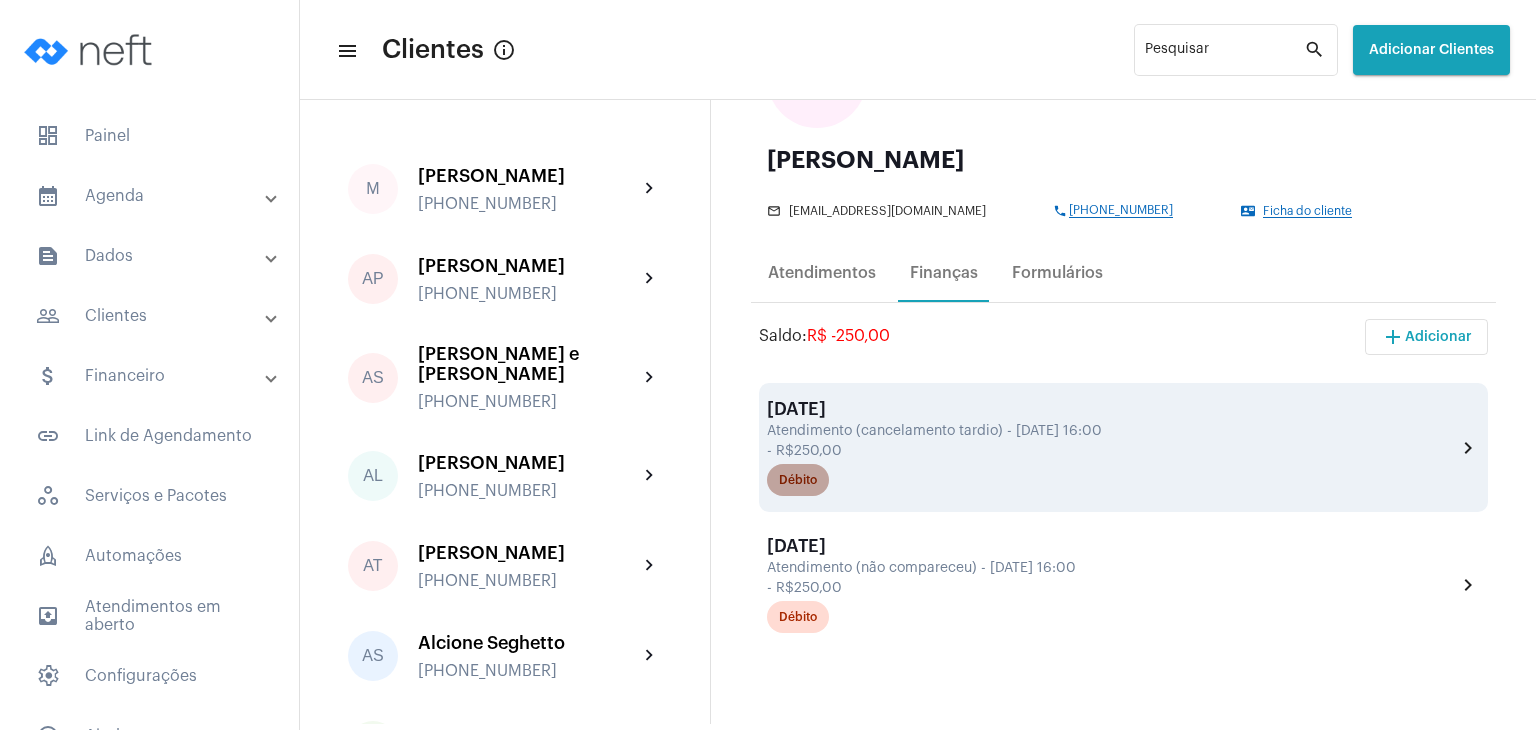click on "Débito" at bounding box center [798, 480] 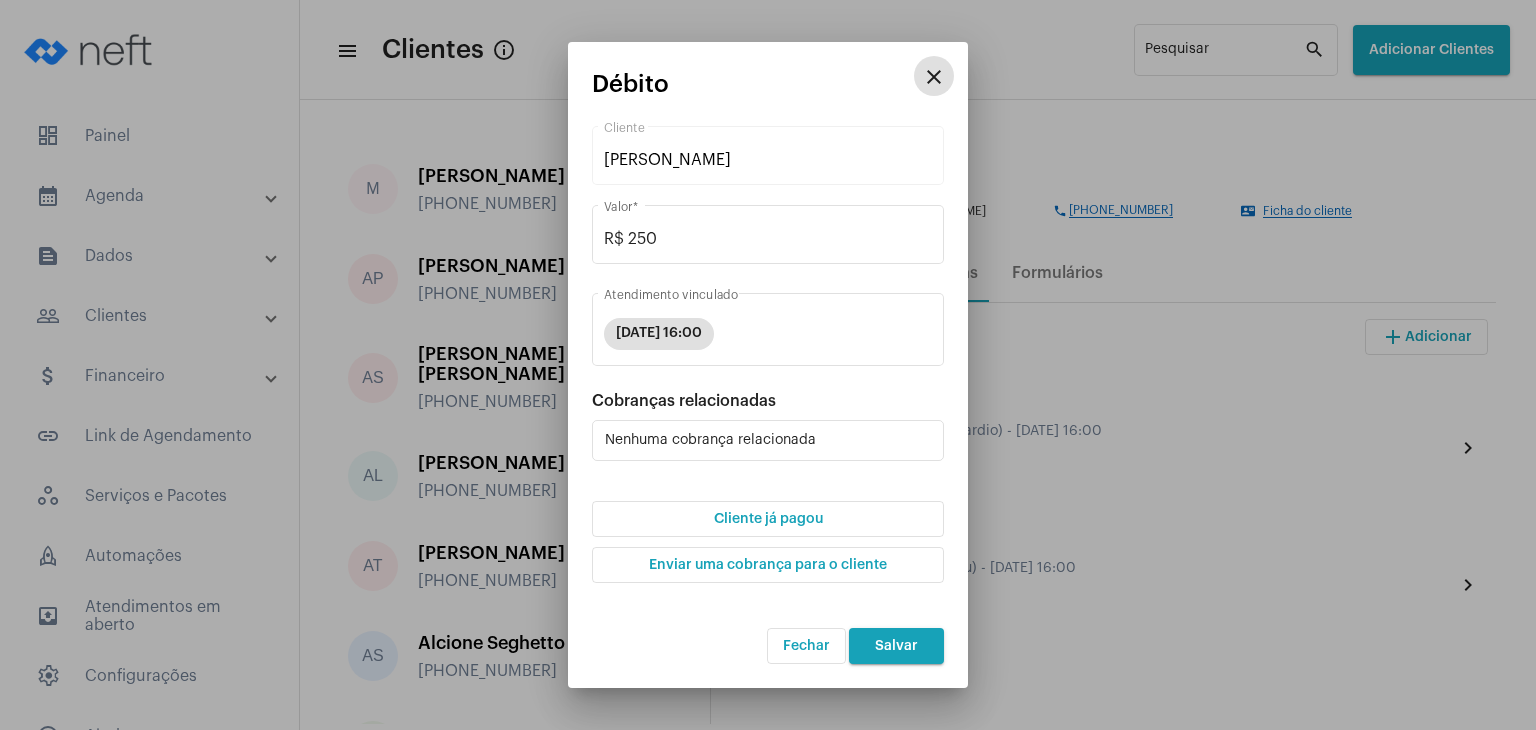 click on "Cliente já pagou" at bounding box center (768, 519) 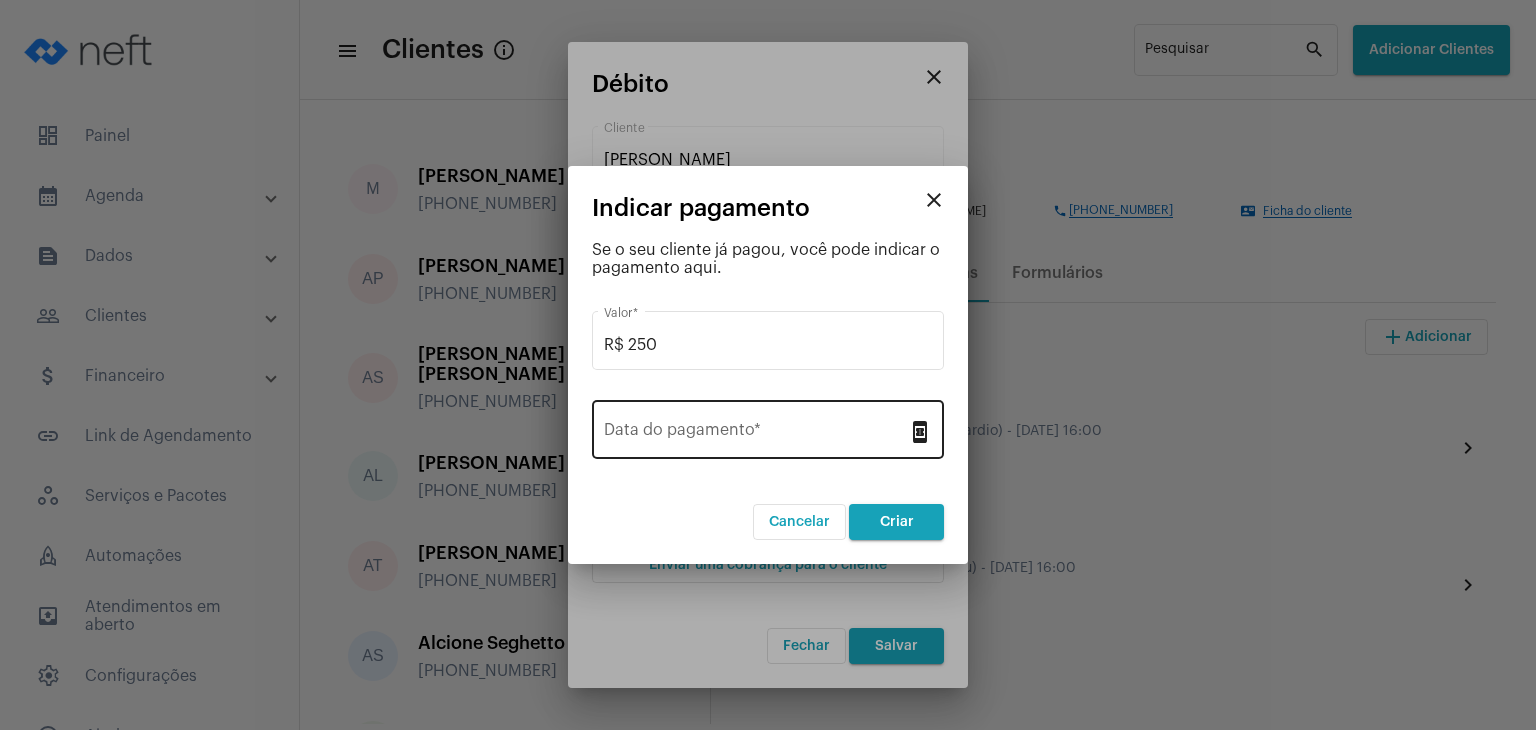 click on "Data do pagamento  *" at bounding box center [756, 427] 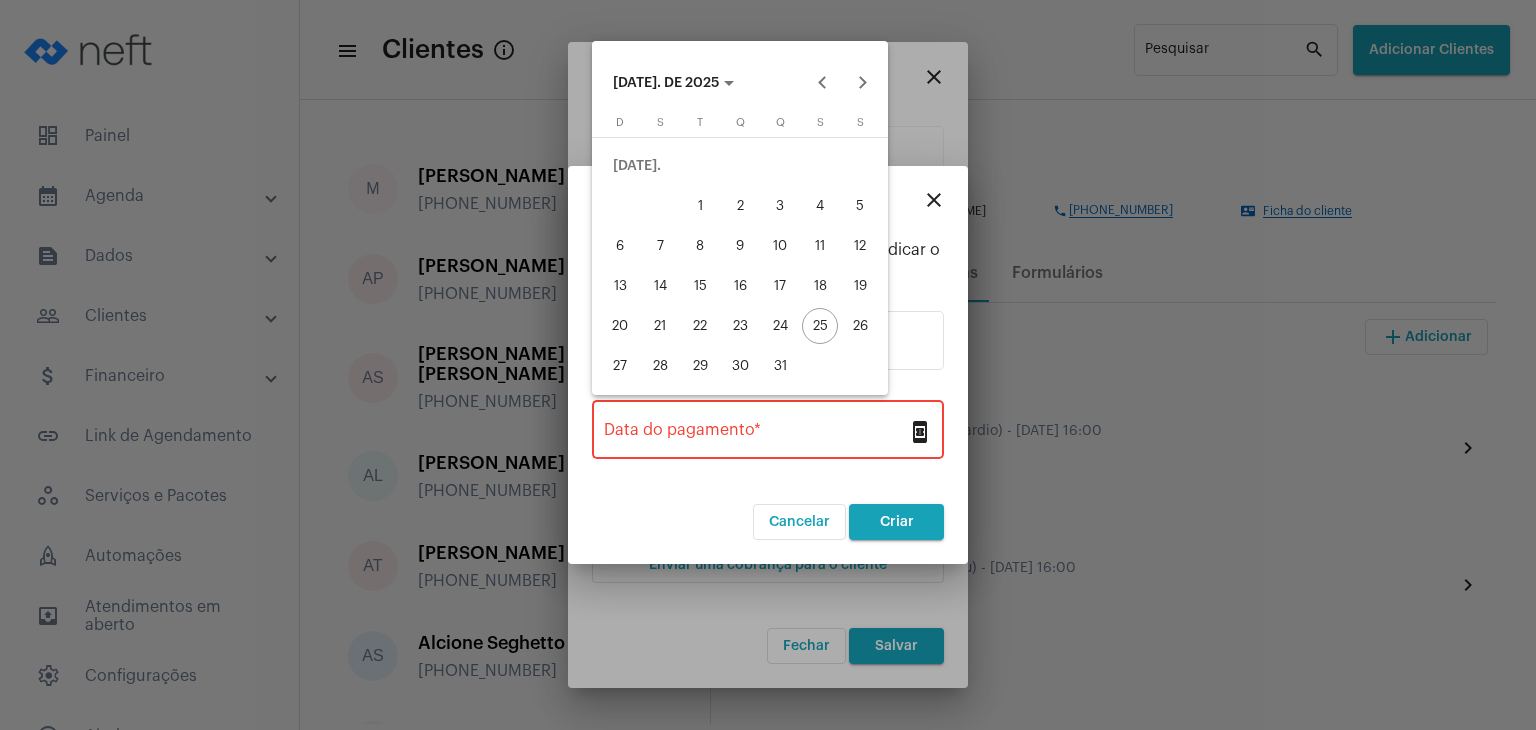 click on "24" at bounding box center [780, 326] 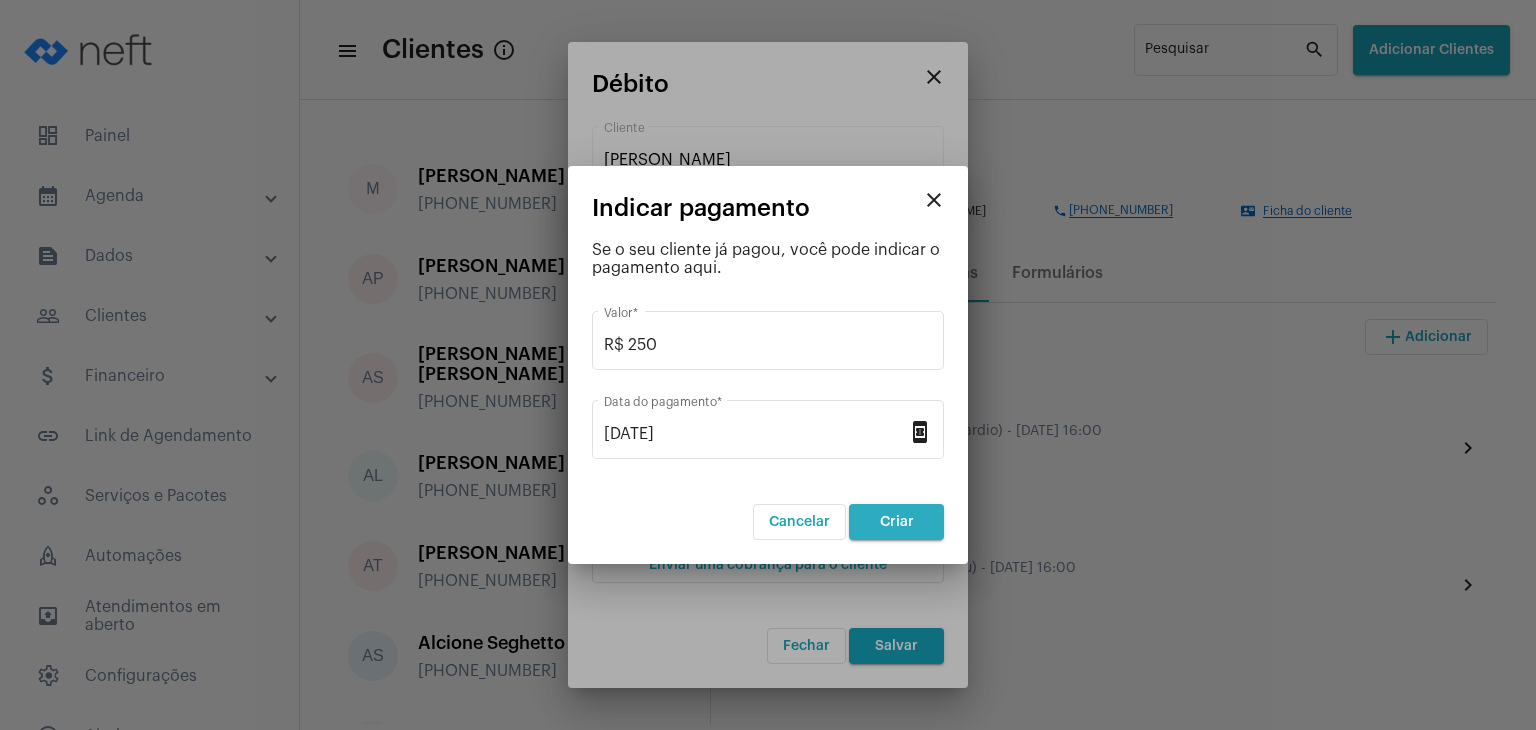 click on "Criar" at bounding box center [896, 522] 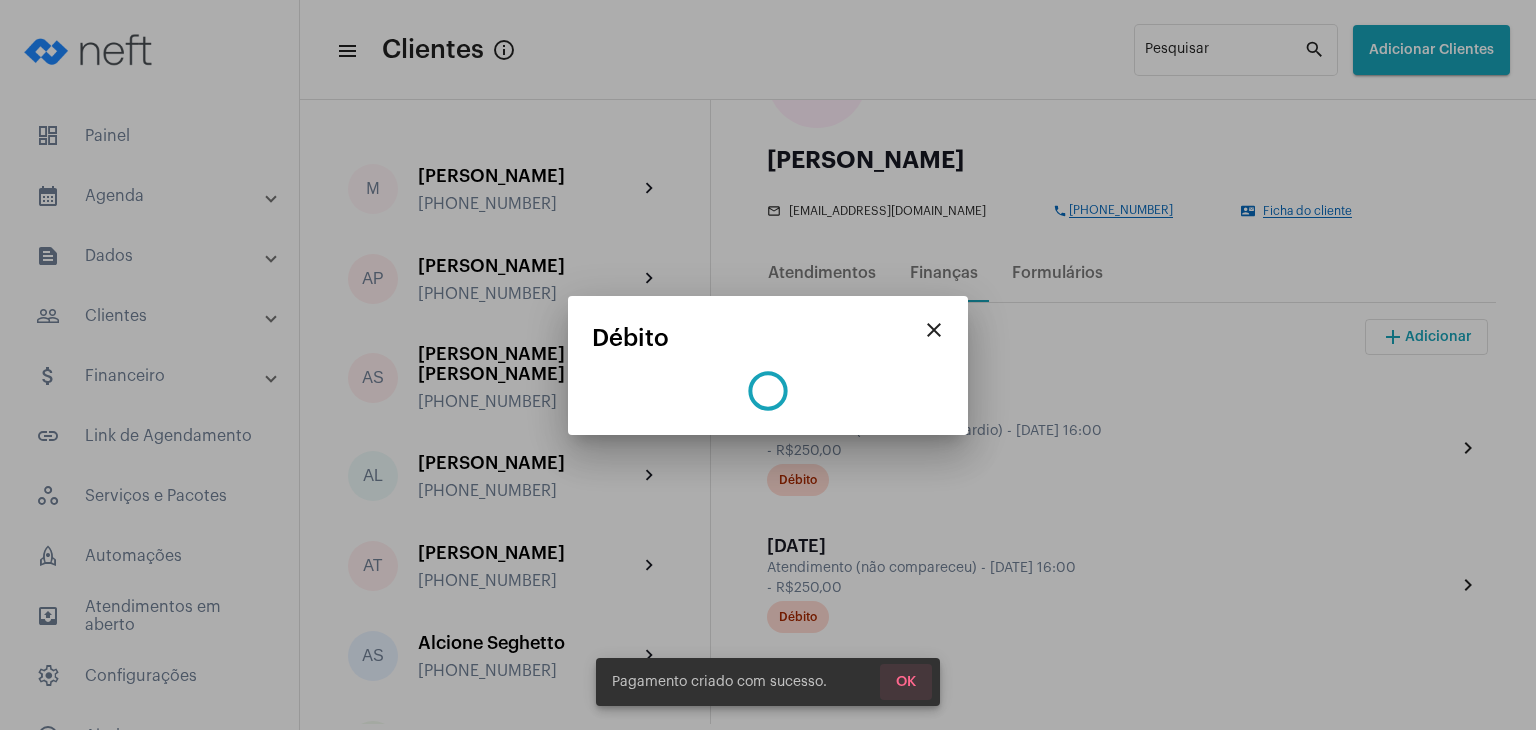 click on "OK" at bounding box center (906, 682) 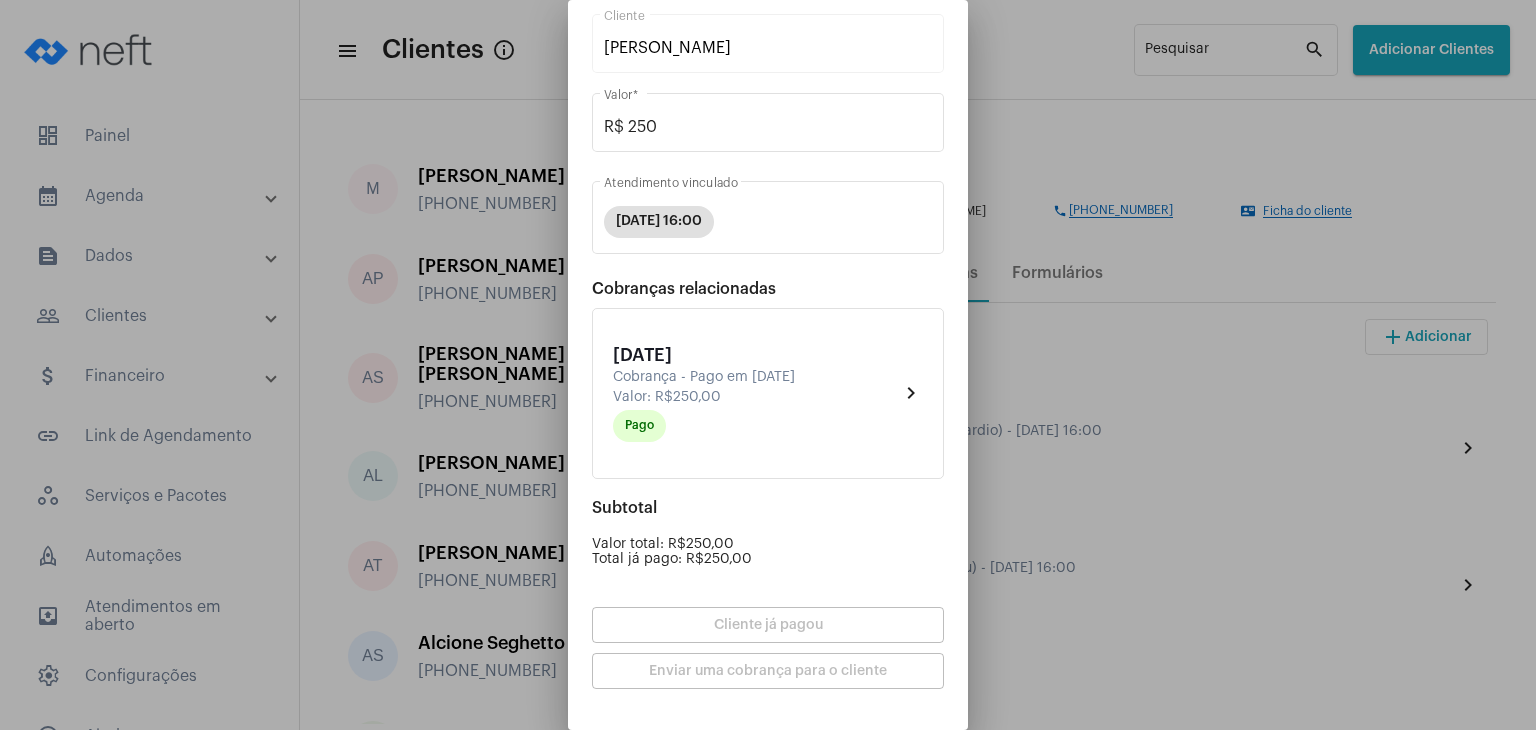 scroll, scrollTop: 174, scrollLeft: 0, axis: vertical 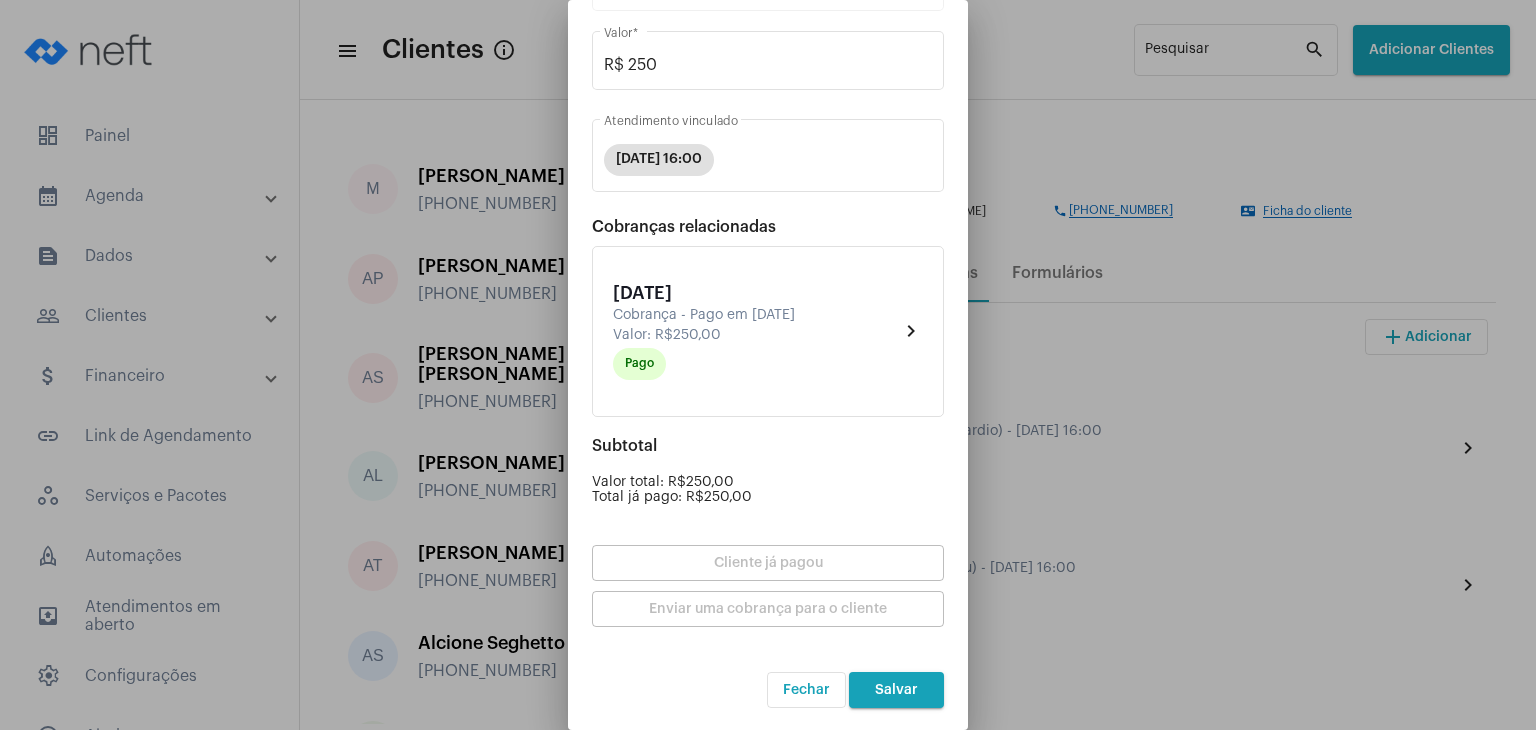 click on "Salvar" at bounding box center [896, 690] 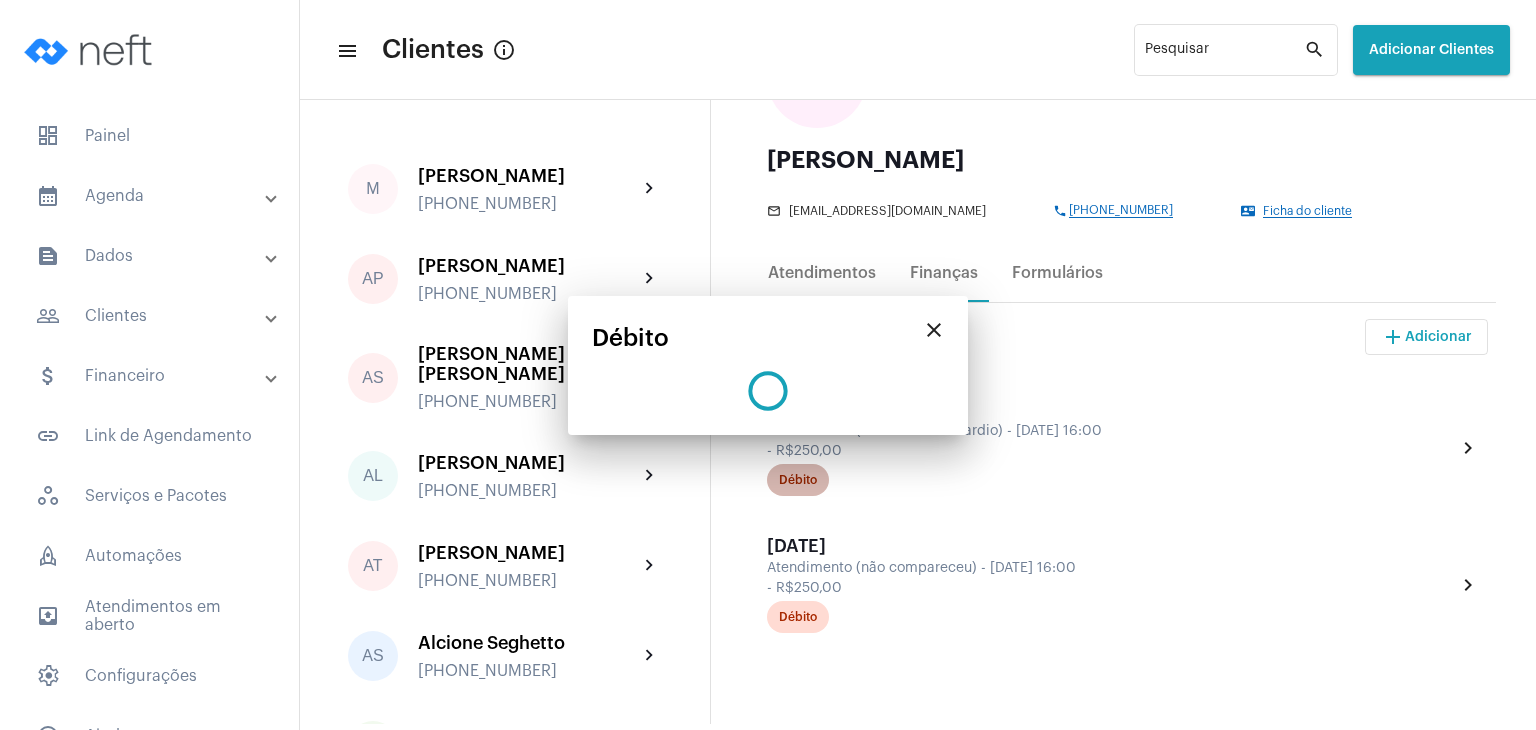 scroll, scrollTop: 0, scrollLeft: 0, axis: both 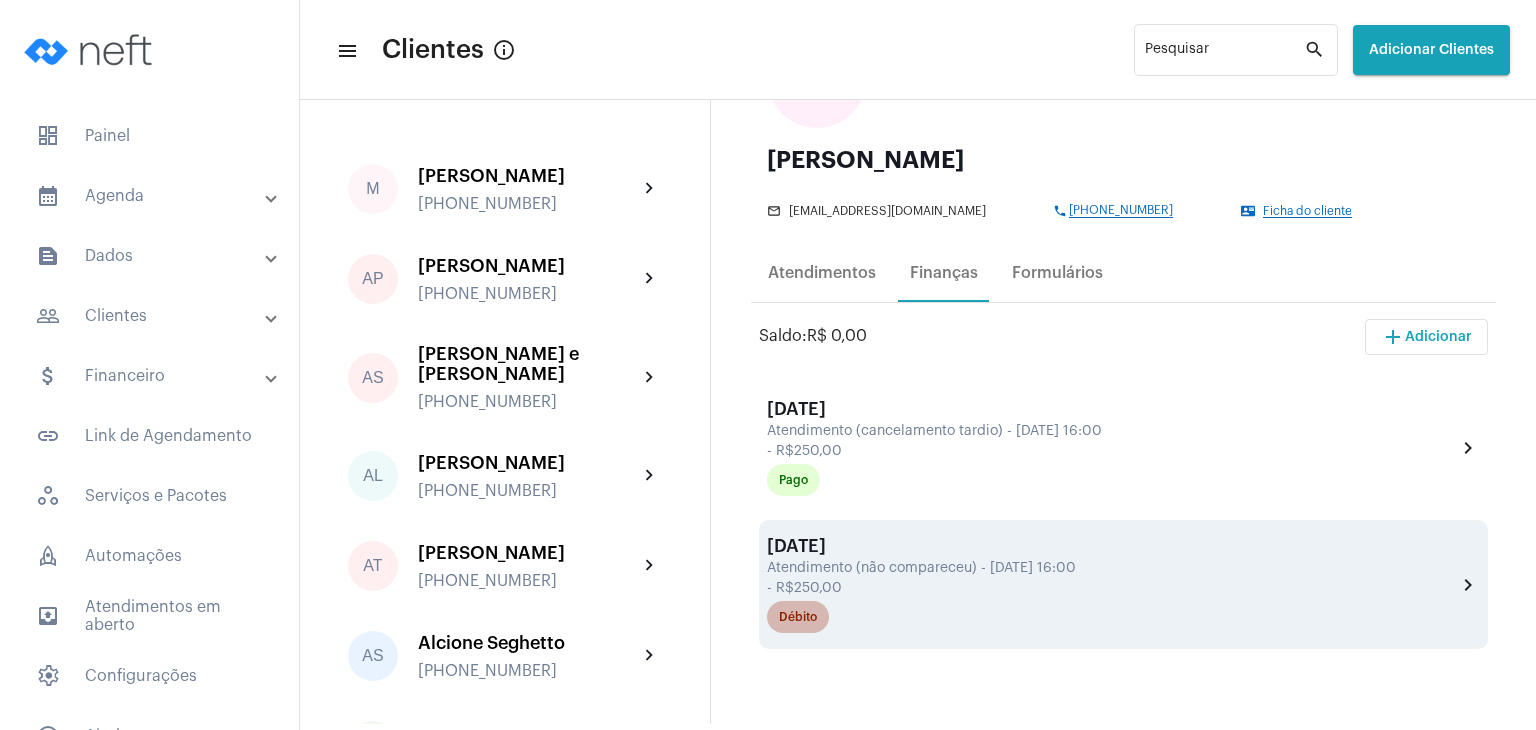 click on "Débito" at bounding box center (798, 617) 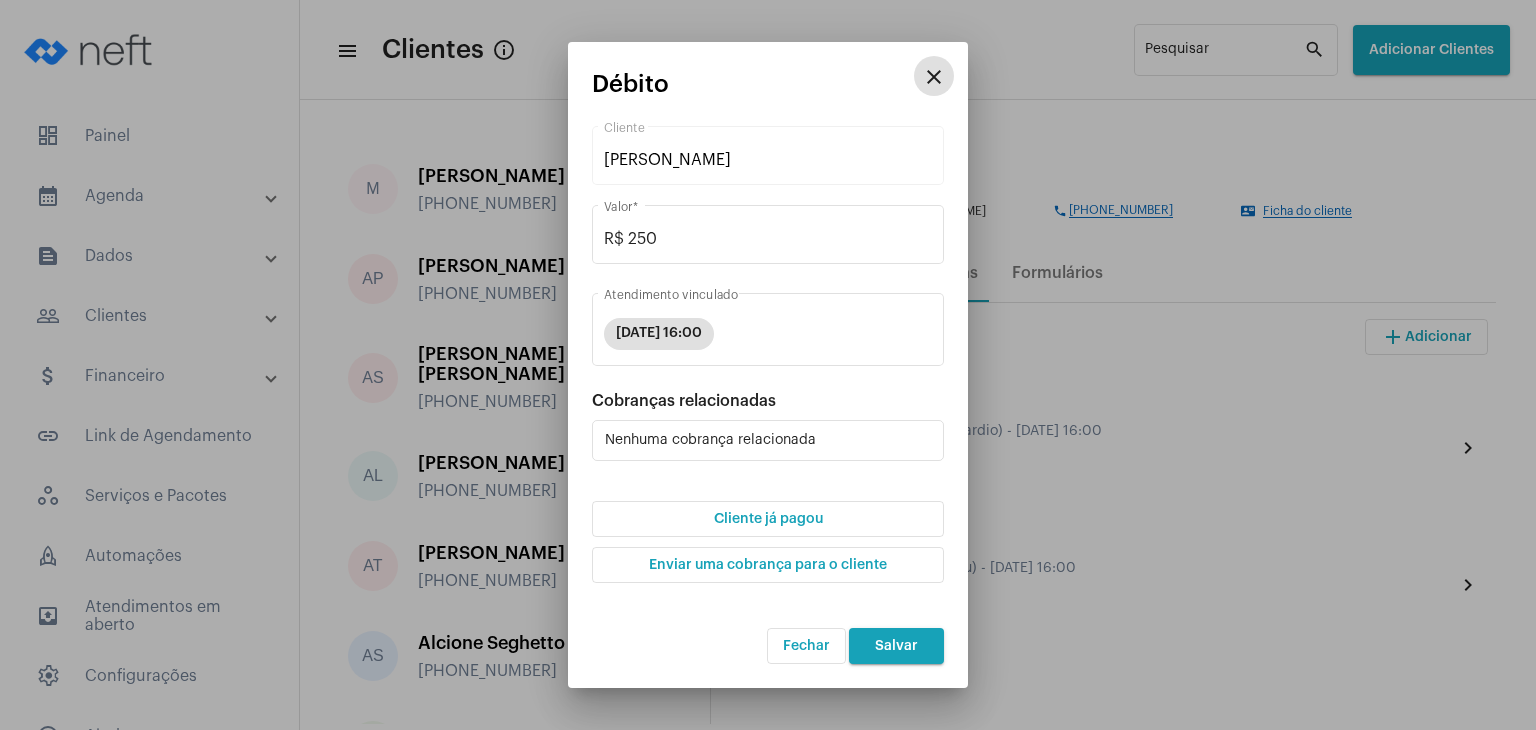 click on "Cliente já pagou" at bounding box center (768, 519) 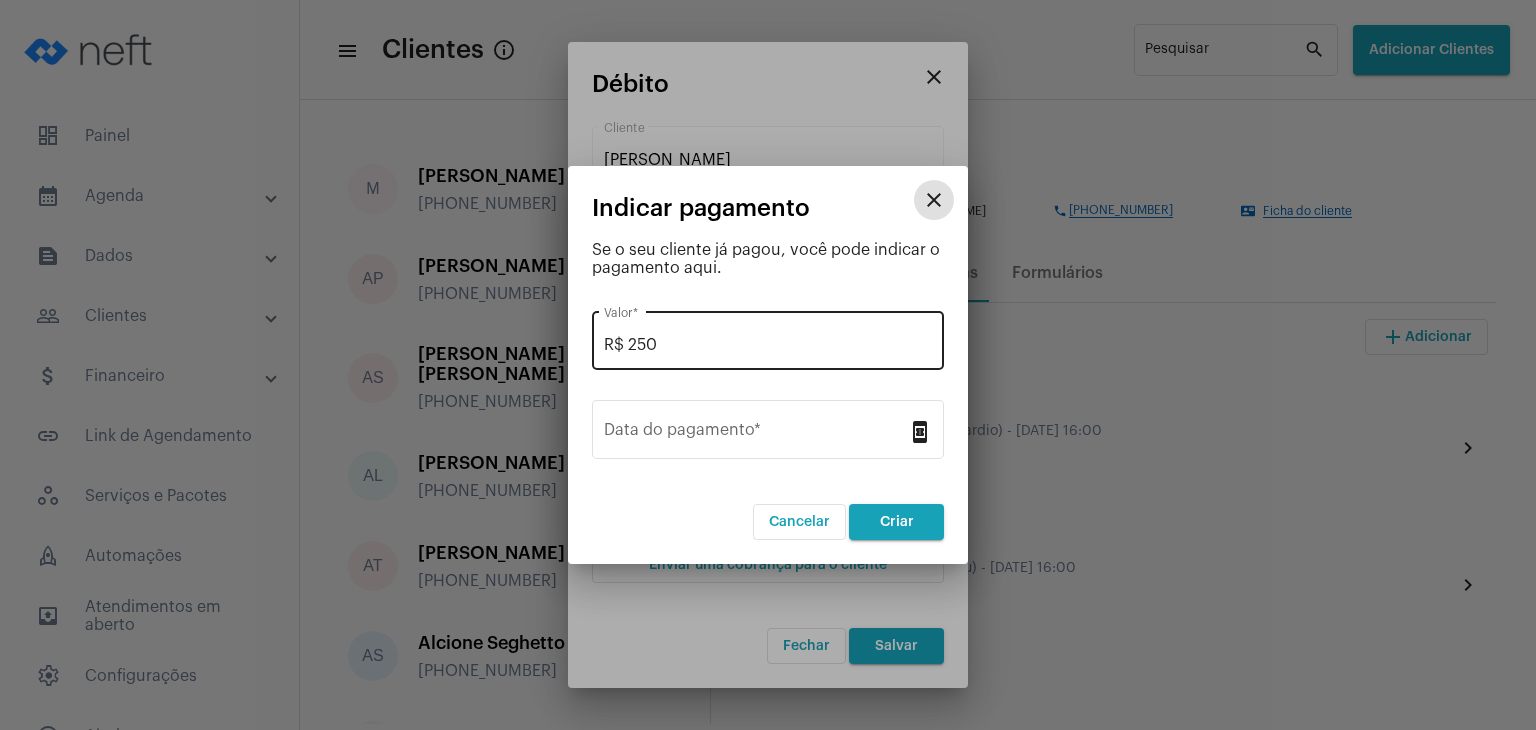 click on "R$ 250" at bounding box center [768, 345] 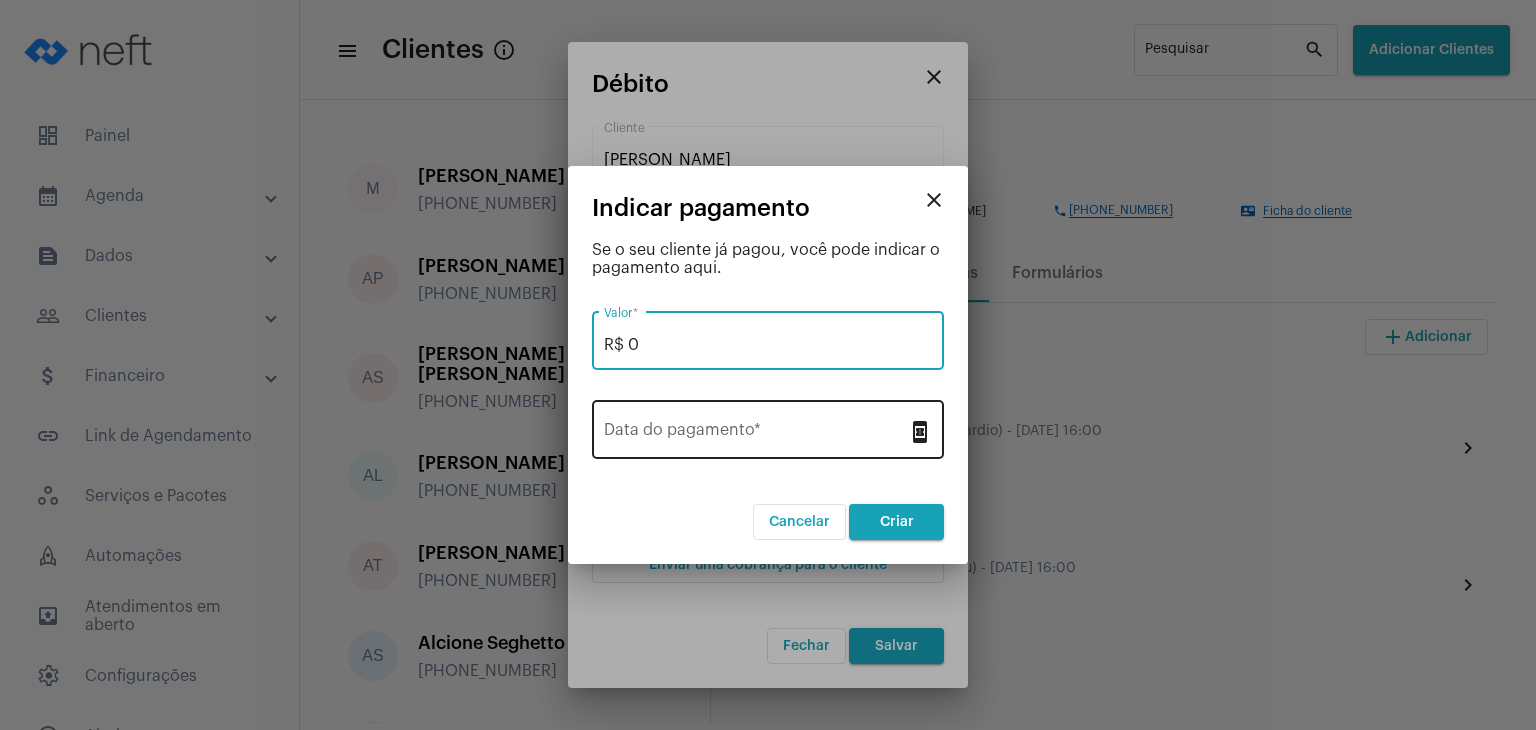 type on "R$ 0" 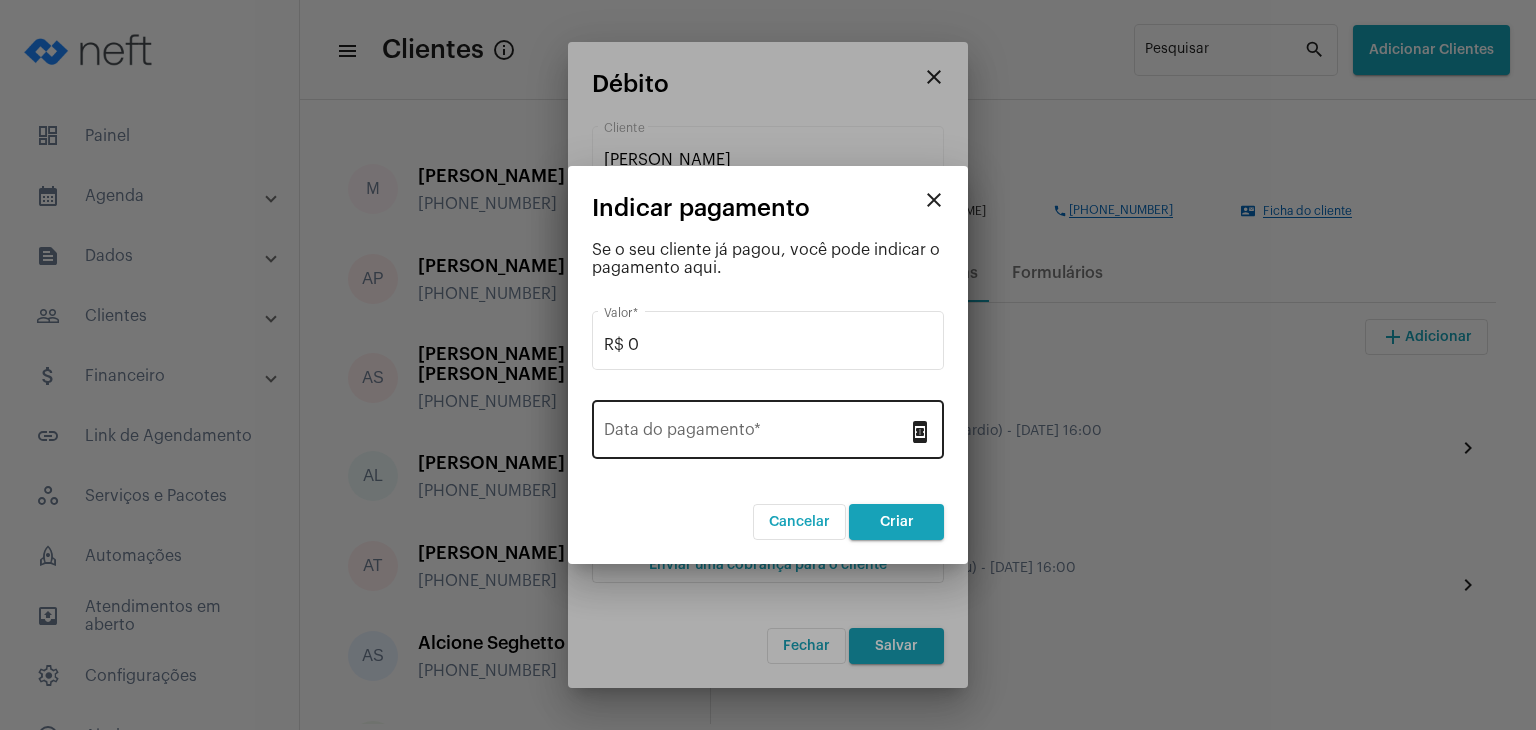 click on "Data do pagamento  *" at bounding box center [756, 427] 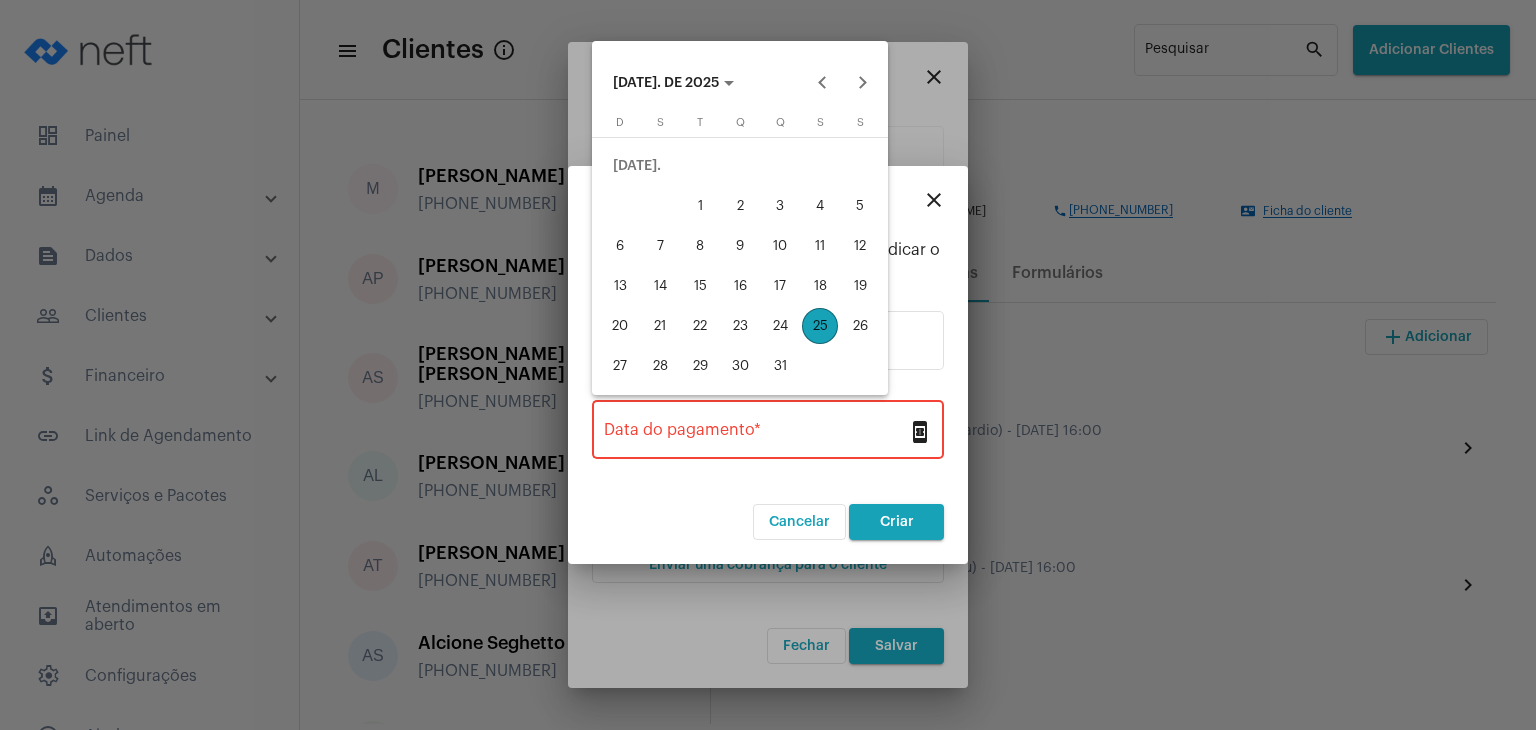 click on "24" at bounding box center (780, 326) 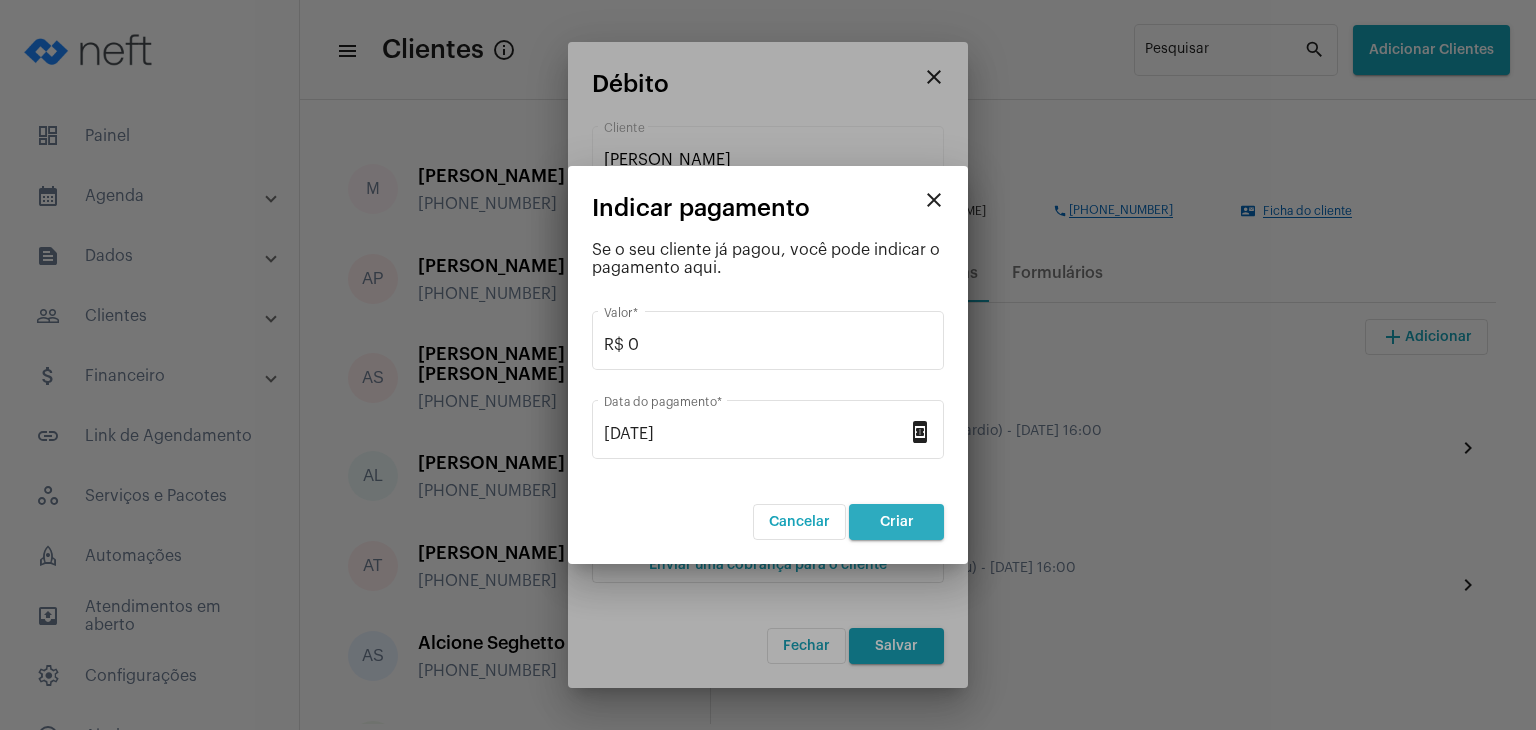 click on "Criar" at bounding box center [897, 522] 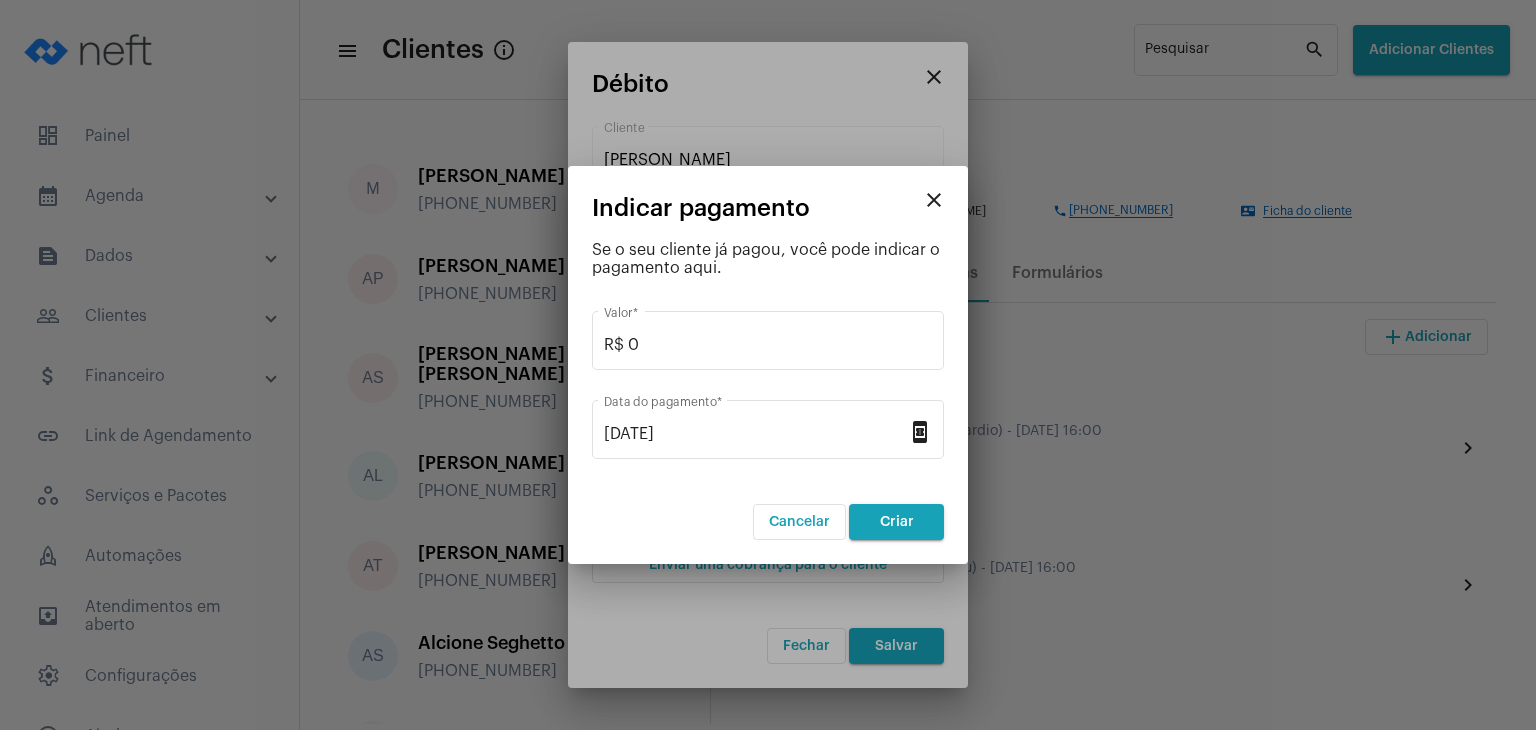 click at bounding box center (768, 365) 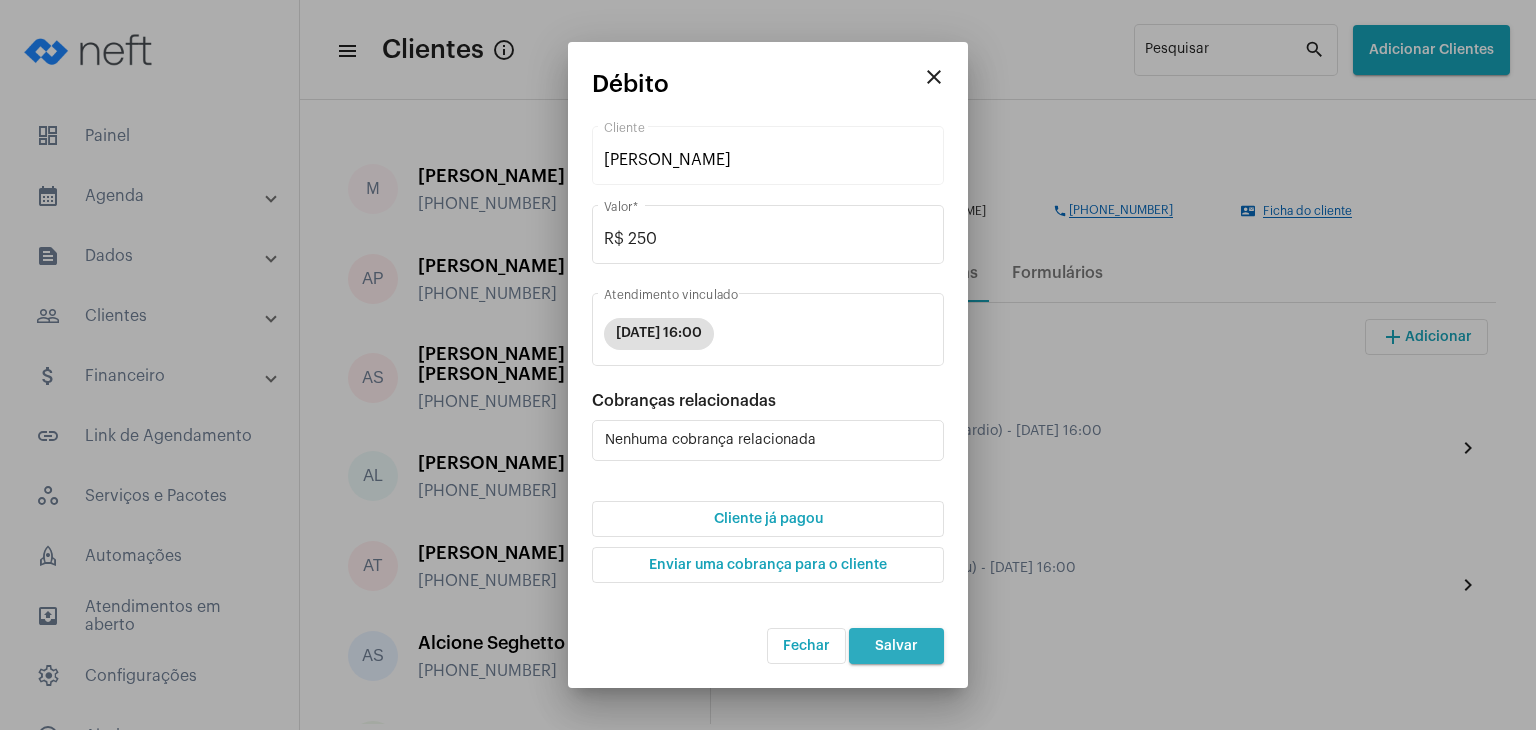click on "Salvar" at bounding box center (896, 646) 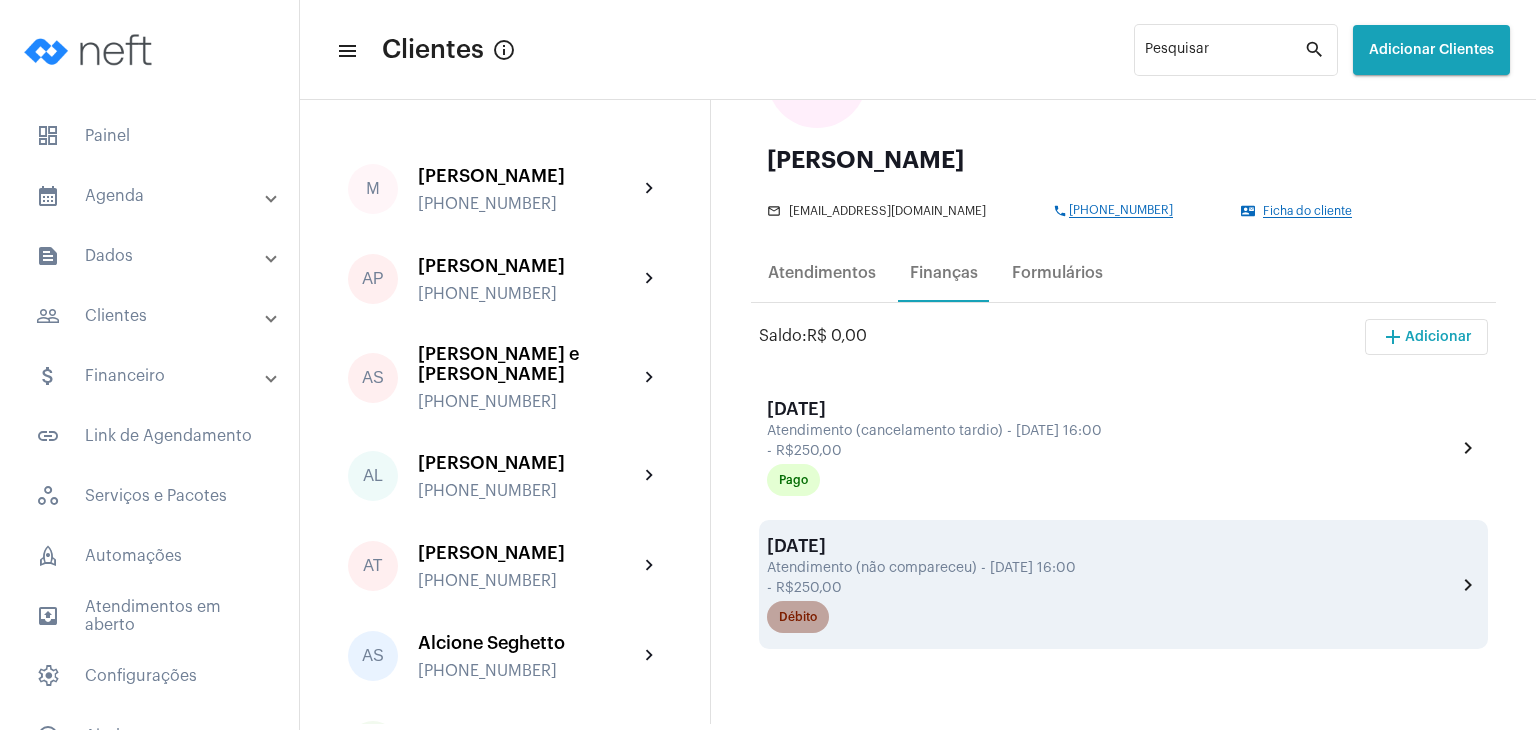 click on "Débito" at bounding box center [798, 617] 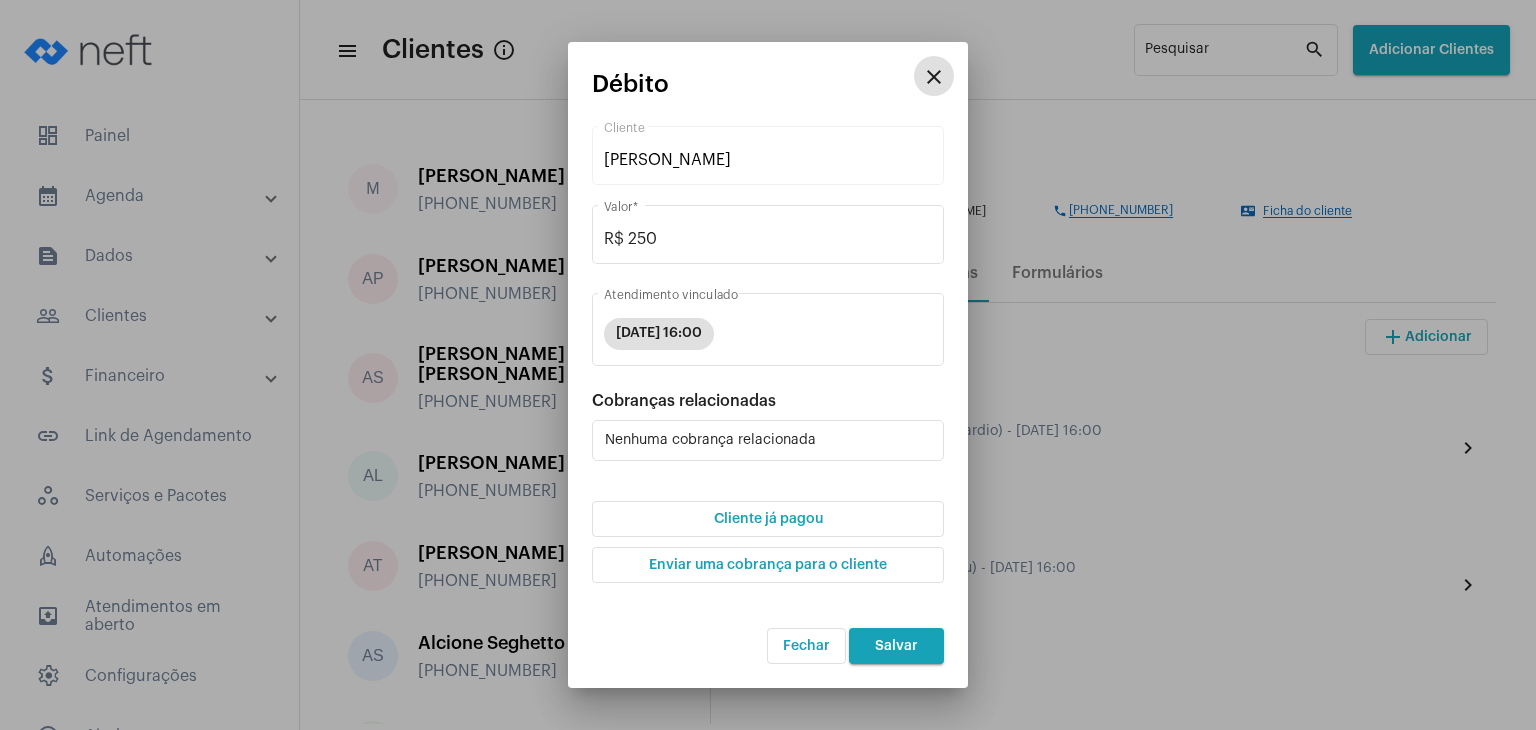 click on "Cliente já pagou" at bounding box center [768, 519] 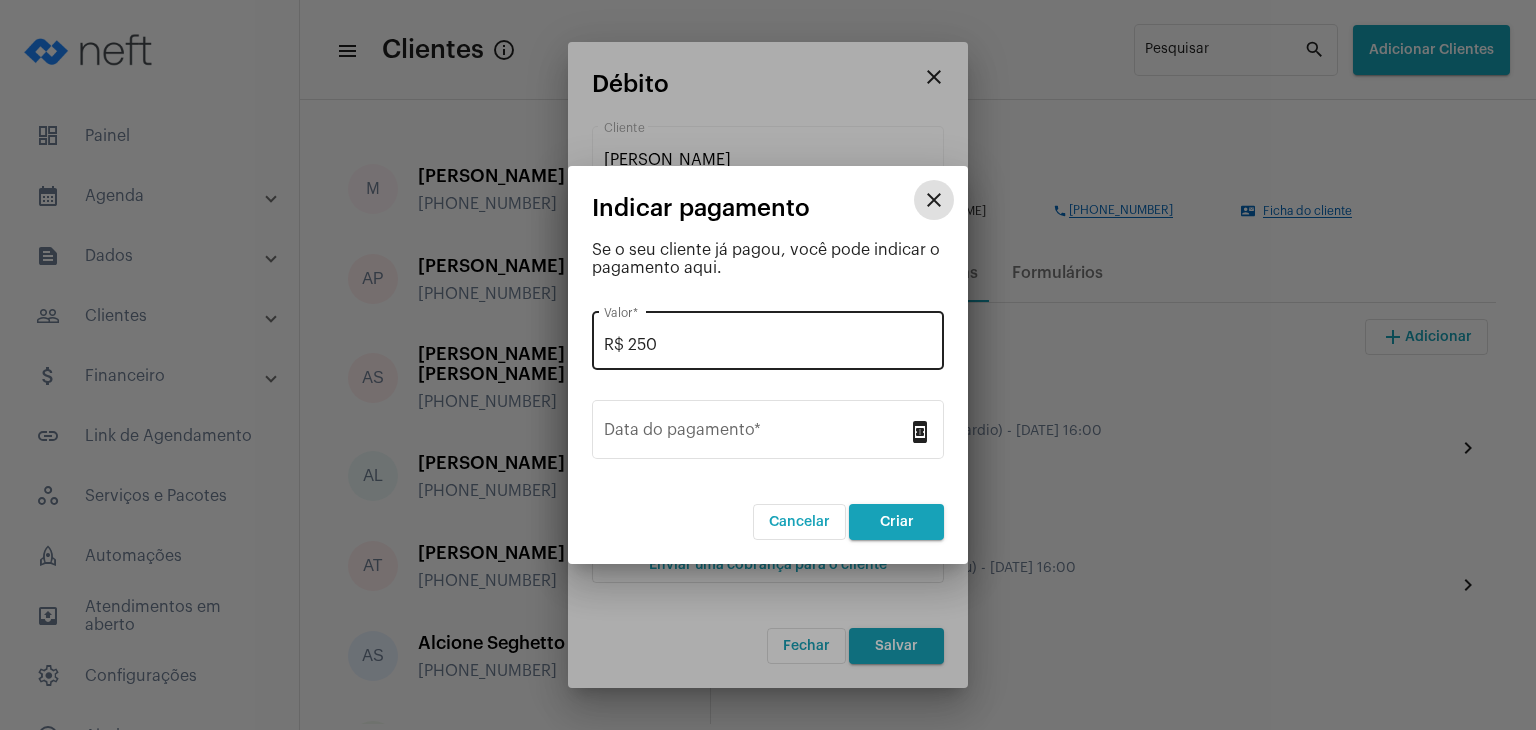 click on "R$ 250" at bounding box center [768, 345] 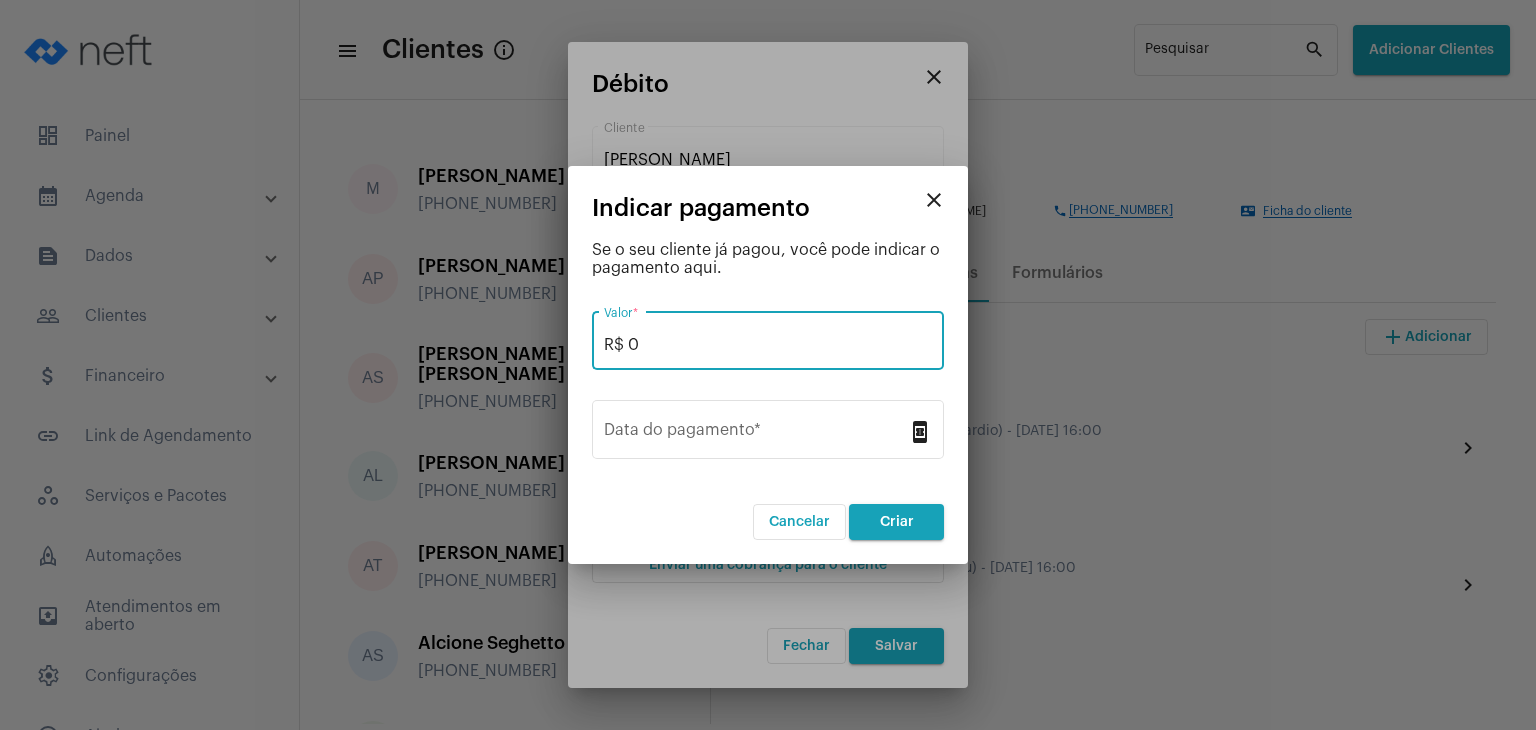 type on "R$ 0" 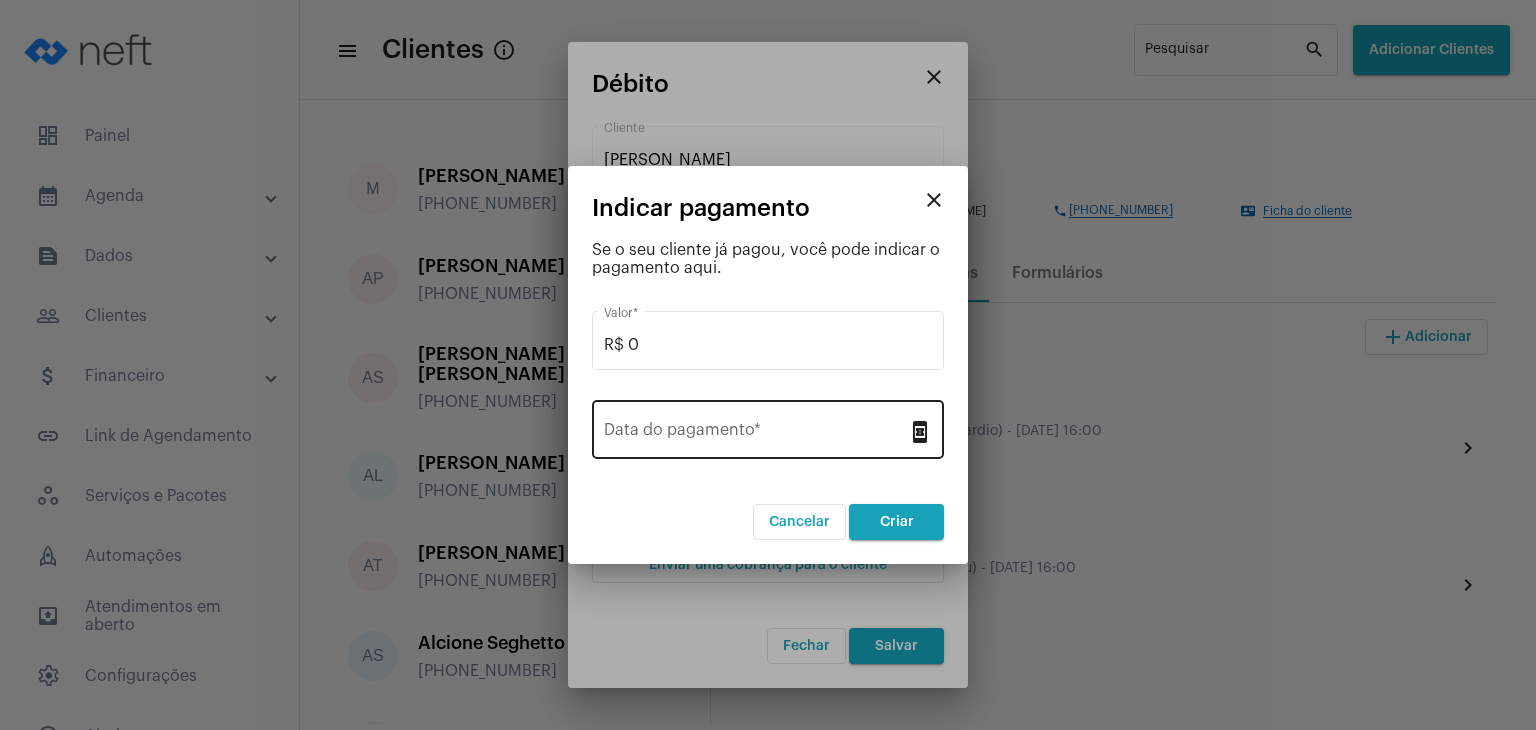 click on "book_online" at bounding box center [920, 431] 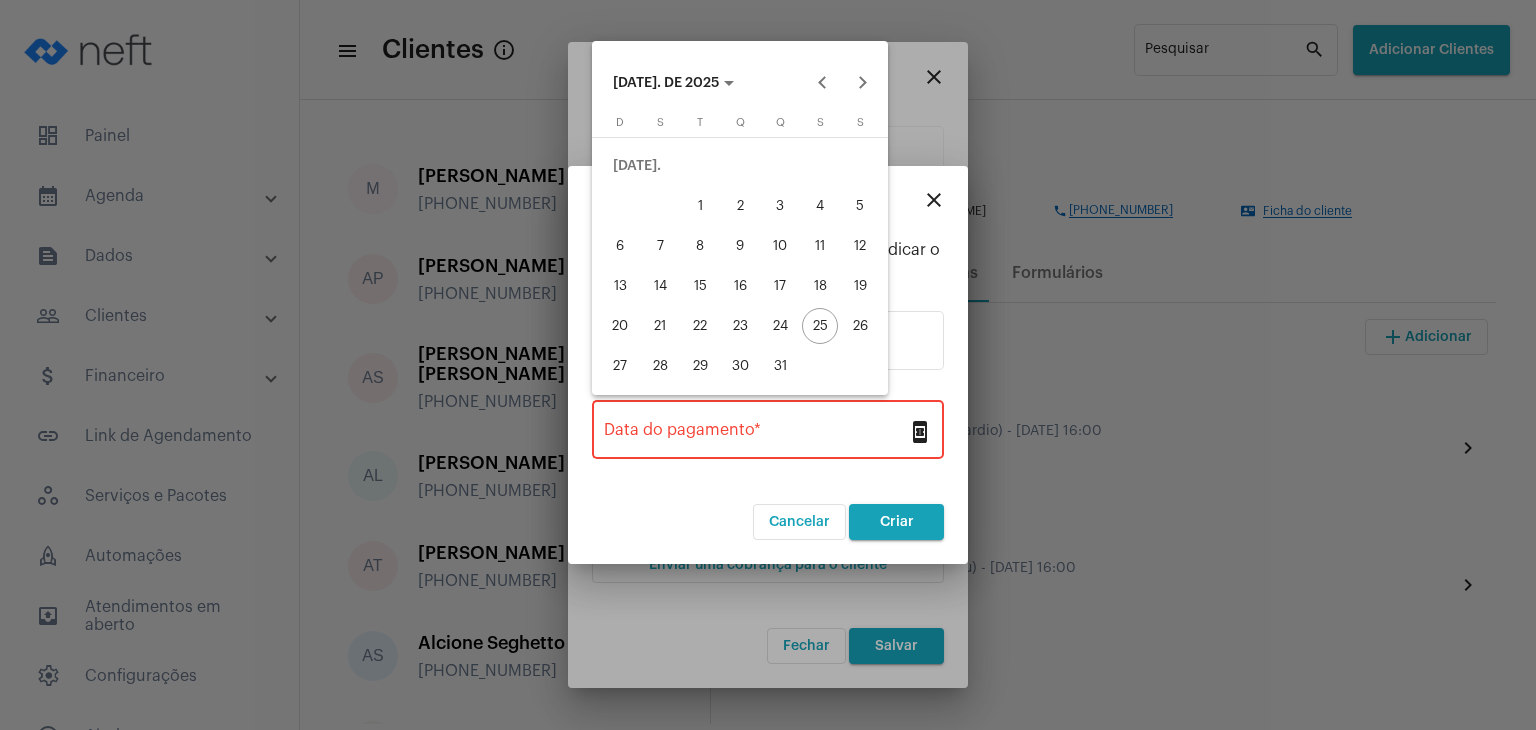 click on "24" at bounding box center (780, 326) 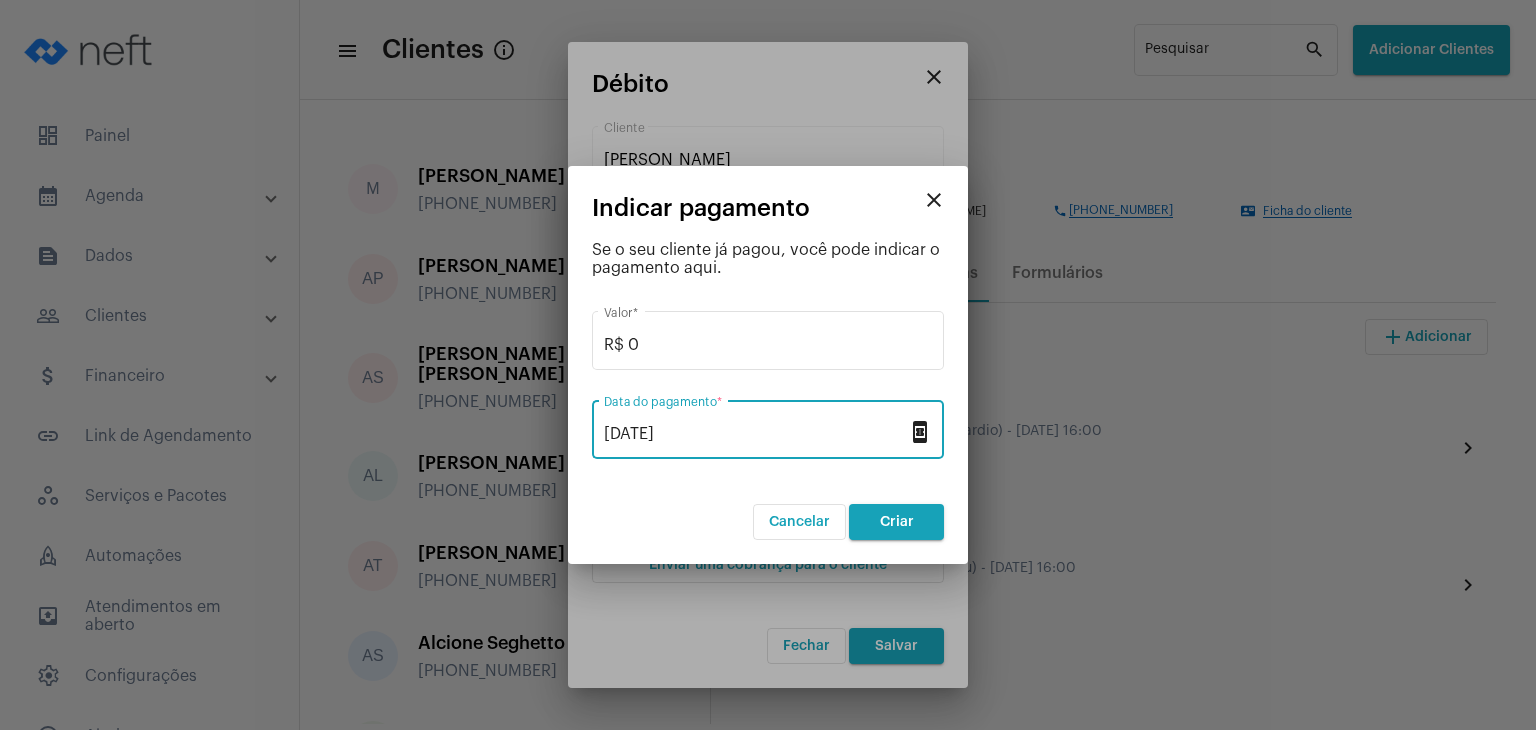 click on "Criar" at bounding box center (897, 522) 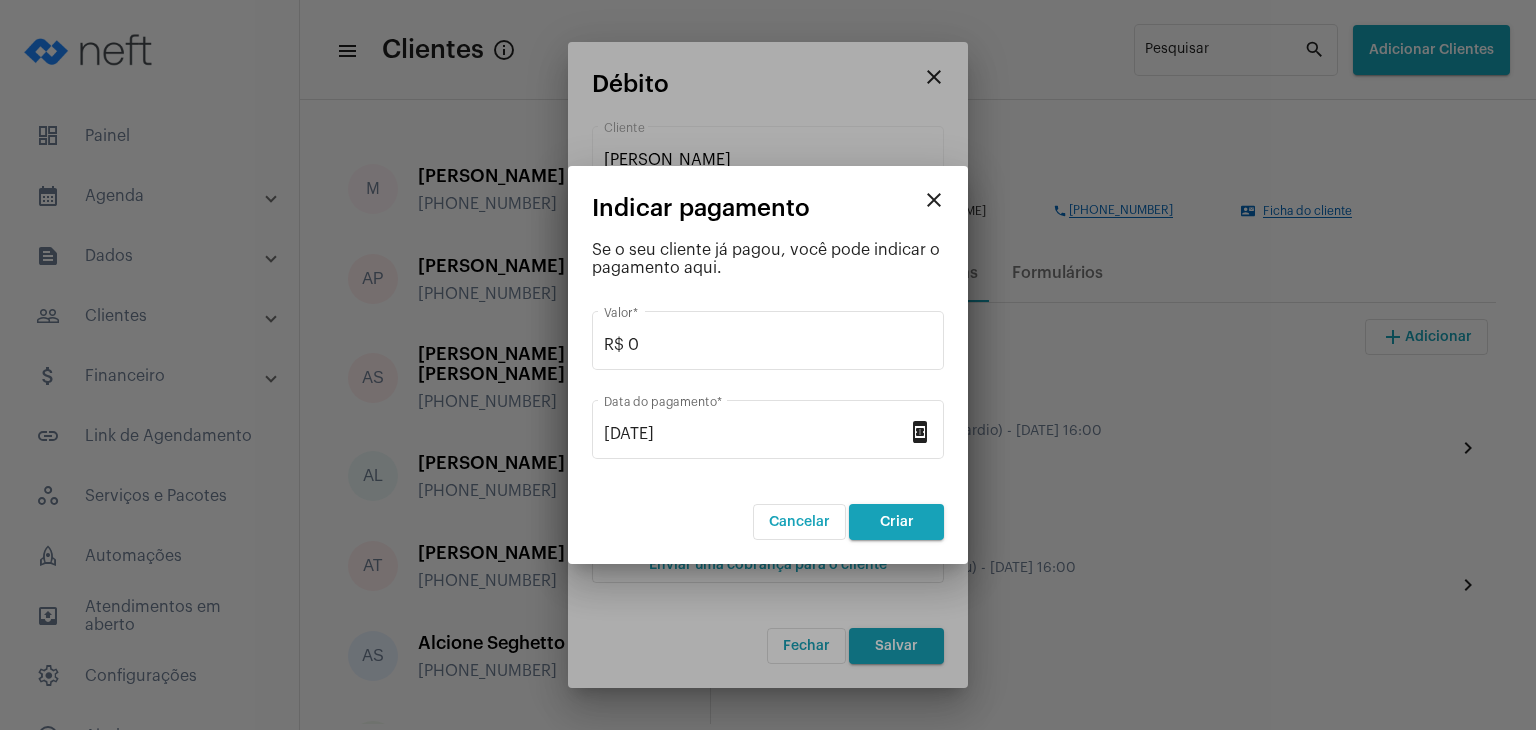 click on "Criar" at bounding box center (897, 522) 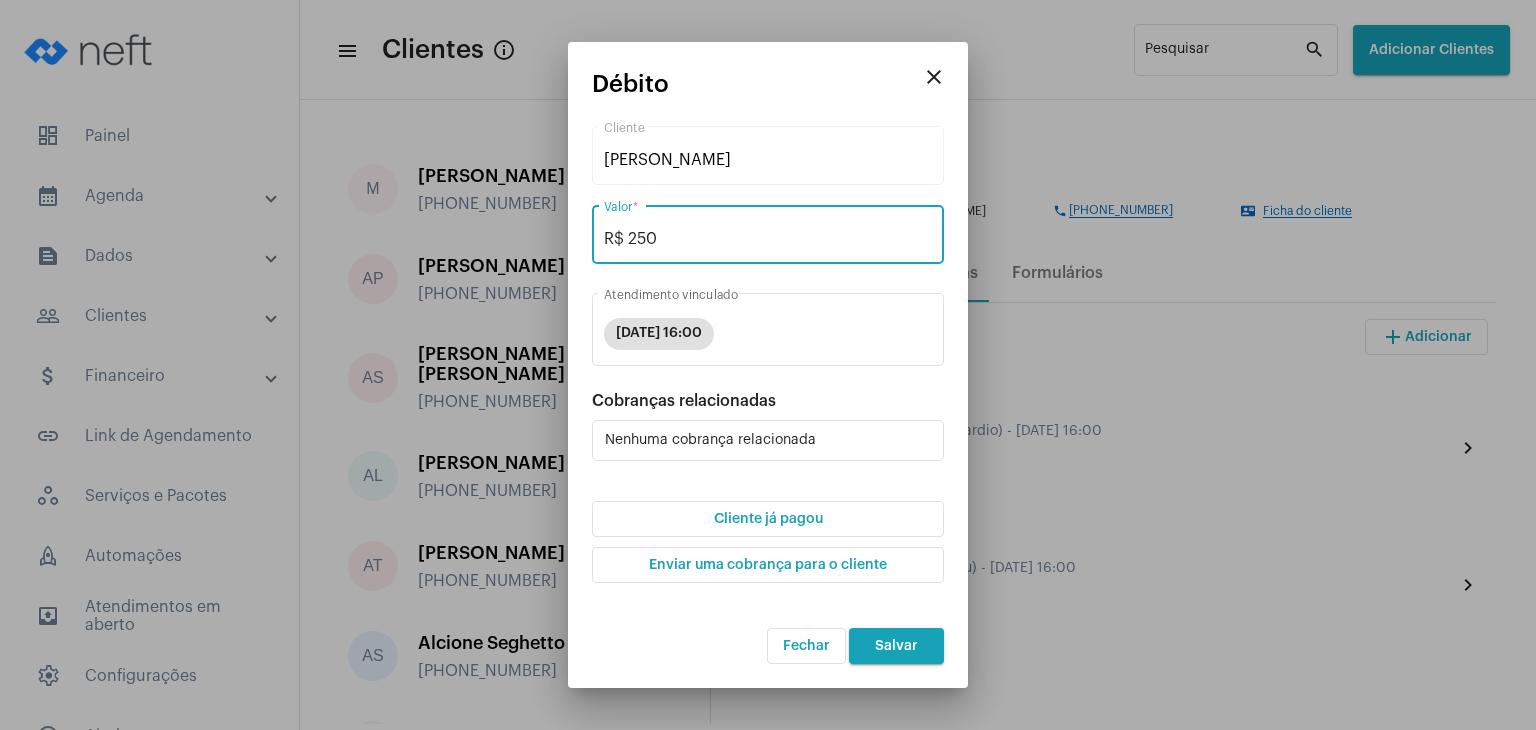 click on "R$ 250" at bounding box center [768, 239] 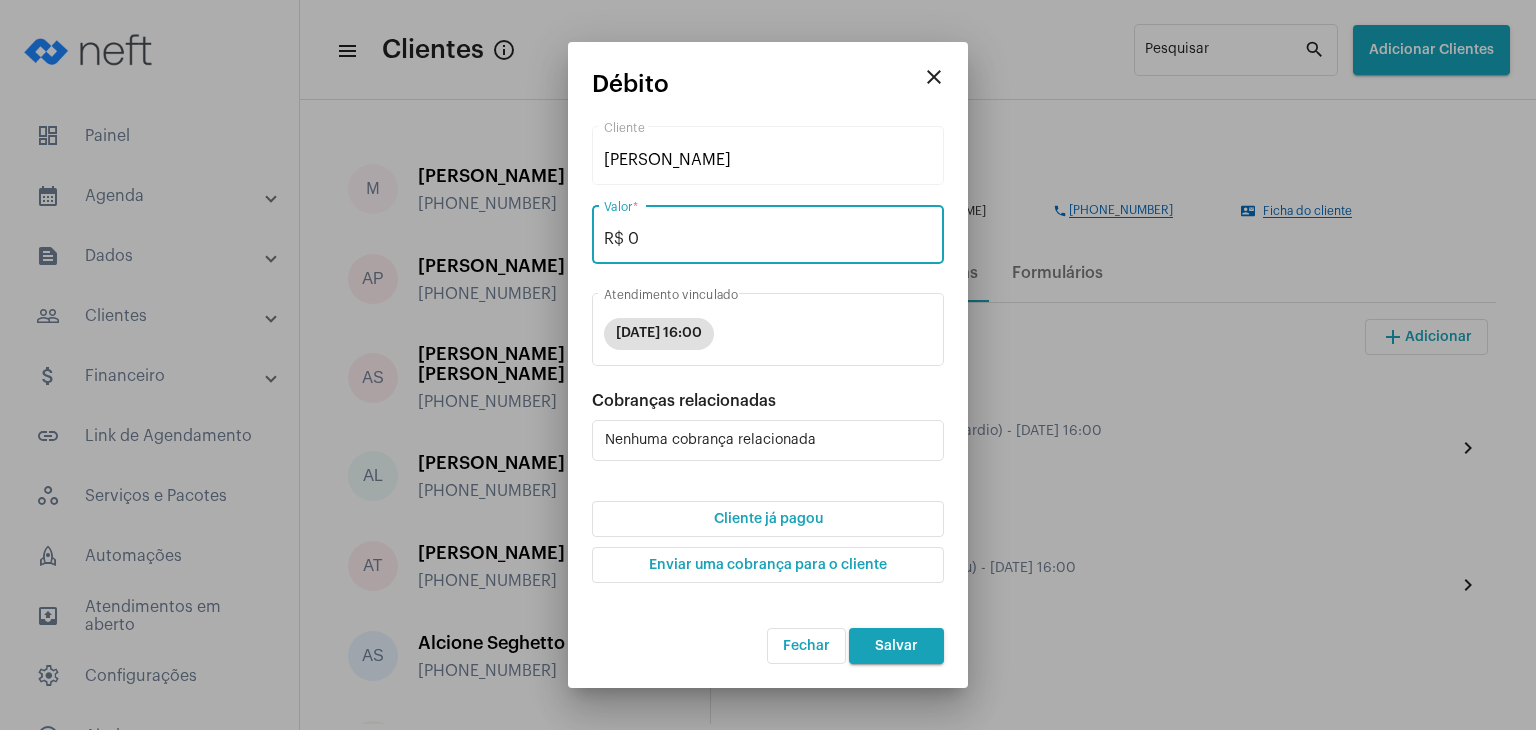 type on "R$ 0" 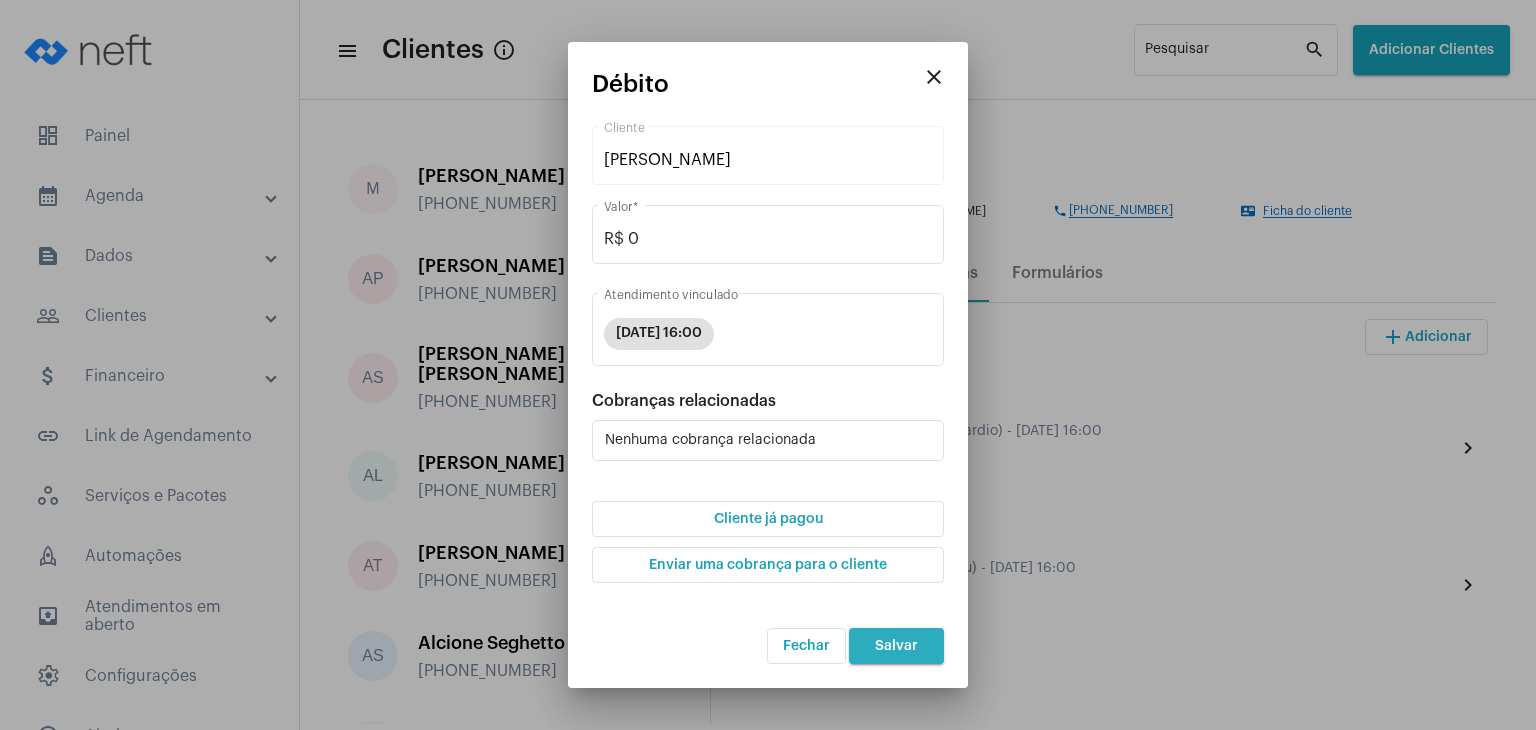 click on "Salvar" at bounding box center [896, 646] 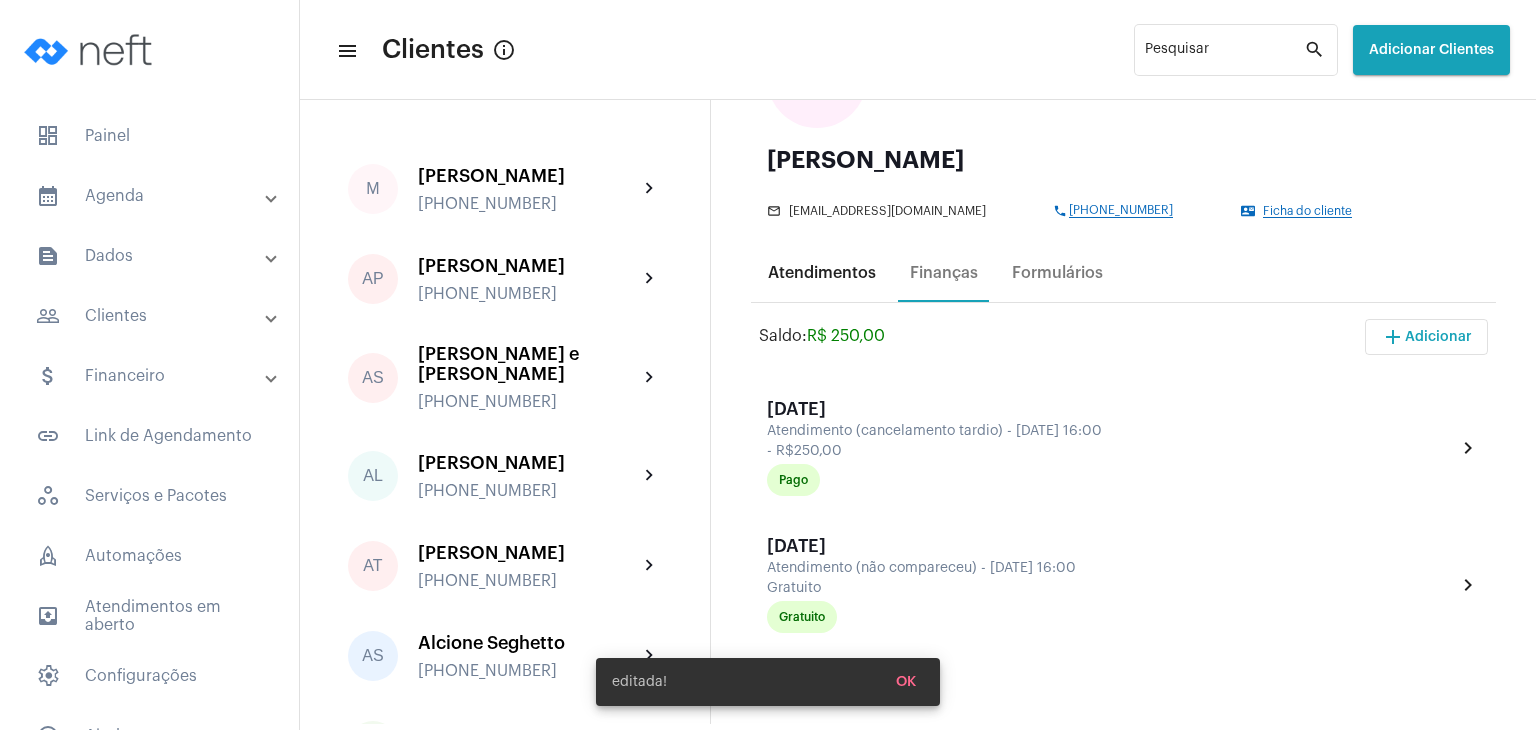 click on "Atendimentos" at bounding box center [822, 273] 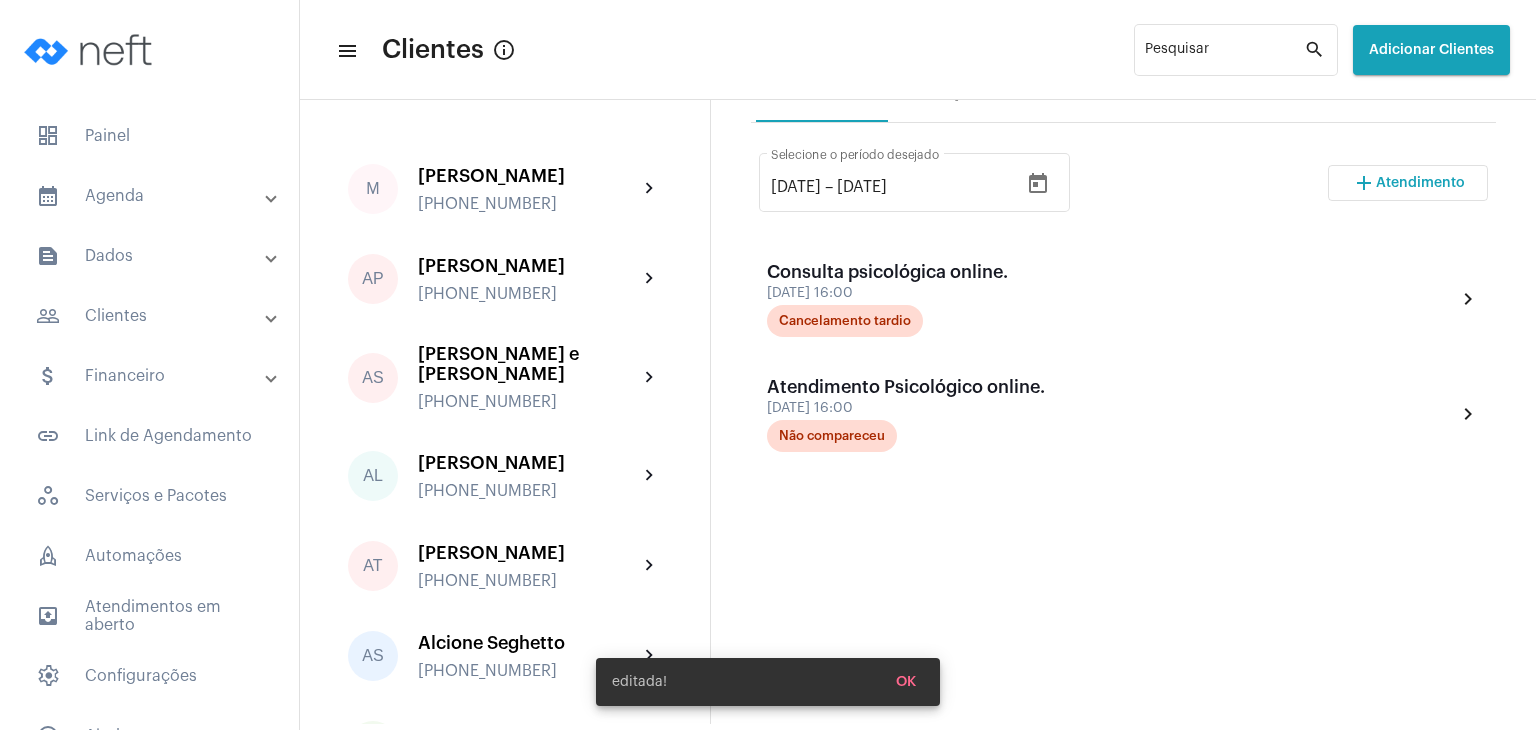 scroll, scrollTop: 553, scrollLeft: 0, axis: vertical 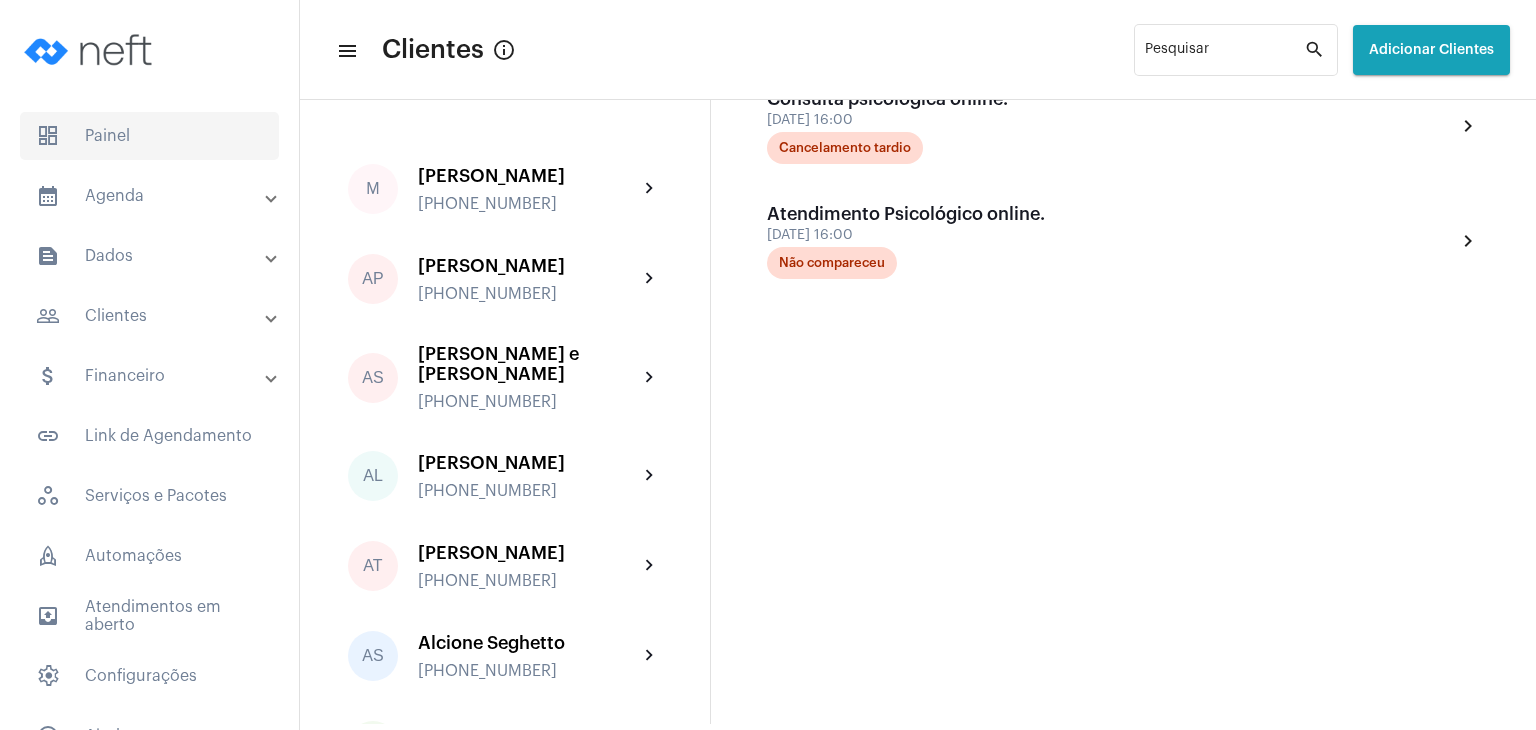 click on "dashboard   Painel" 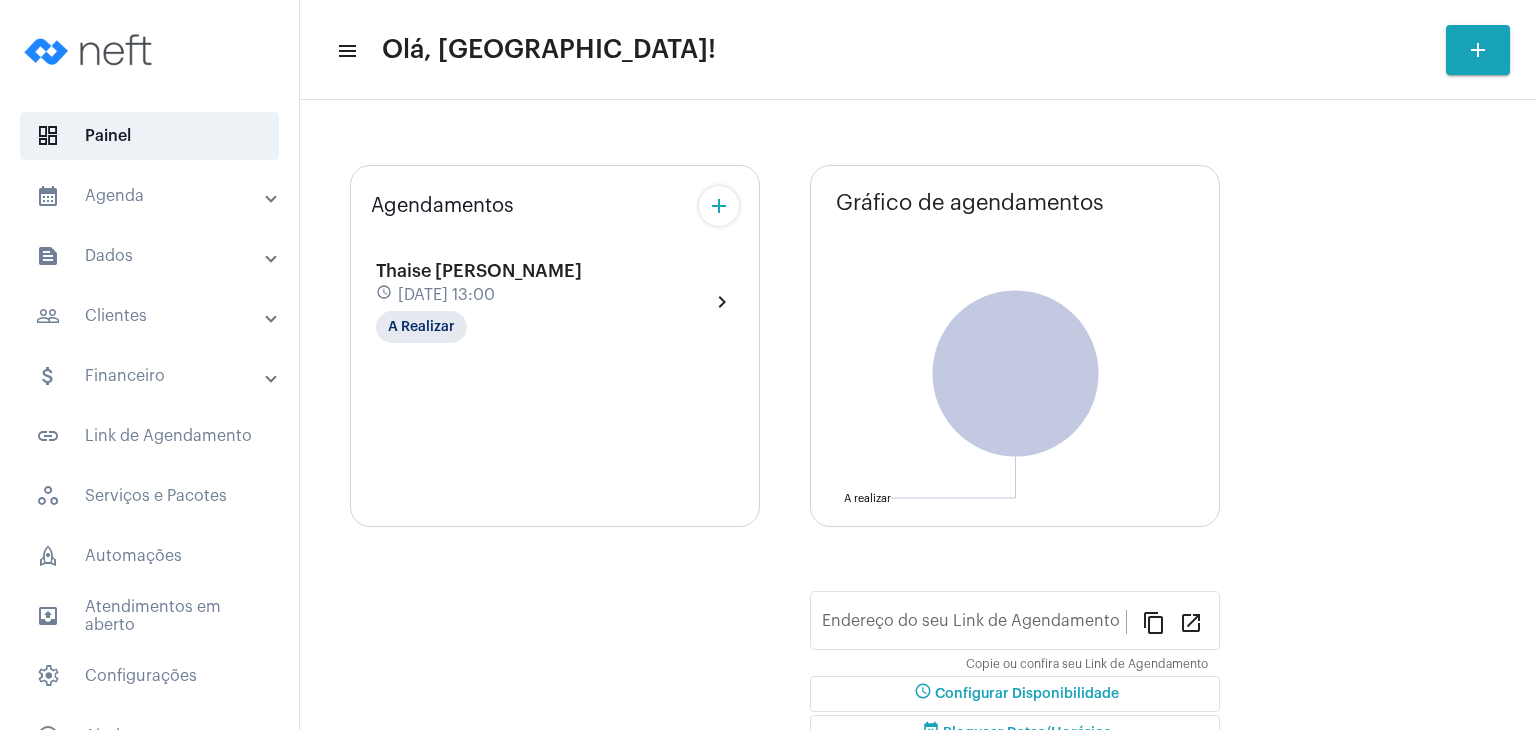 type on "[URL][DOMAIN_NAME]" 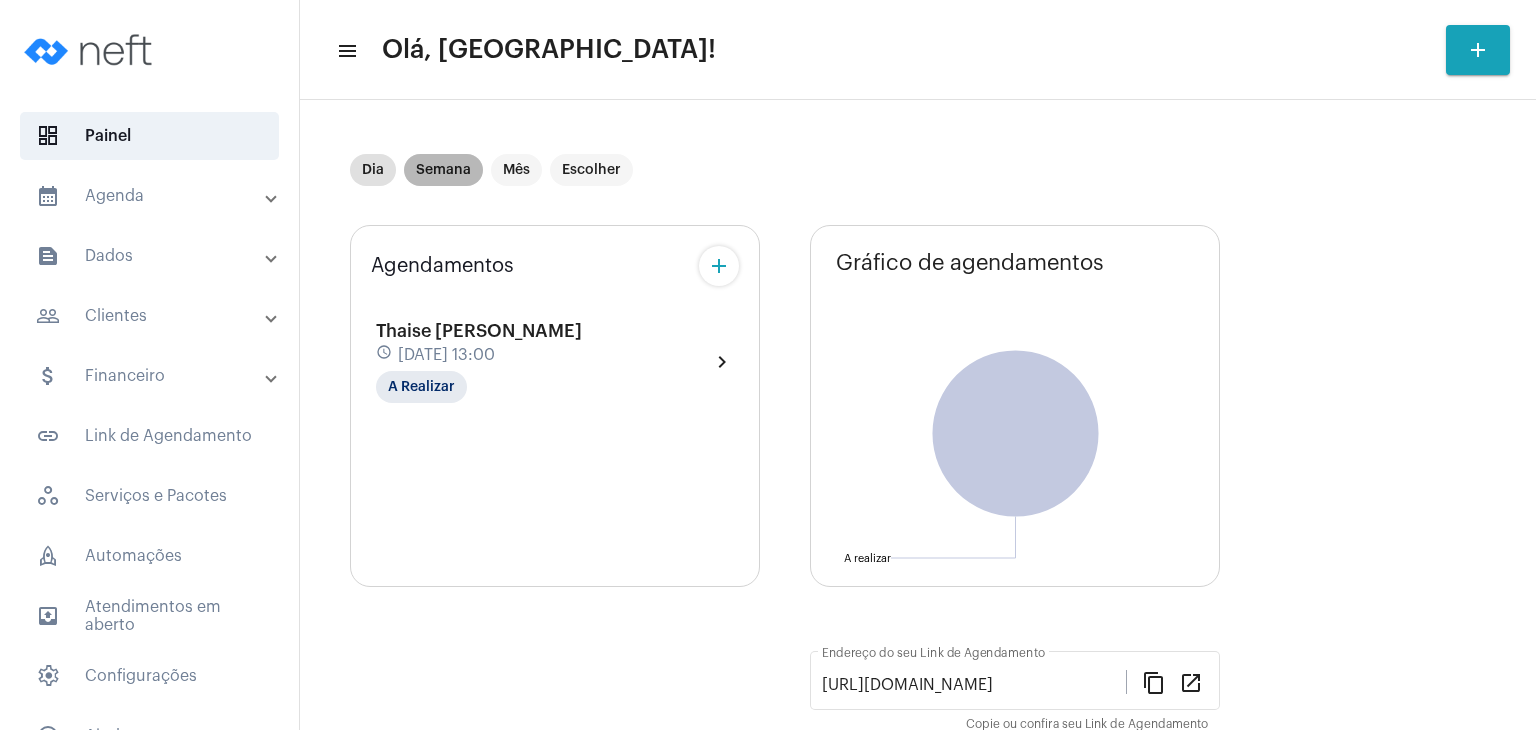 click on "Semana" at bounding box center [443, 170] 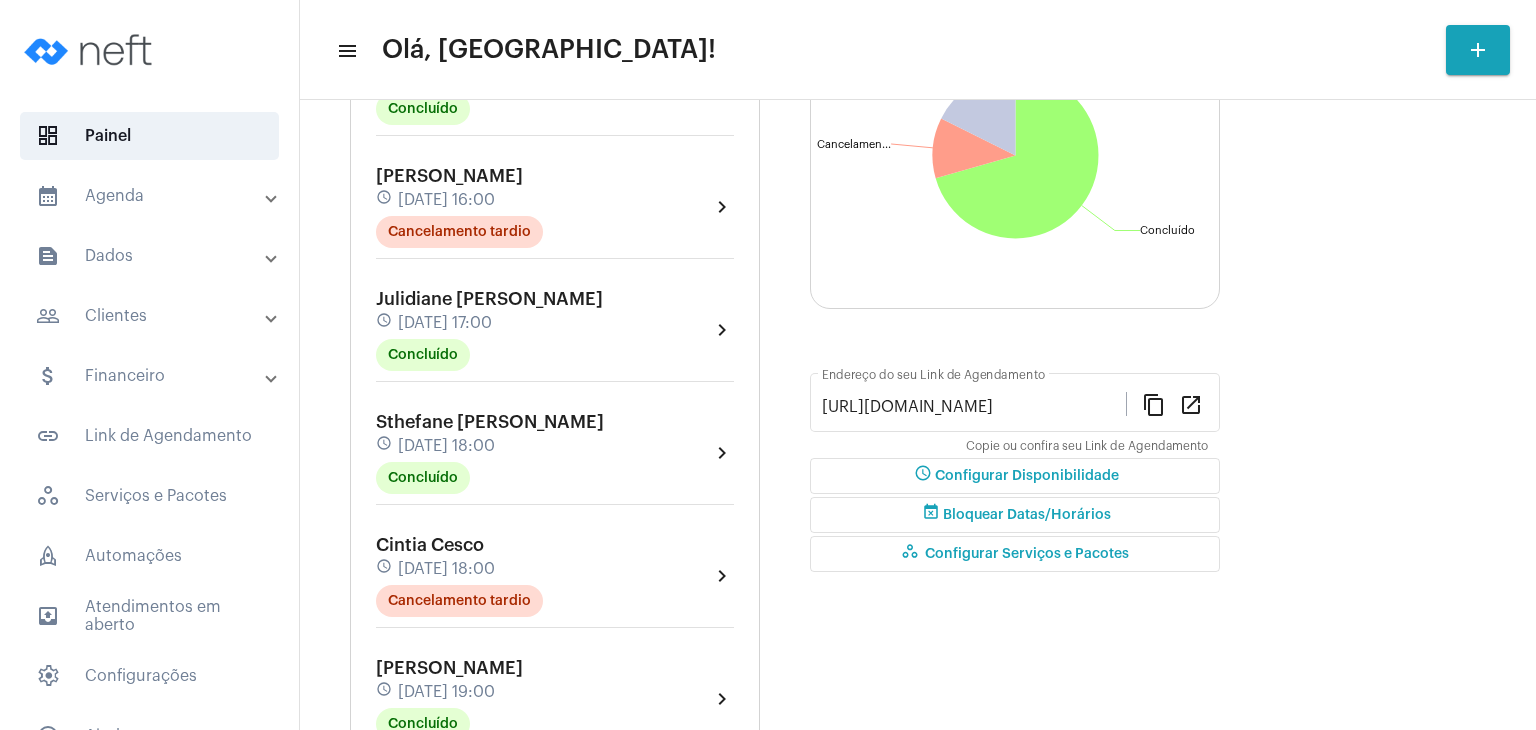 scroll, scrollTop: 300, scrollLeft: 0, axis: vertical 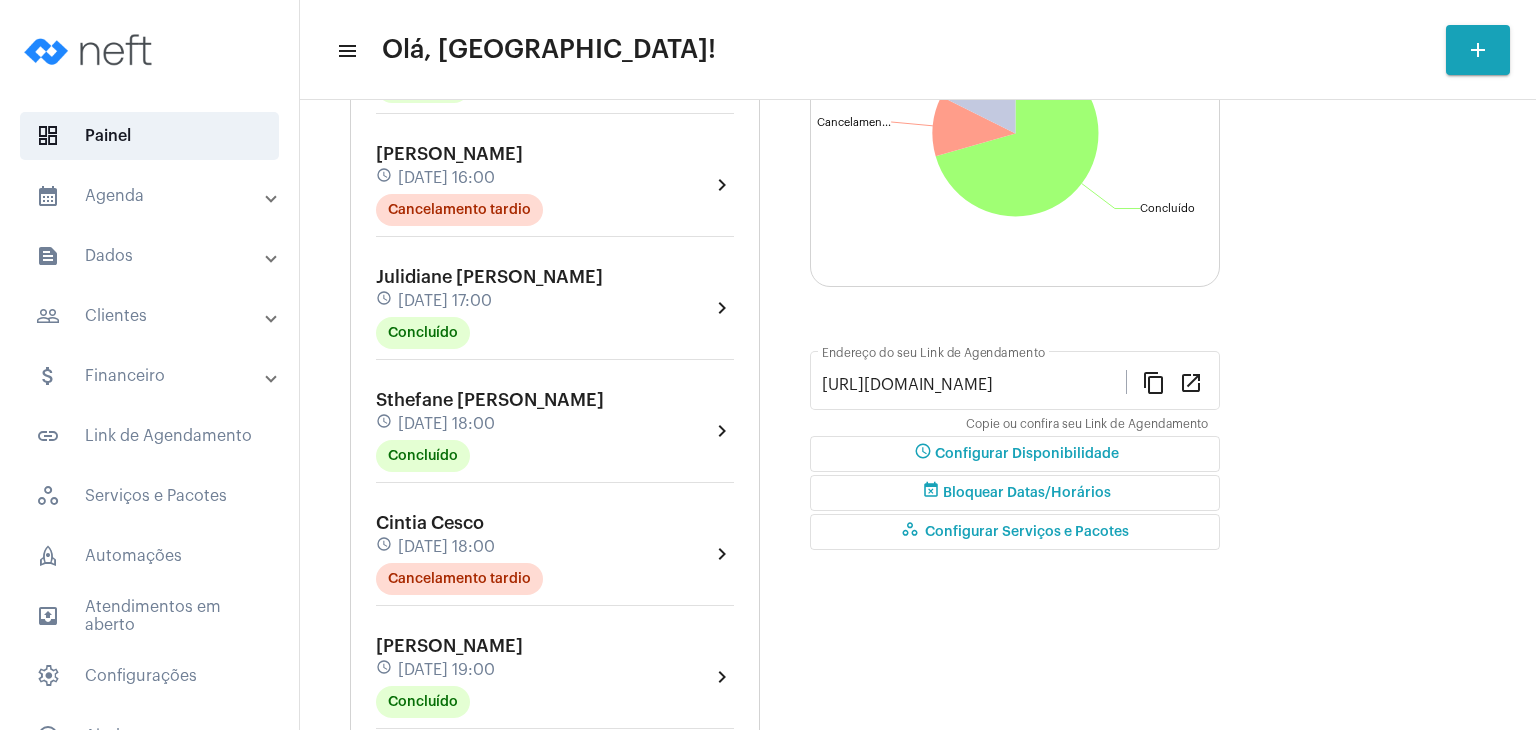 click on "schedule [DATE] 17:00" 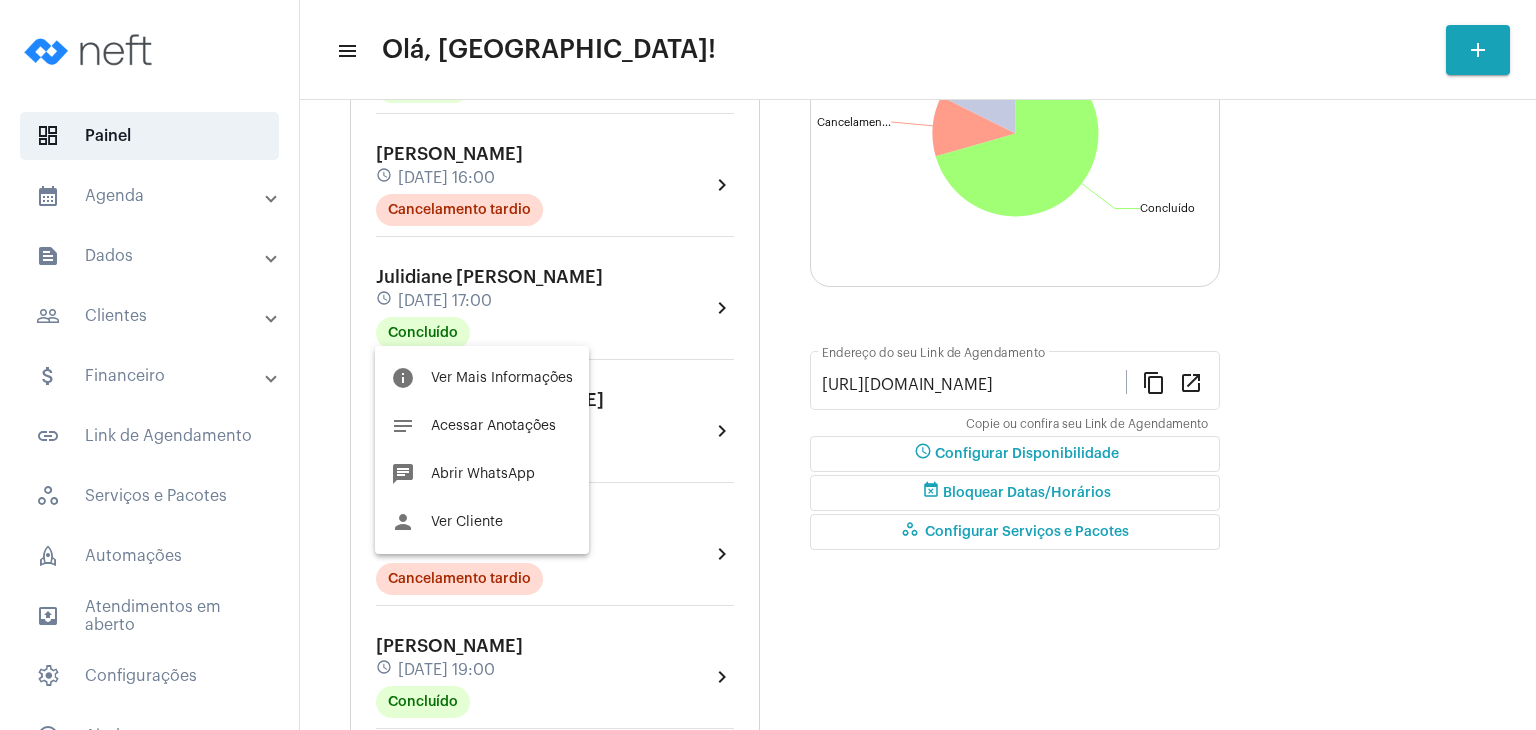 click at bounding box center [768, 365] 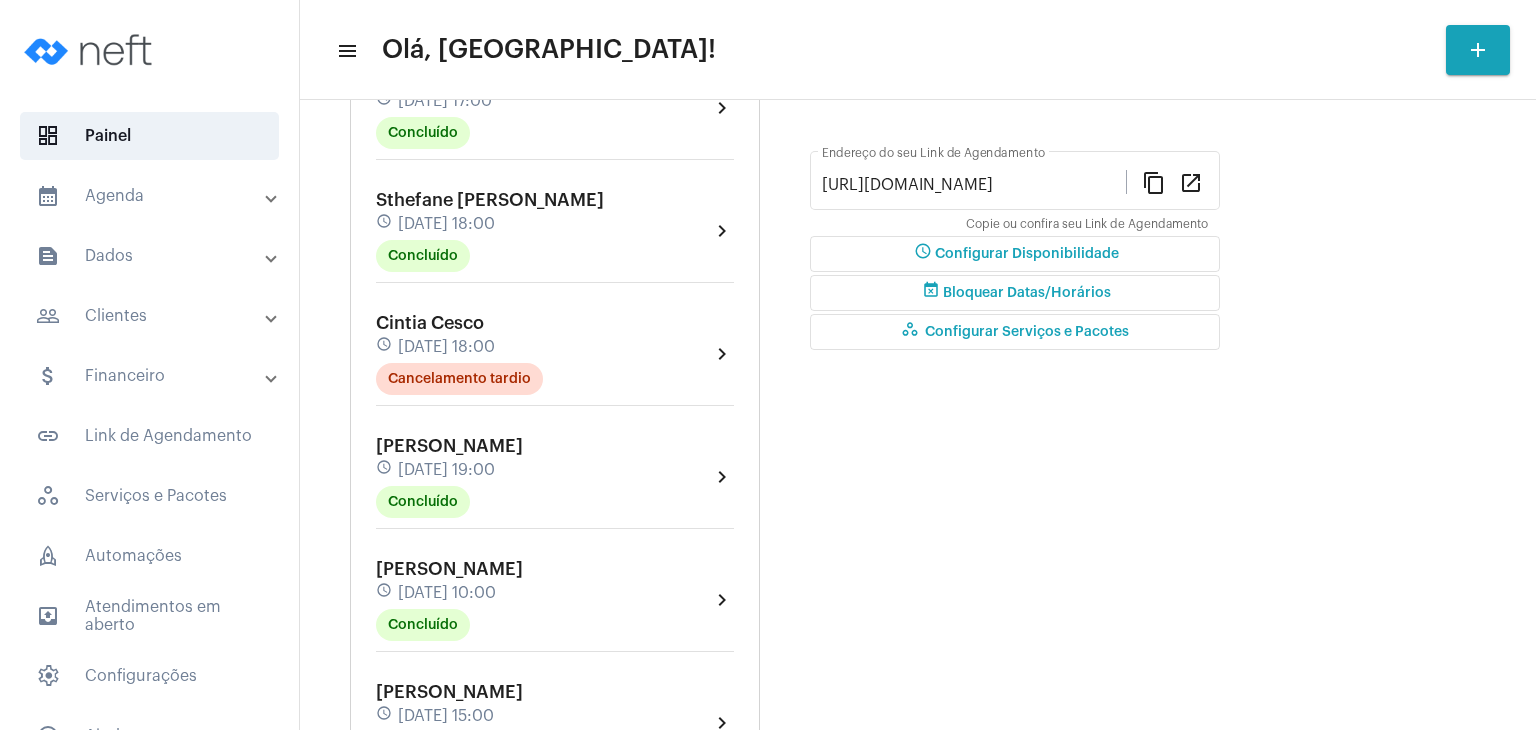 scroll, scrollTop: 600, scrollLeft: 0, axis: vertical 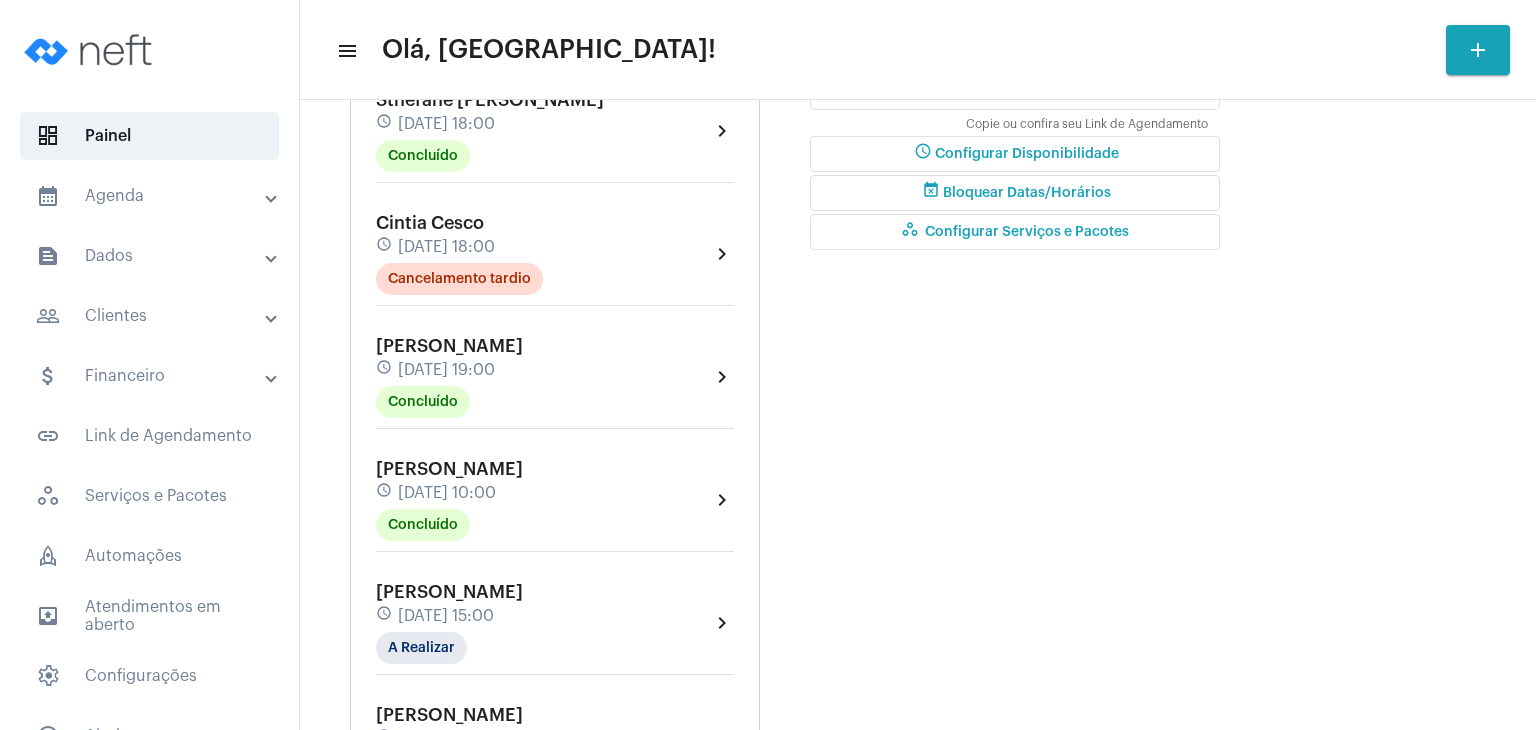 click on "[DATE] 19:00" 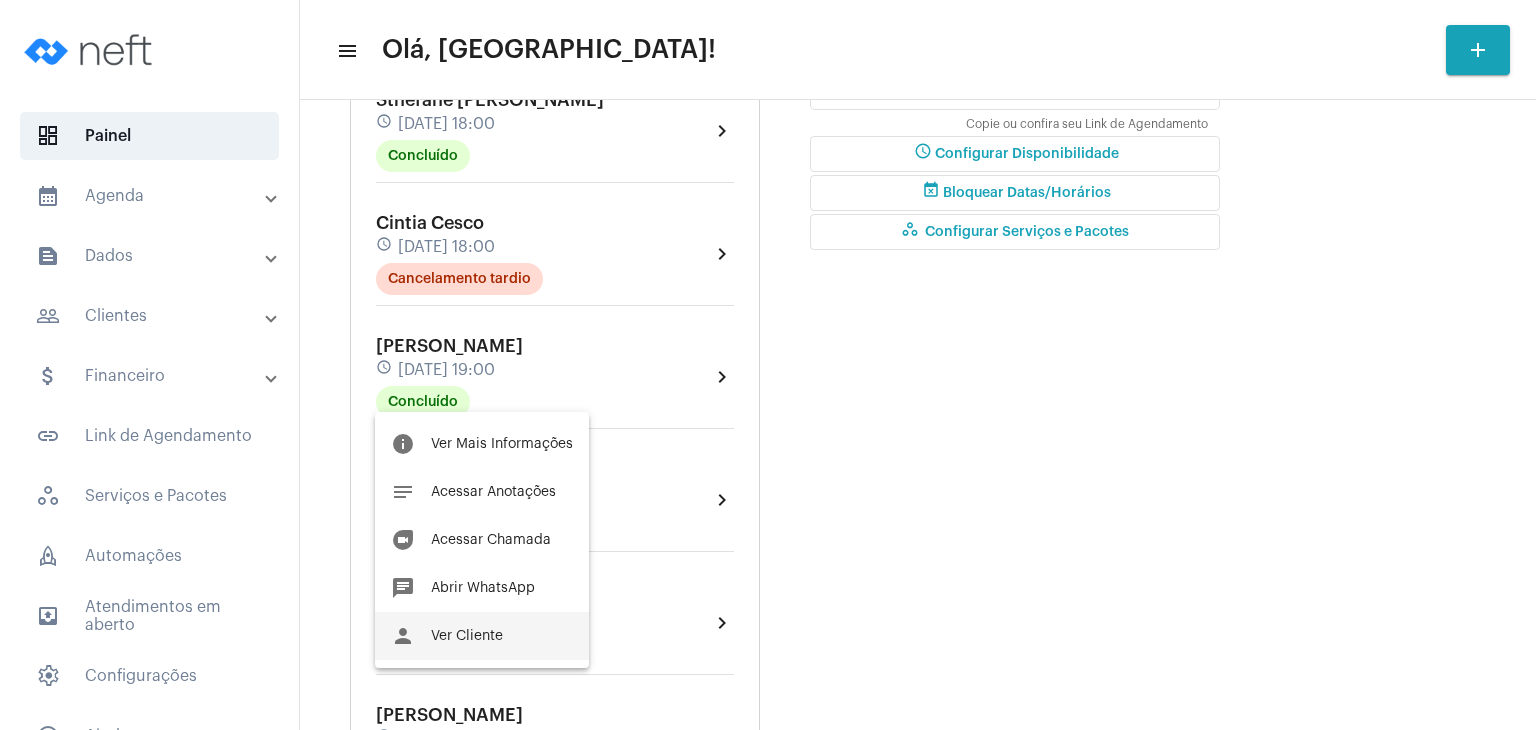 click on "person Ver Cliente" at bounding box center (482, 636) 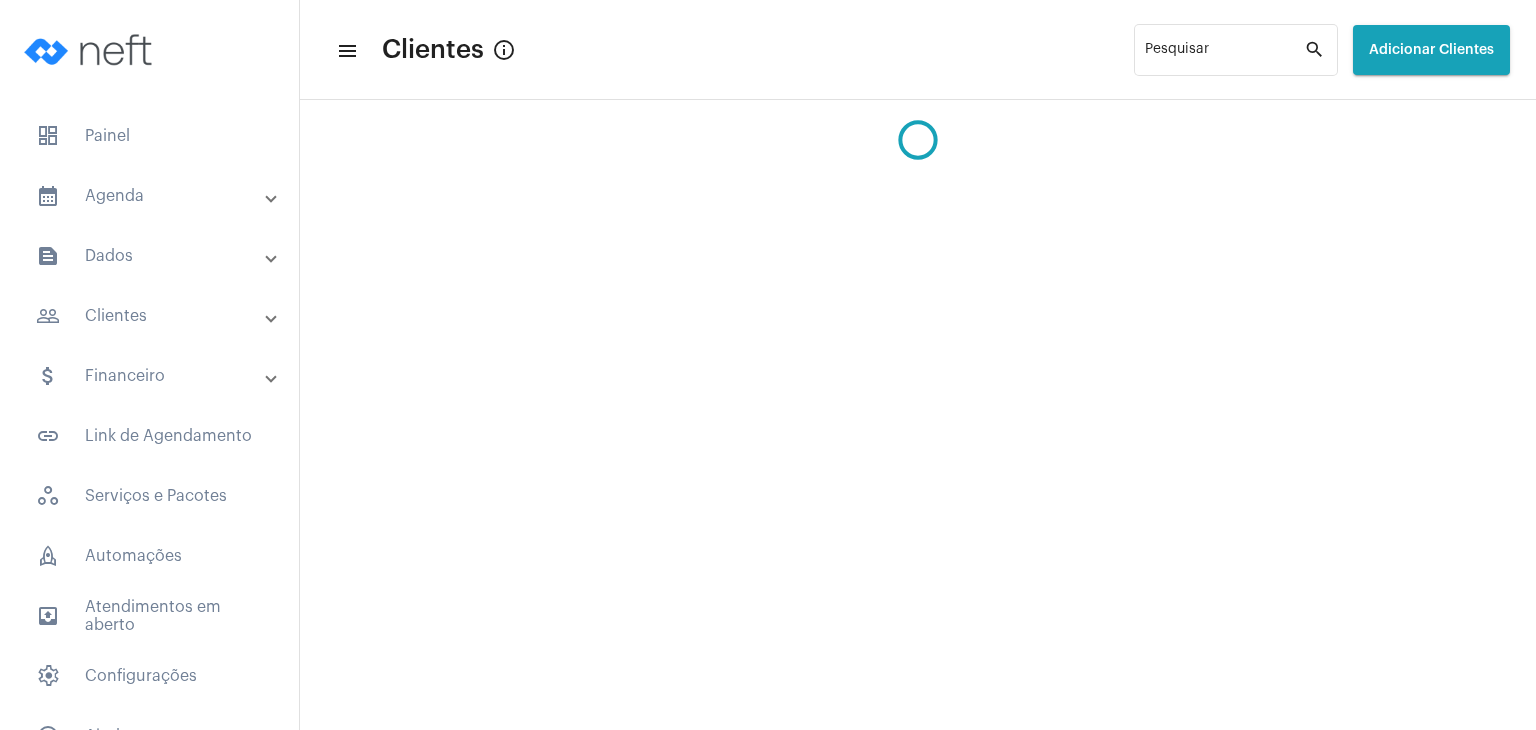 scroll, scrollTop: 0, scrollLeft: 0, axis: both 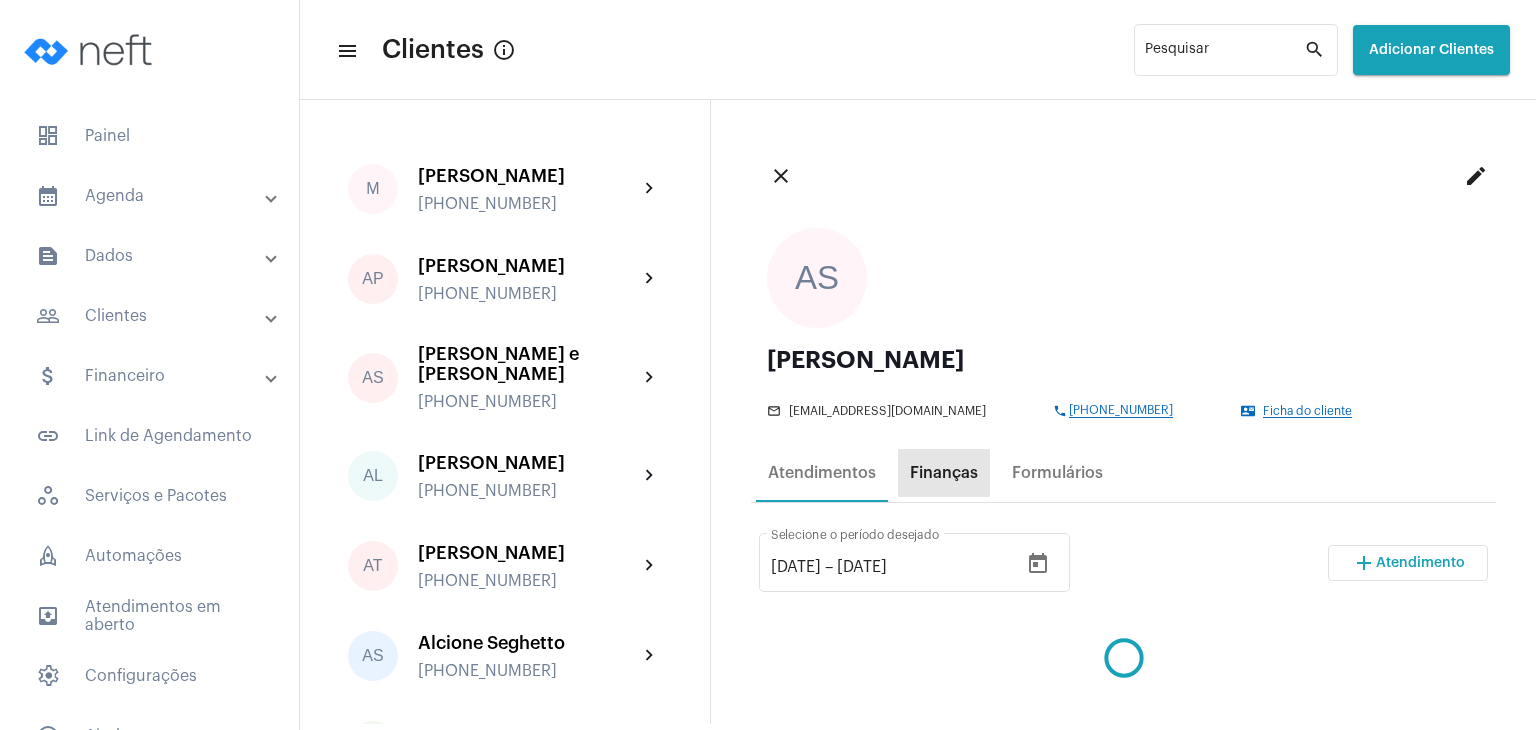 click on "Finanças" at bounding box center [944, 473] 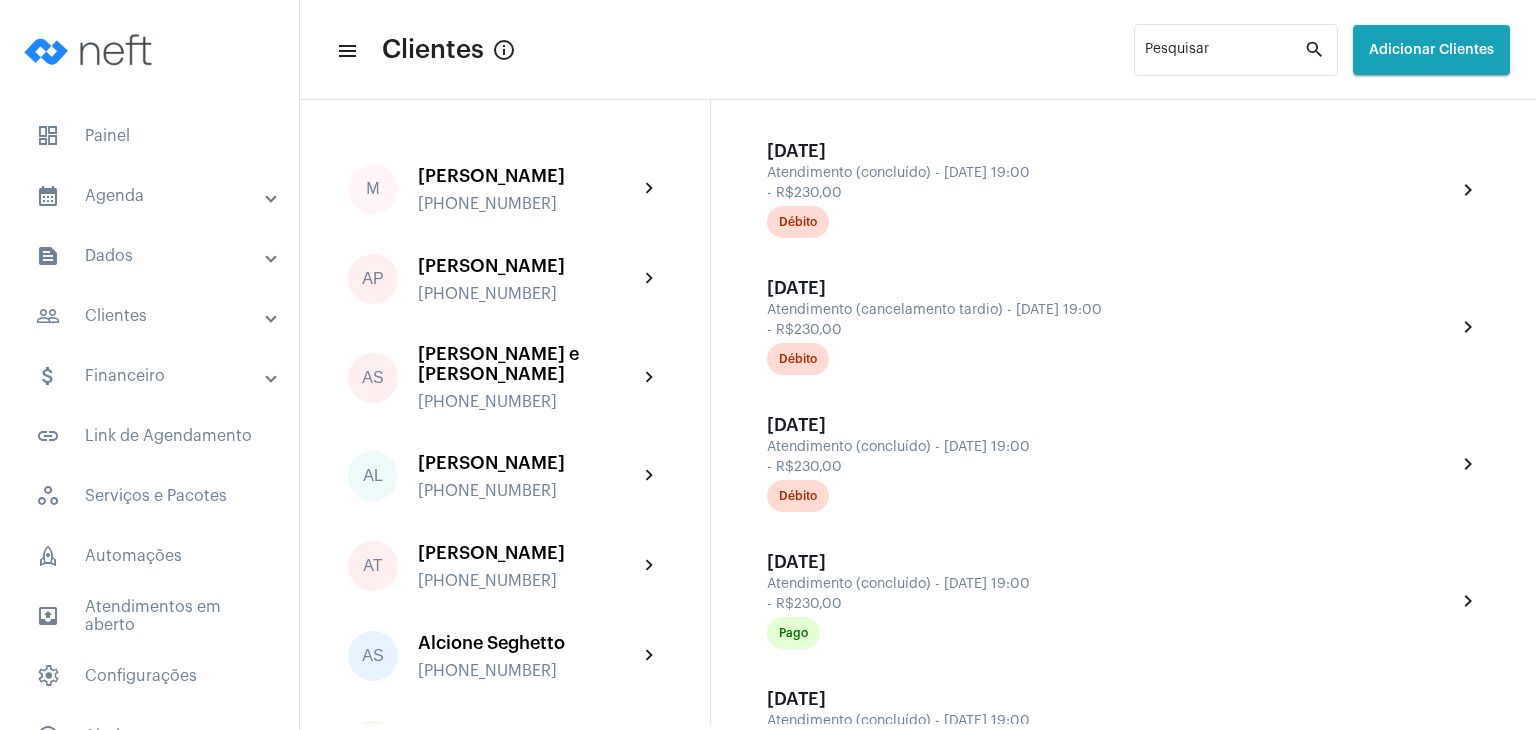 scroll, scrollTop: 600, scrollLeft: 0, axis: vertical 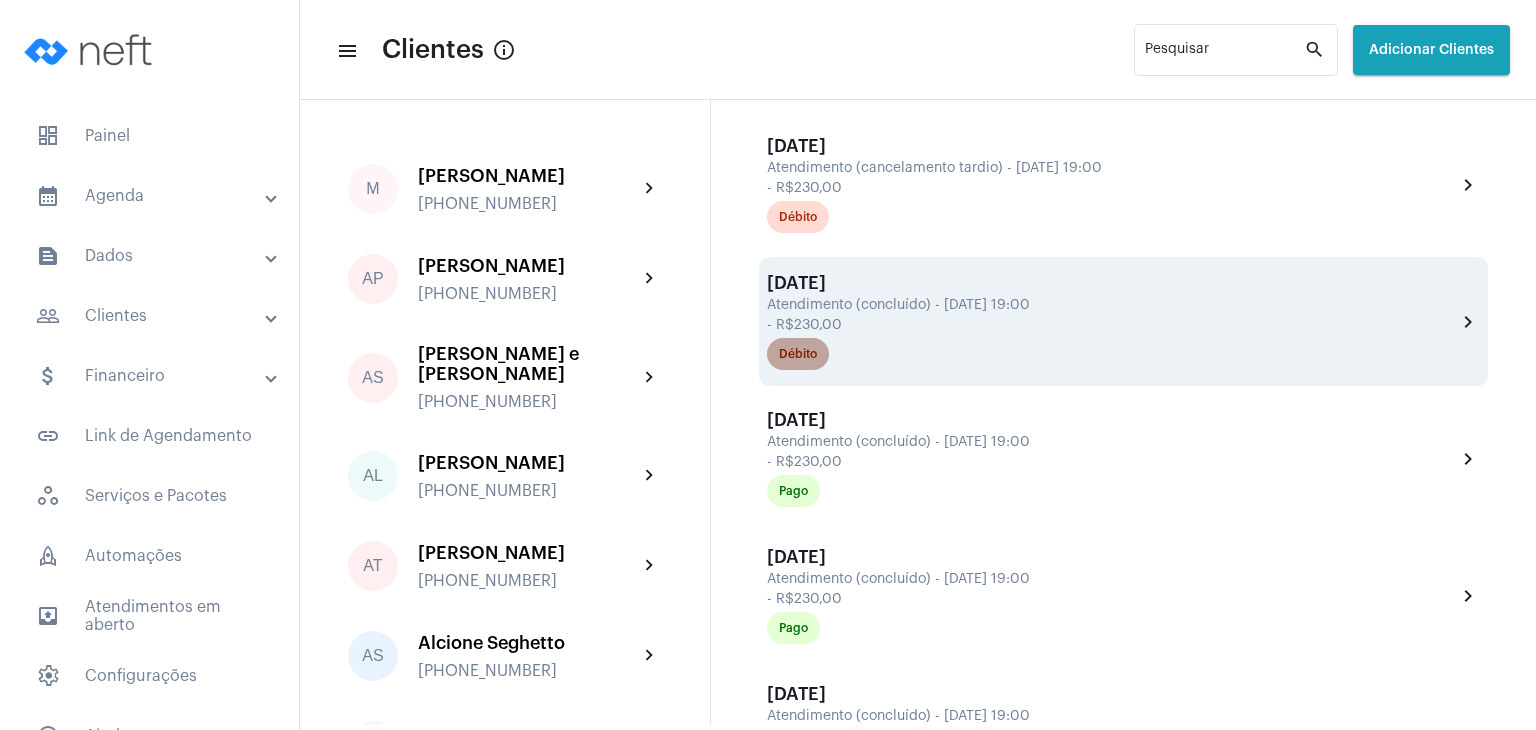 click on "Débito" at bounding box center [798, 354] 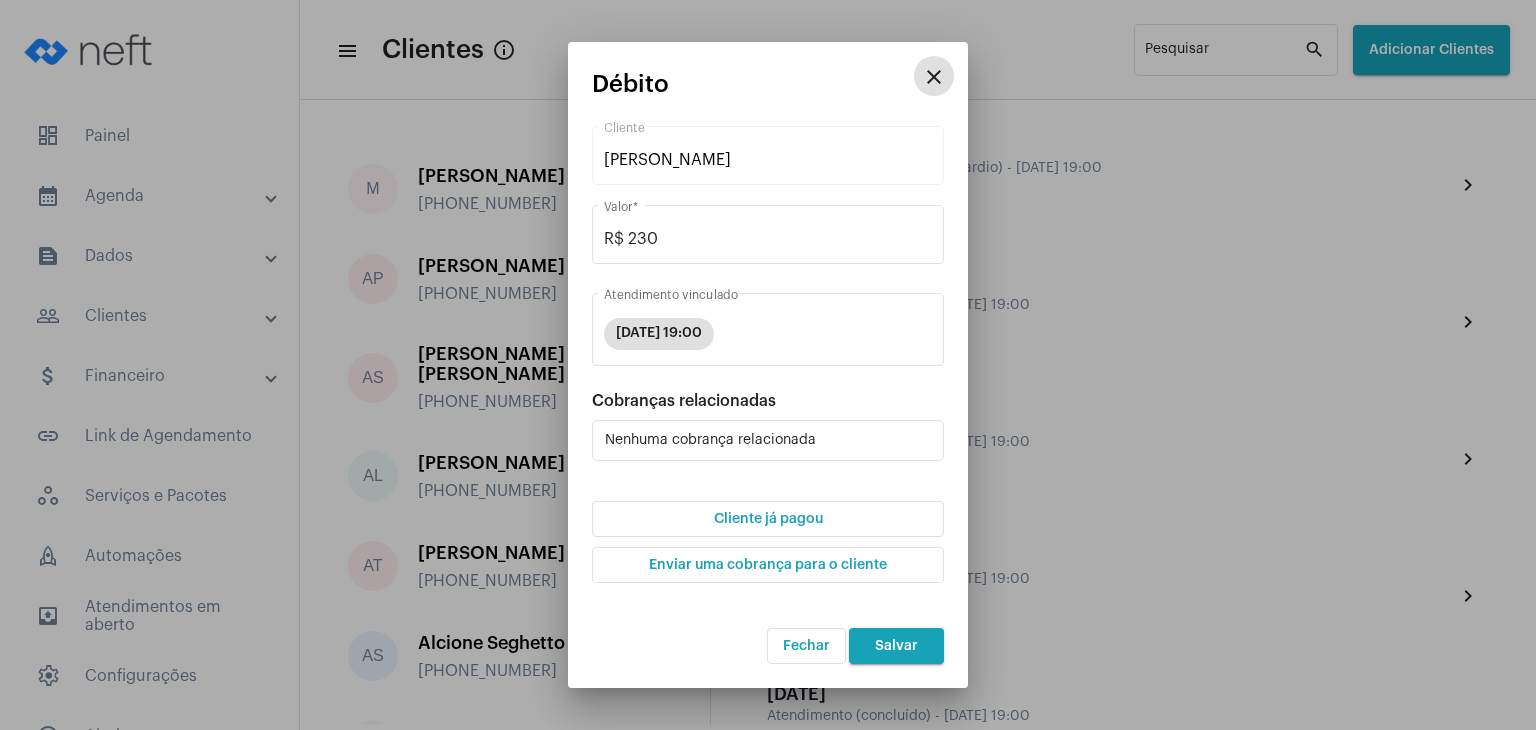 click on "Cliente já pagou" at bounding box center [768, 519] 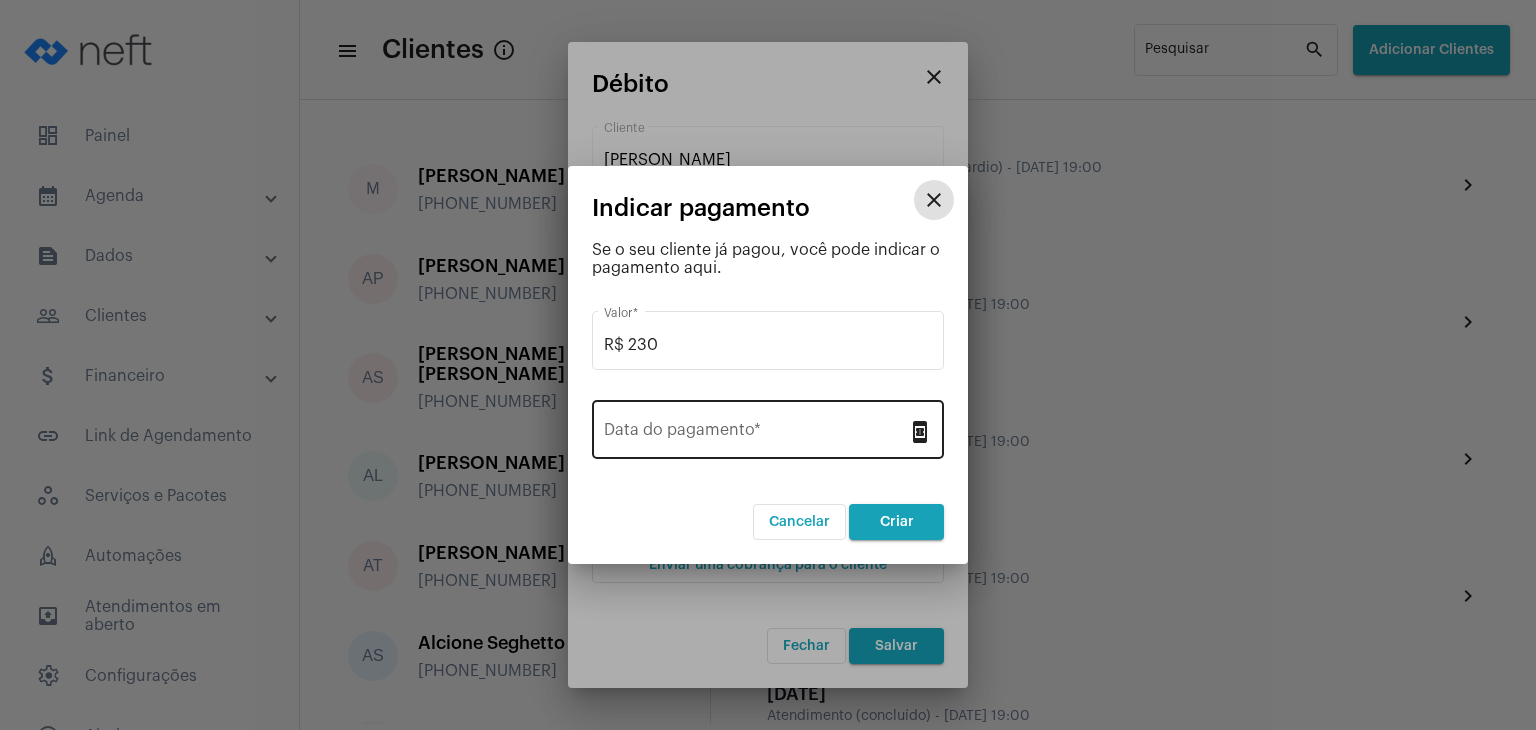 click on "Data do pagamento  *" at bounding box center [756, 434] 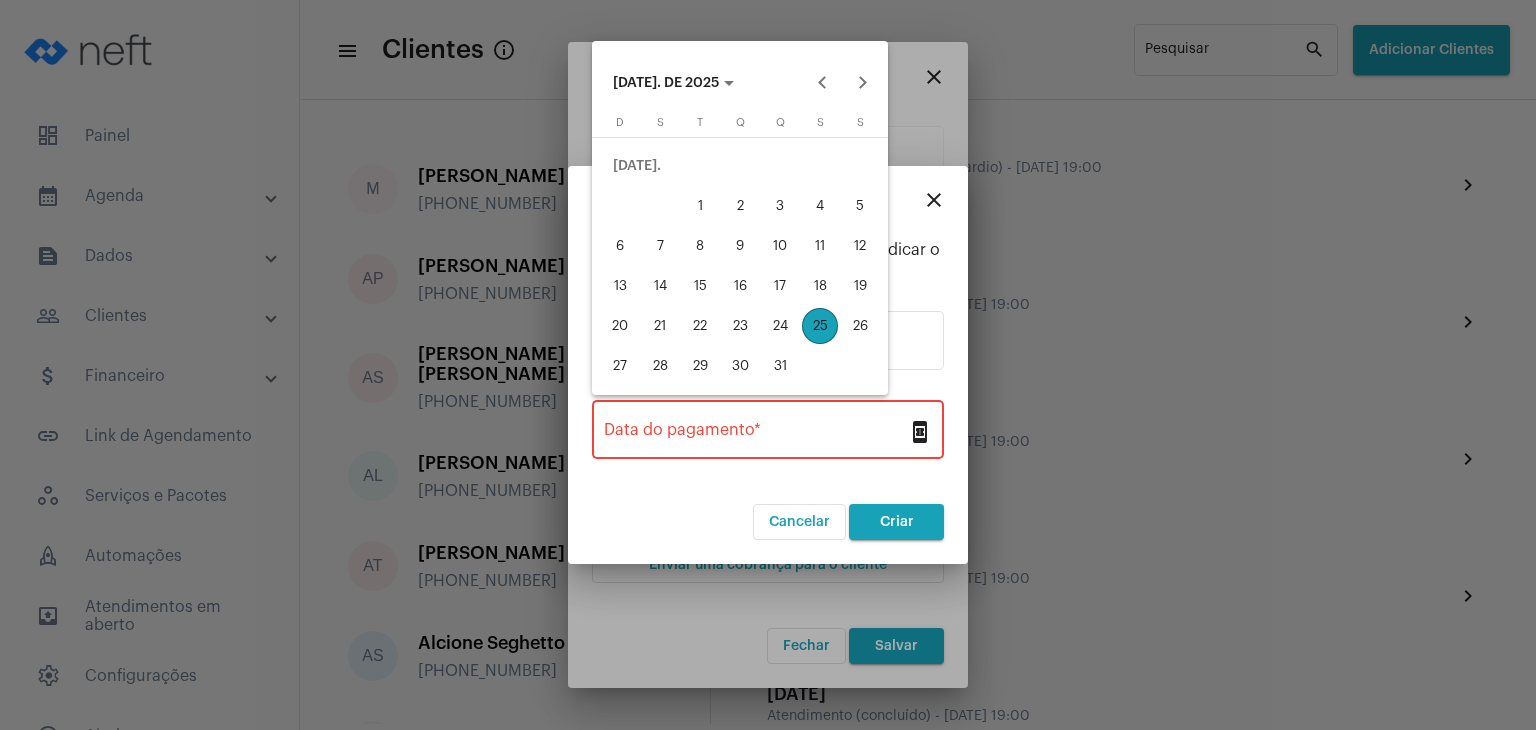 click on "21" at bounding box center (660, 326) 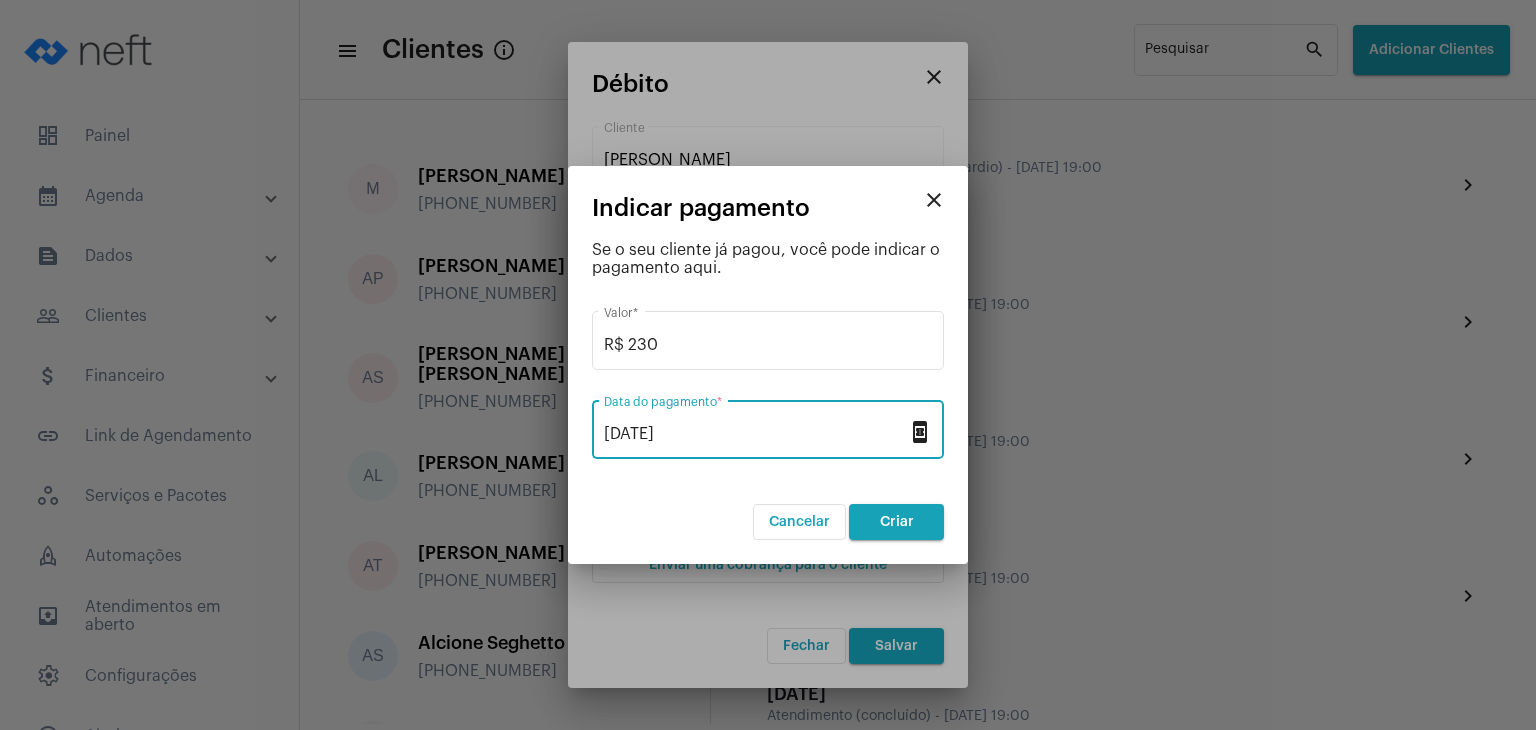 click on "Criar" at bounding box center [897, 522] 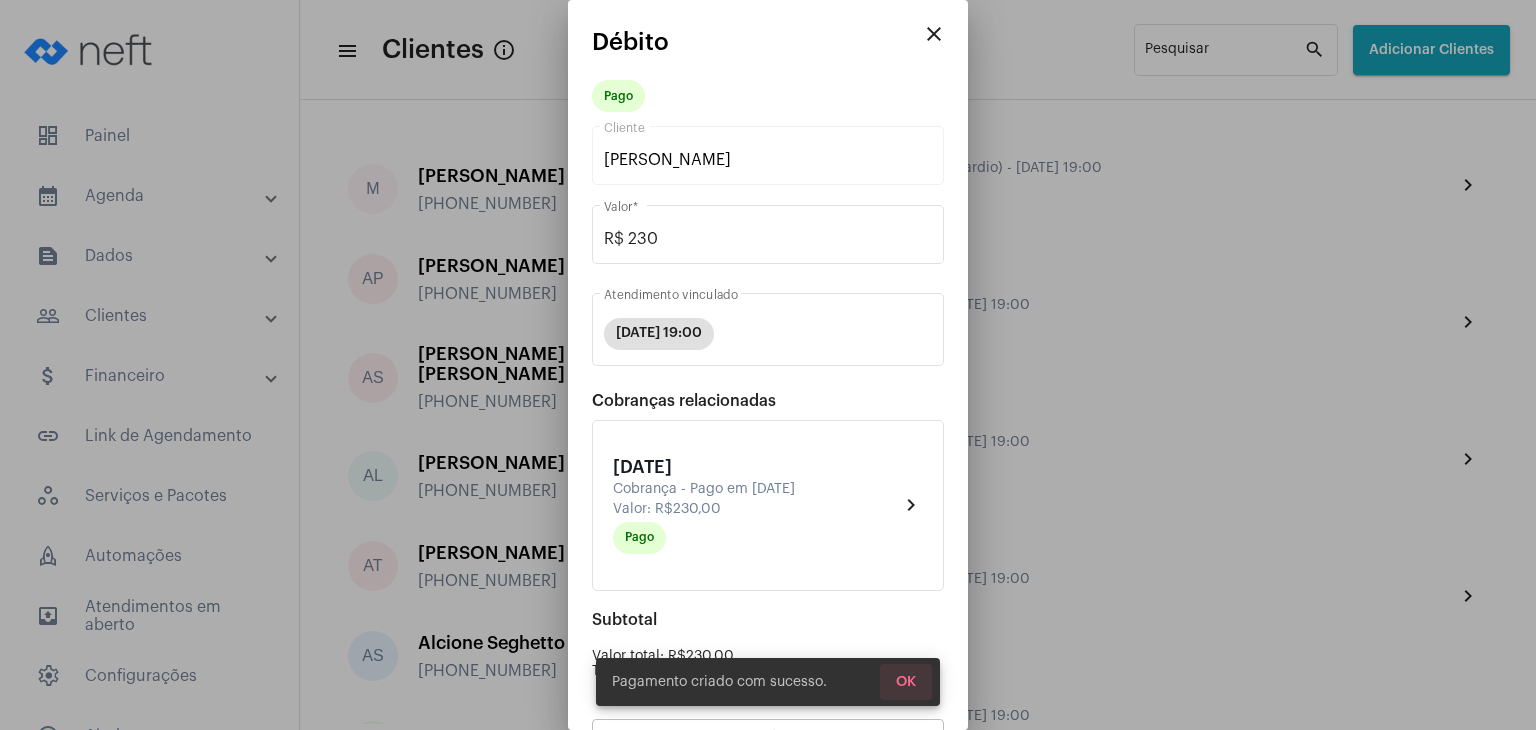click on "OK" at bounding box center [906, 682] 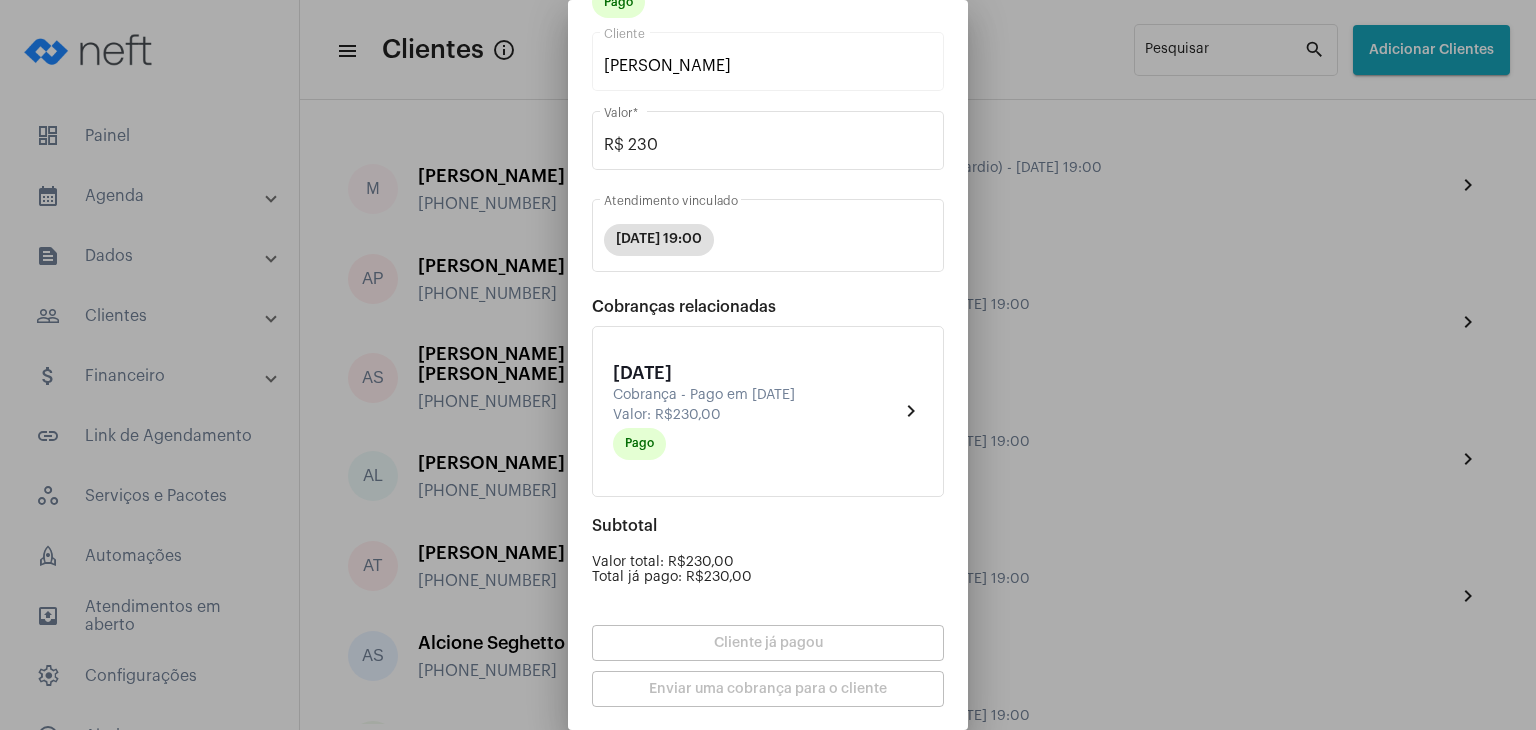 scroll, scrollTop: 174, scrollLeft: 0, axis: vertical 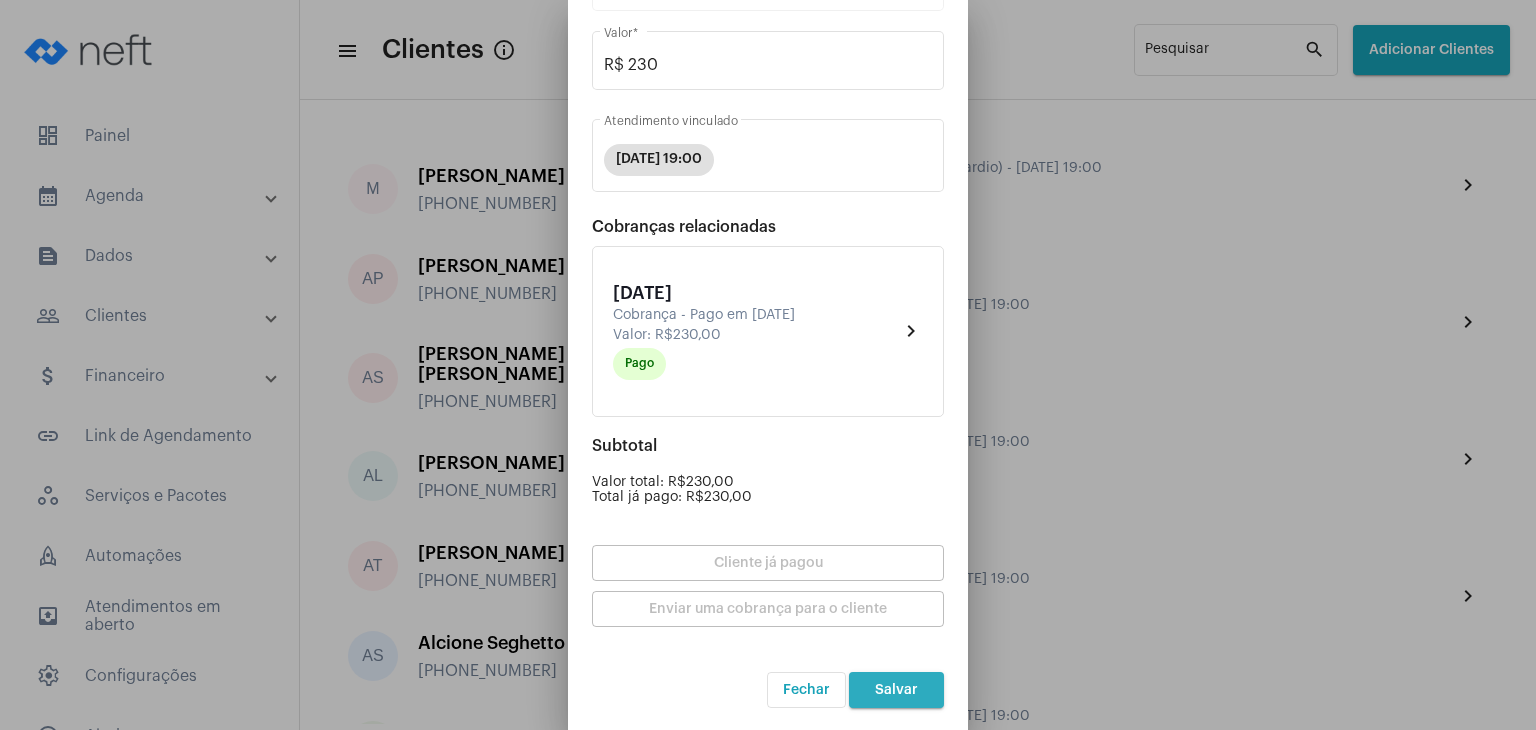 click on "Salvar" at bounding box center (896, 690) 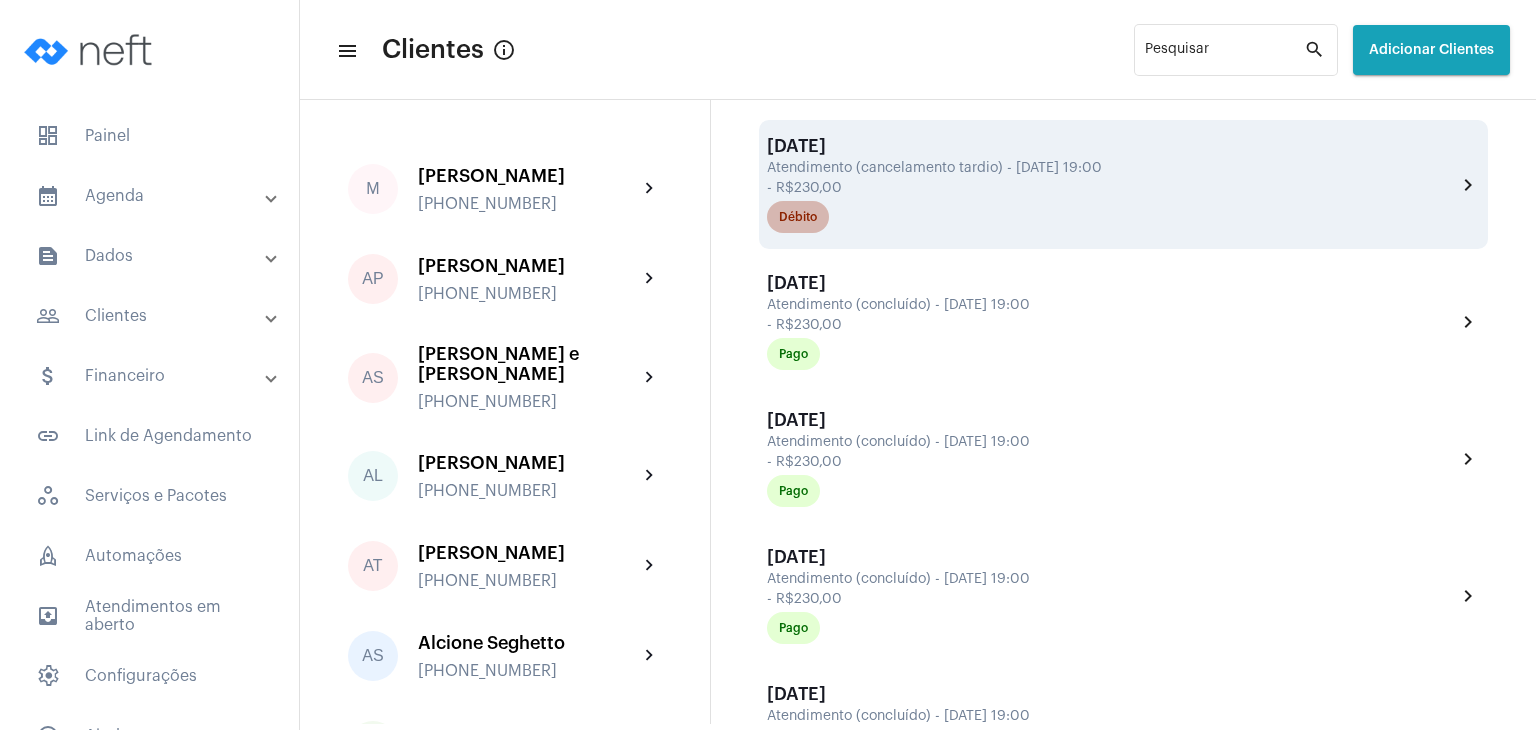 click on "Débito" at bounding box center [798, 217] 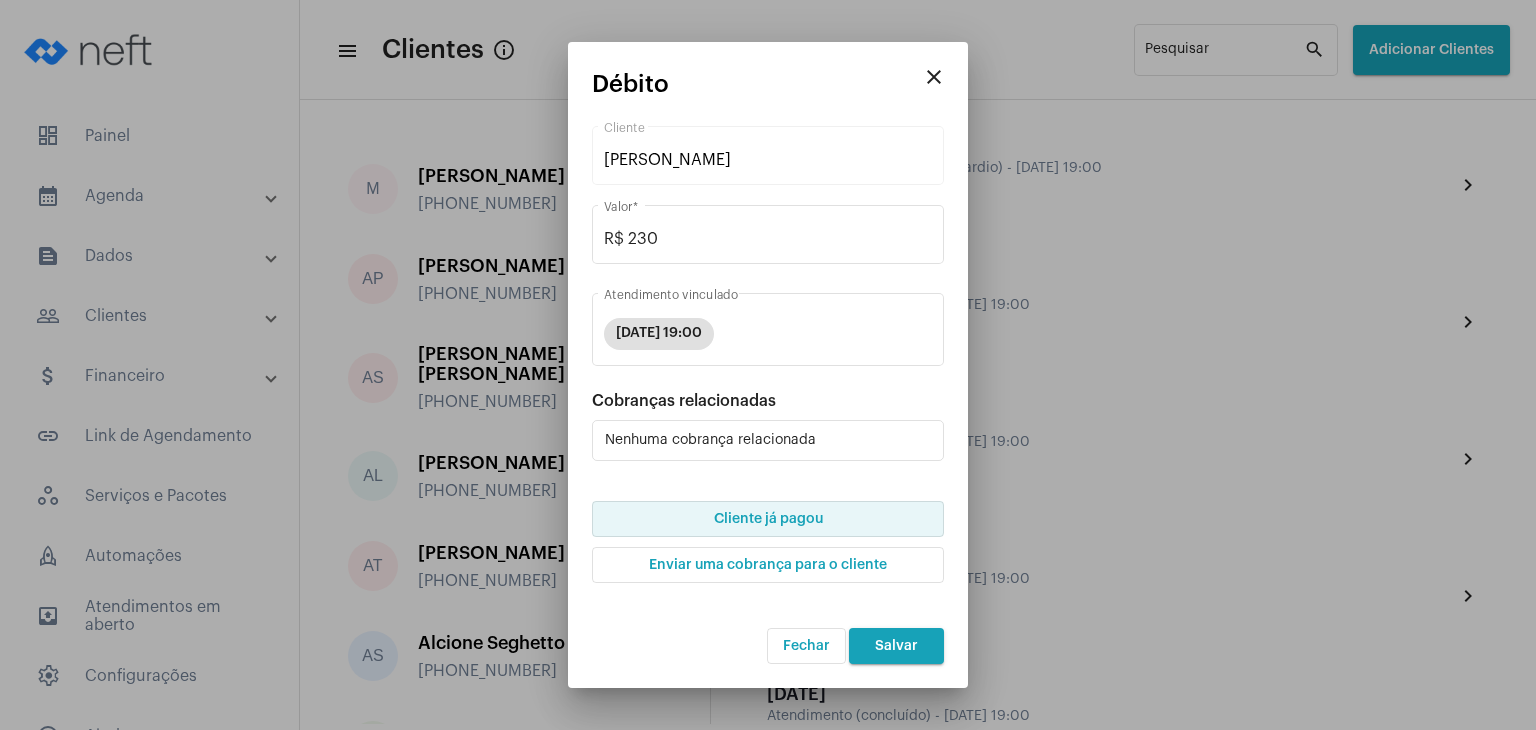 click on "Cliente já pagou" at bounding box center (768, 519) 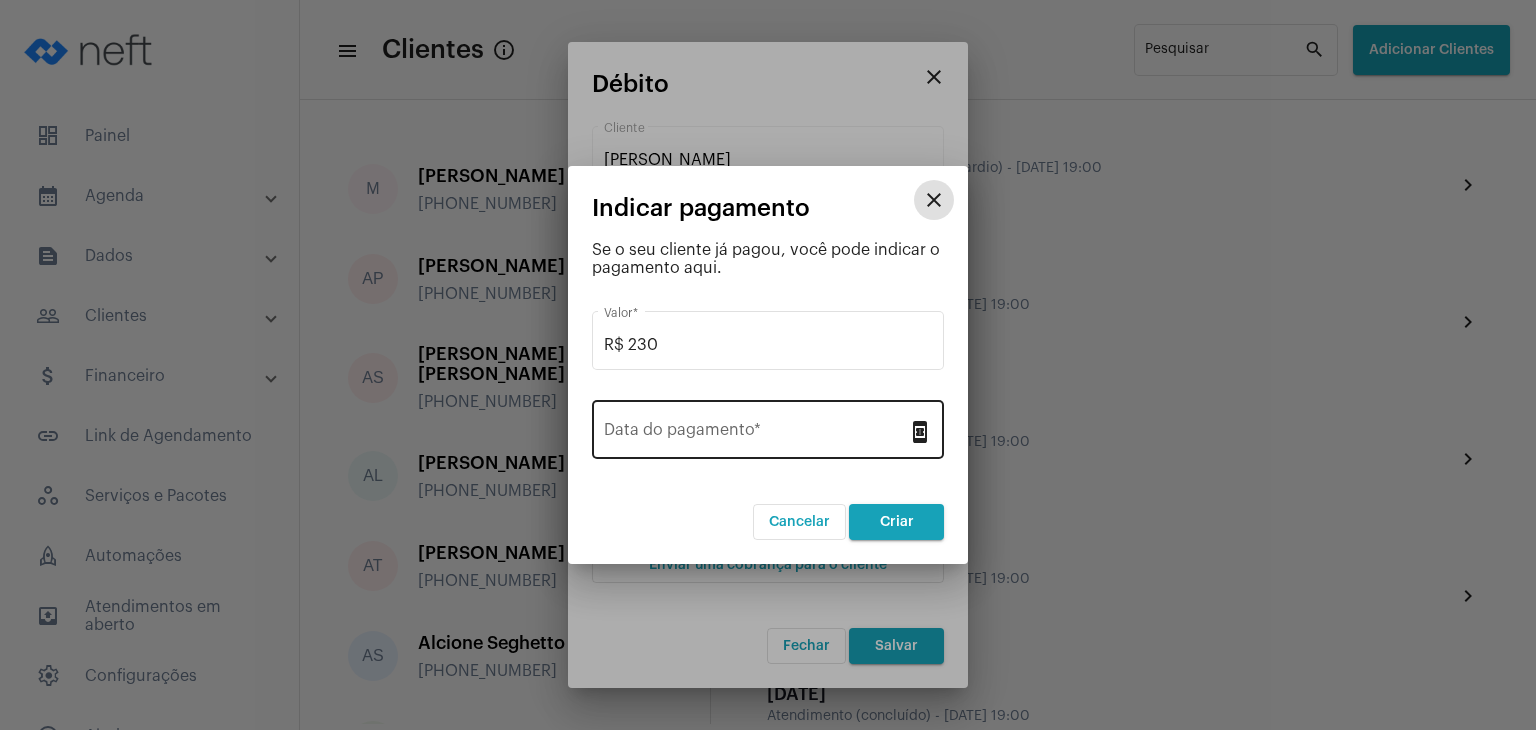 click on "Data do pagamento  *" at bounding box center [756, 427] 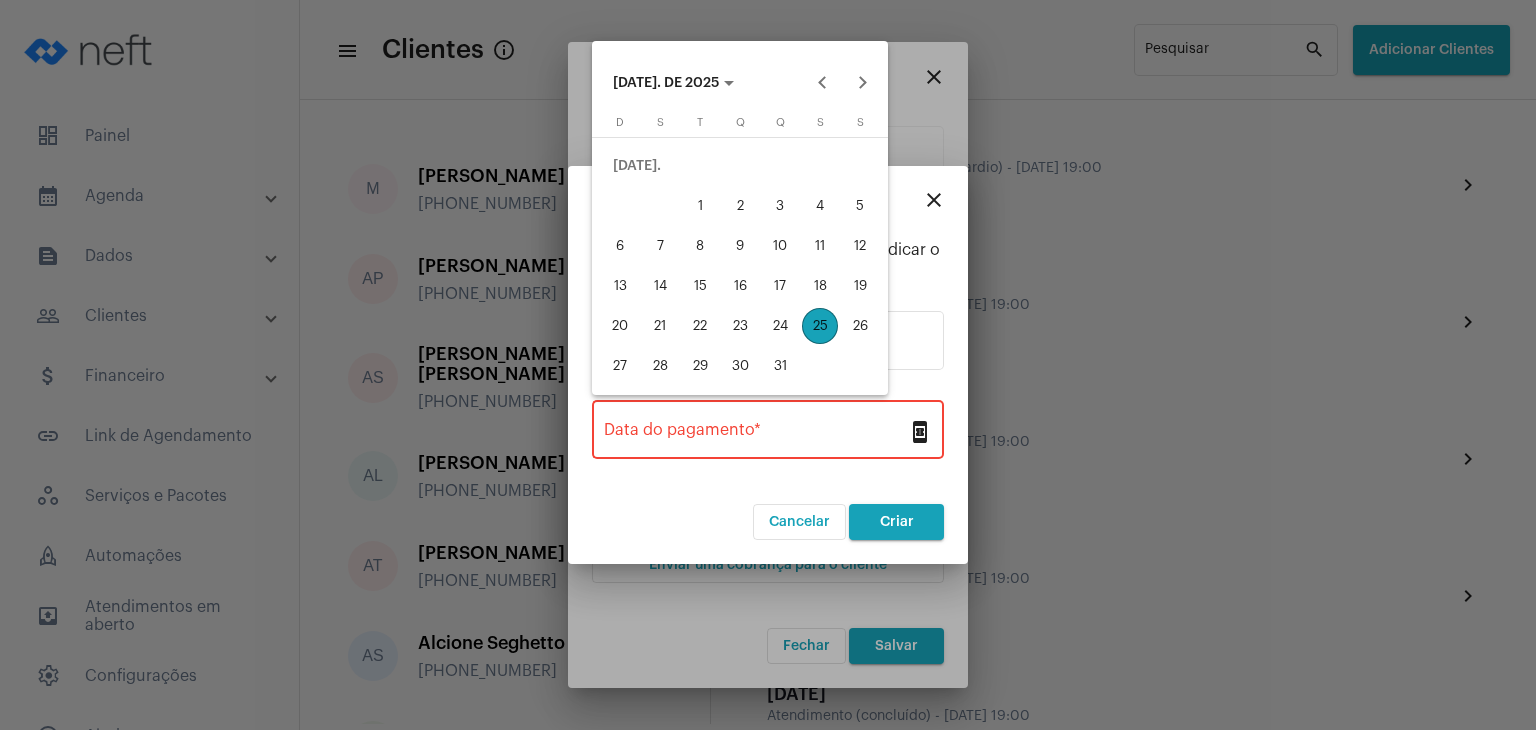 click on "21" at bounding box center [660, 326] 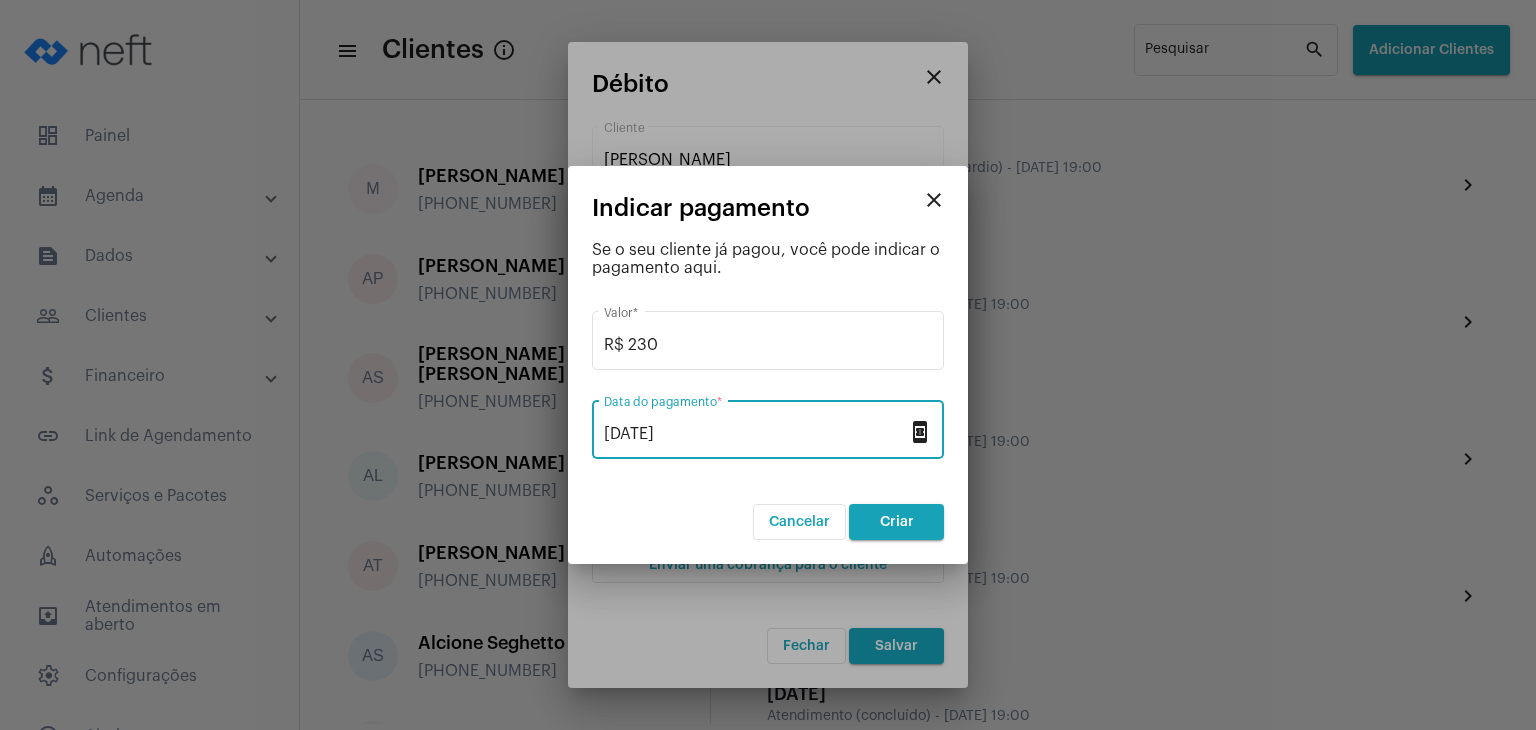 click on "Criar" at bounding box center [896, 522] 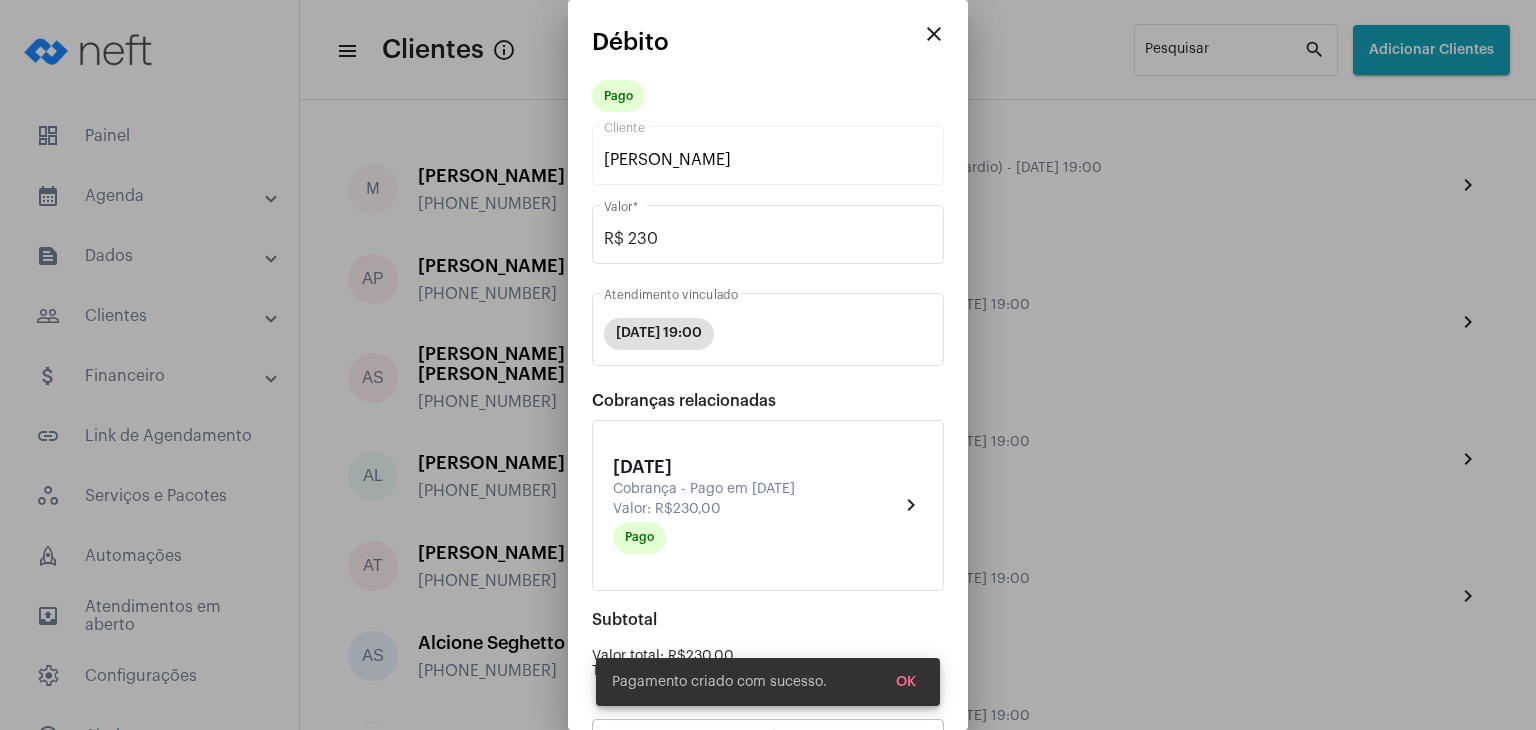 click on "OK" at bounding box center (906, 682) 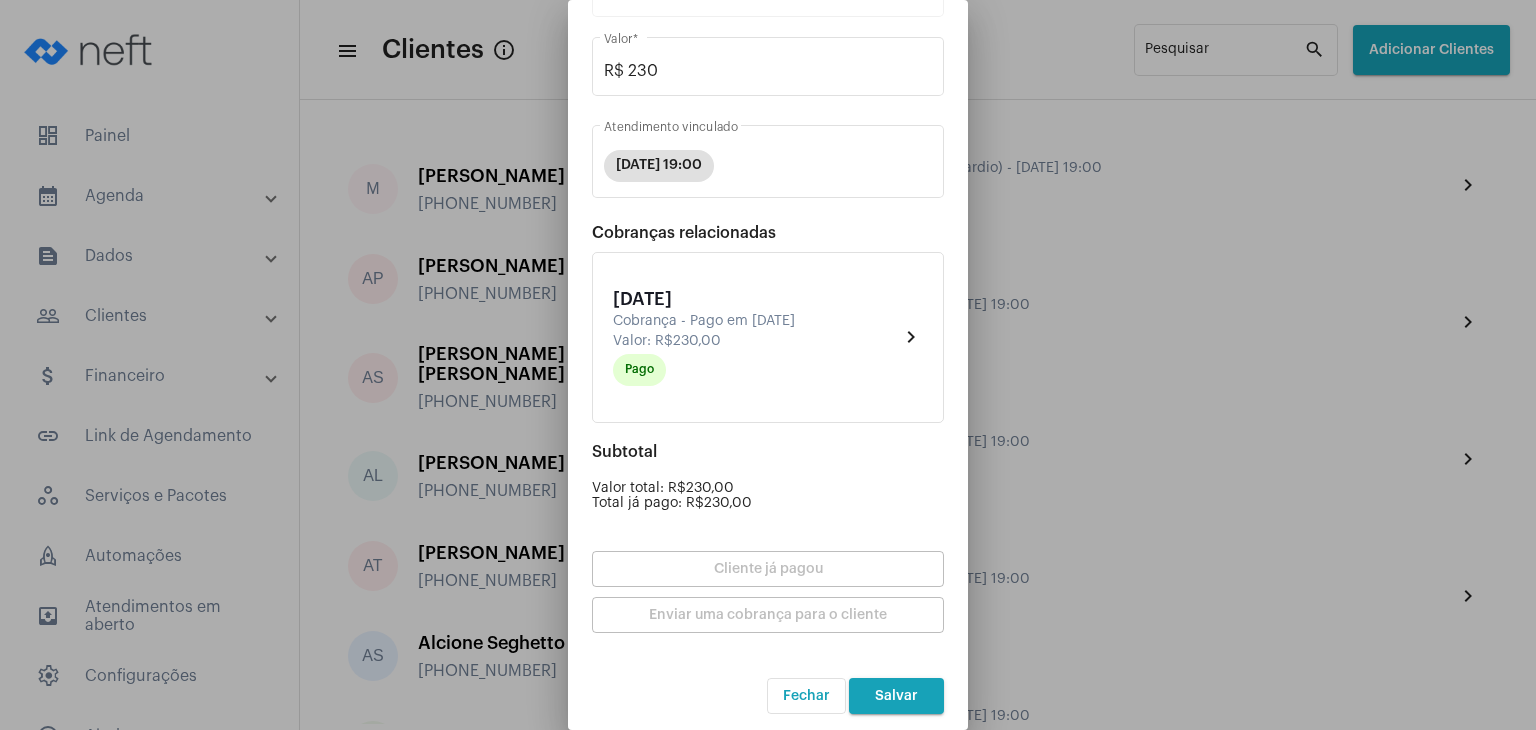 scroll, scrollTop: 174, scrollLeft: 0, axis: vertical 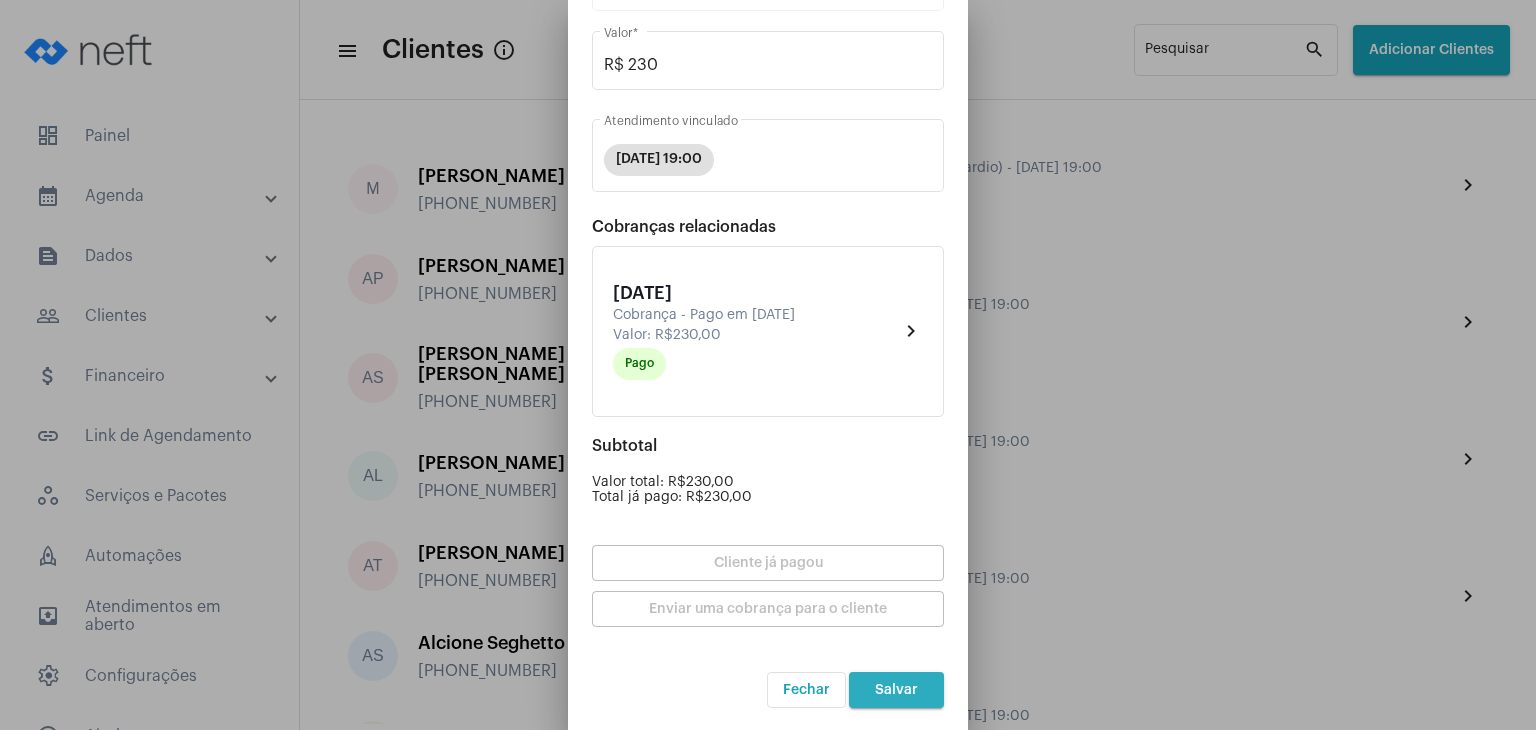 click on "Salvar" at bounding box center (896, 690) 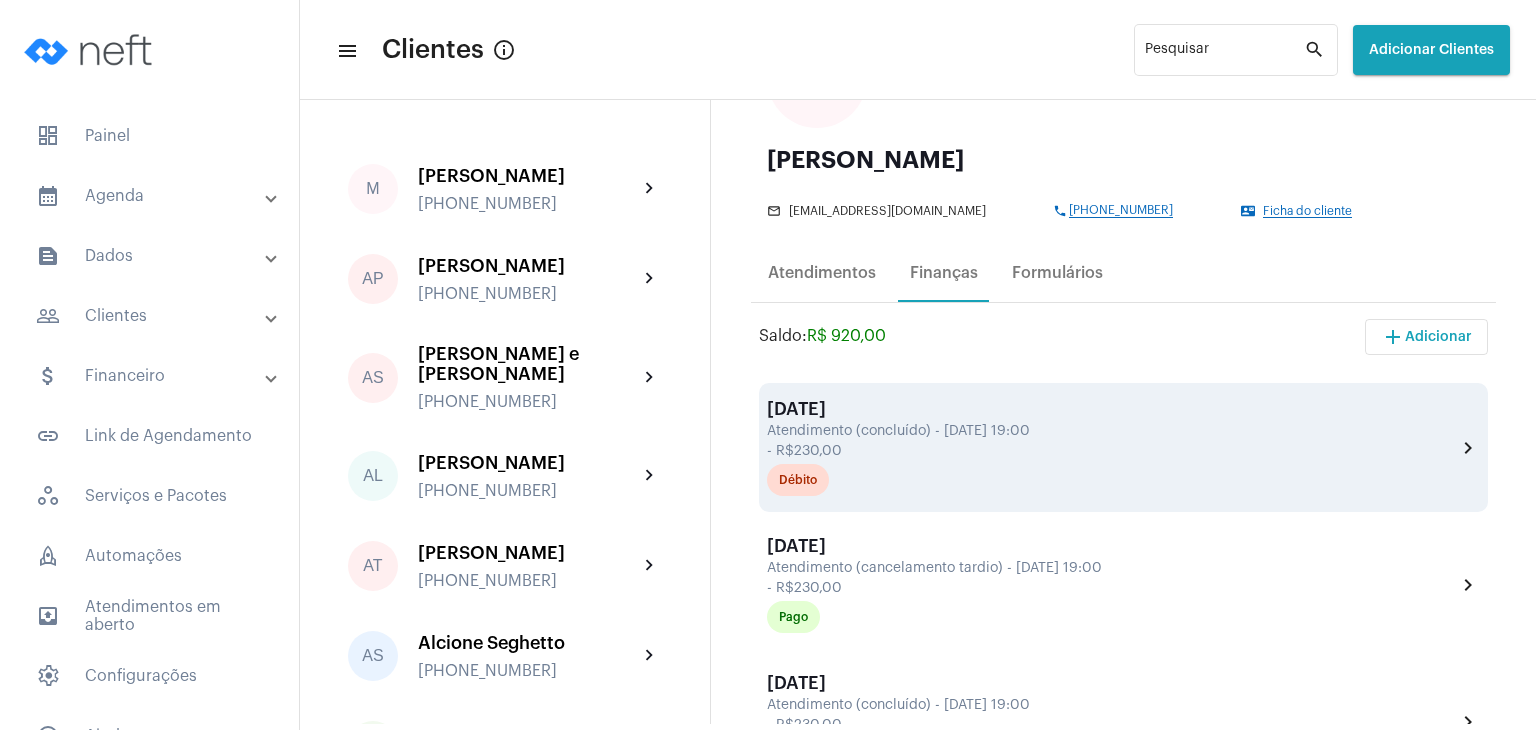 scroll, scrollTop: 300, scrollLeft: 0, axis: vertical 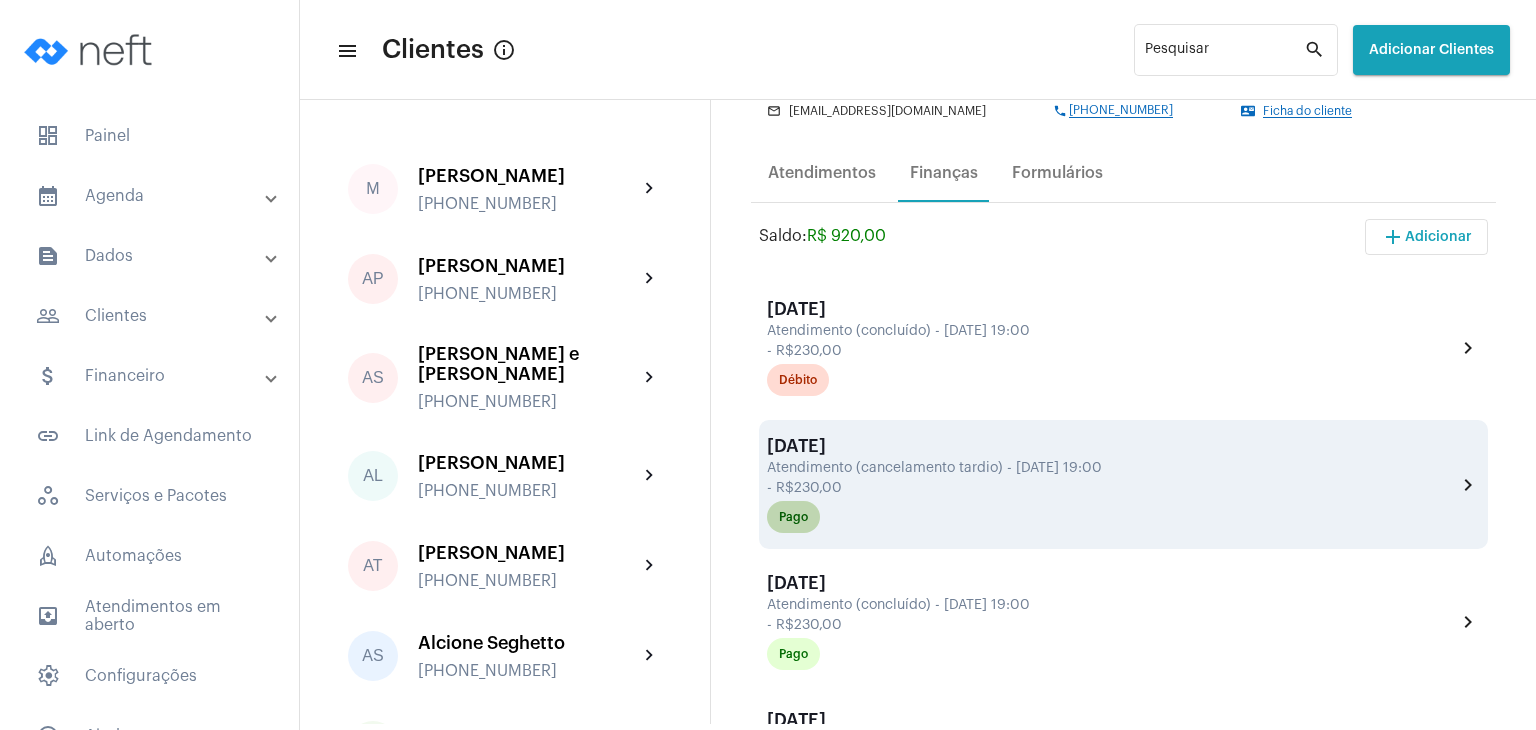 drag, startPoint x: 830, startPoint y: 476, endPoint x: 802, endPoint y: 523, distance: 54.708317 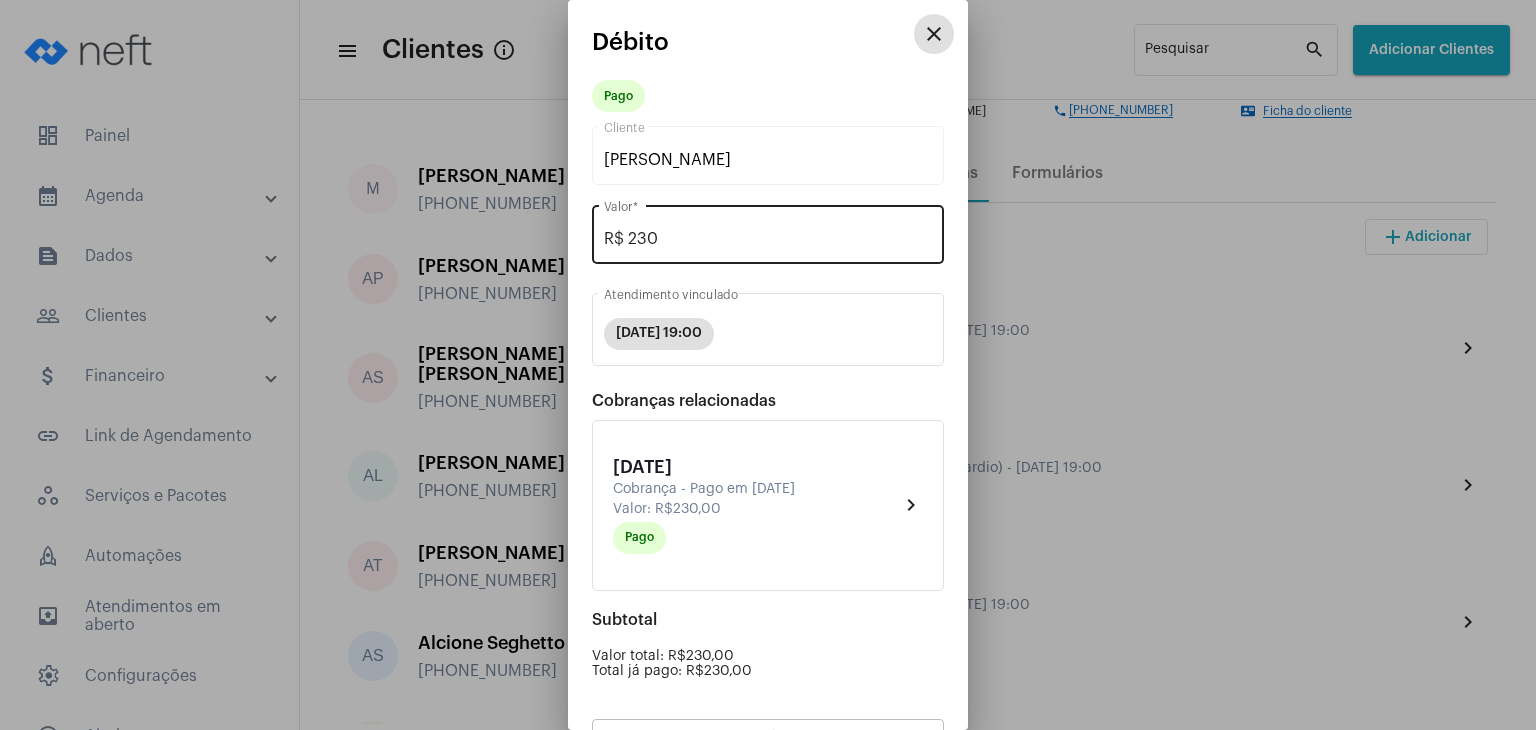 click on "R$ 230" at bounding box center (768, 239) 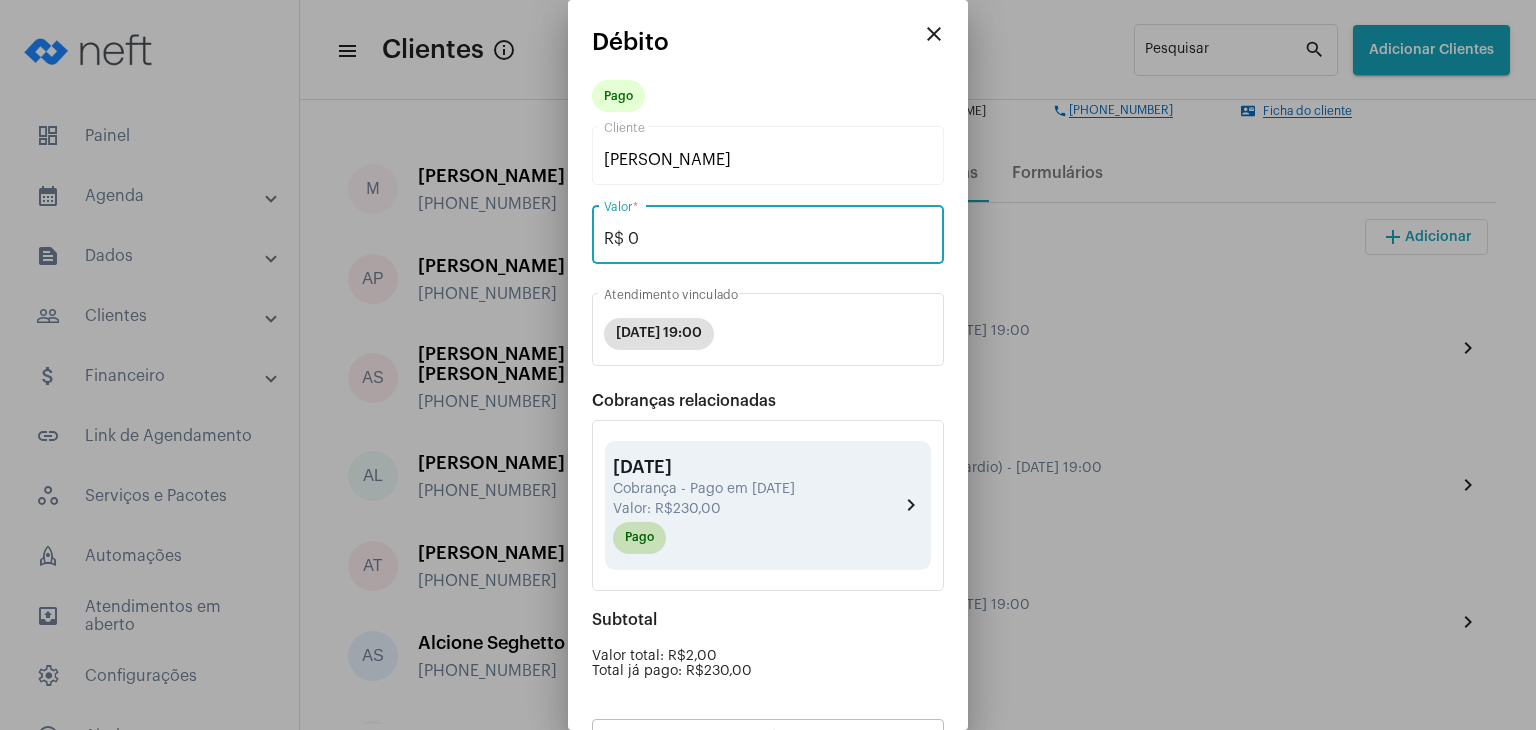 type on "R$ 0" 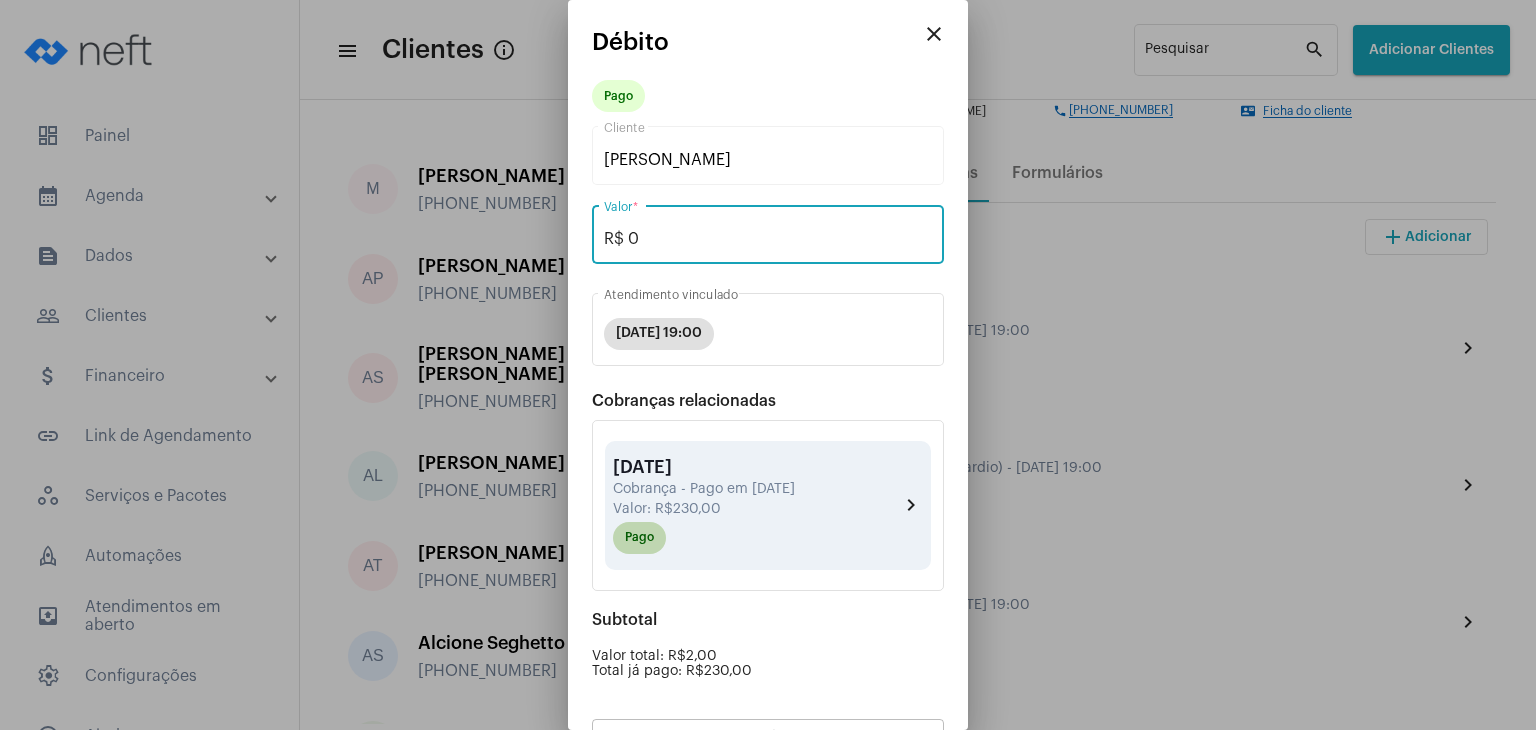 click on "Pago" at bounding box center (639, 538) 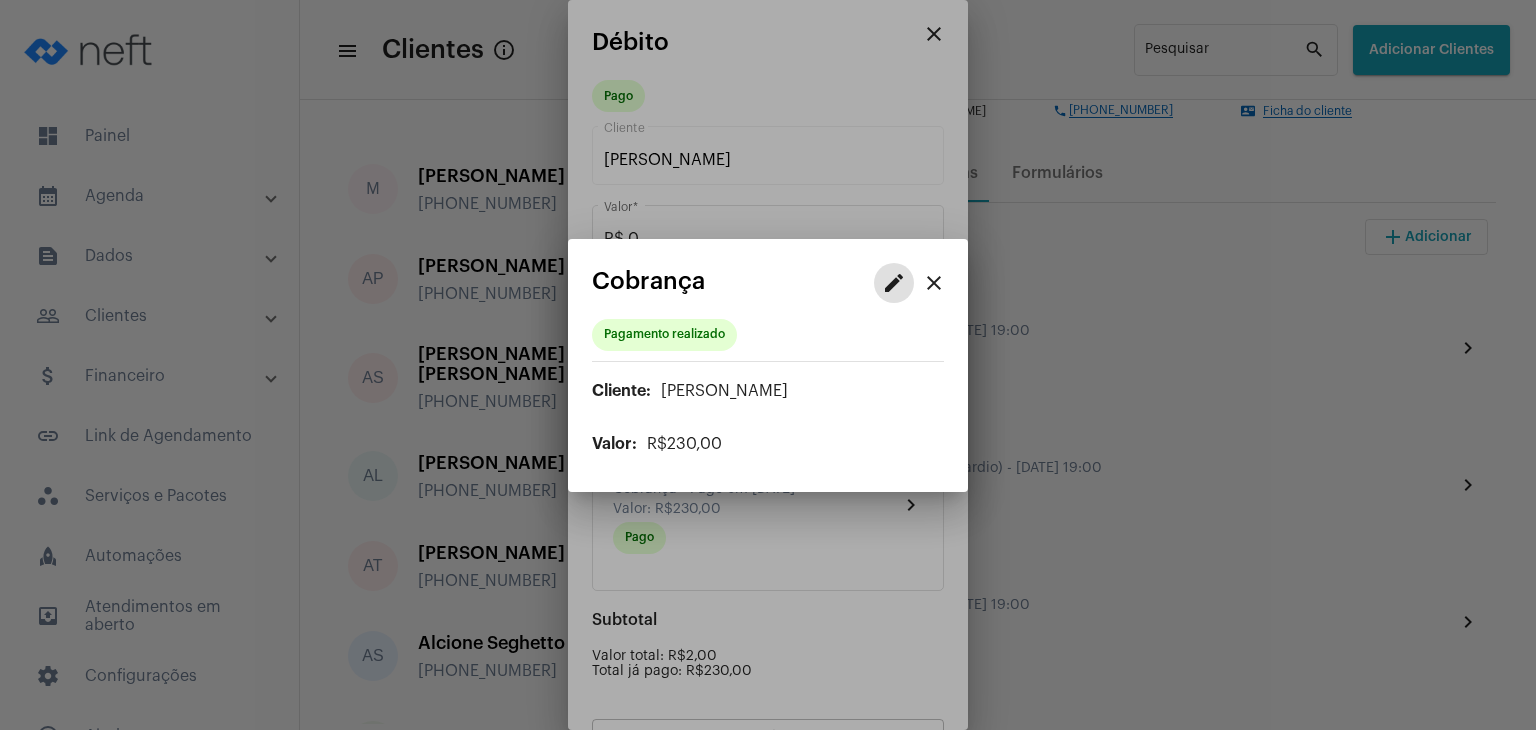 click on "edit" at bounding box center (894, 283) 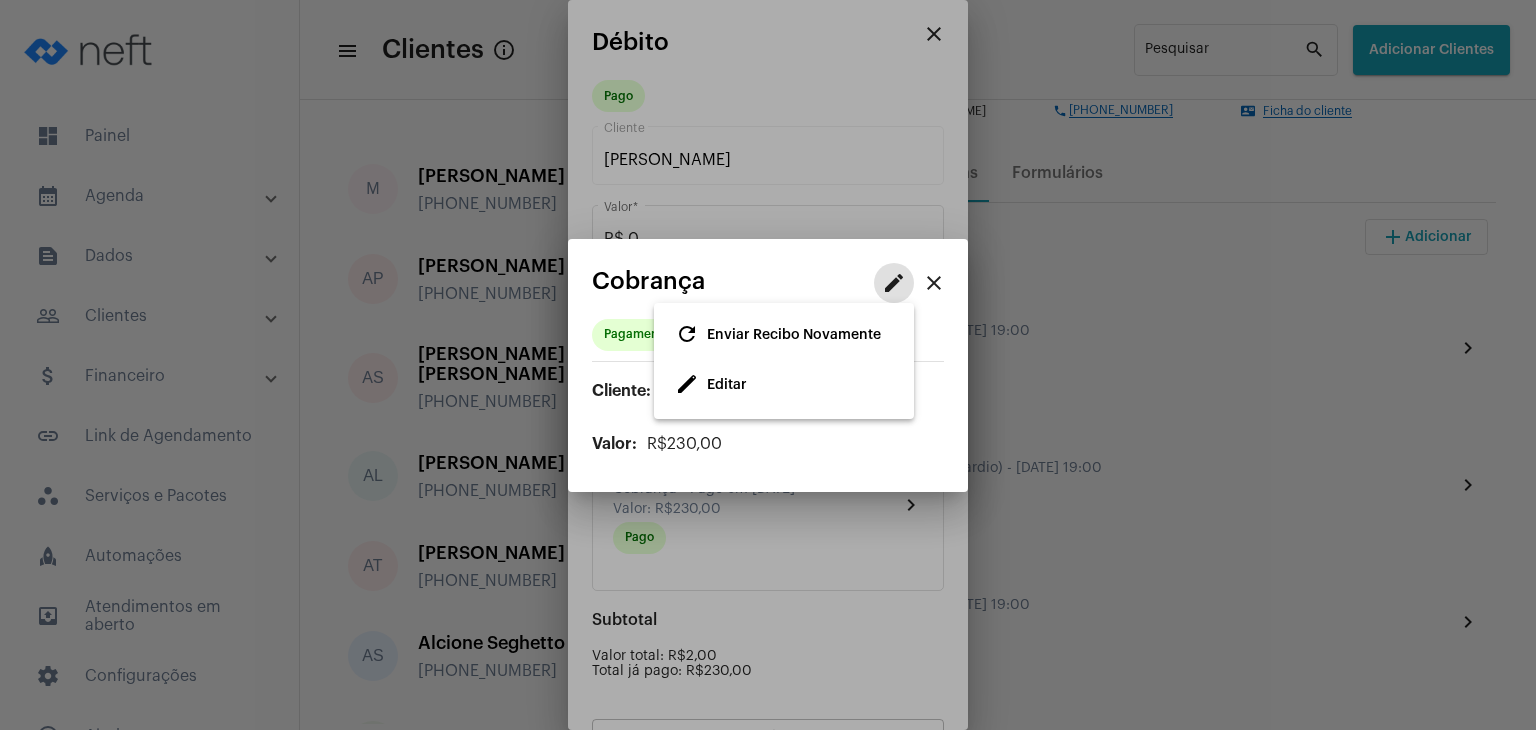 click on "Editar" at bounding box center (727, 386) 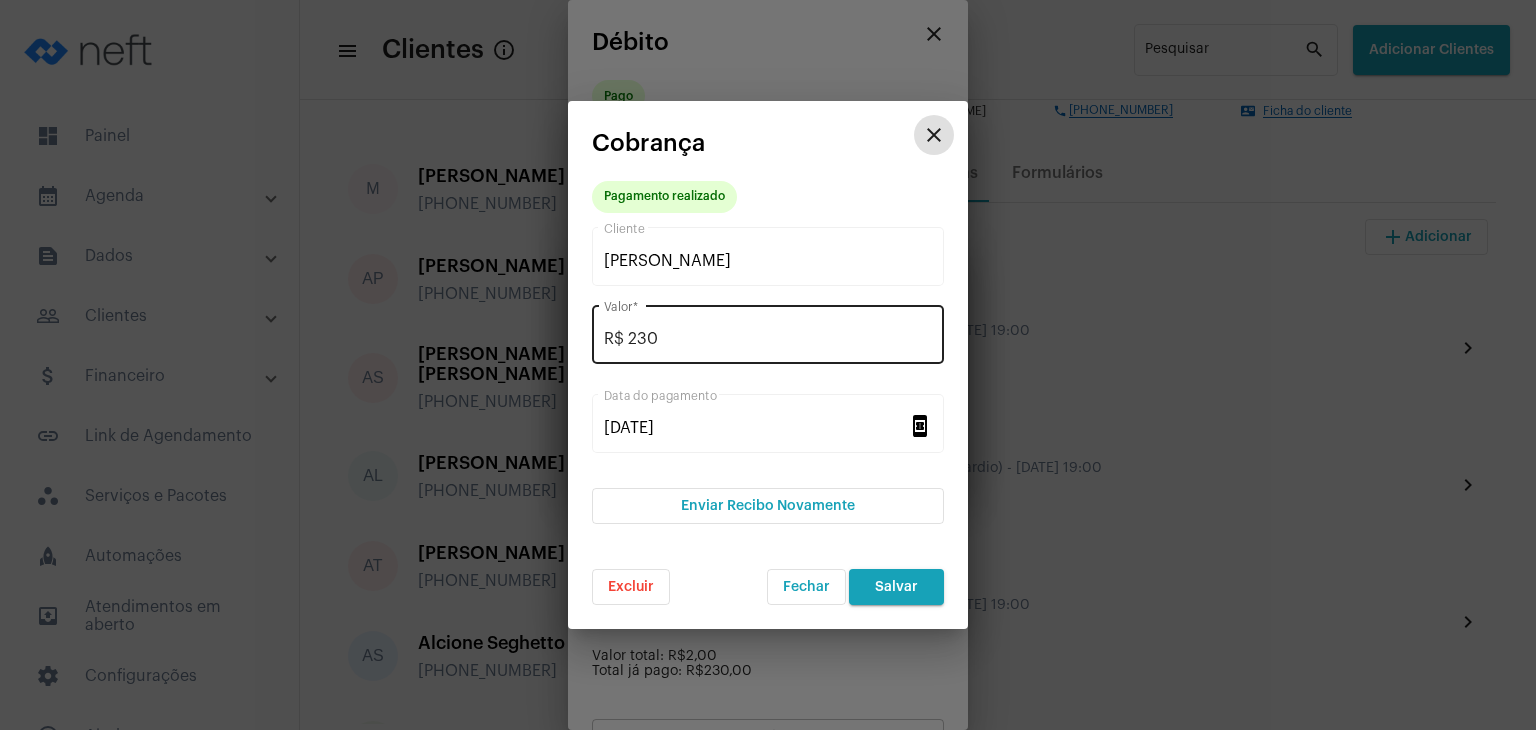 click on "R$ 230 Valor  *" at bounding box center [768, 332] 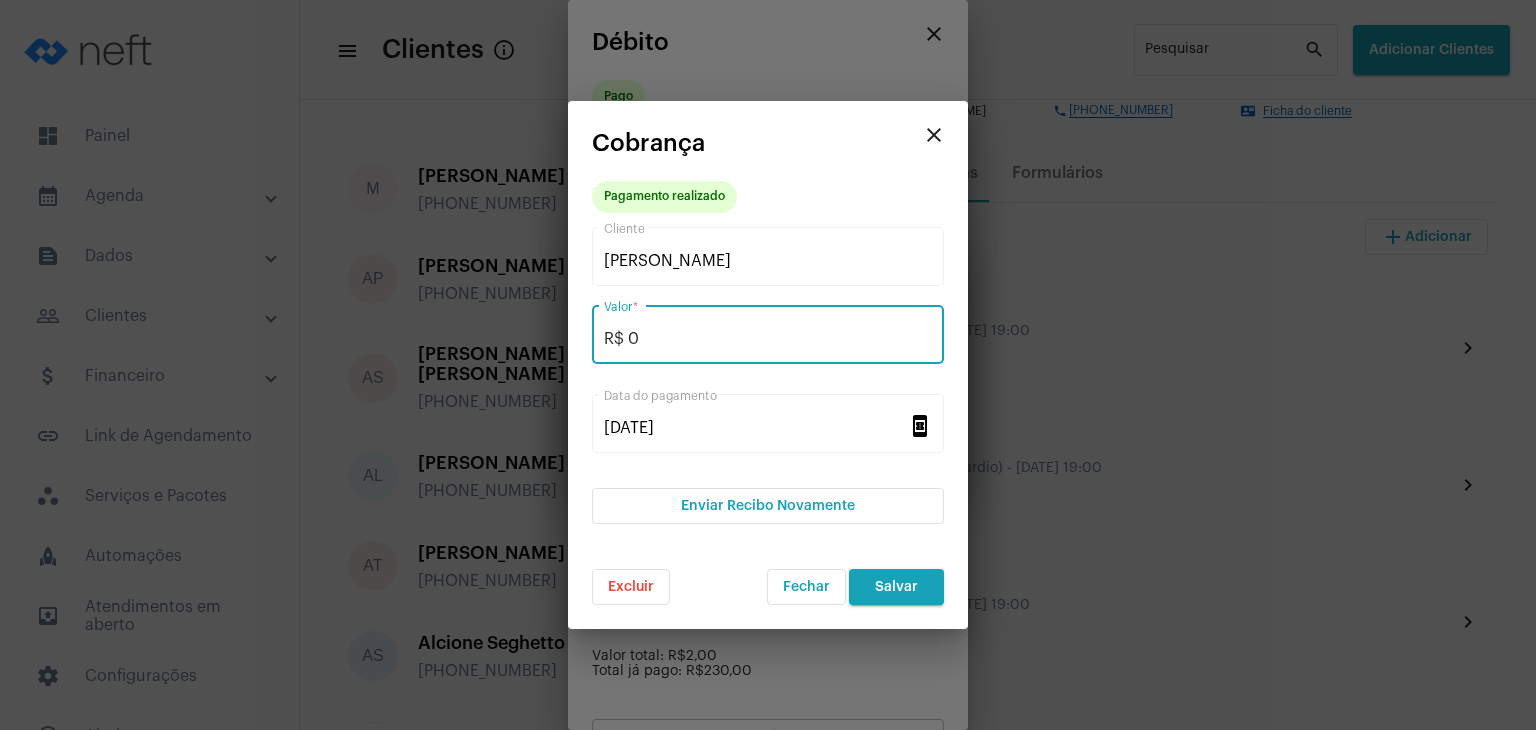 type on "R$ 0" 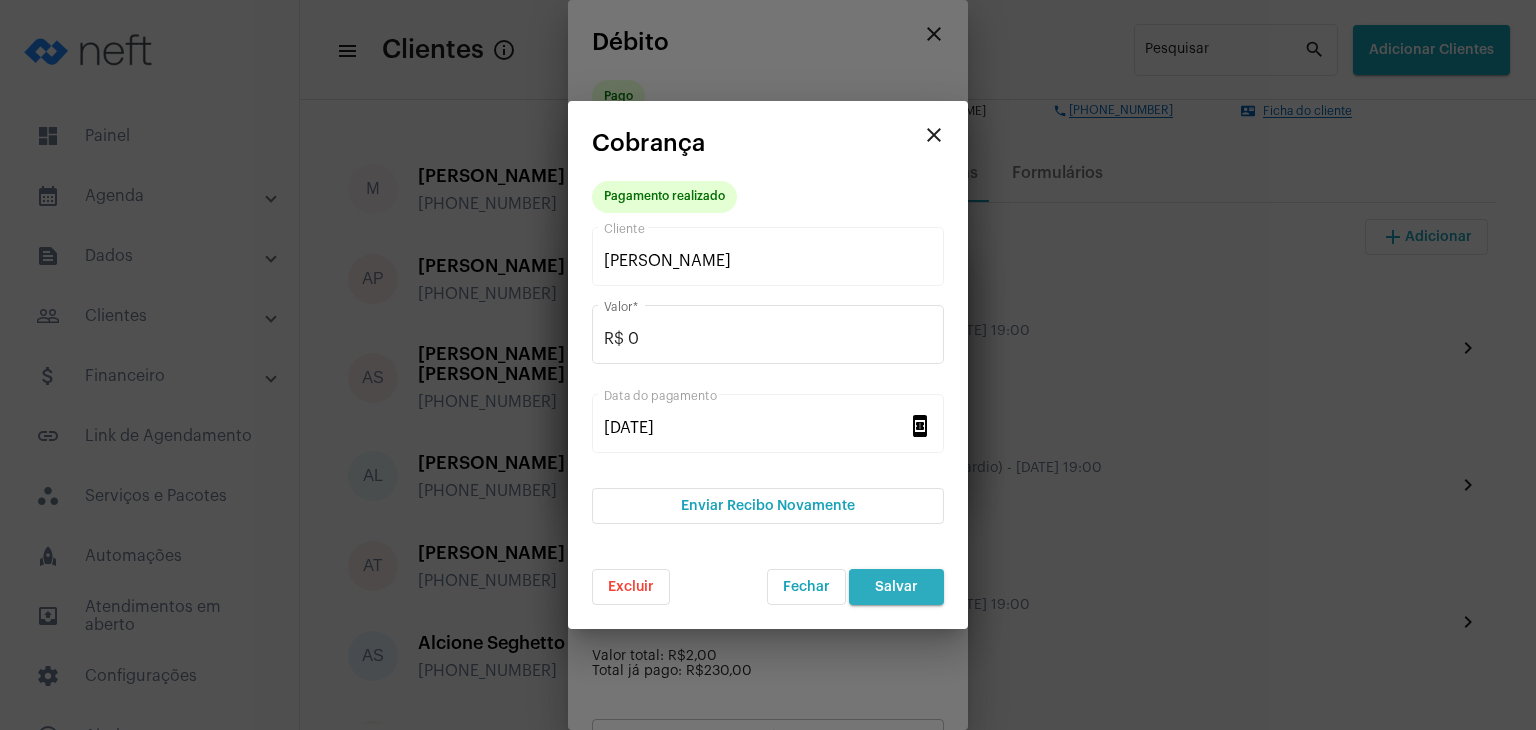 click on "Salvar" at bounding box center [896, 587] 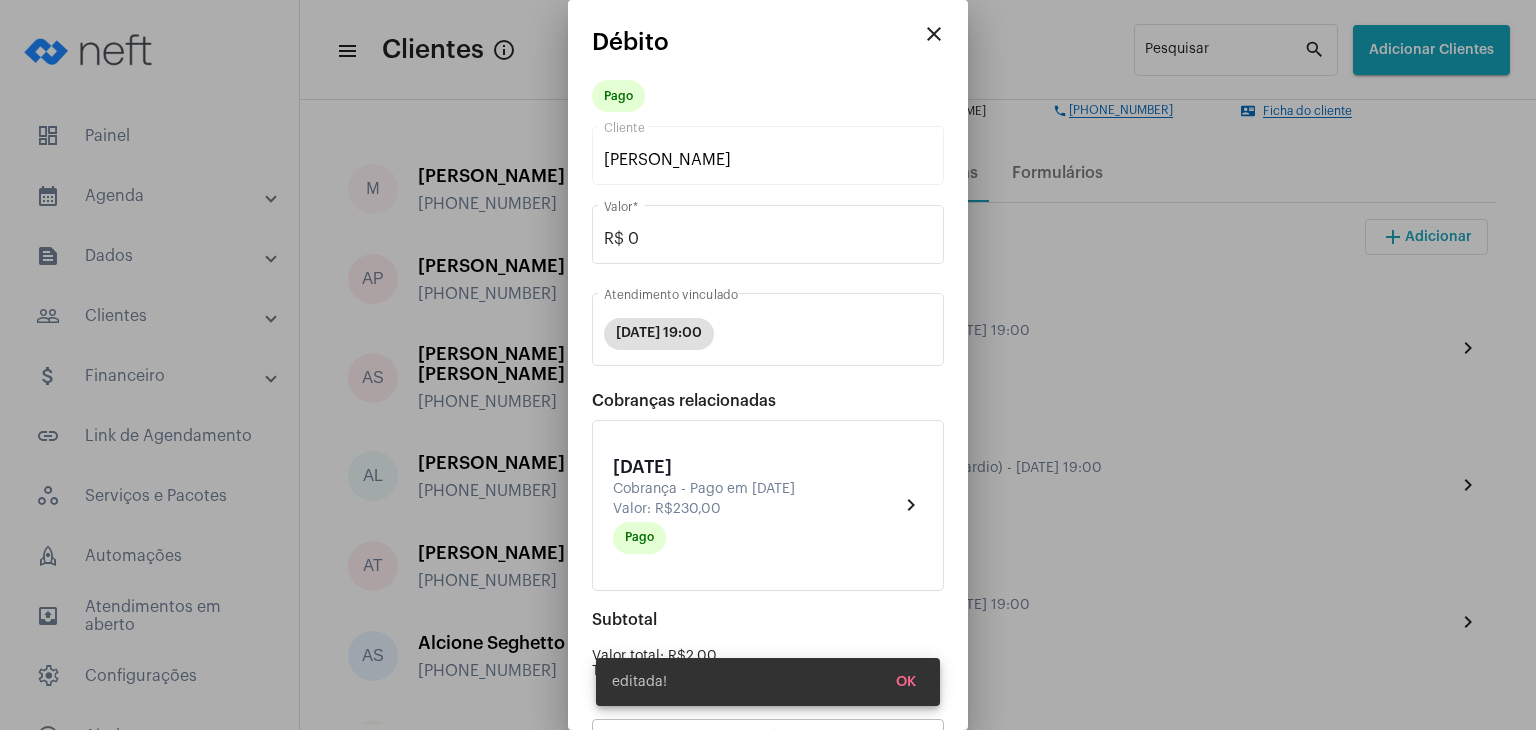 type on "R$ 230" 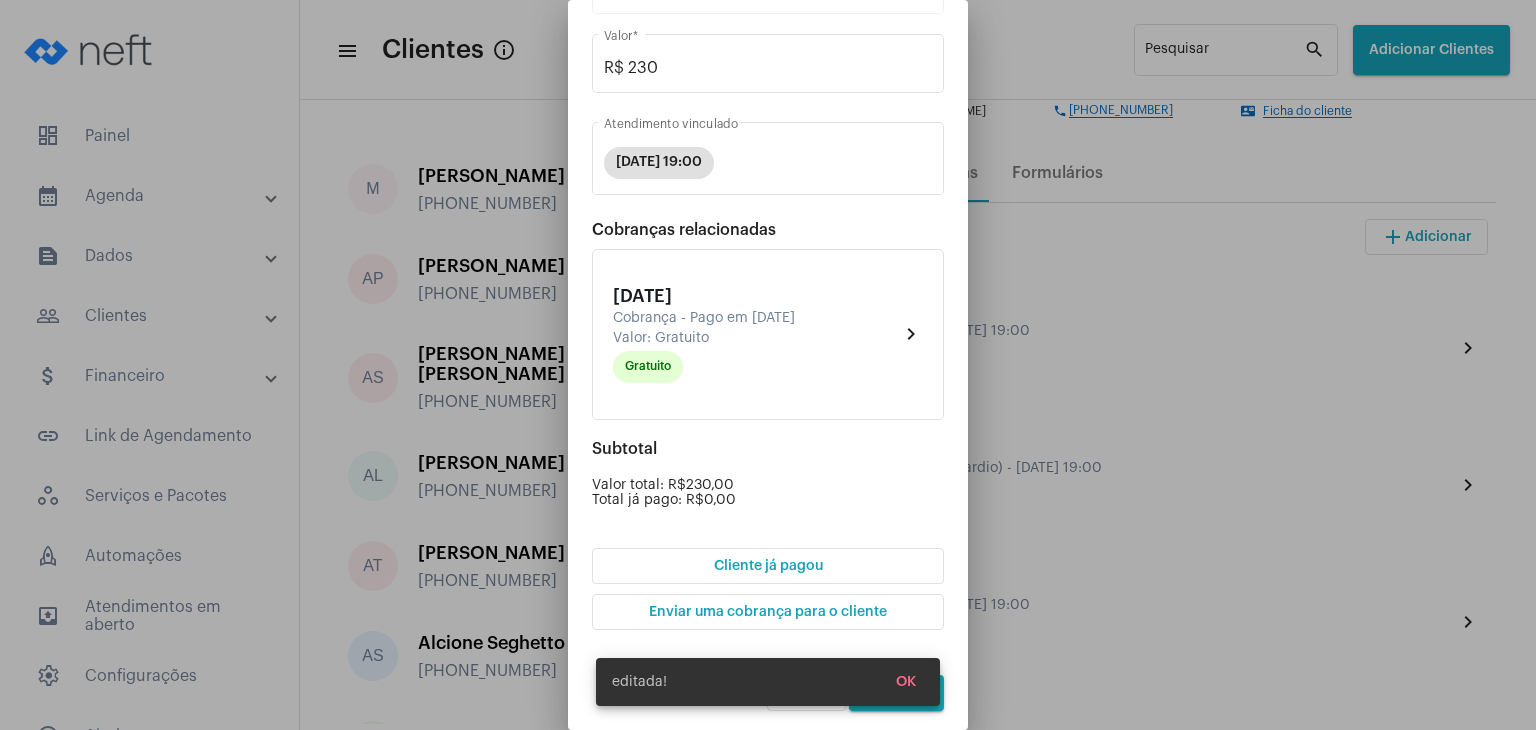 scroll, scrollTop: 174, scrollLeft: 0, axis: vertical 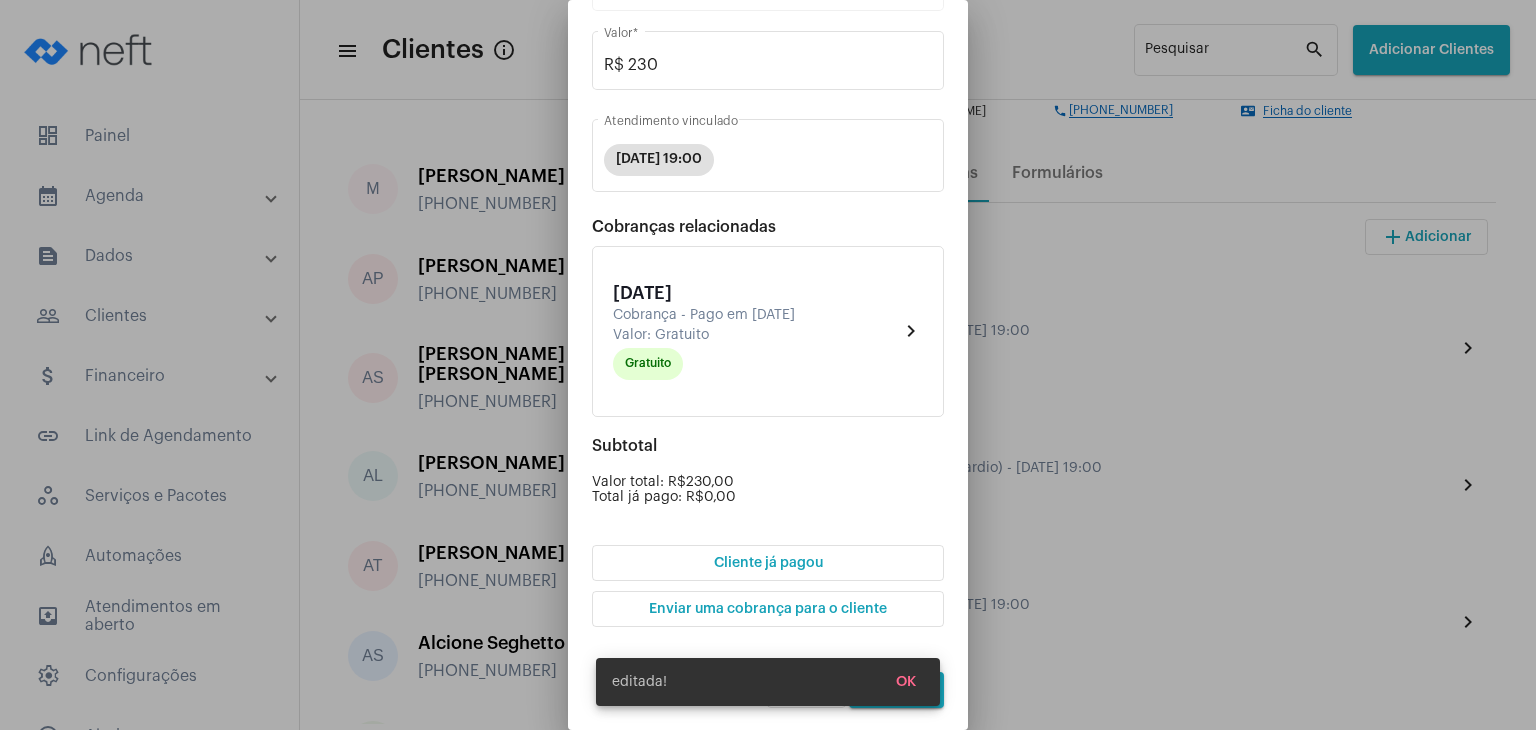 click on "Salvar" at bounding box center (896, 690) 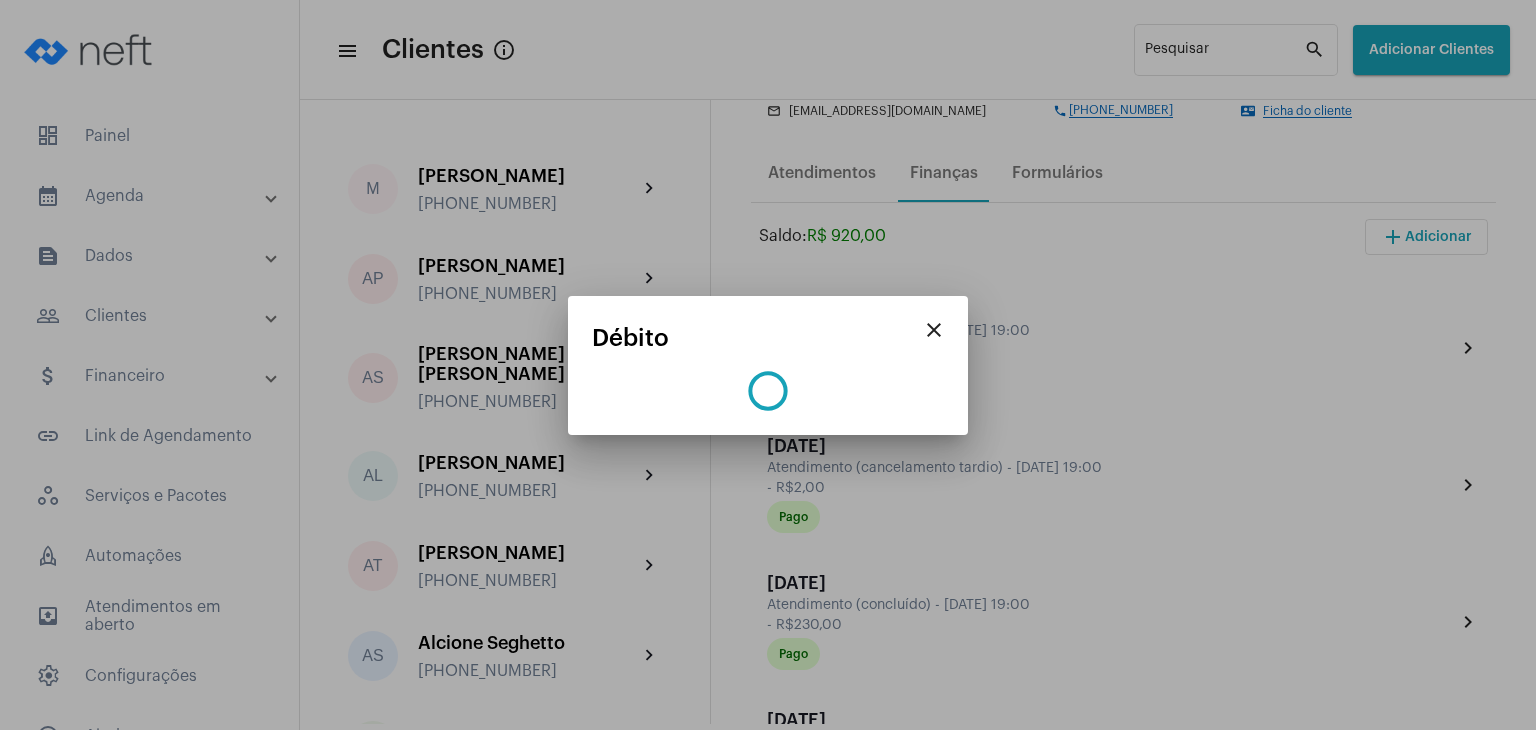 scroll, scrollTop: 0, scrollLeft: 0, axis: both 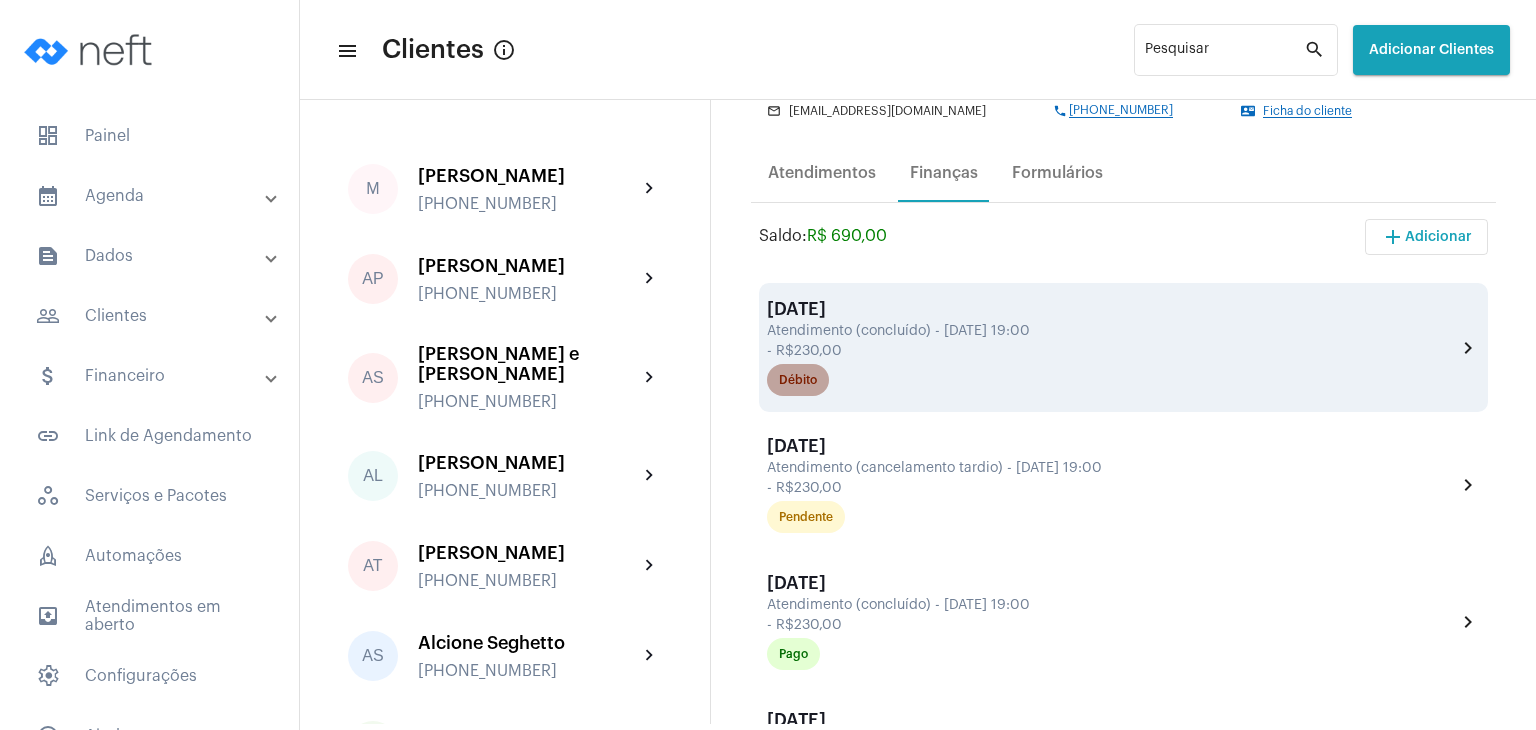 click on "Débito" at bounding box center [798, 380] 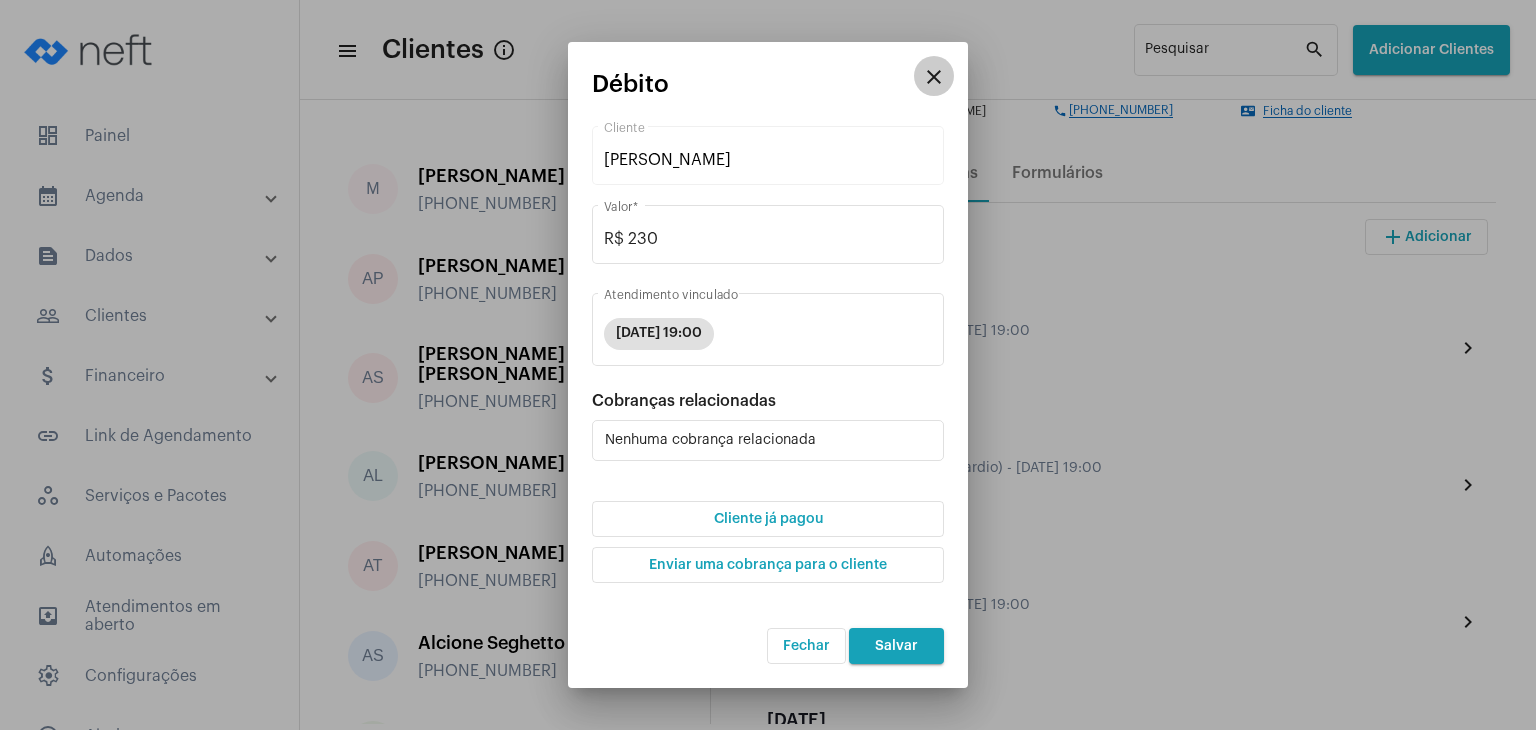 click on "close" at bounding box center [934, 77] 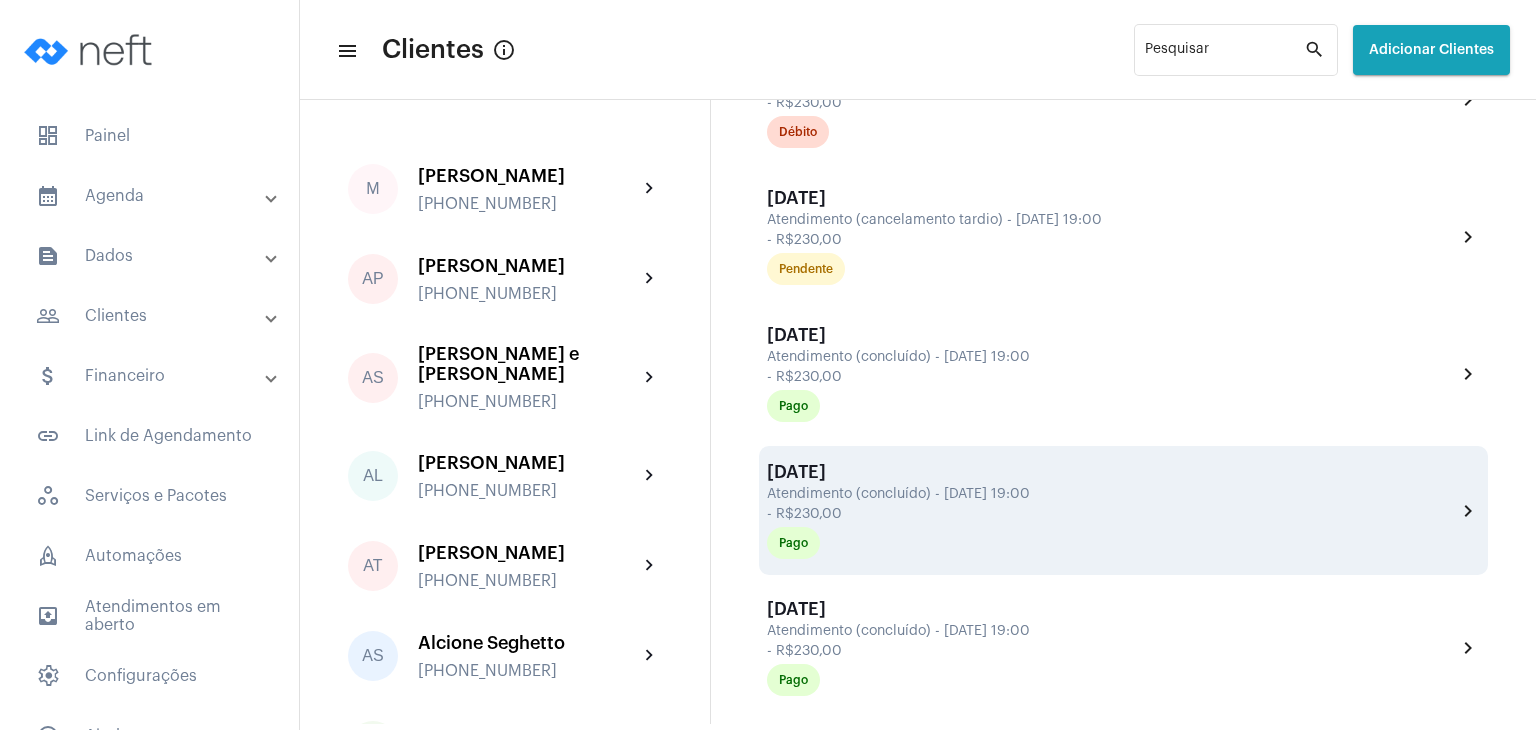 scroll, scrollTop: 500, scrollLeft: 0, axis: vertical 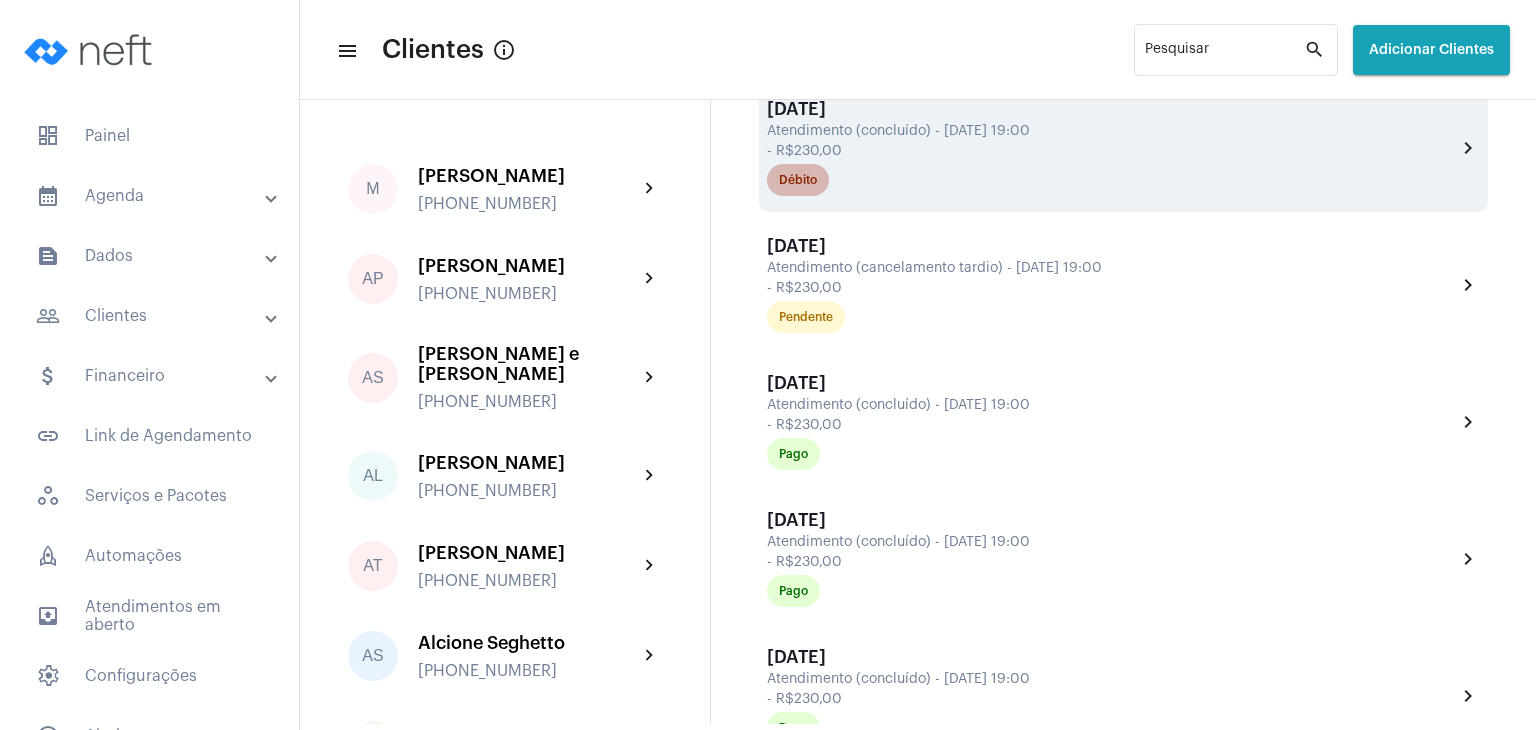 click on "Débito" at bounding box center (798, 180) 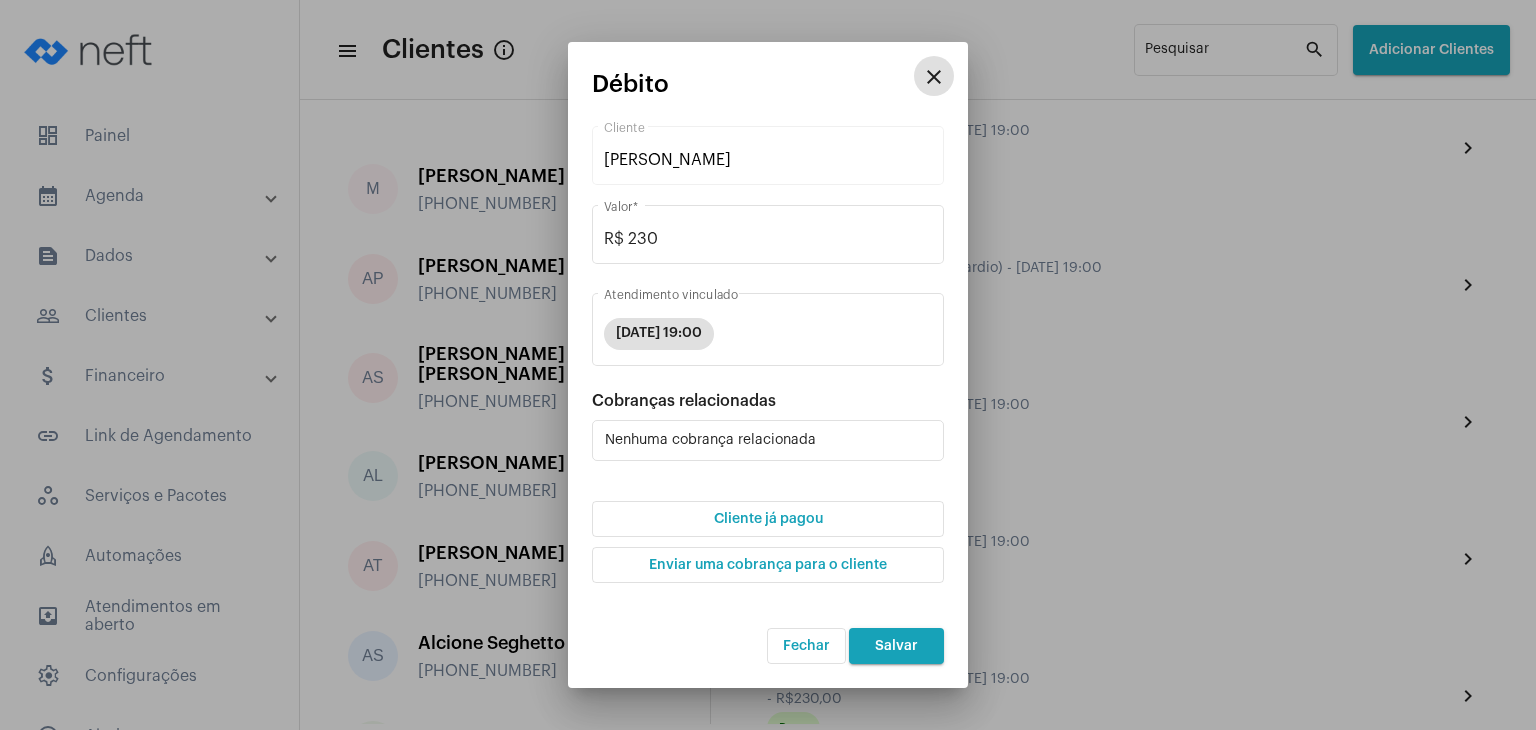 click on "Cliente já pagou" at bounding box center (768, 519) 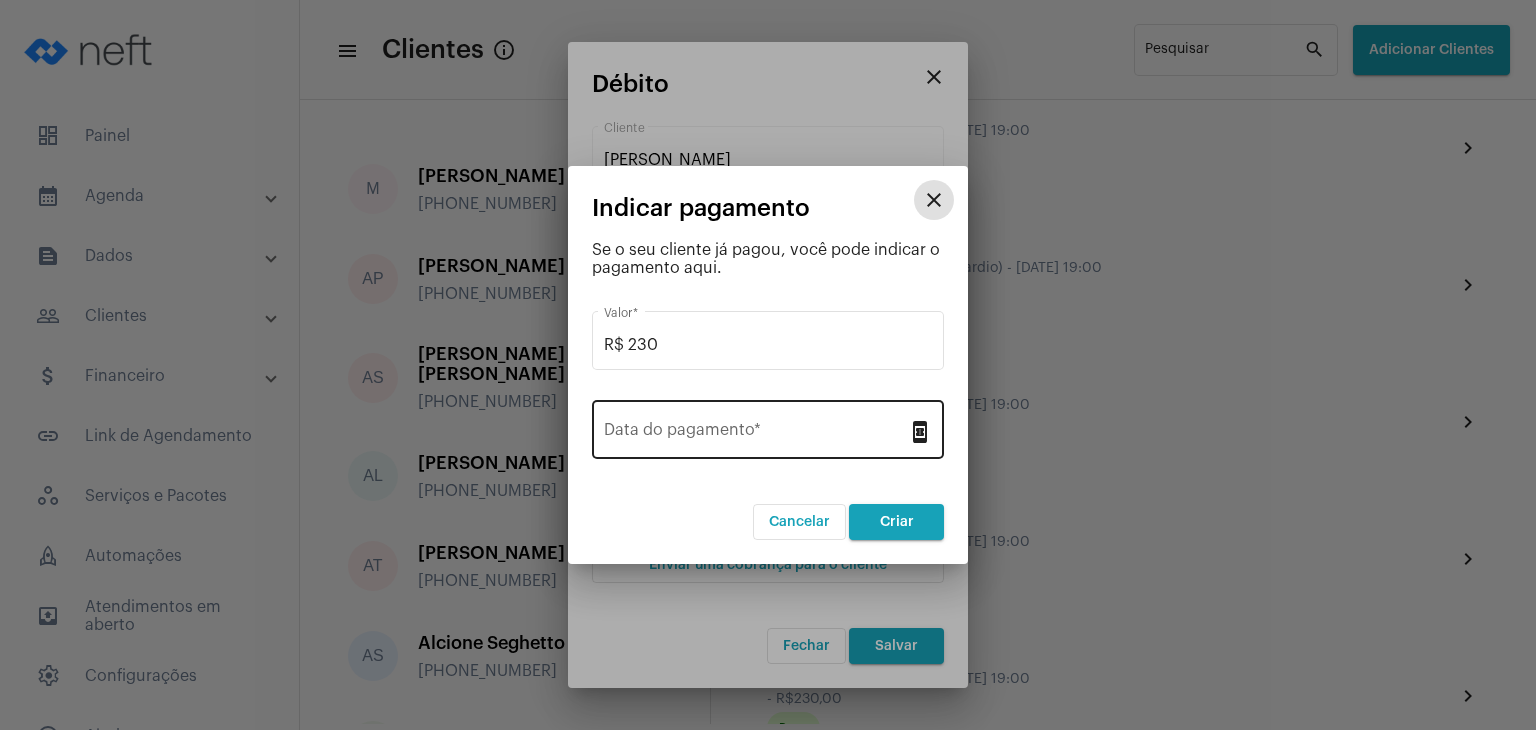 click on "Data do pagamento  *" at bounding box center (756, 434) 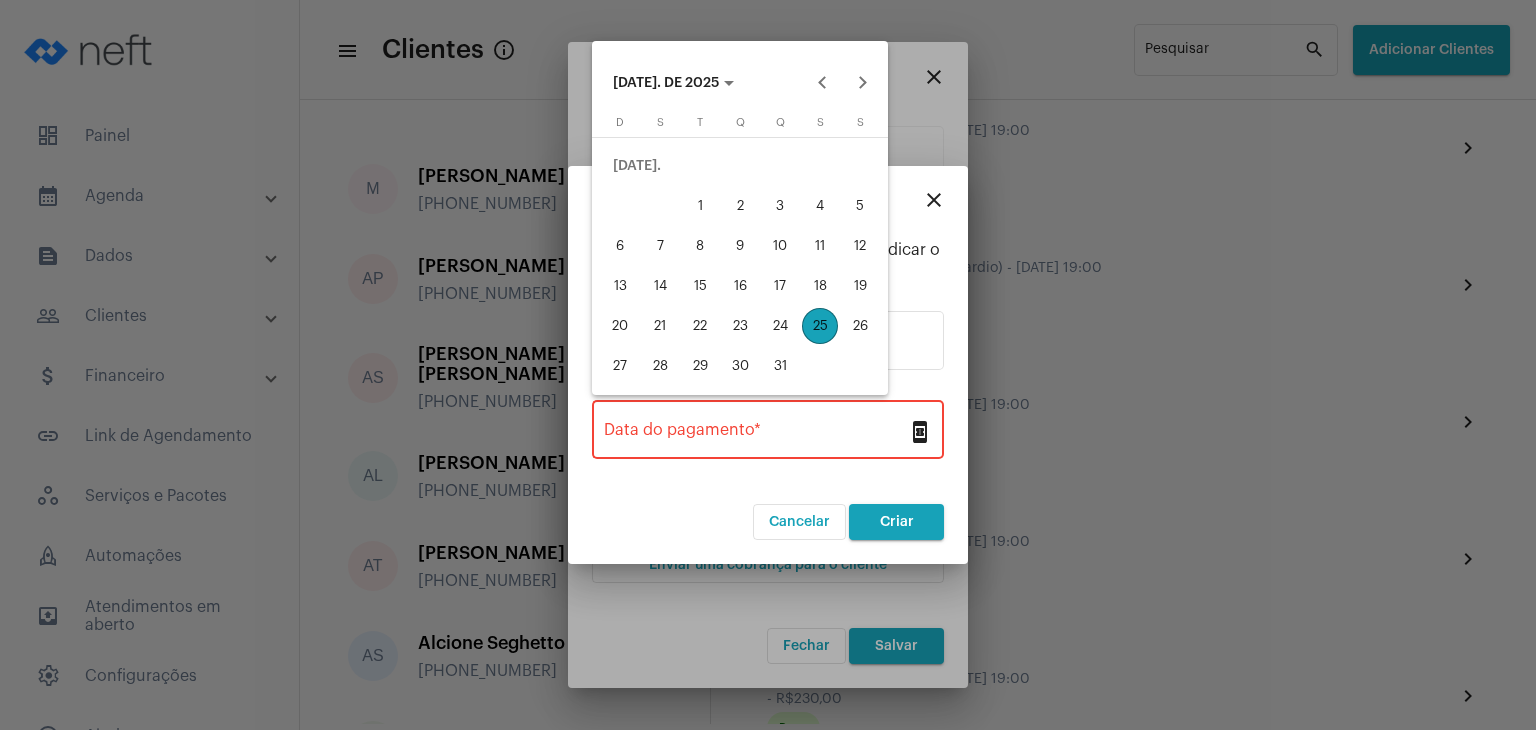 click on "21" at bounding box center [660, 326] 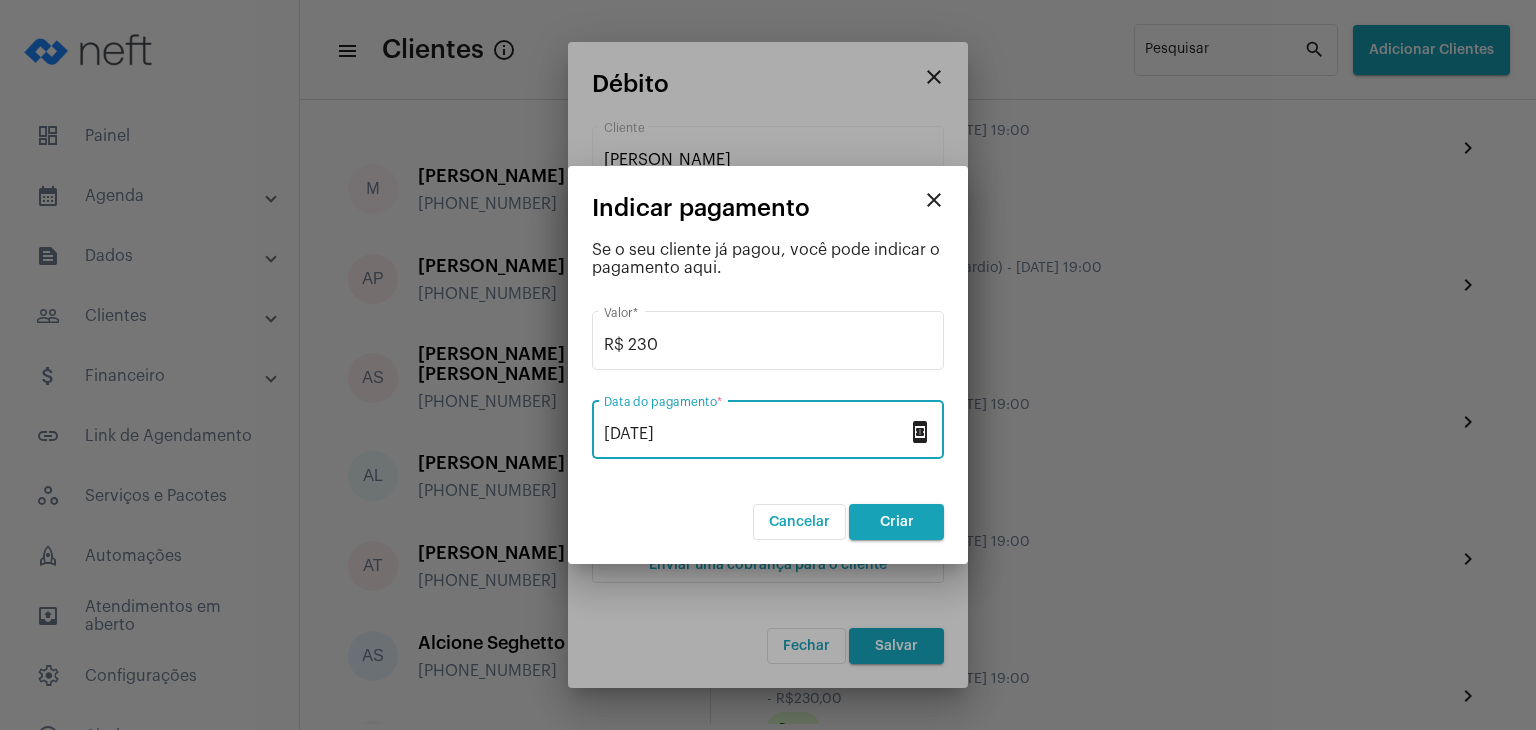 click on "Criar" at bounding box center (897, 522) 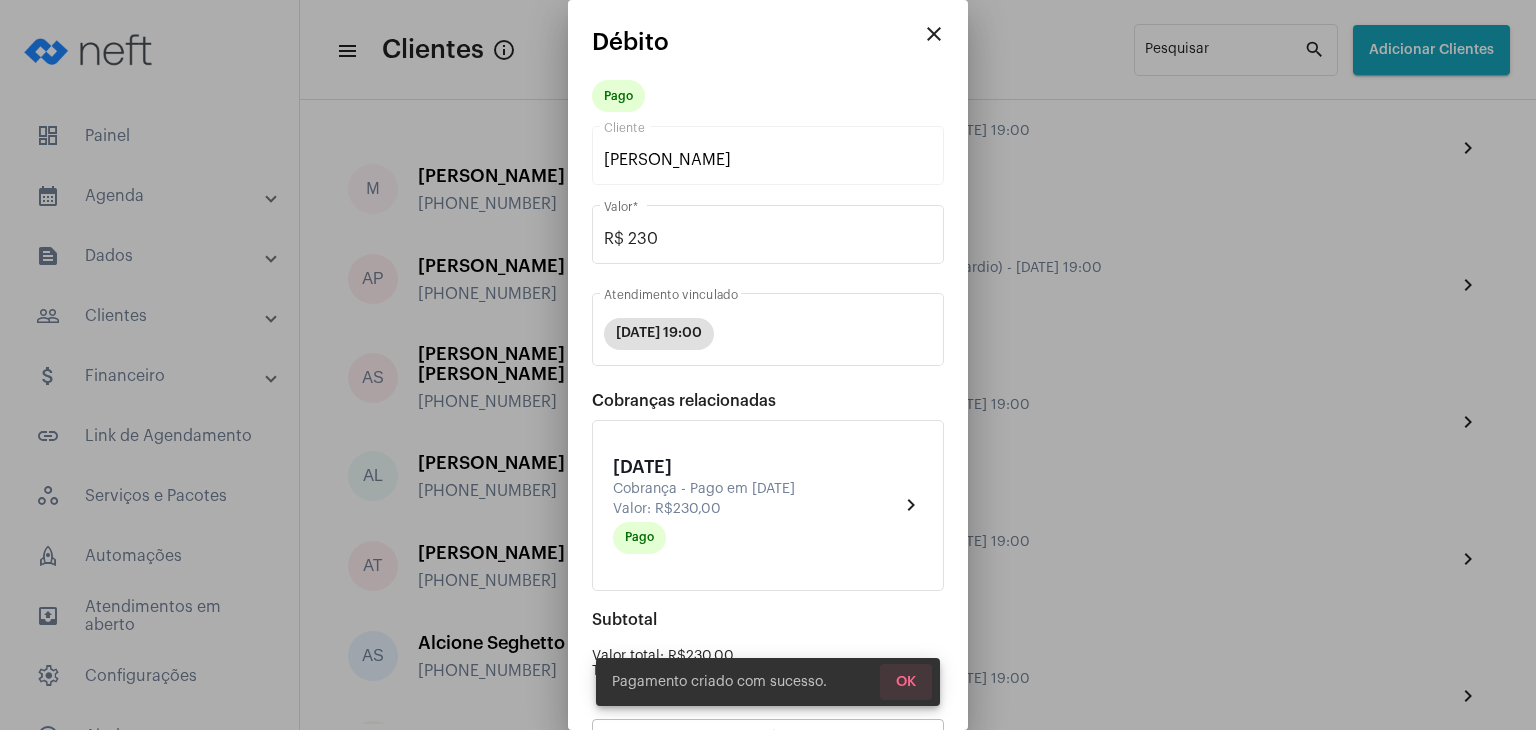 click on "OK" at bounding box center (906, 682) 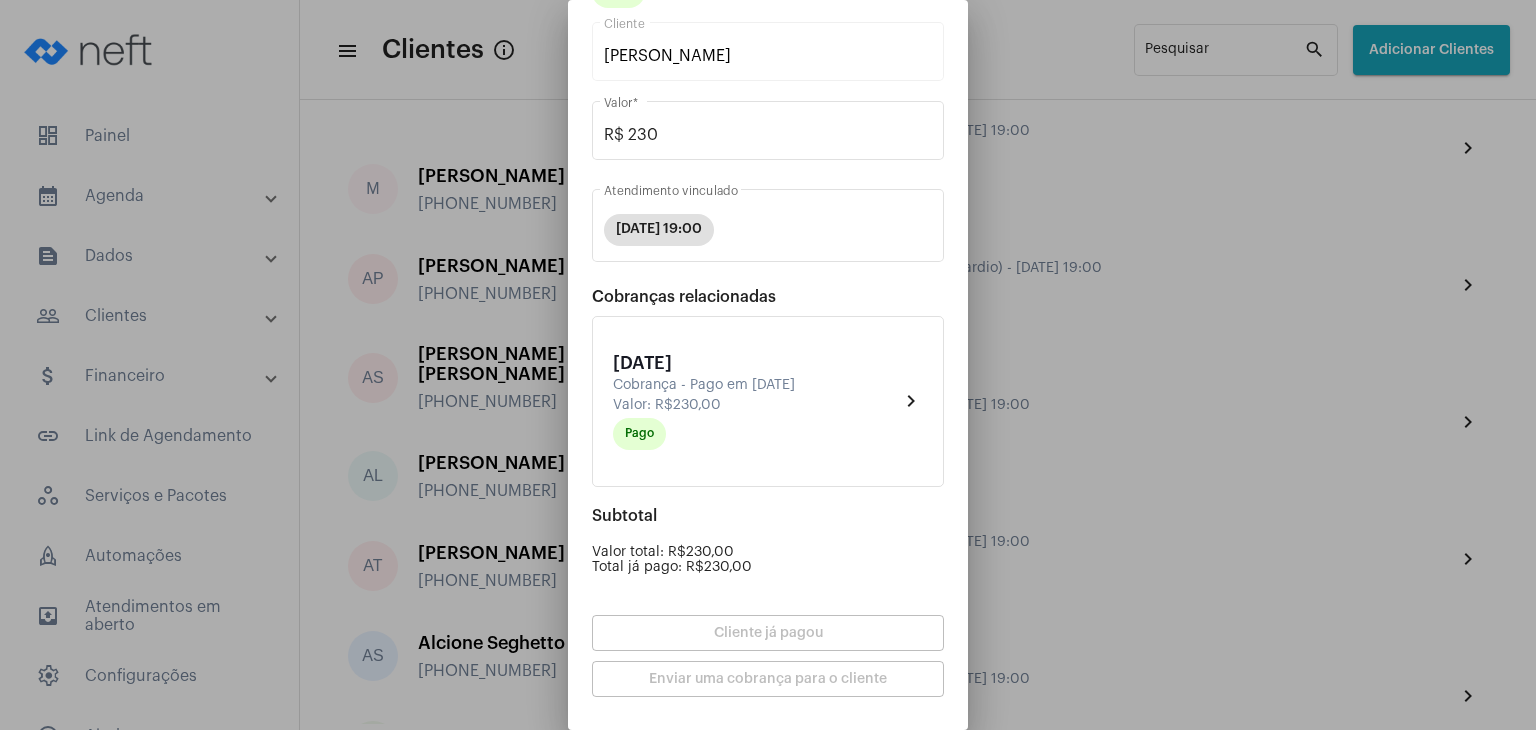 scroll, scrollTop: 174, scrollLeft: 0, axis: vertical 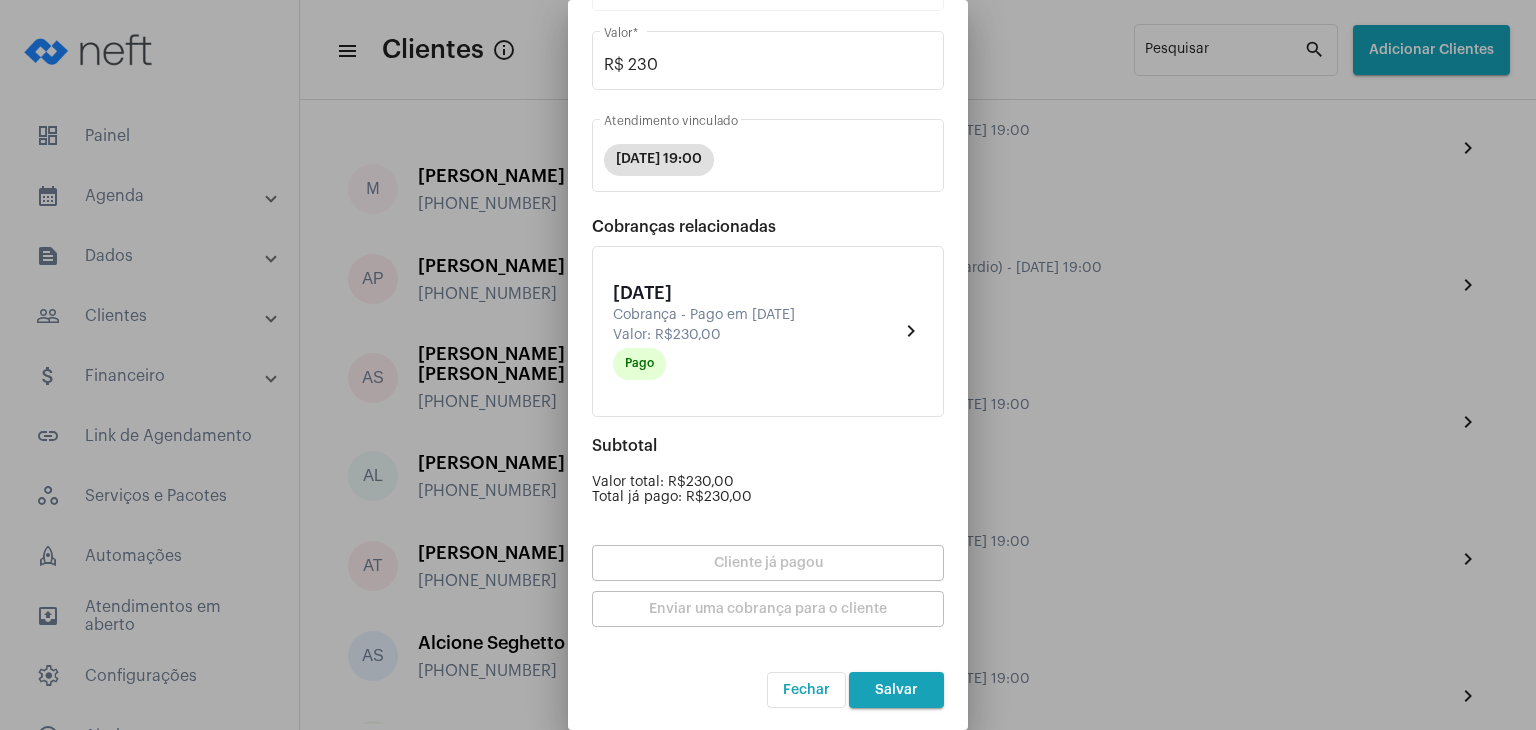 click on "Salvar" at bounding box center (896, 690) 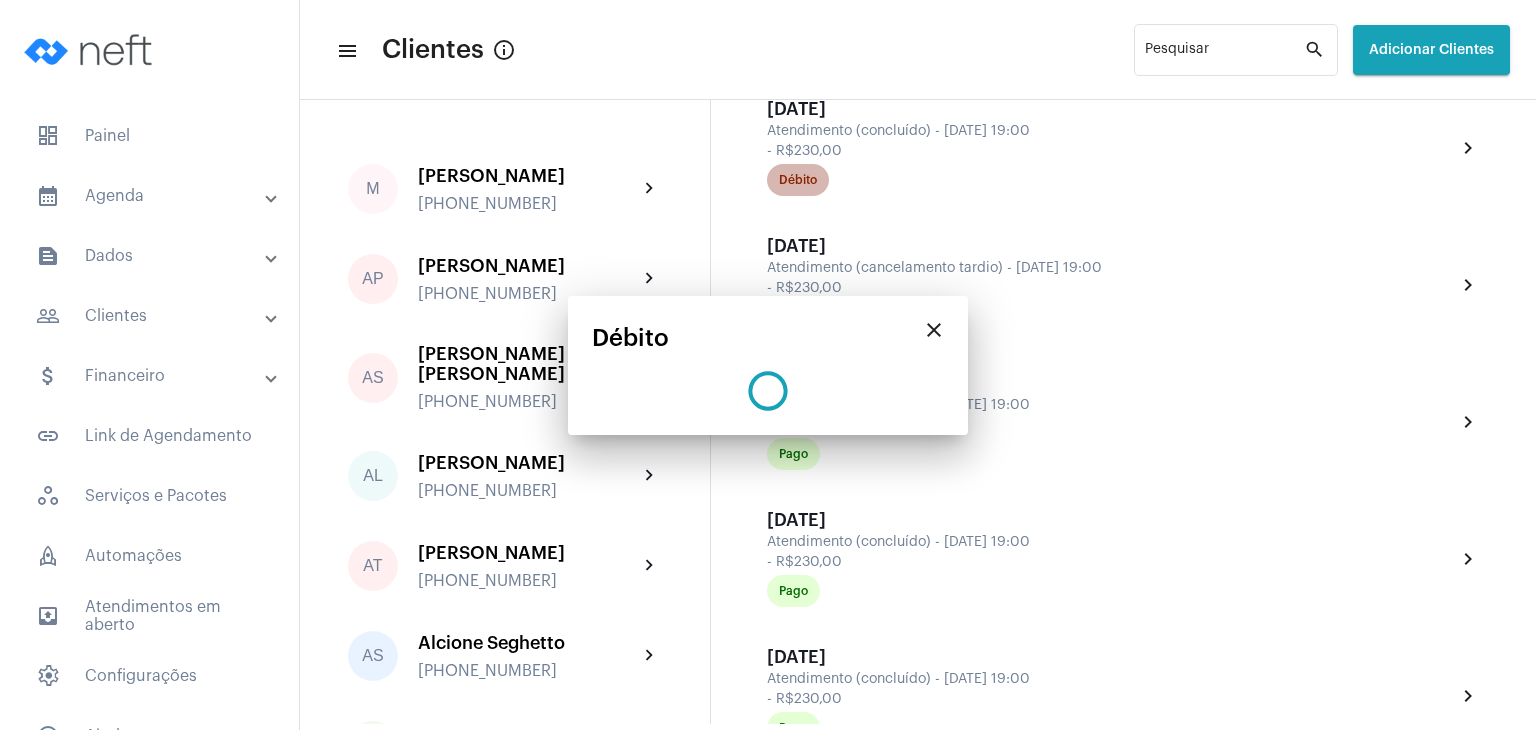 scroll, scrollTop: 0, scrollLeft: 0, axis: both 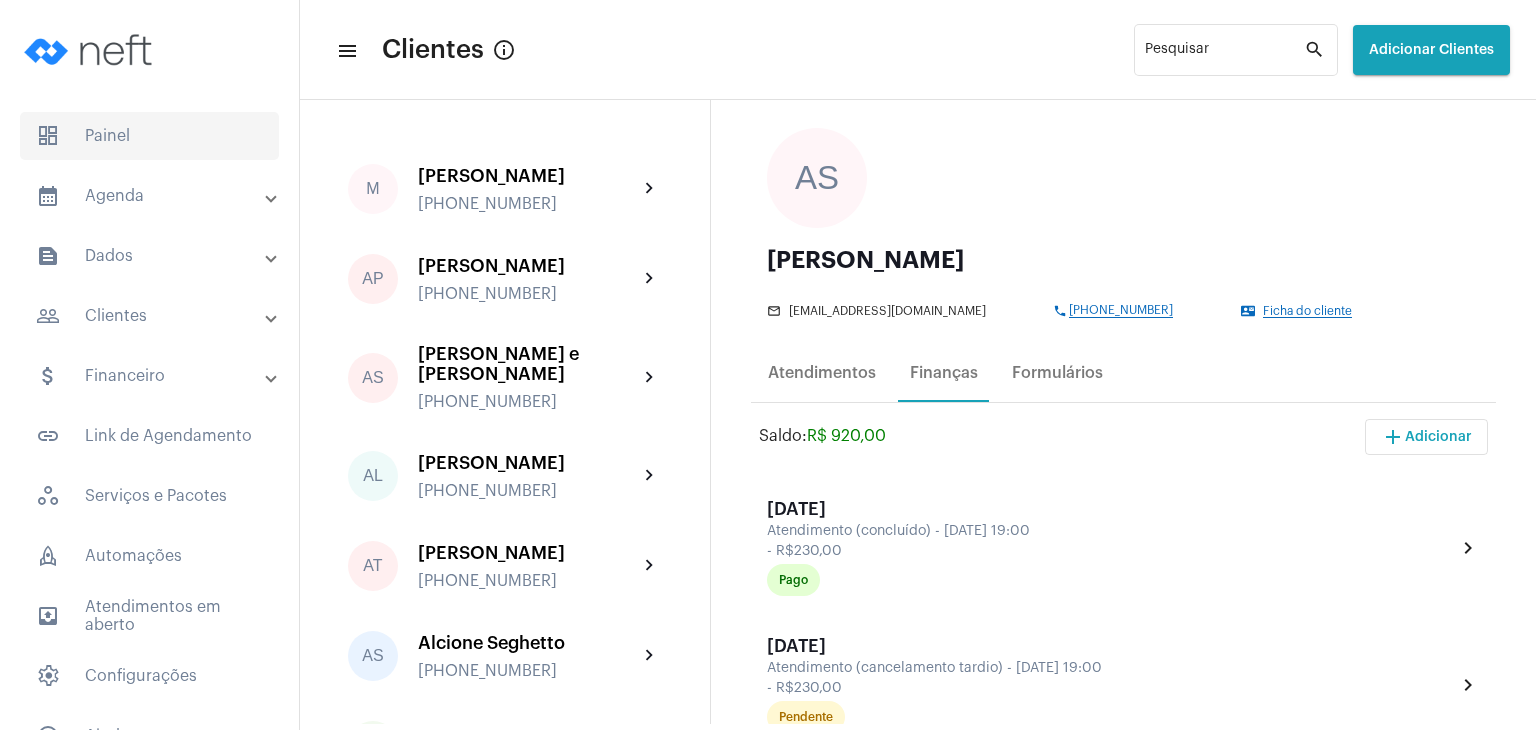 click on "dashboard   Painel" 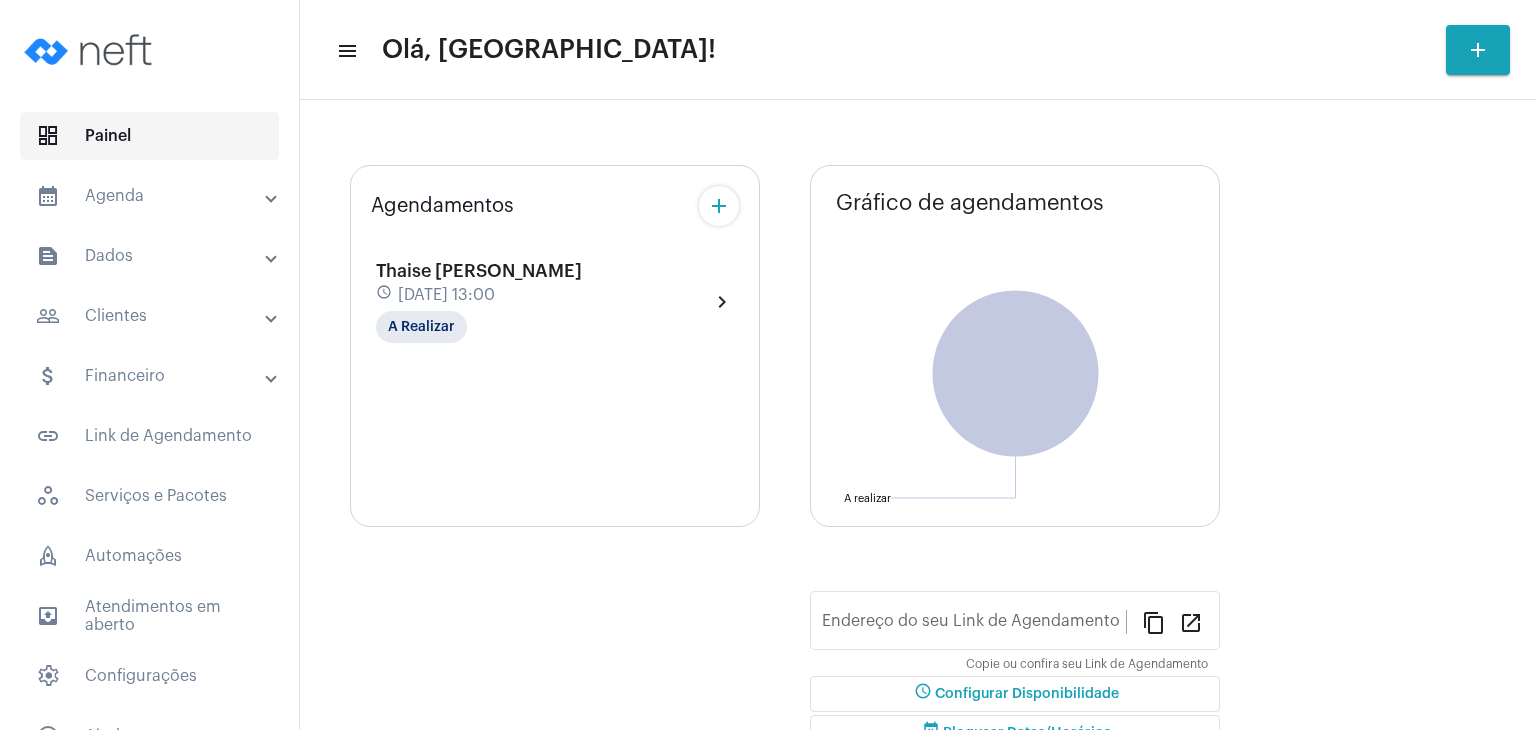 type on "[URL][DOMAIN_NAME]" 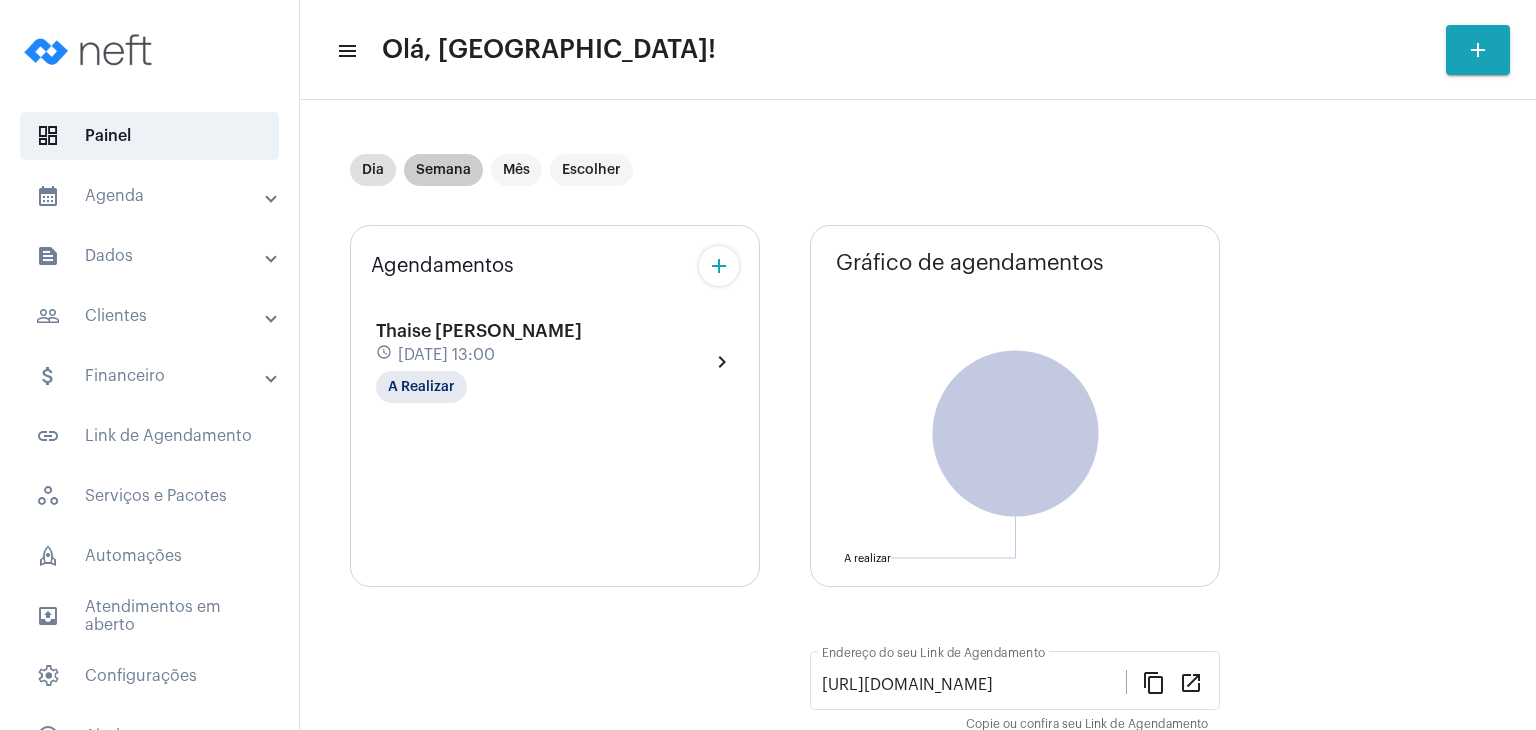 click on "Semana" at bounding box center (443, 170) 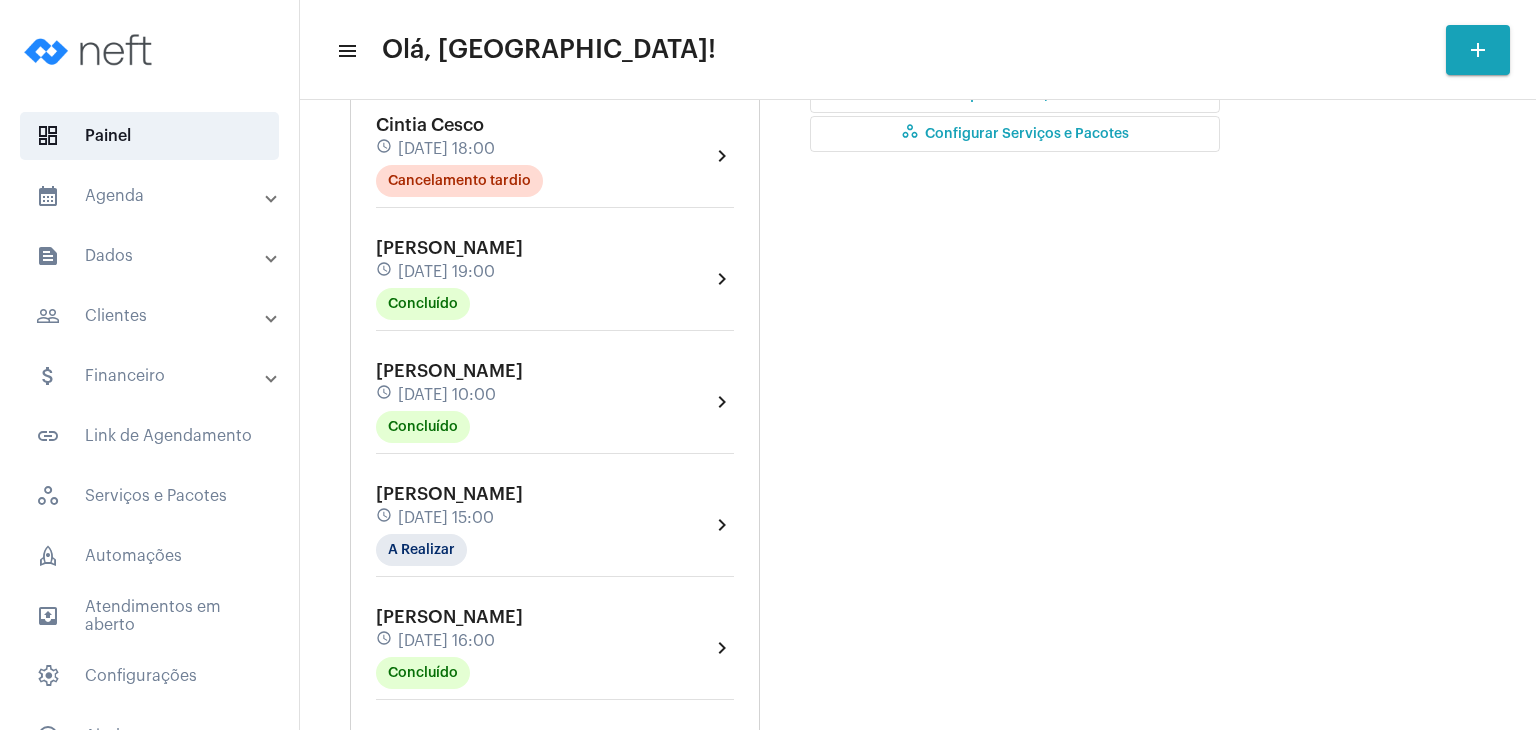 scroll, scrollTop: 700, scrollLeft: 0, axis: vertical 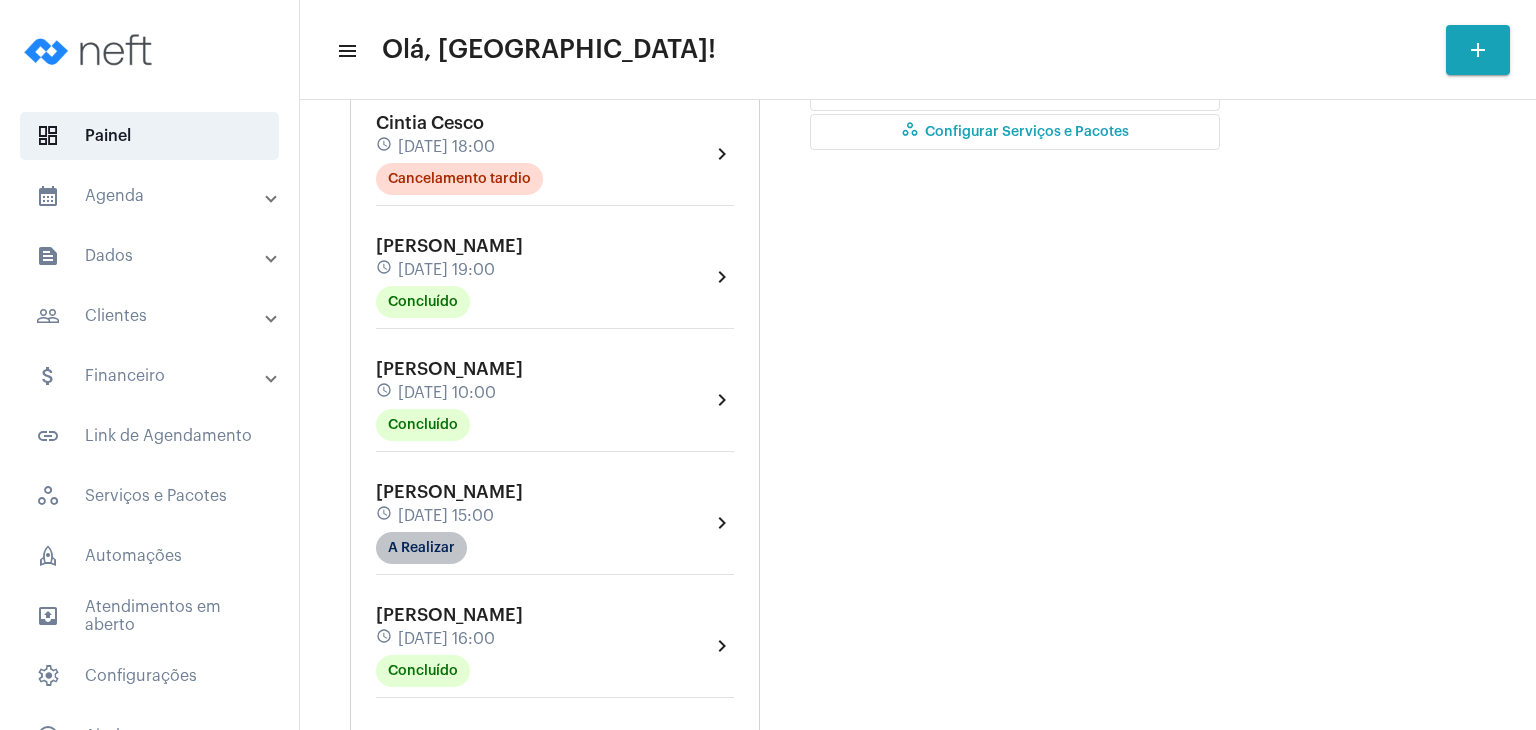 click on "A Realizar" 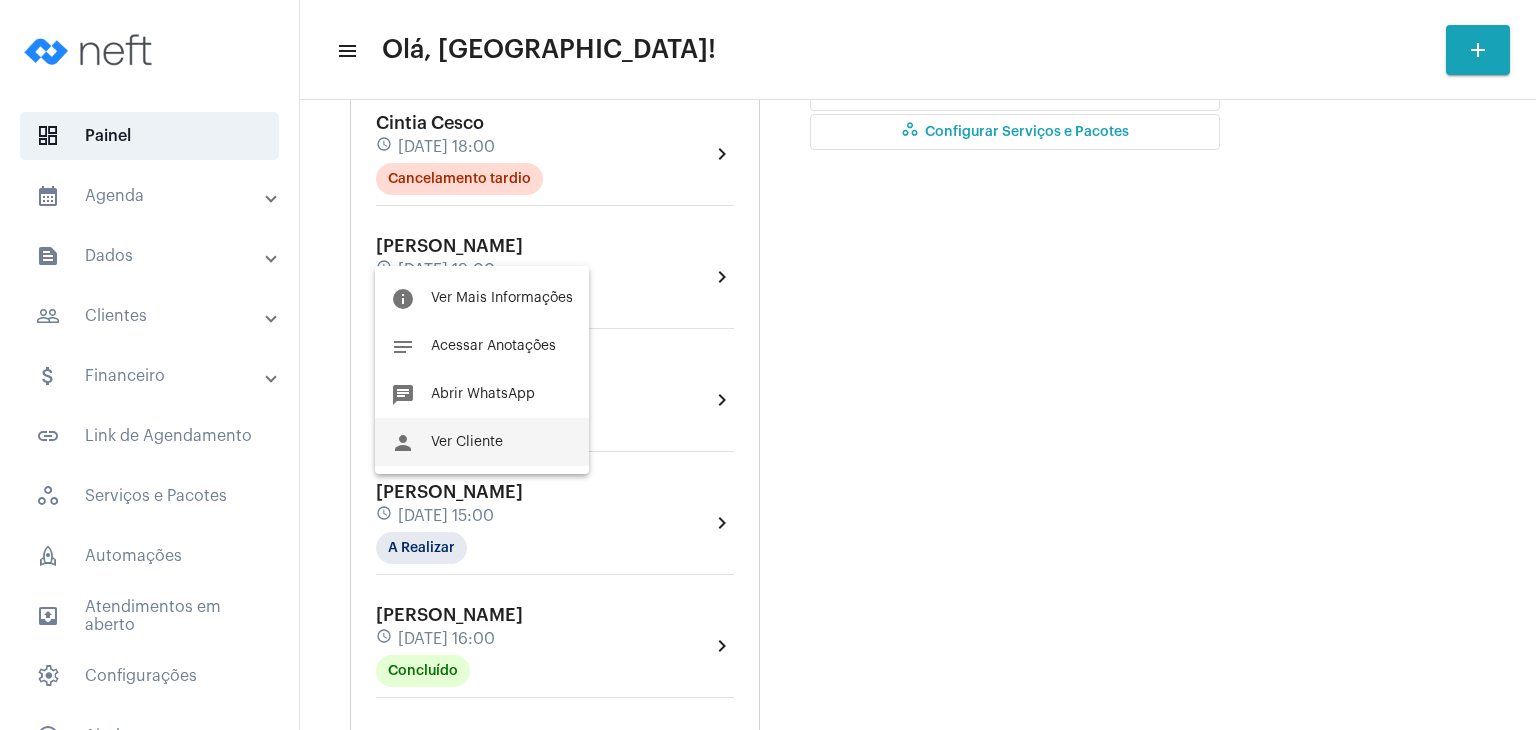 click on "Ver Cliente" at bounding box center [467, 442] 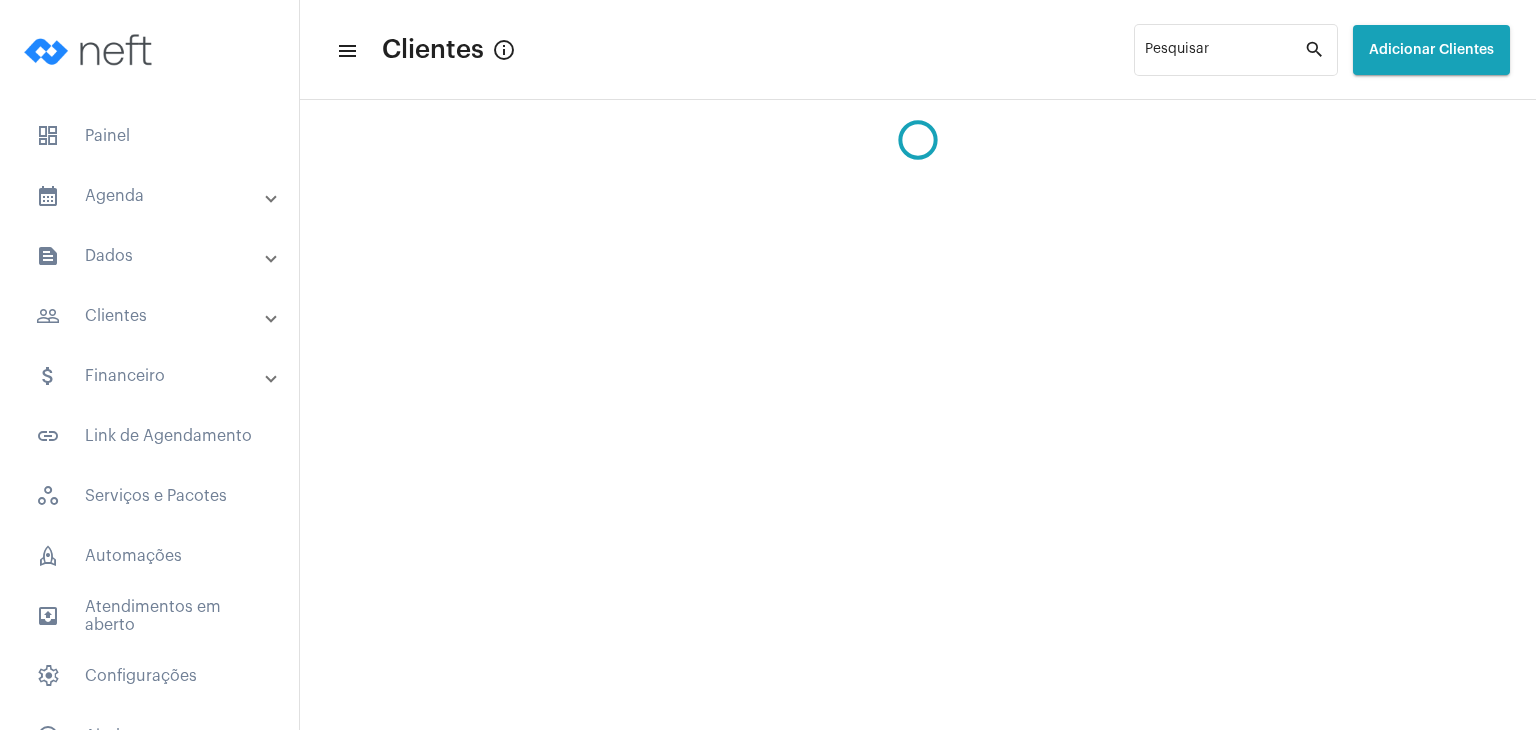scroll, scrollTop: 0, scrollLeft: 0, axis: both 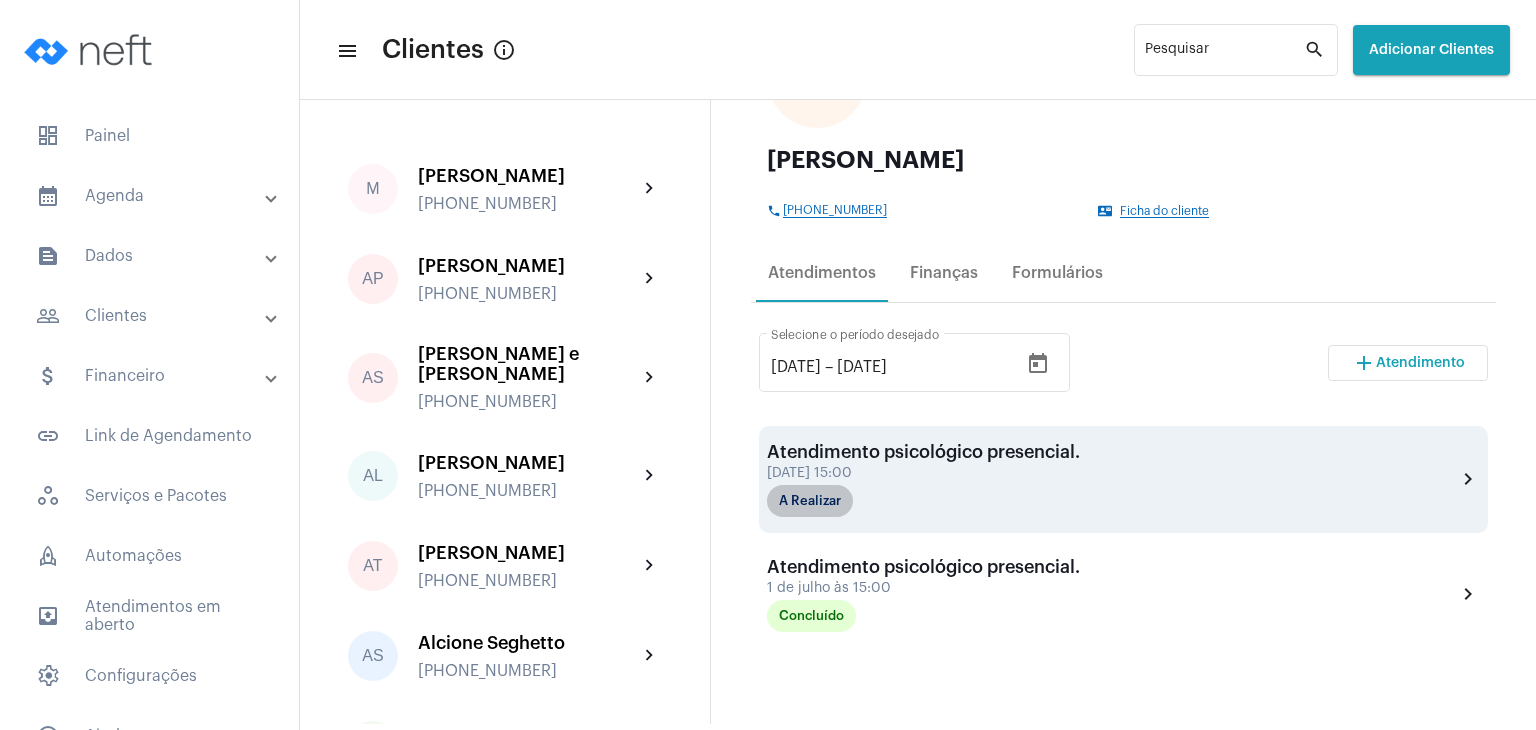 click on "A Realizar" at bounding box center (810, 501) 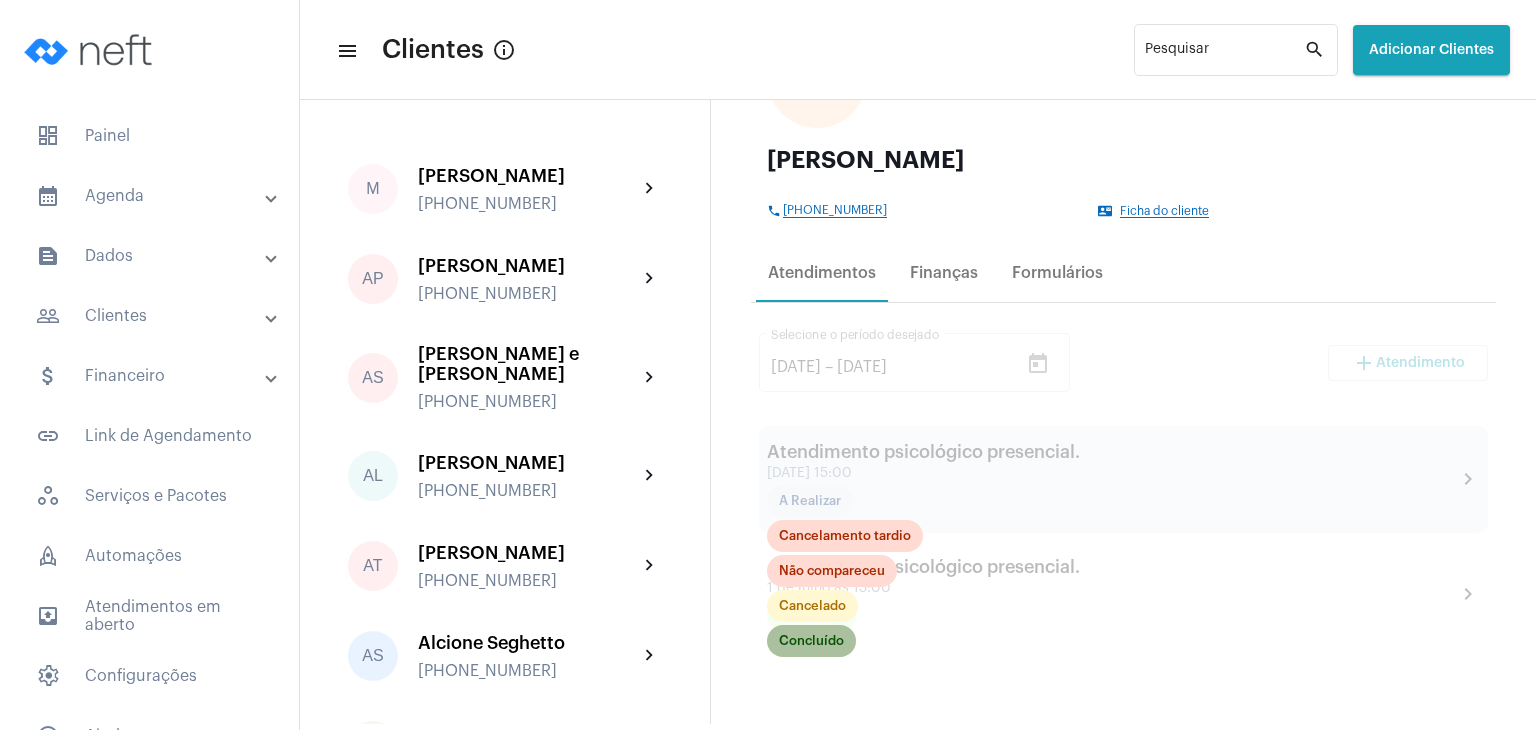 click on "Concluído" 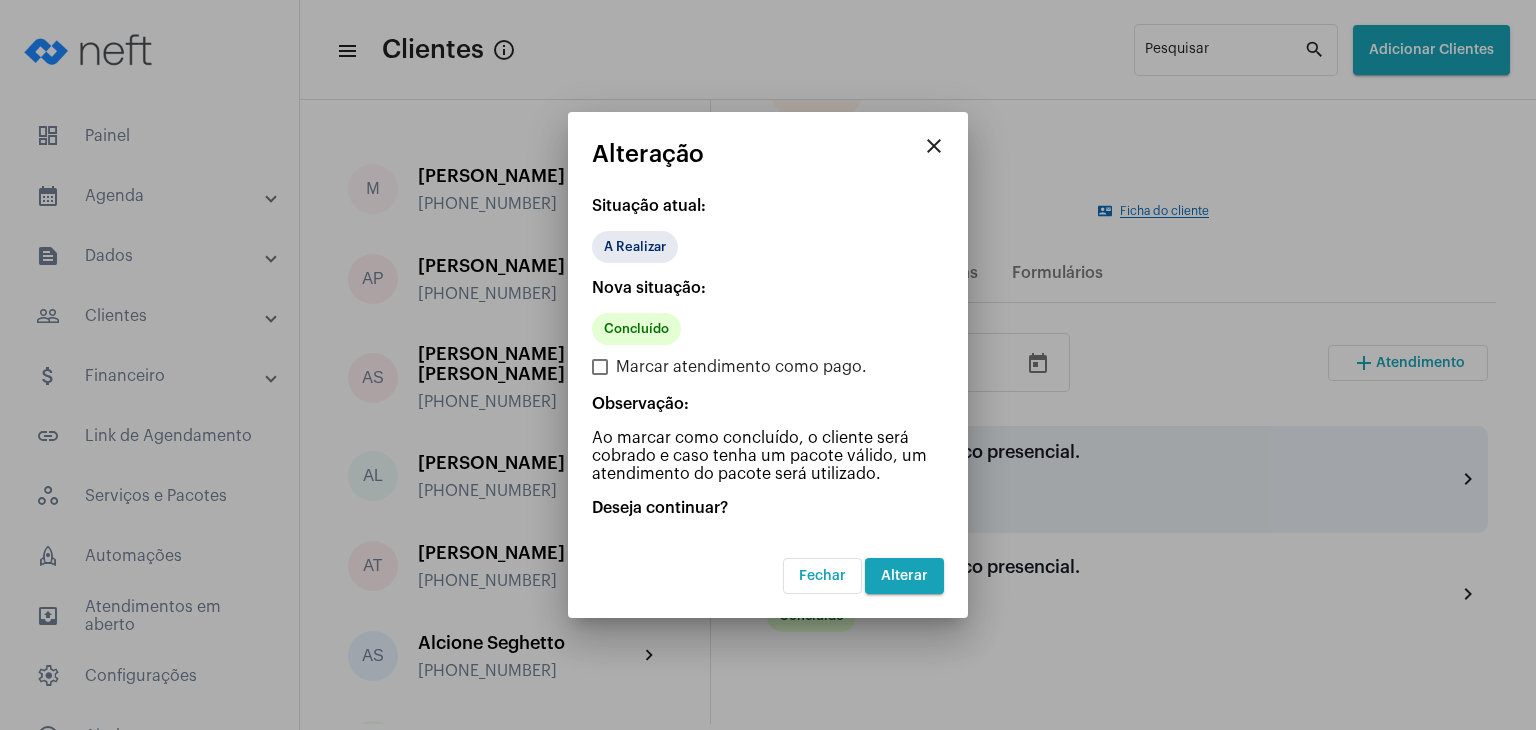 click on "Alterar" at bounding box center [904, 576] 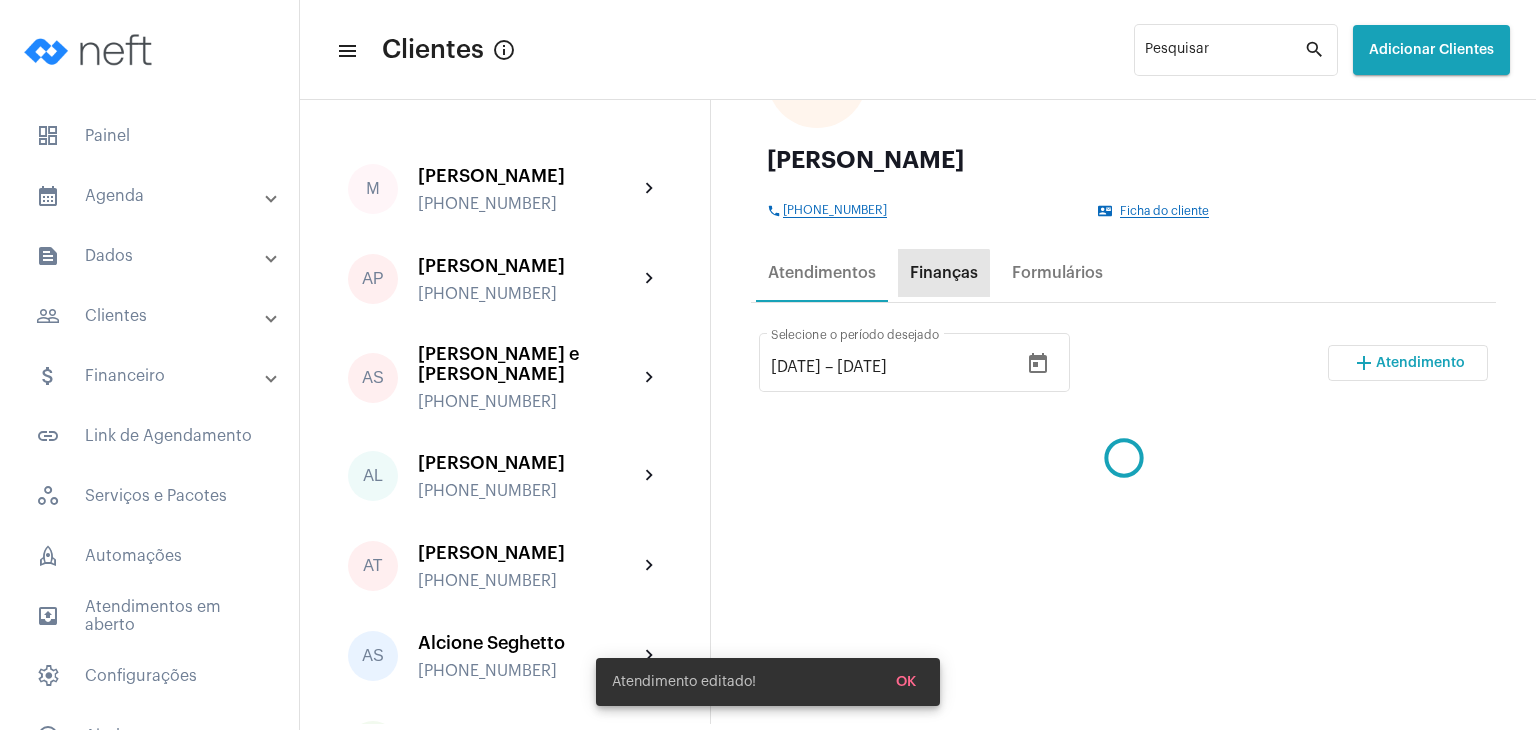 click on "Finanças" at bounding box center (944, 273) 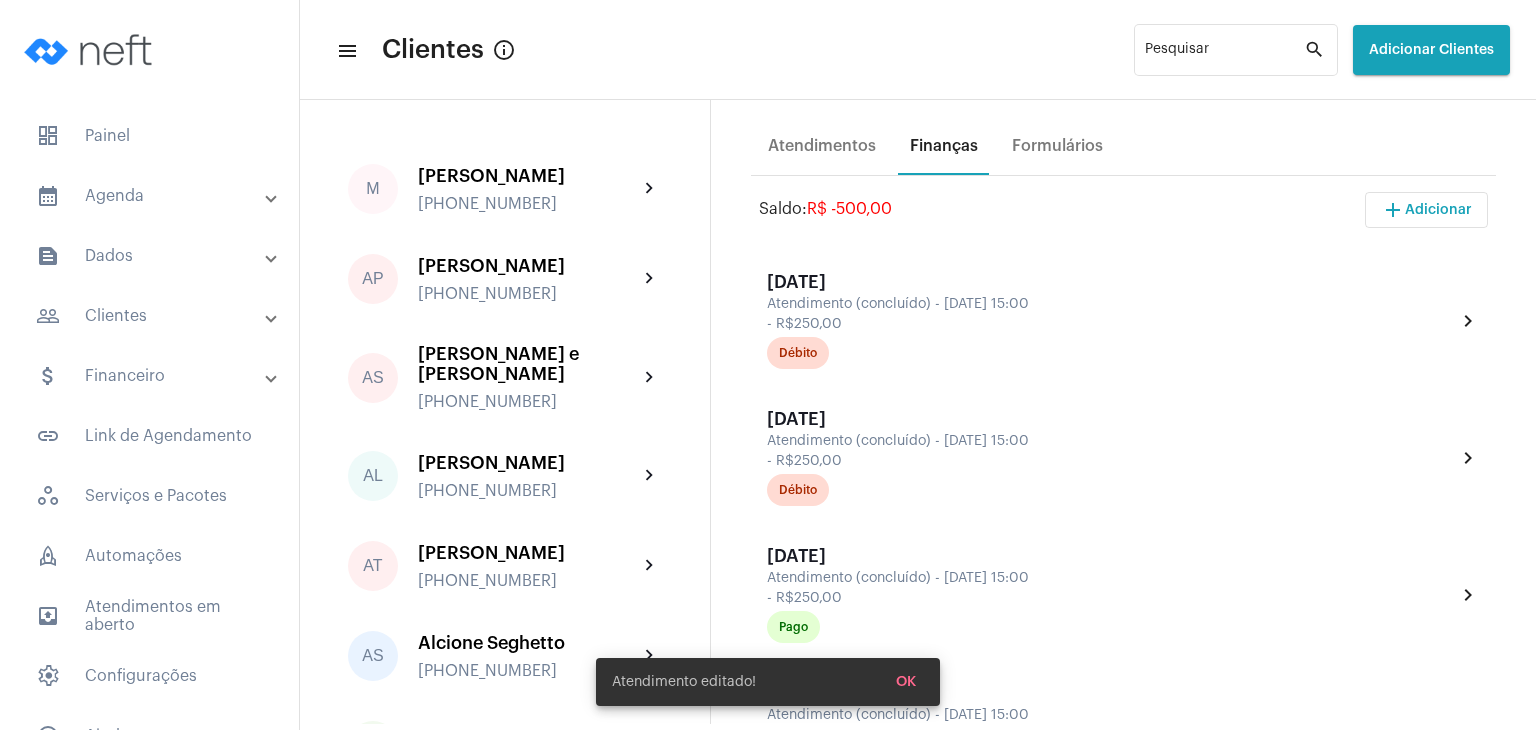 scroll, scrollTop: 400, scrollLeft: 0, axis: vertical 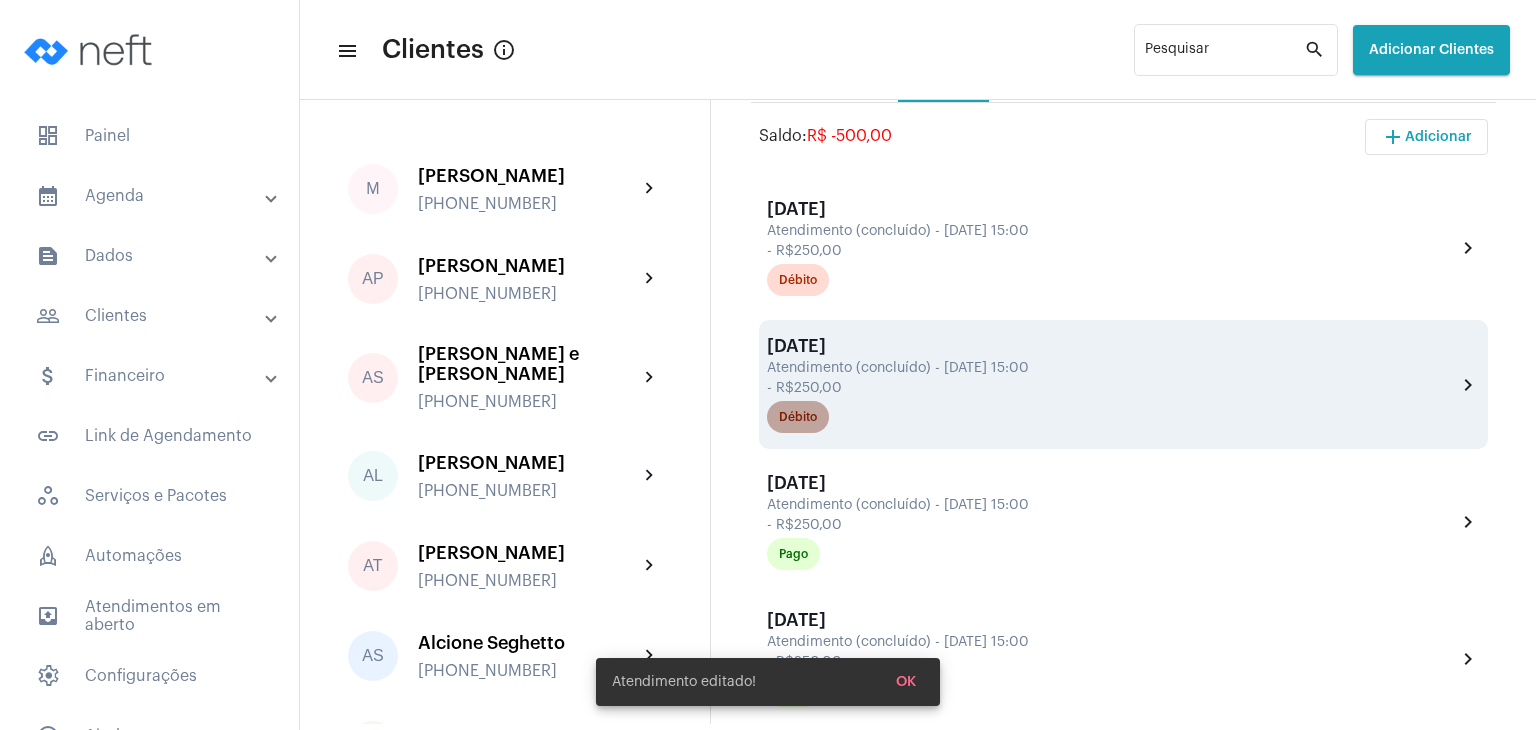 click on "Débito" at bounding box center [798, 417] 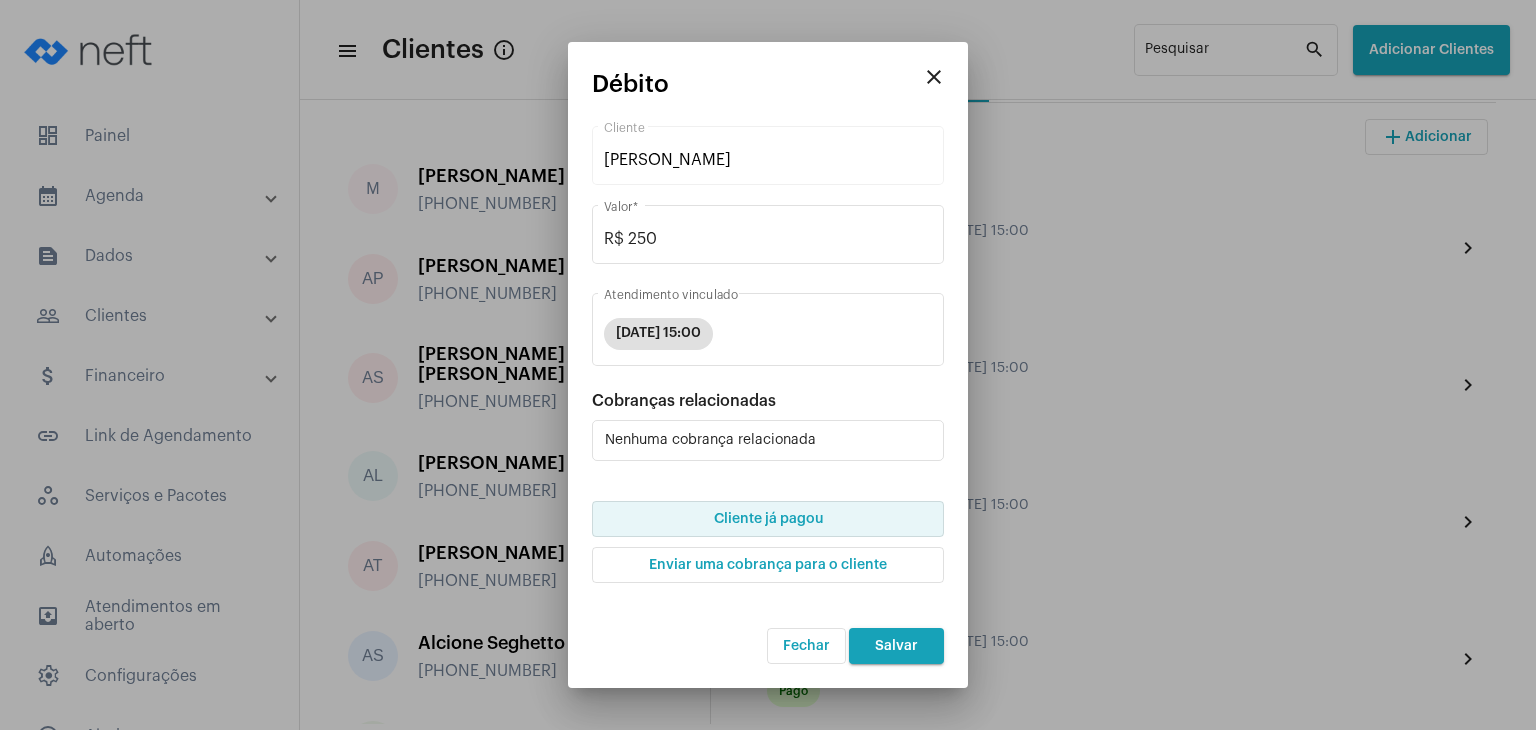 click on "Cliente já pagou" at bounding box center (768, 519) 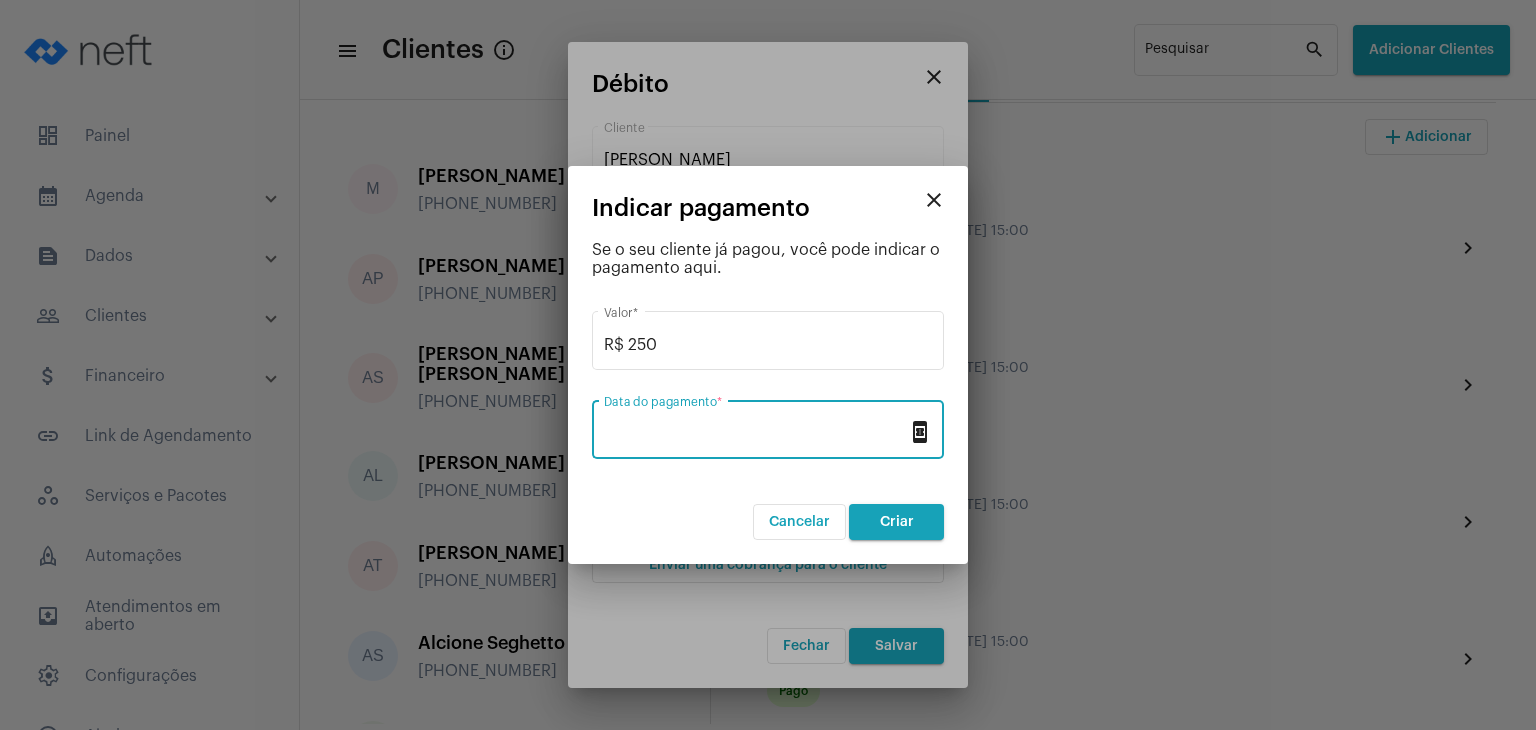 click on "Data do pagamento  *" at bounding box center [756, 434] 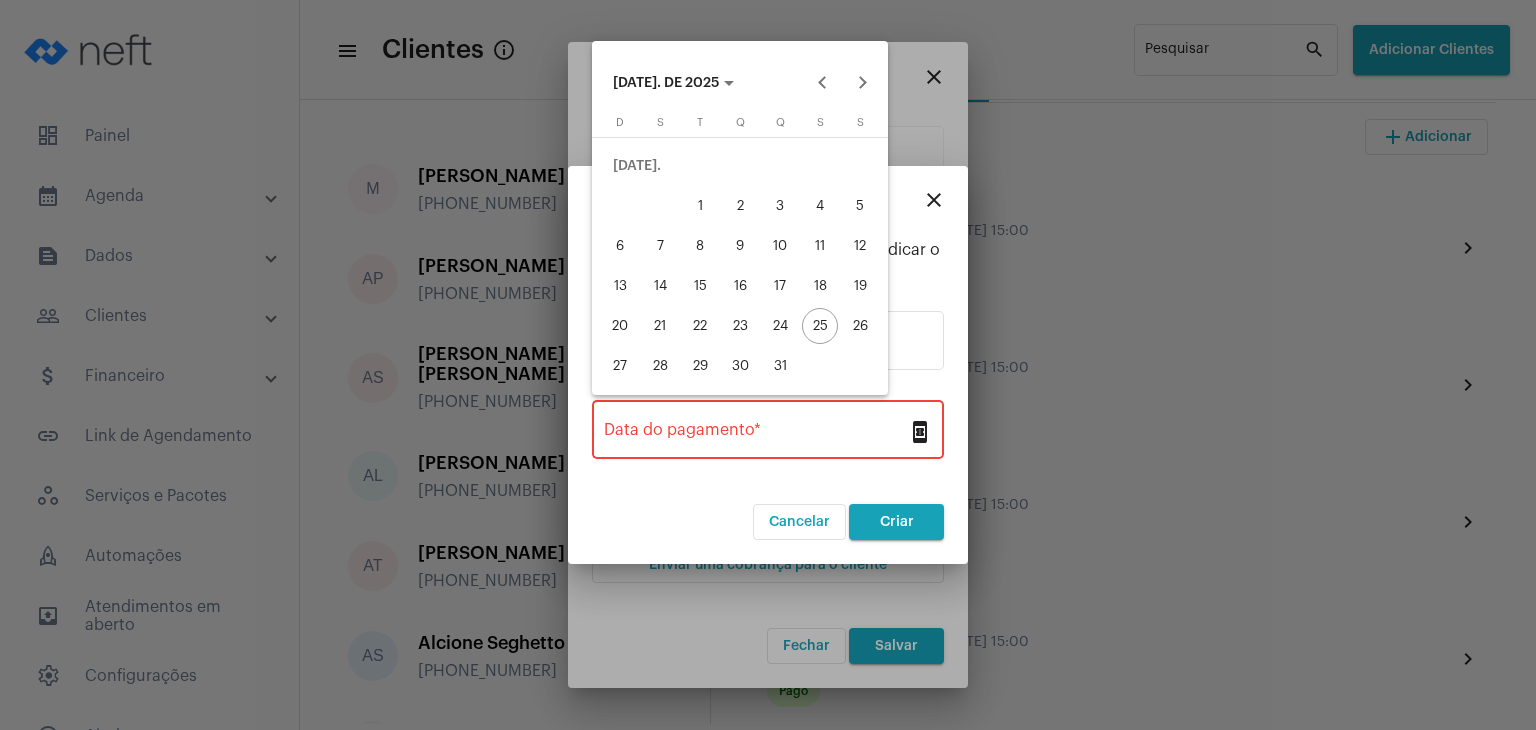 click on "24" at bounding box center (780, 326) 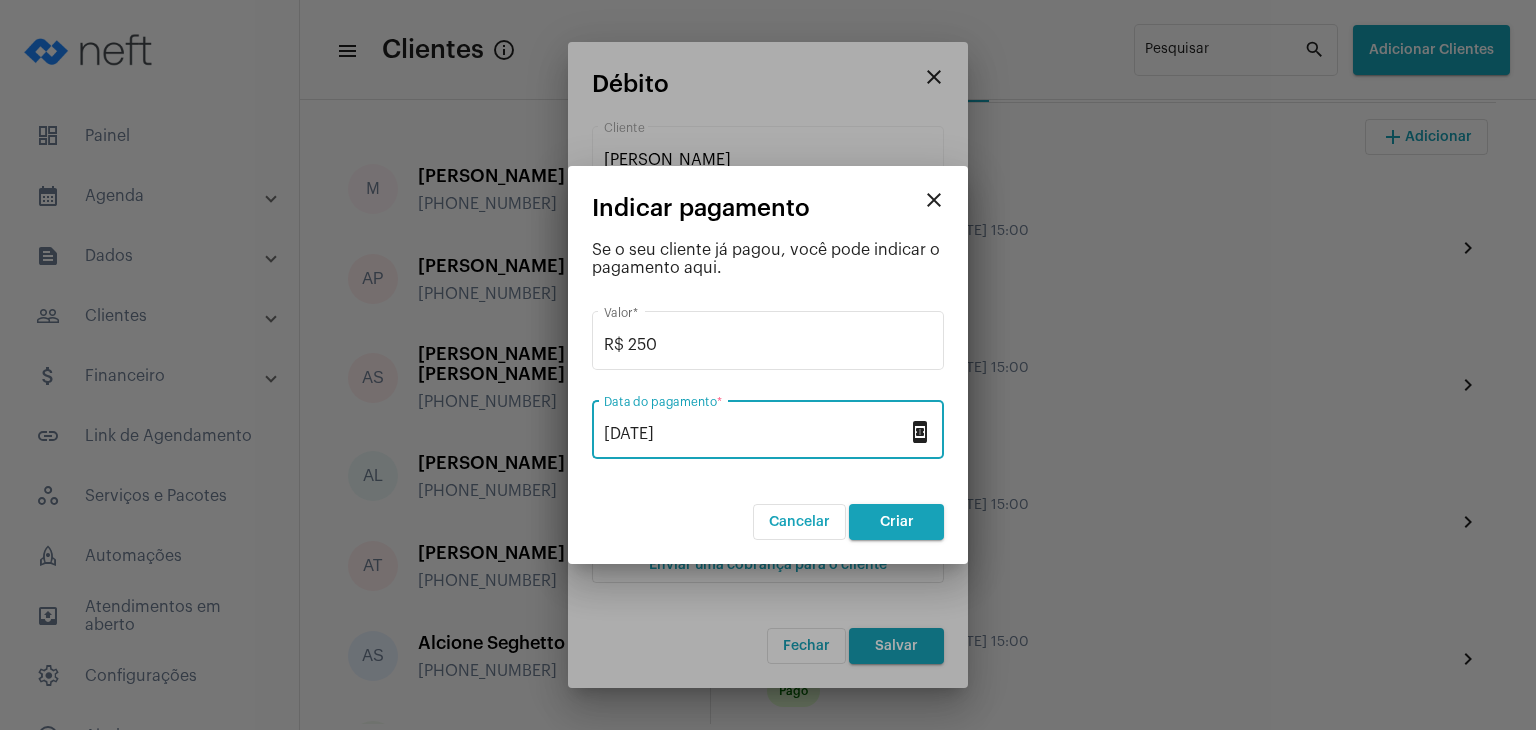 click on "Criar" at bounding box center [896, 522] 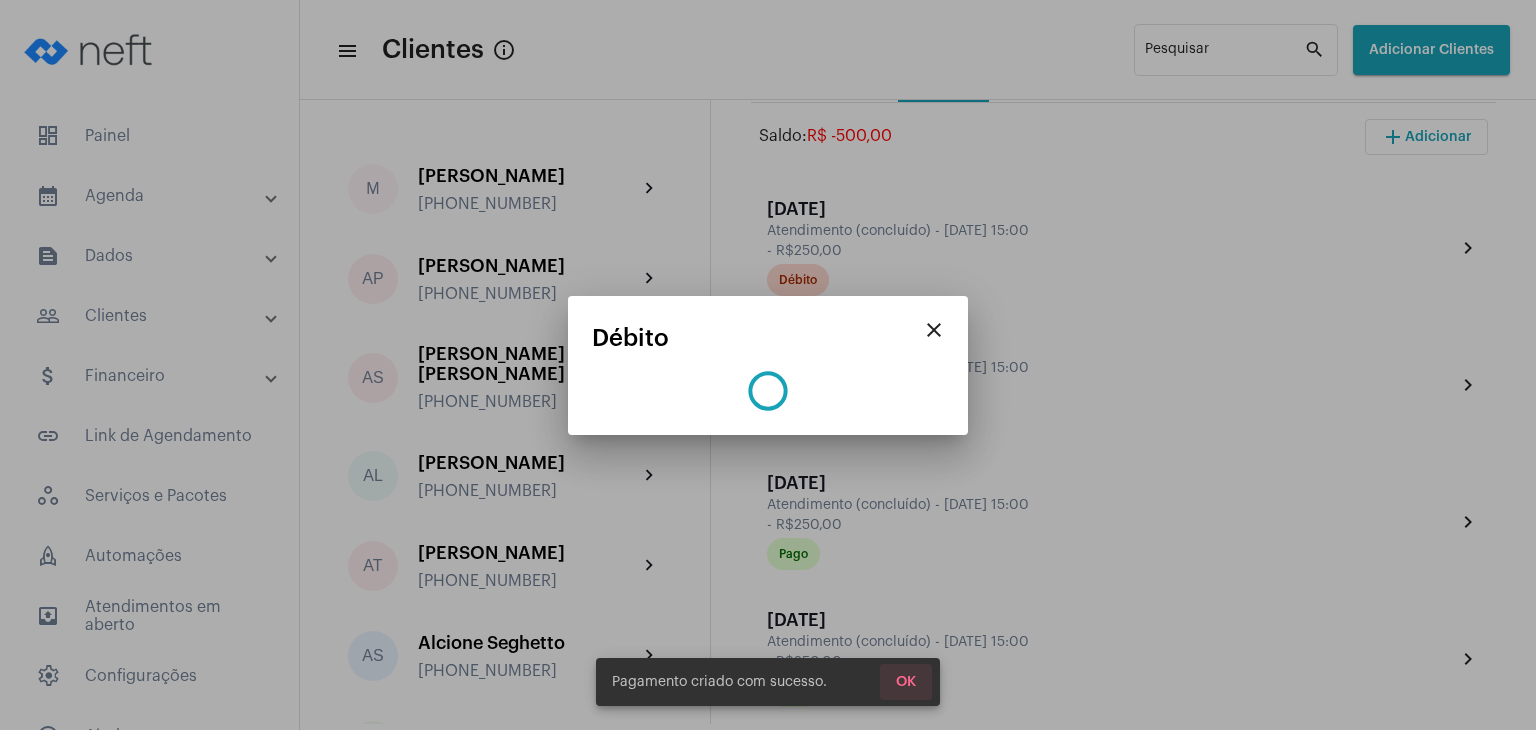click on "OK" at bounding box center (906, 682) 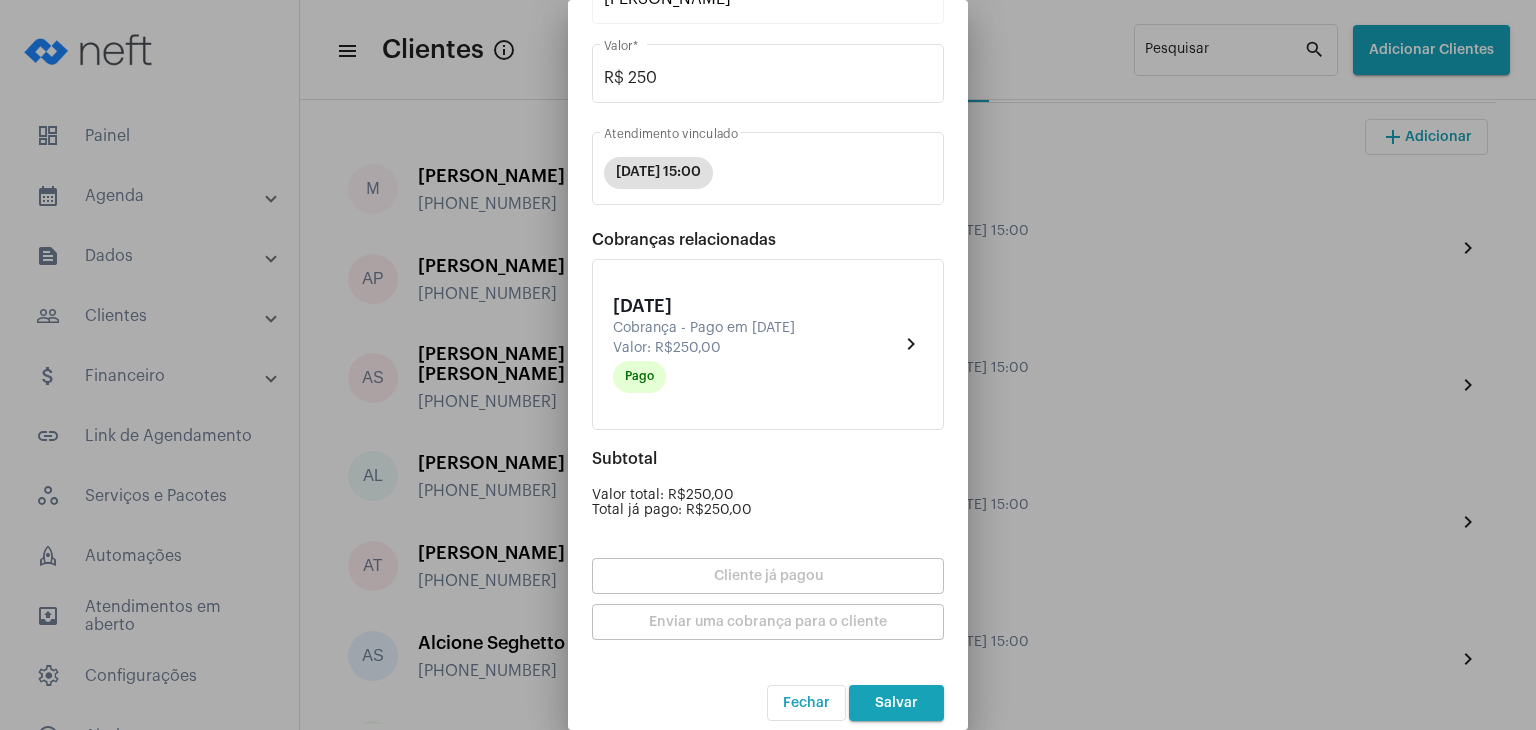 scroll, scrollTop: 174, scrollLeft: 0, axis: vertical 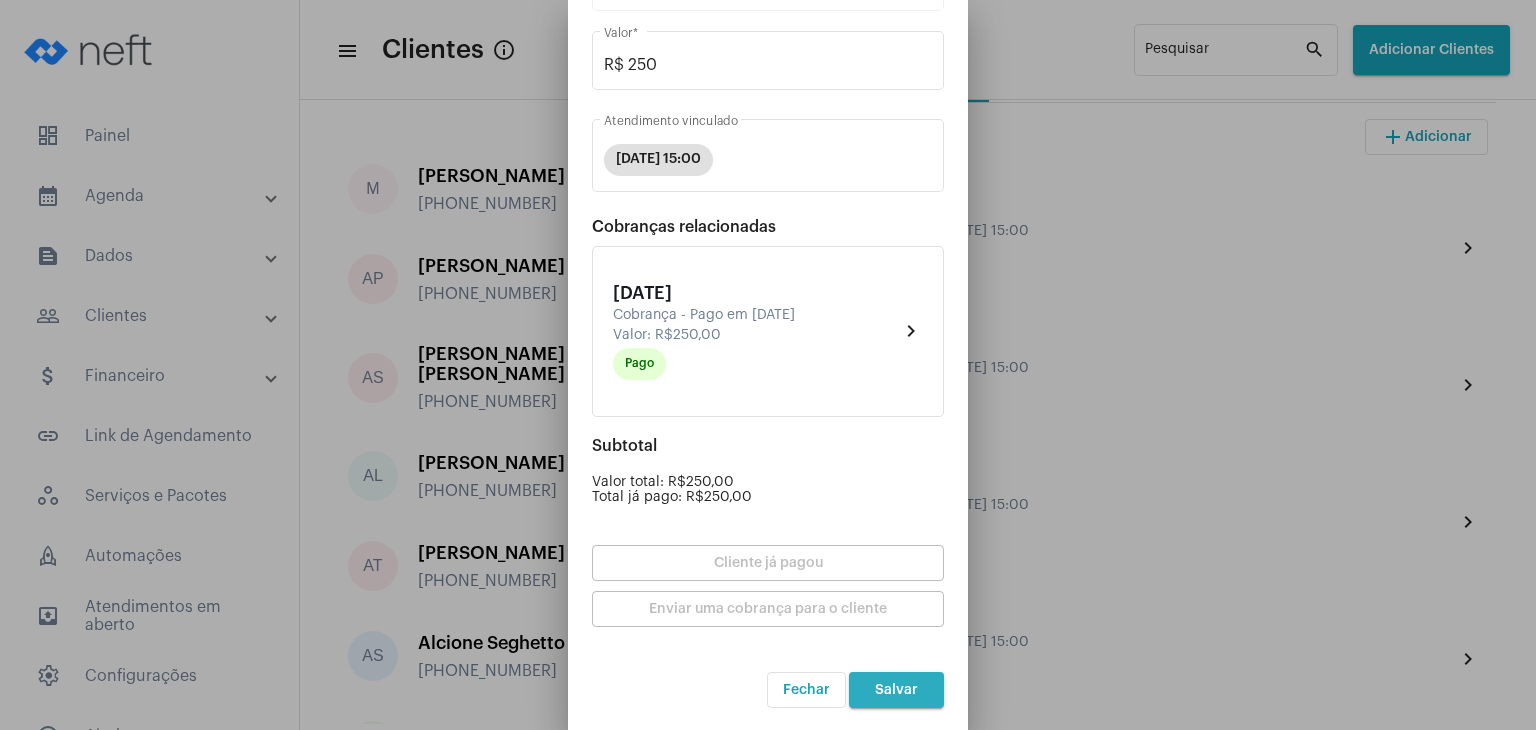 click on "Salvar" at bounding box center [896, 690] 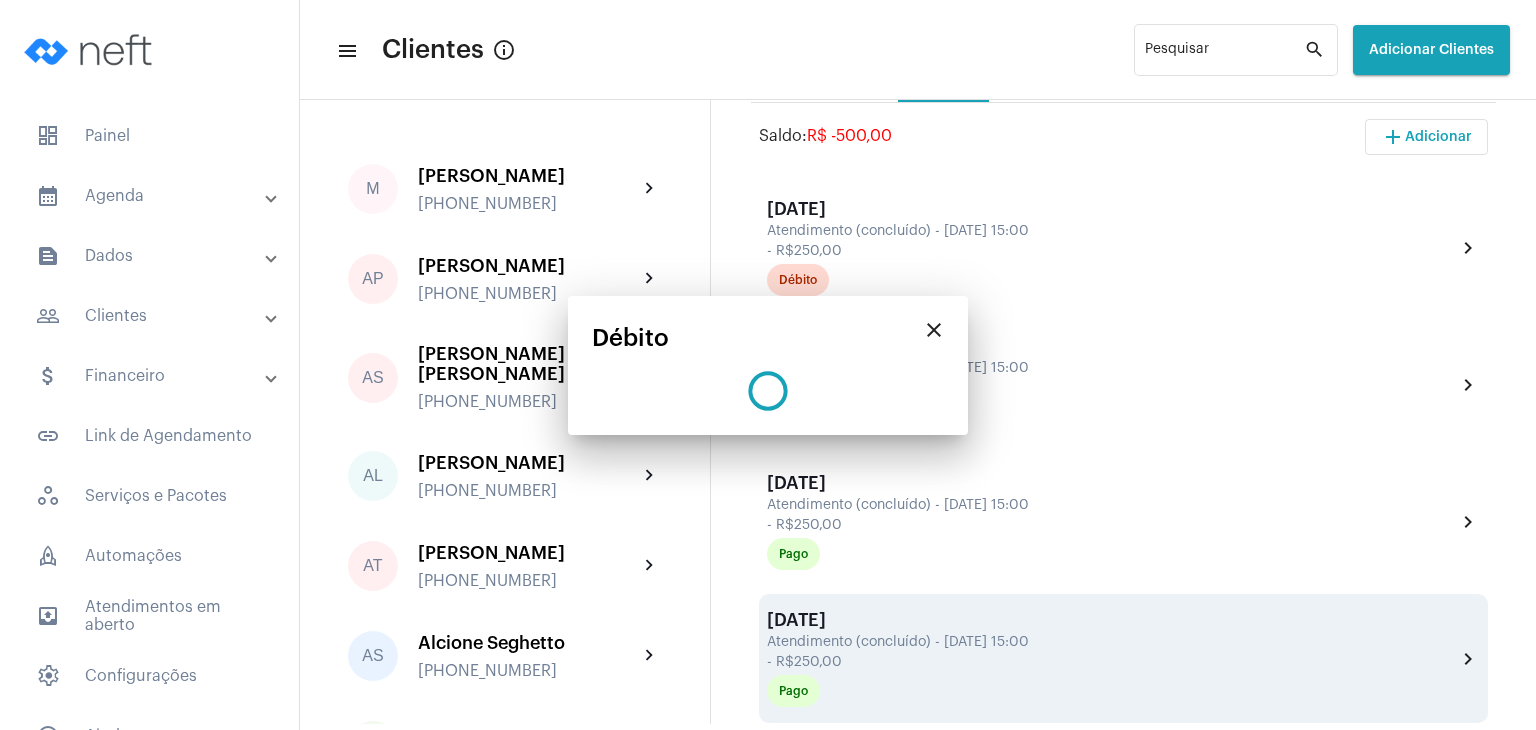 scroll, scrollTop: 0, scrollLeft: 0, axis: both 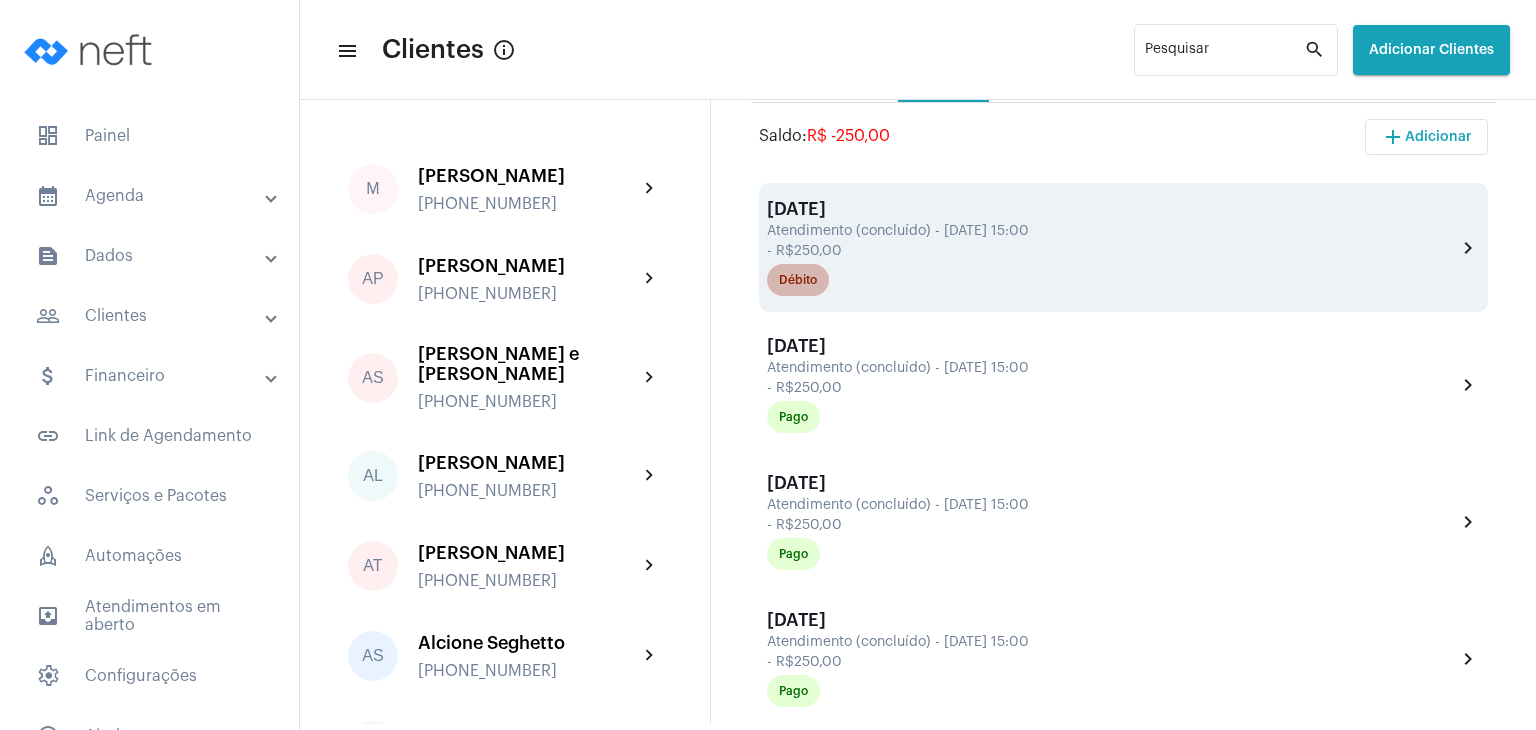 click on "Débito" at bounding box center (798, 280) 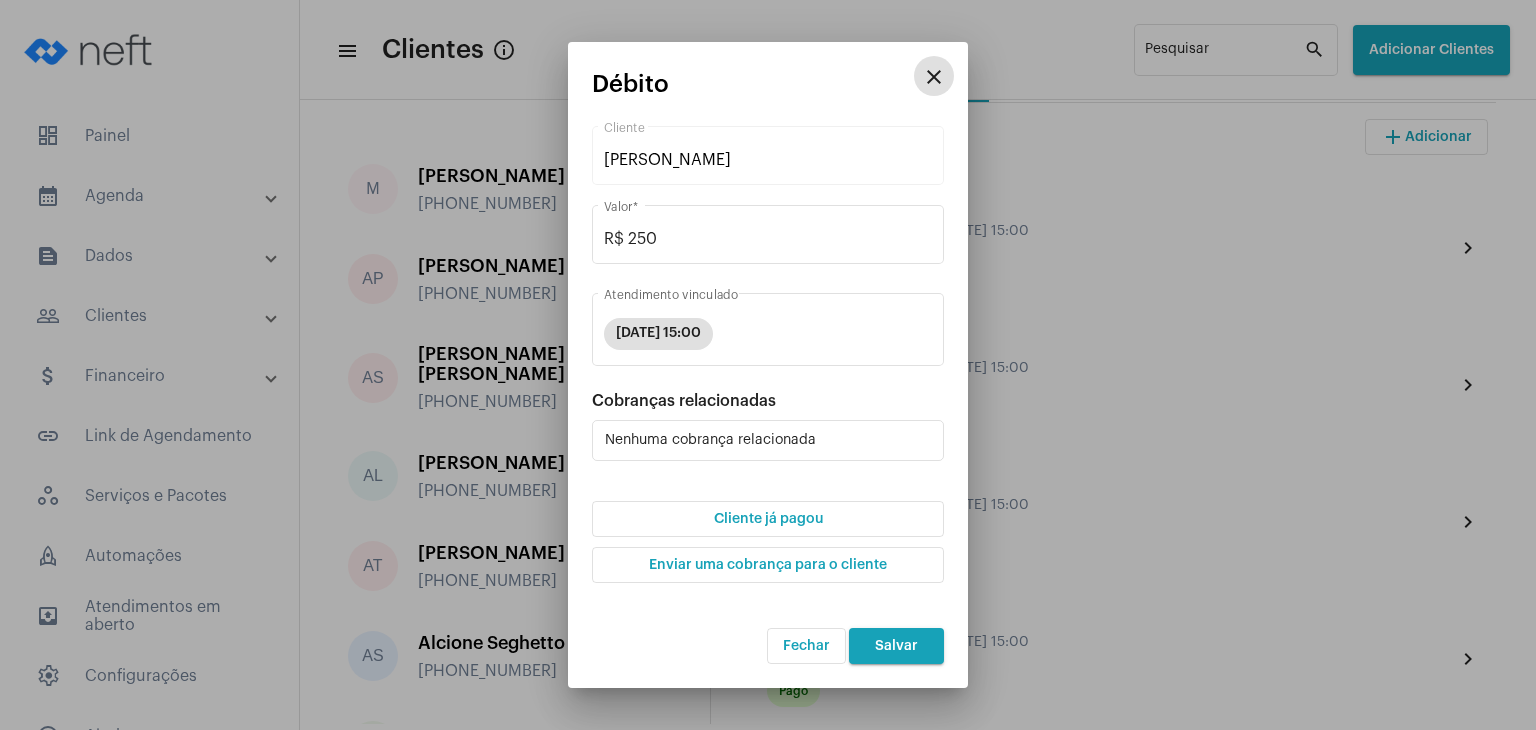 click on "Cliente já pagou" at bounding box center [768, 519] 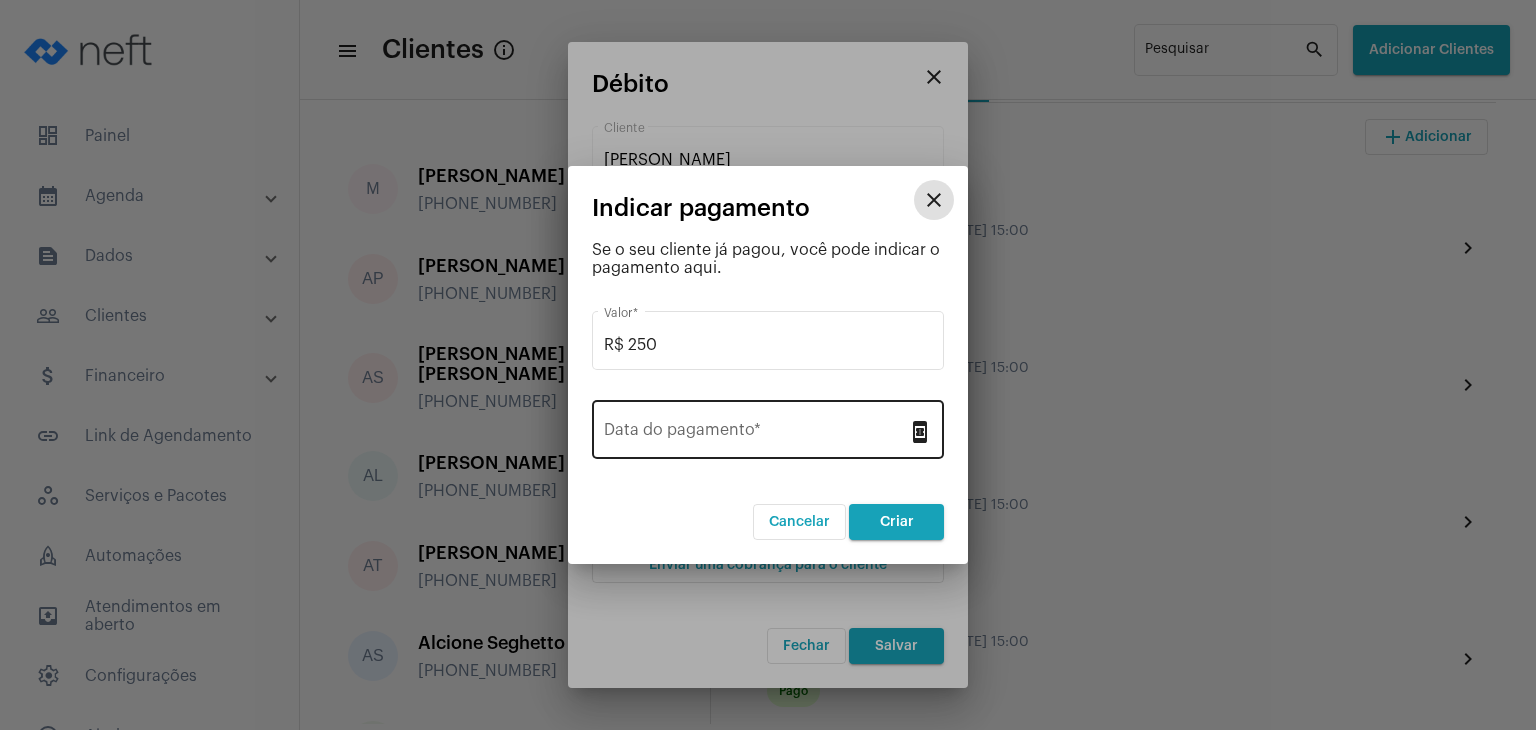 click on "Data do pagamento  *" at bounding box center [756, 434] 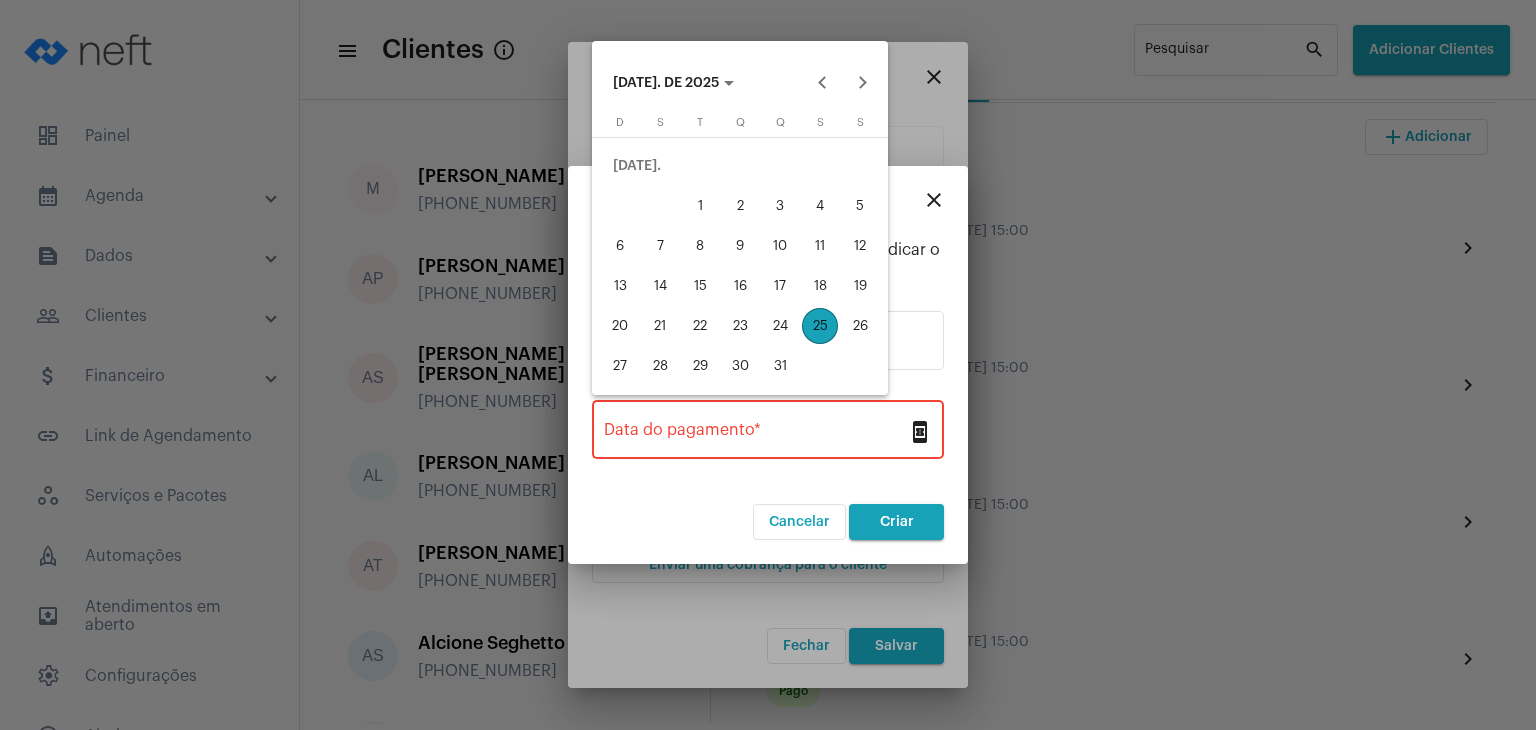 click on "24" at bounding box center [780, 326] 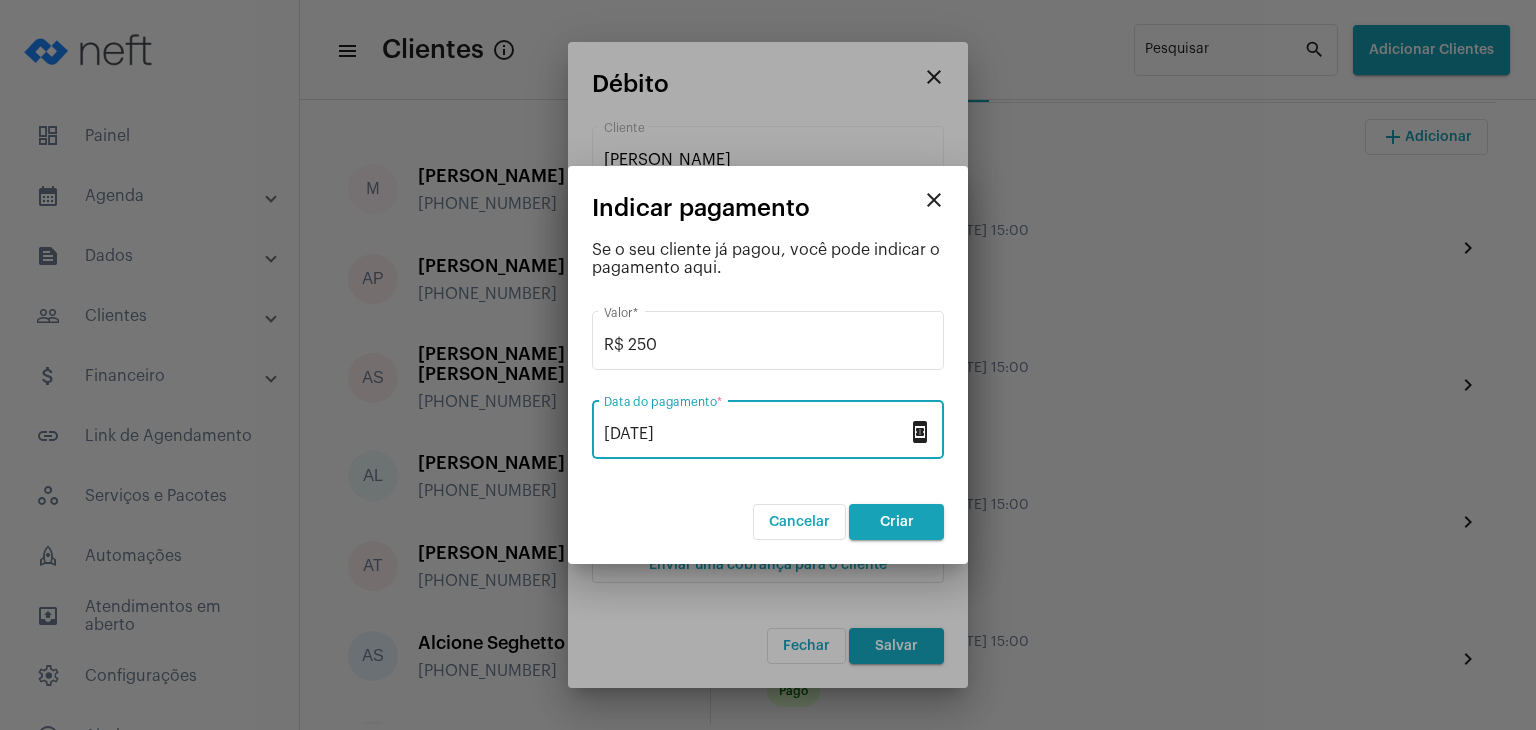 click on "Criar" at bounding box center (896, 522) 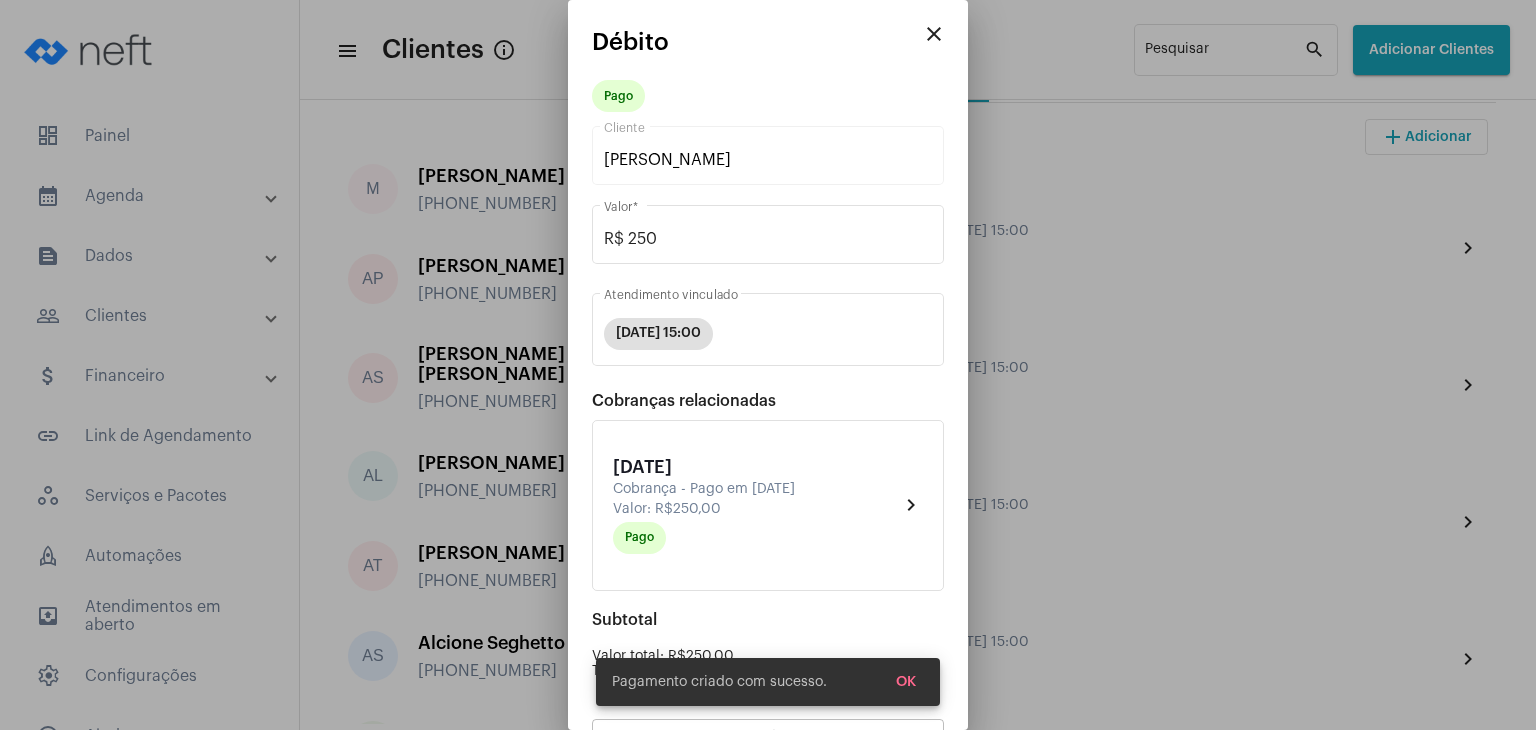 click on "OK" at bounding box center [906, 682] 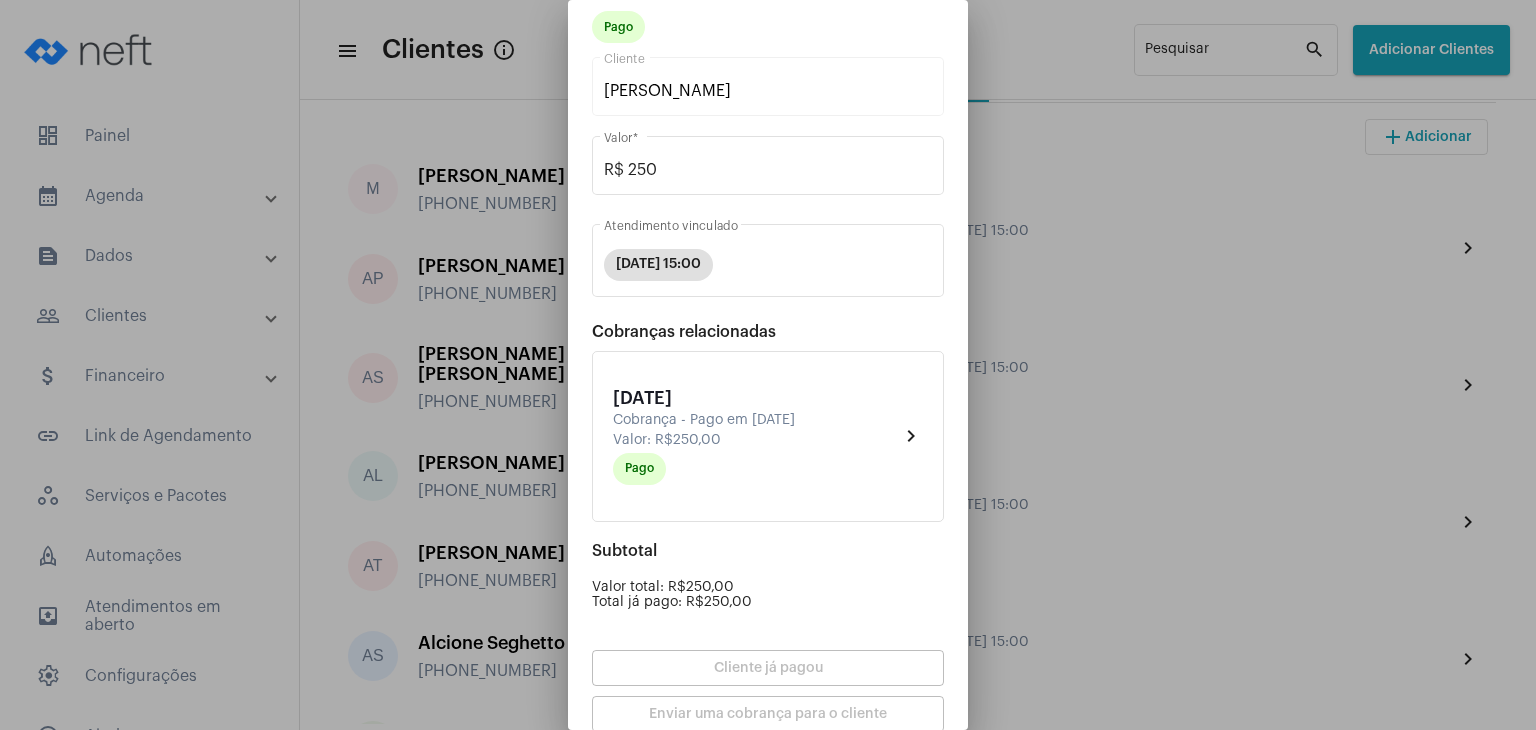 scroll, scrollTop: 174, scrollLeft: 0, axis: vertical 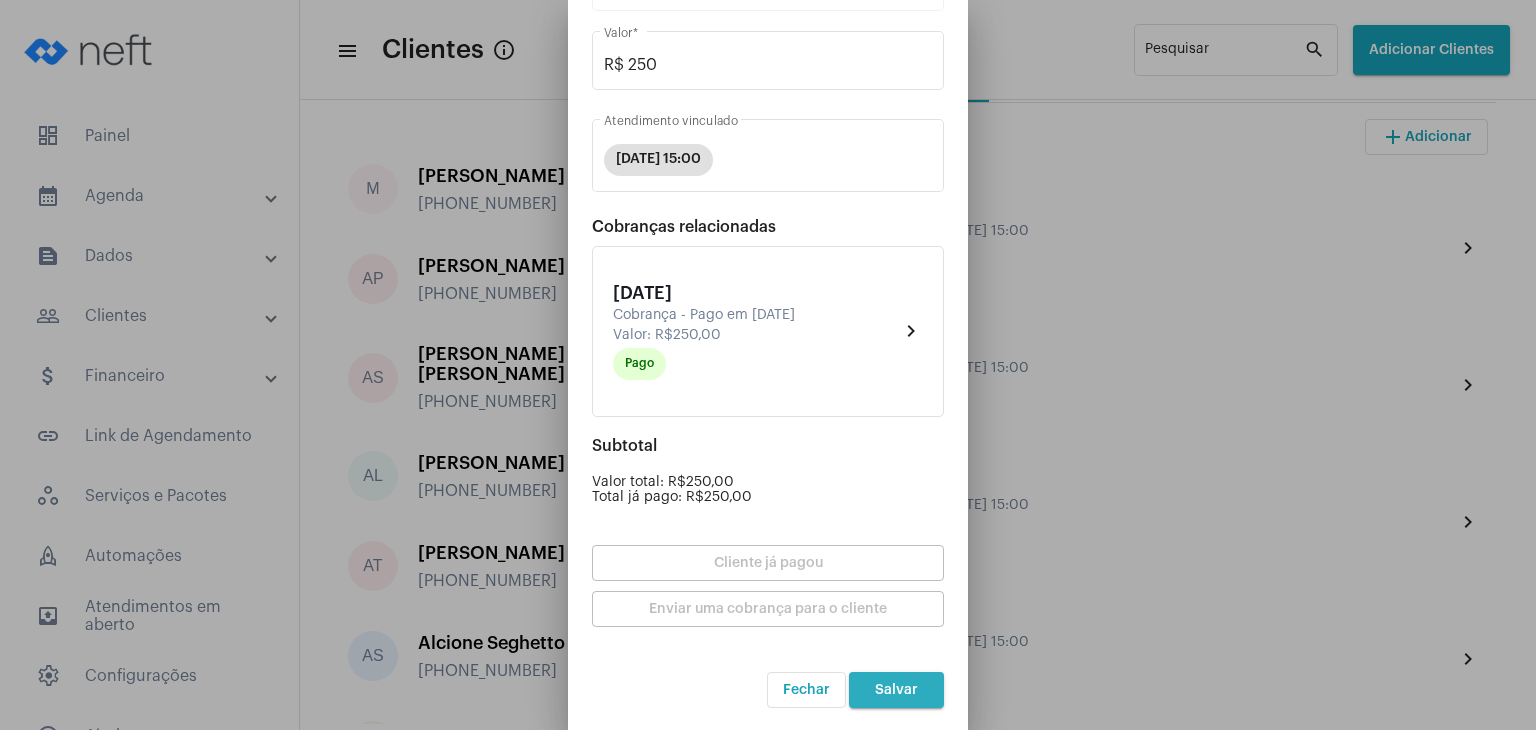 click on "Salvar" at bounding box center (896, 690) 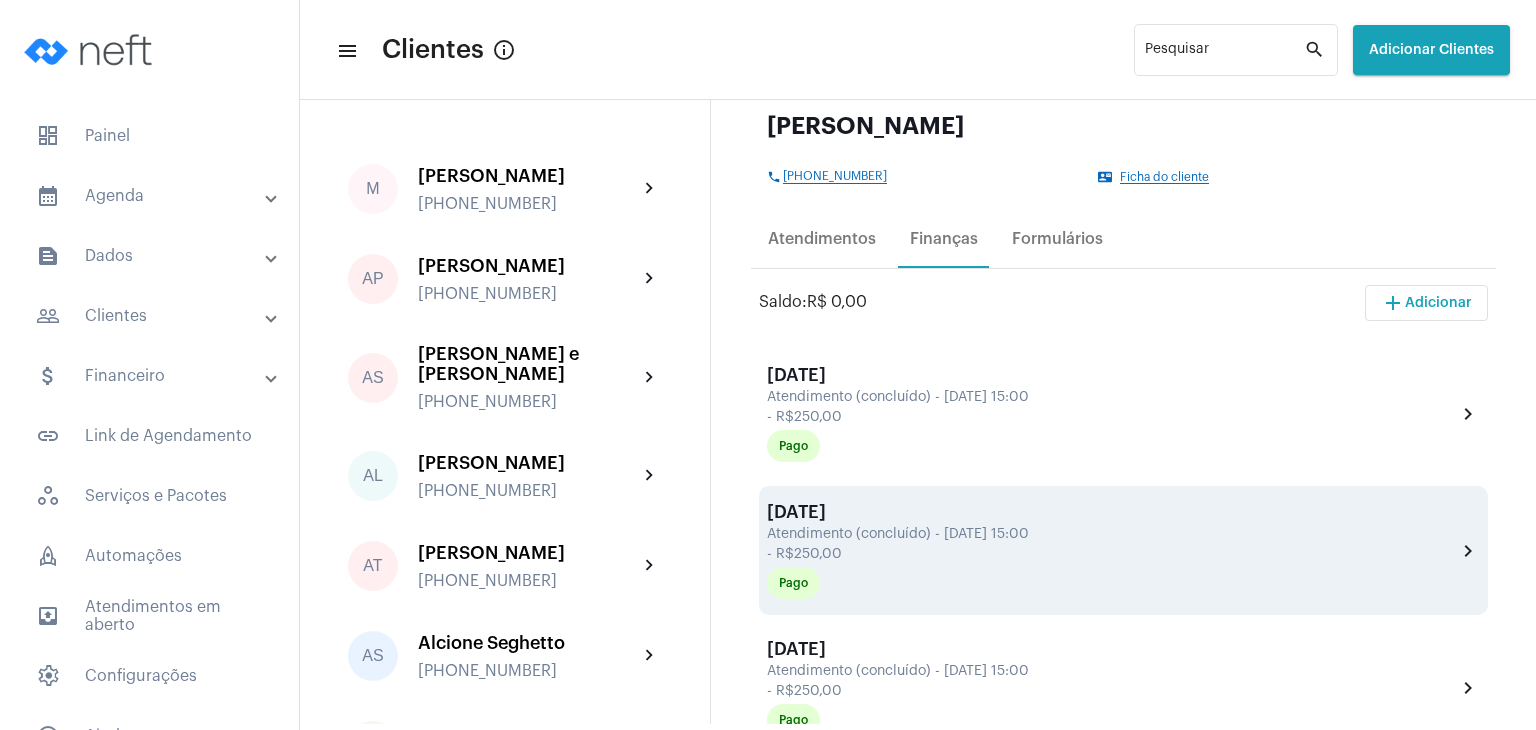 scroll, scrollTop: 100, scrollLeft: 0, axis: vertical 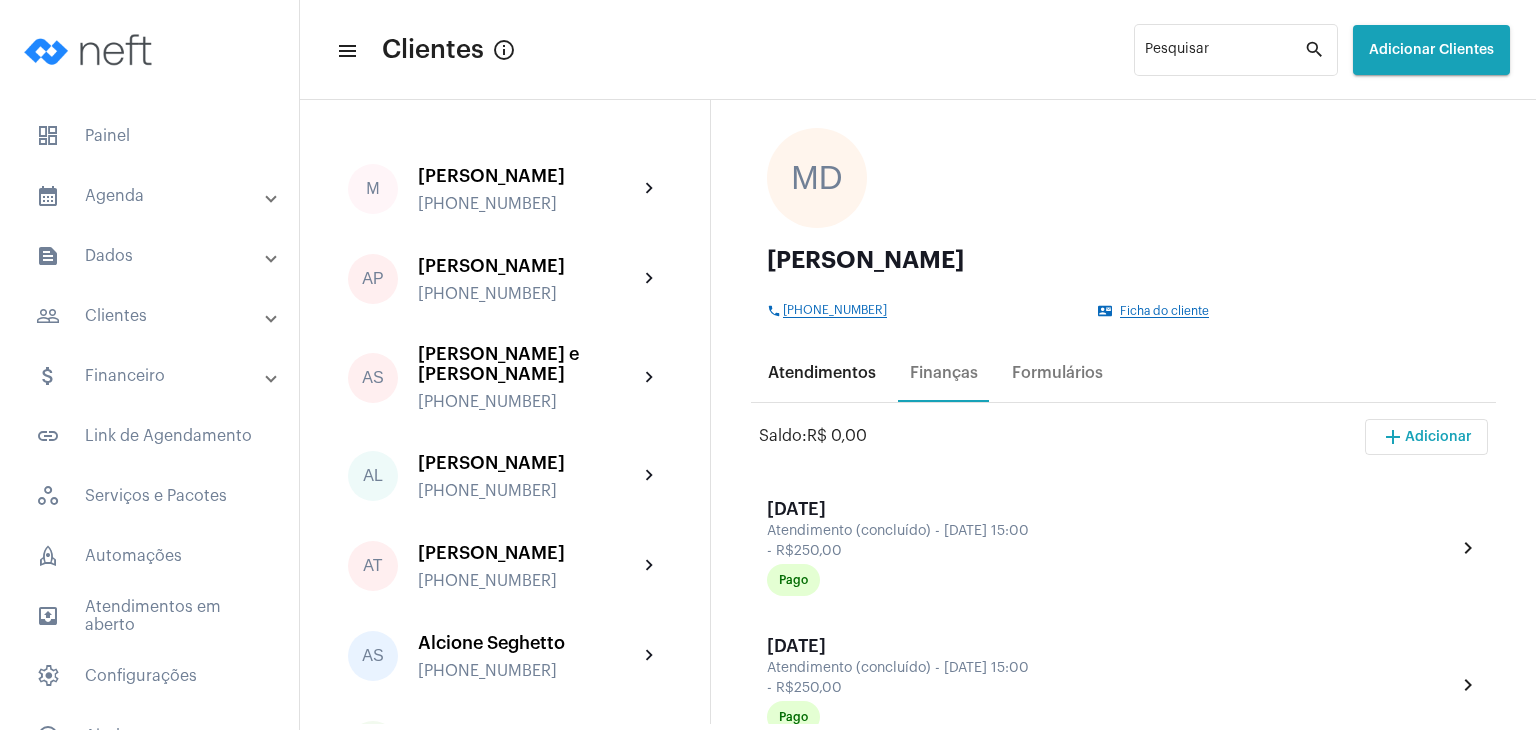 click on "Atendimentos" at bounding box center (822, 373) 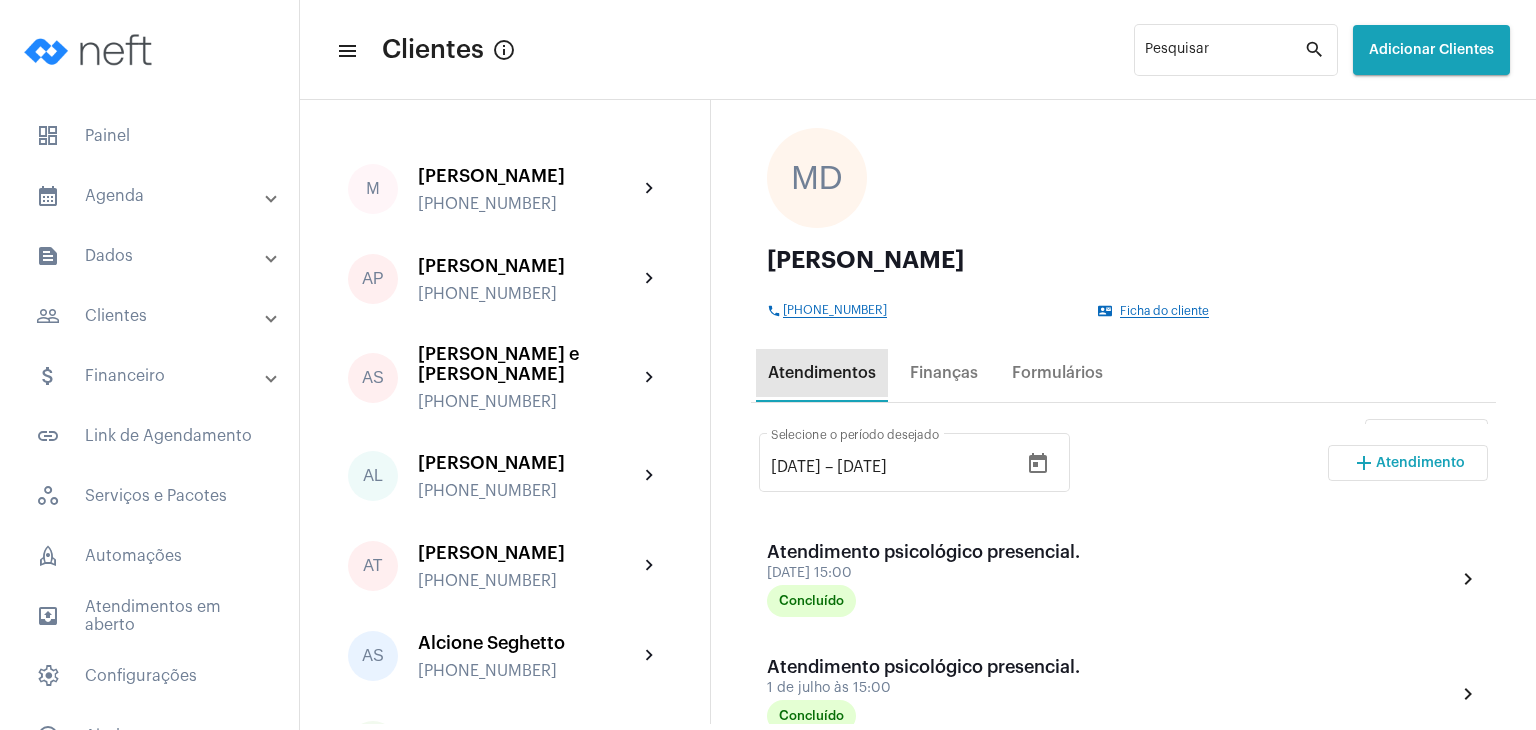scroll, scrollTop: 0, scrollLeft: 0, axis: both 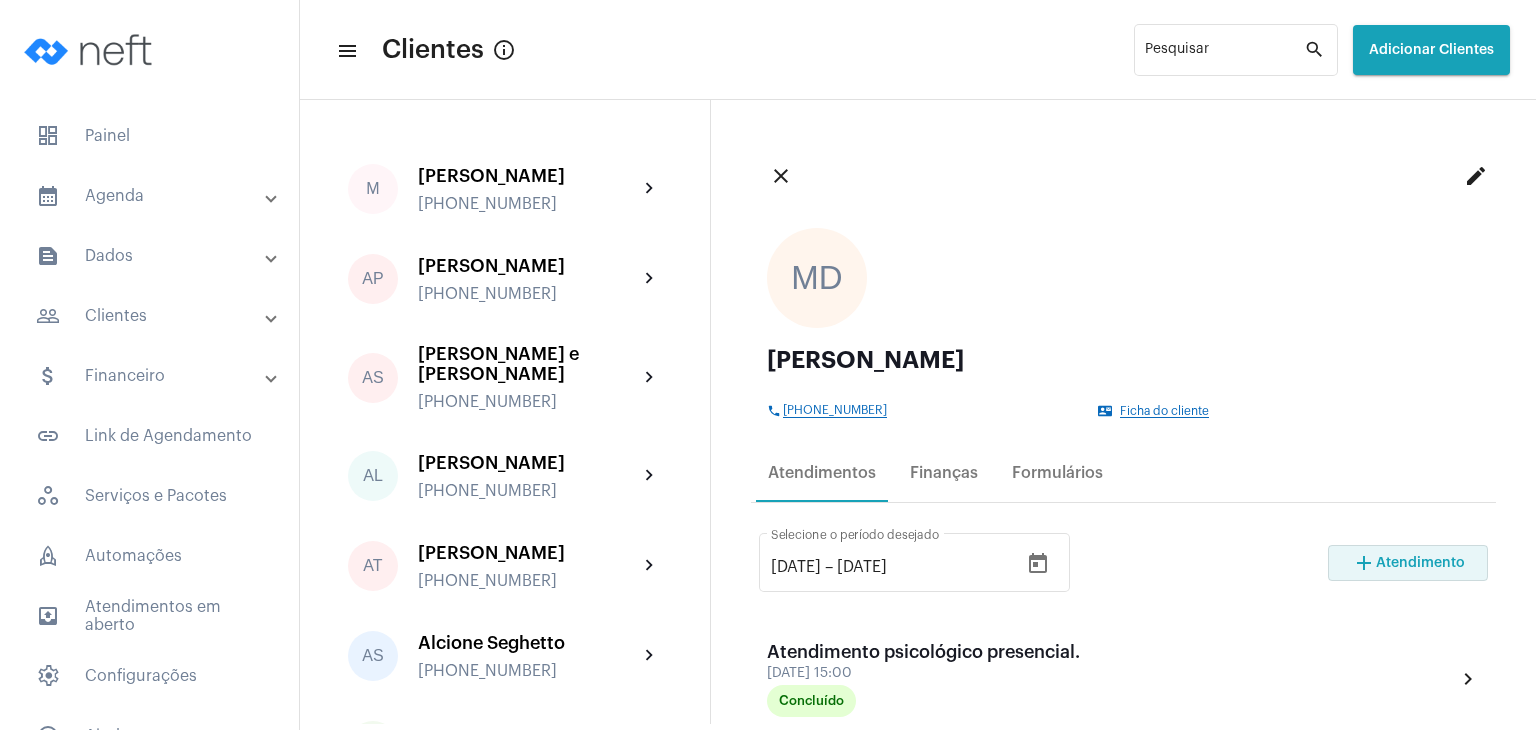 click on "add Atendimento" at bounding box center [1408, 563] 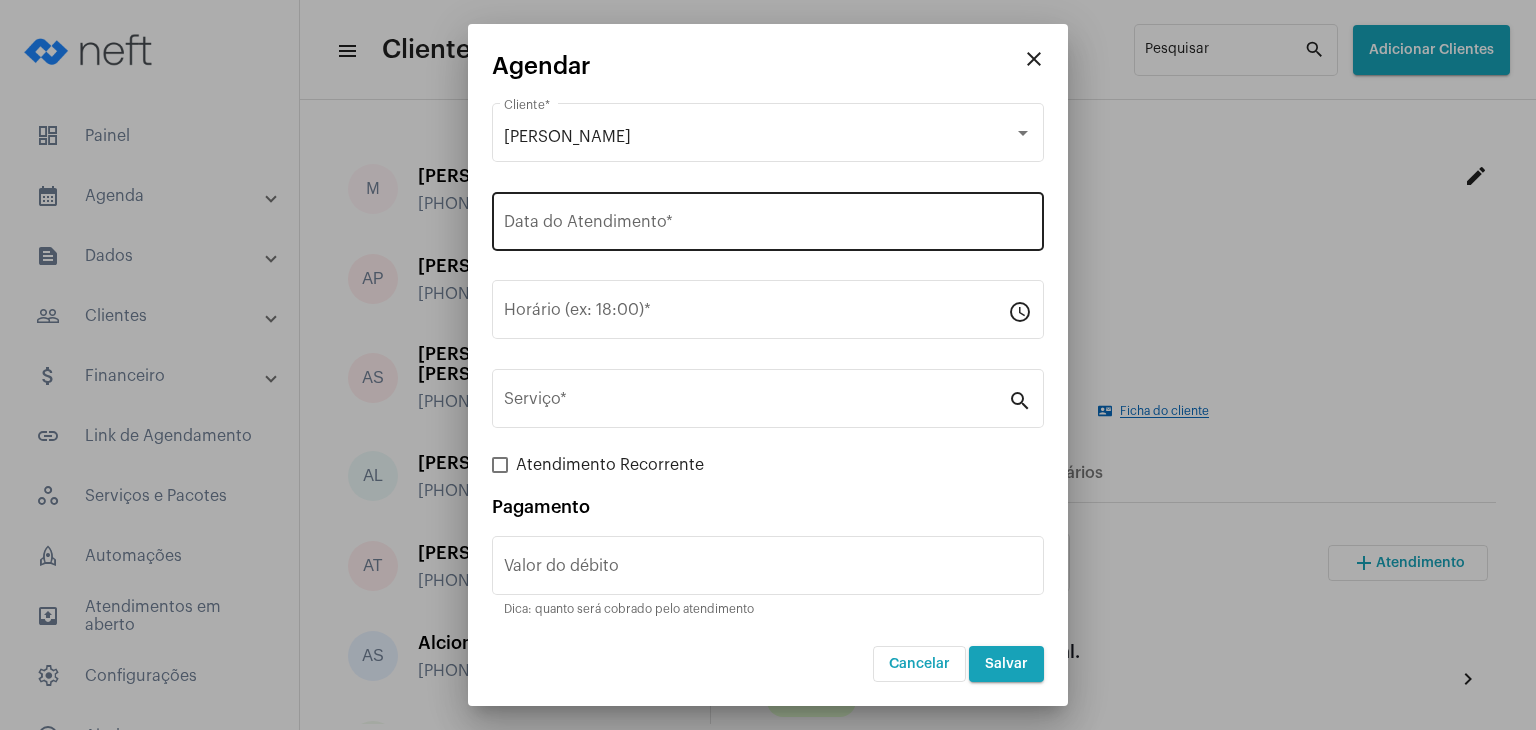 click on "Data do Atendimento  *" at bounding box center [768, 226] 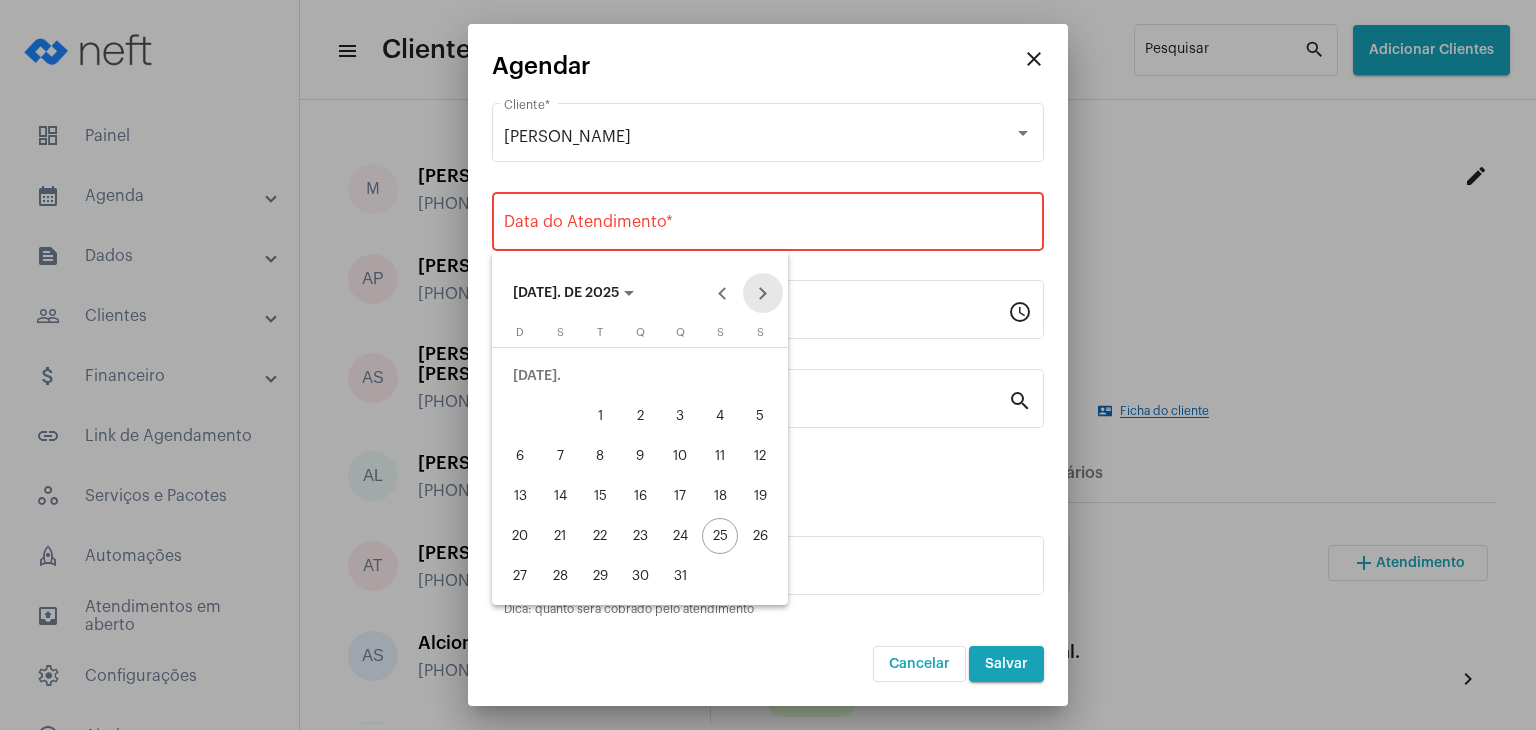 click at bounding box center (763, 293) 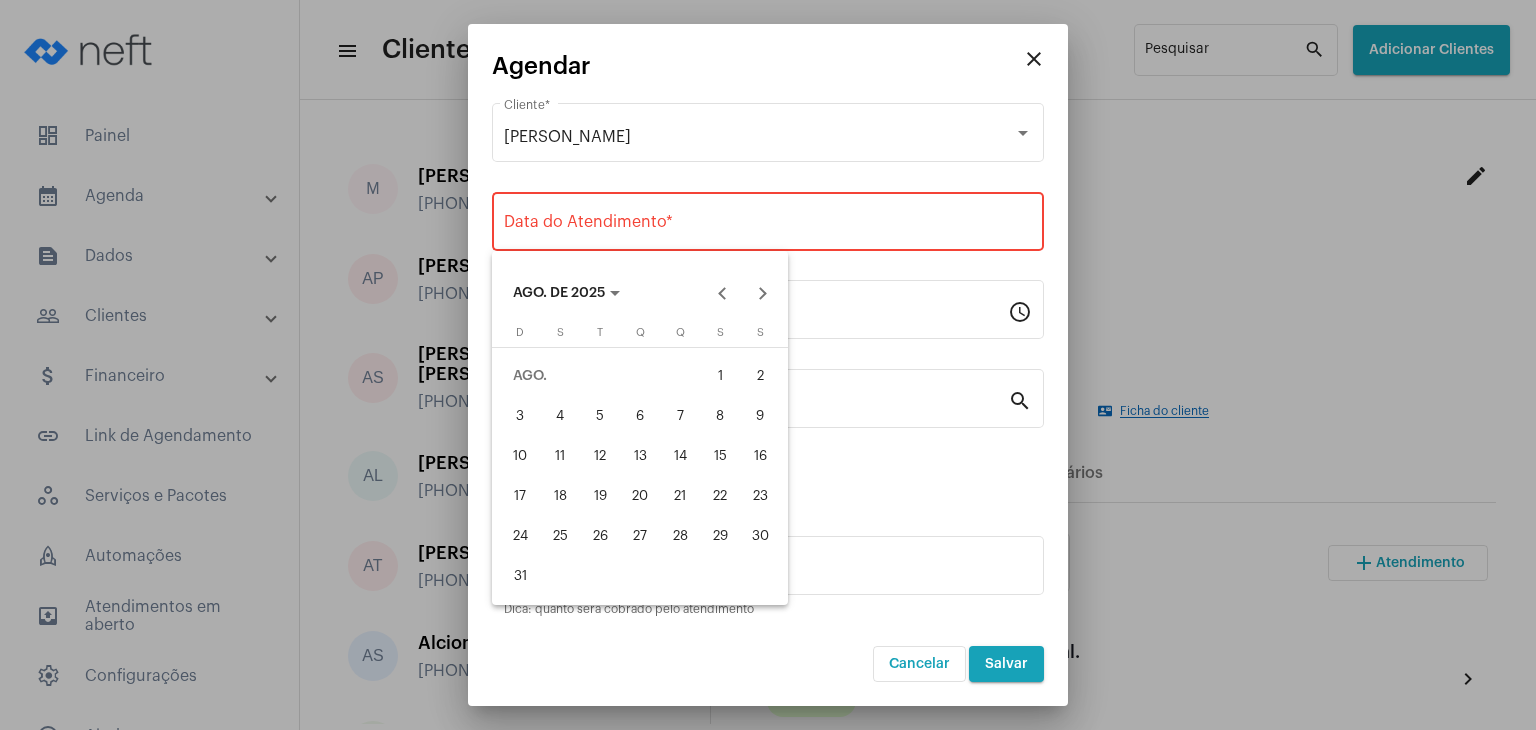 click on "12" at bounding box center (600, 456) 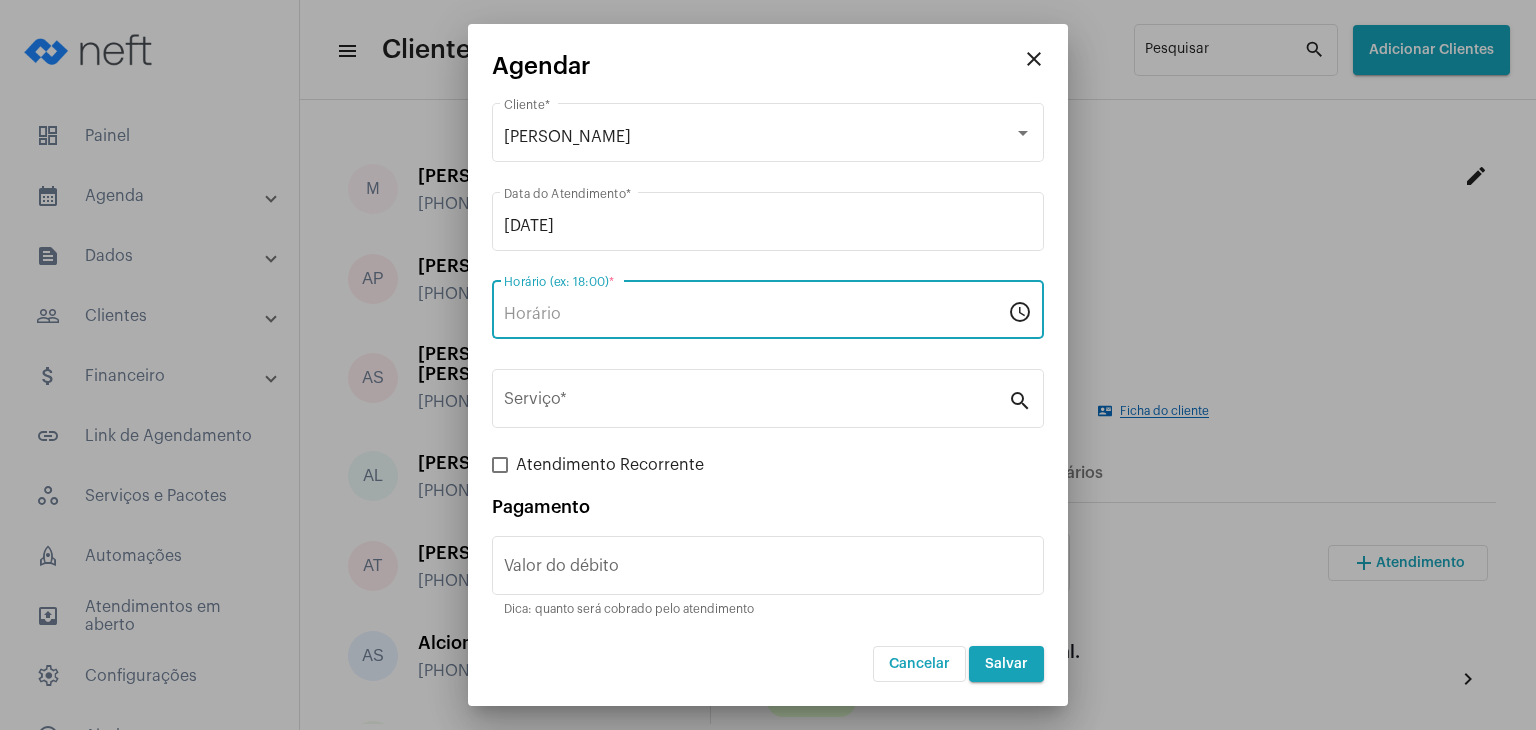 click on "Horário (ex: 18:00)  *" at bounding box center [756, 314] 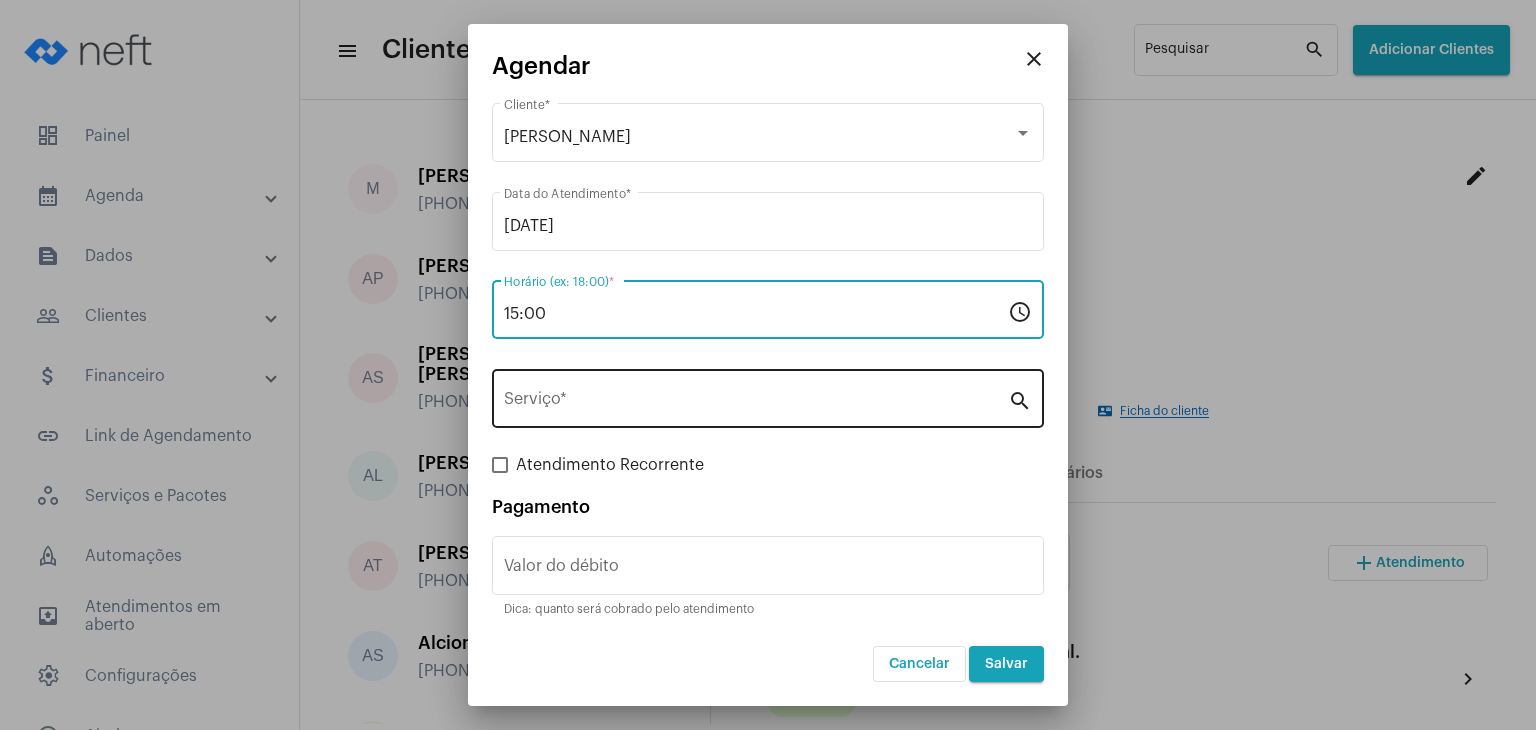 type on "15:00" 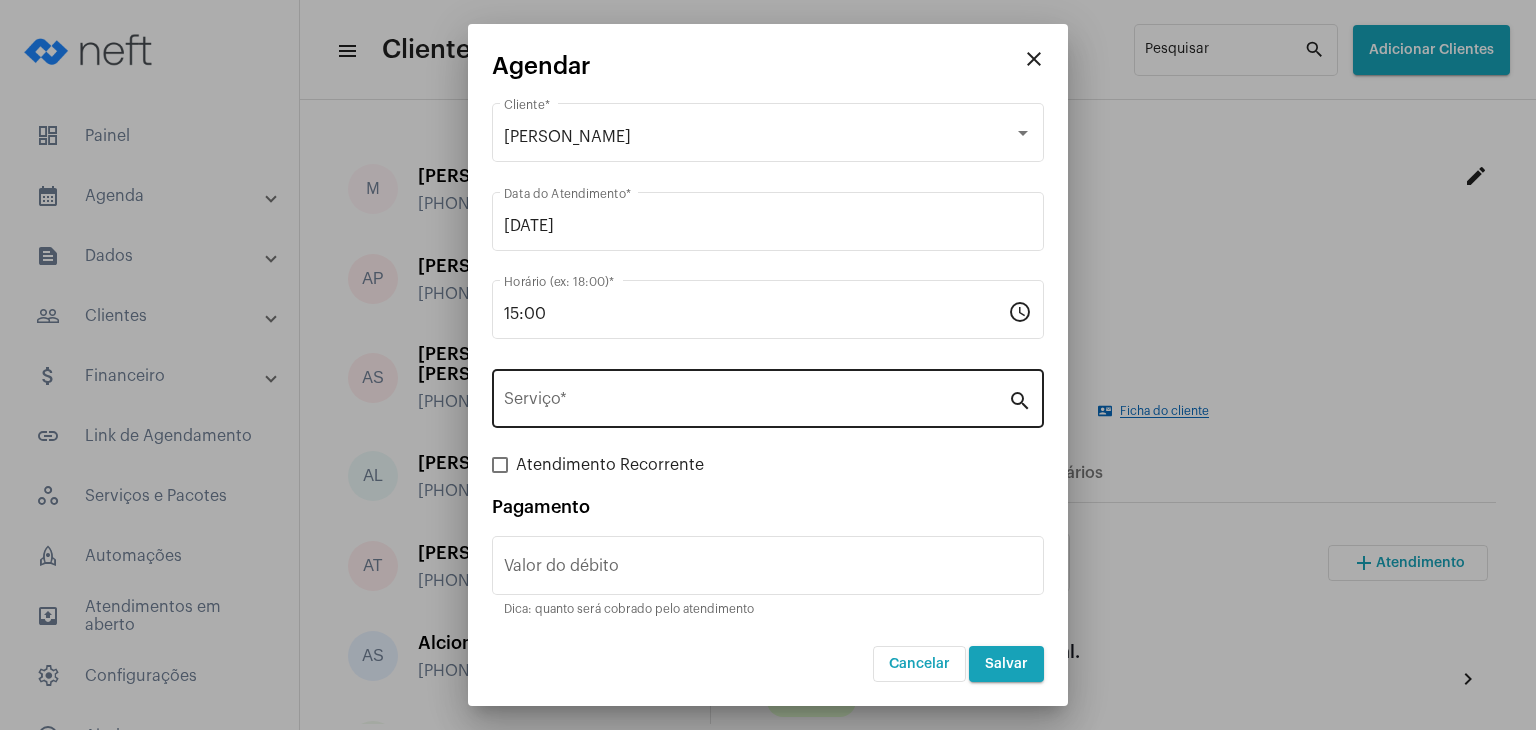 click on "Serviço  *" at bounding box center [756, 396] 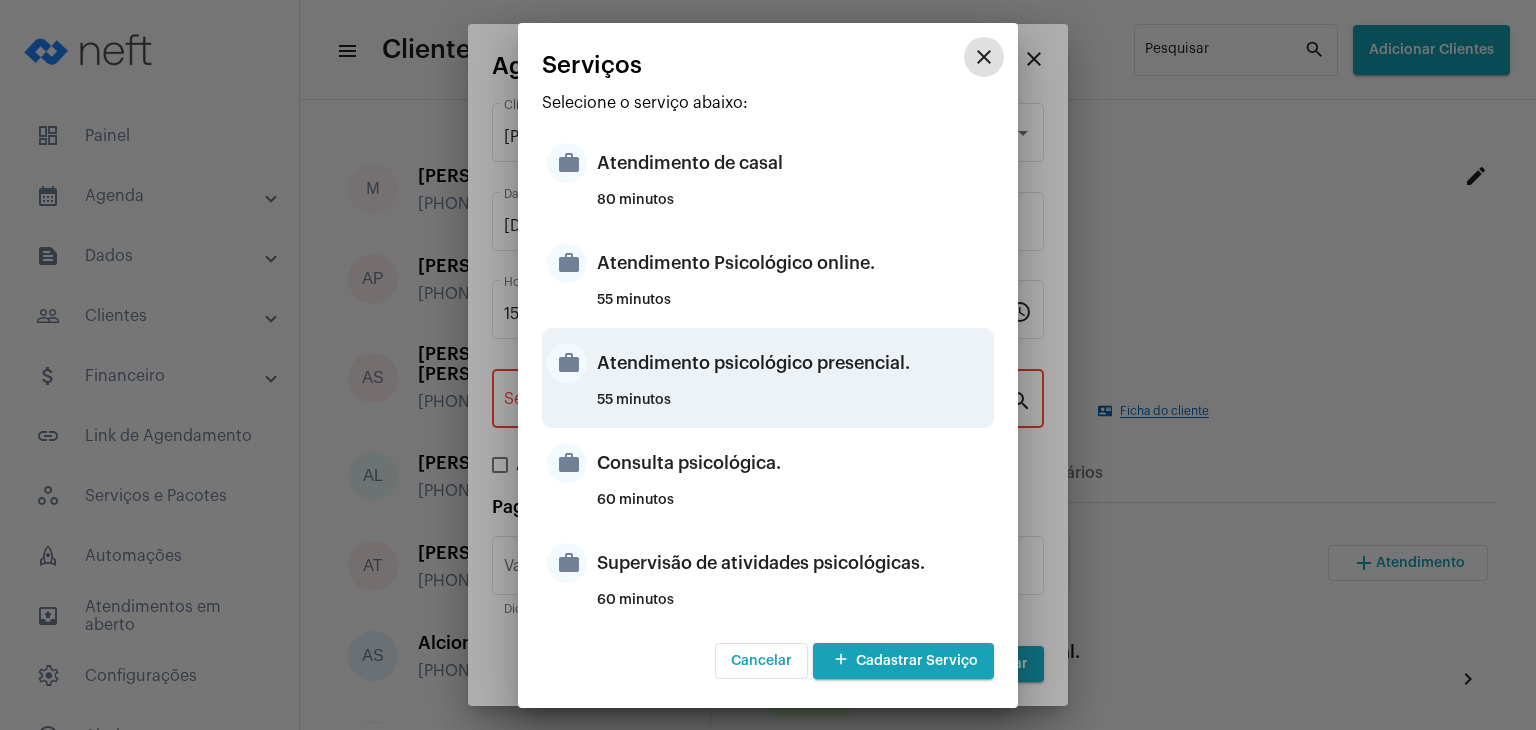 click on "Atendimento psicológico presencial." at bounding box center [793, 363] 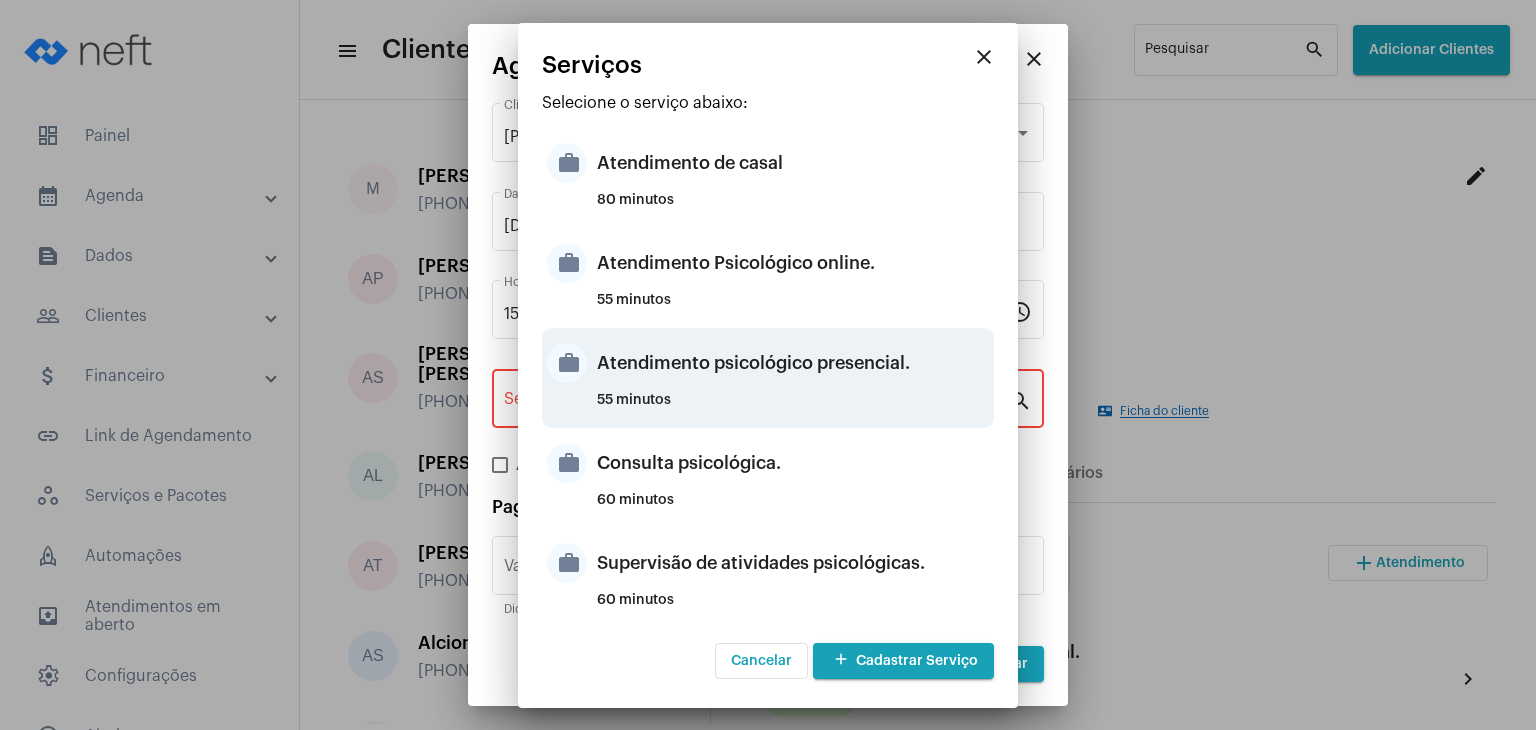 type on "Atendimento psicológico presencial." 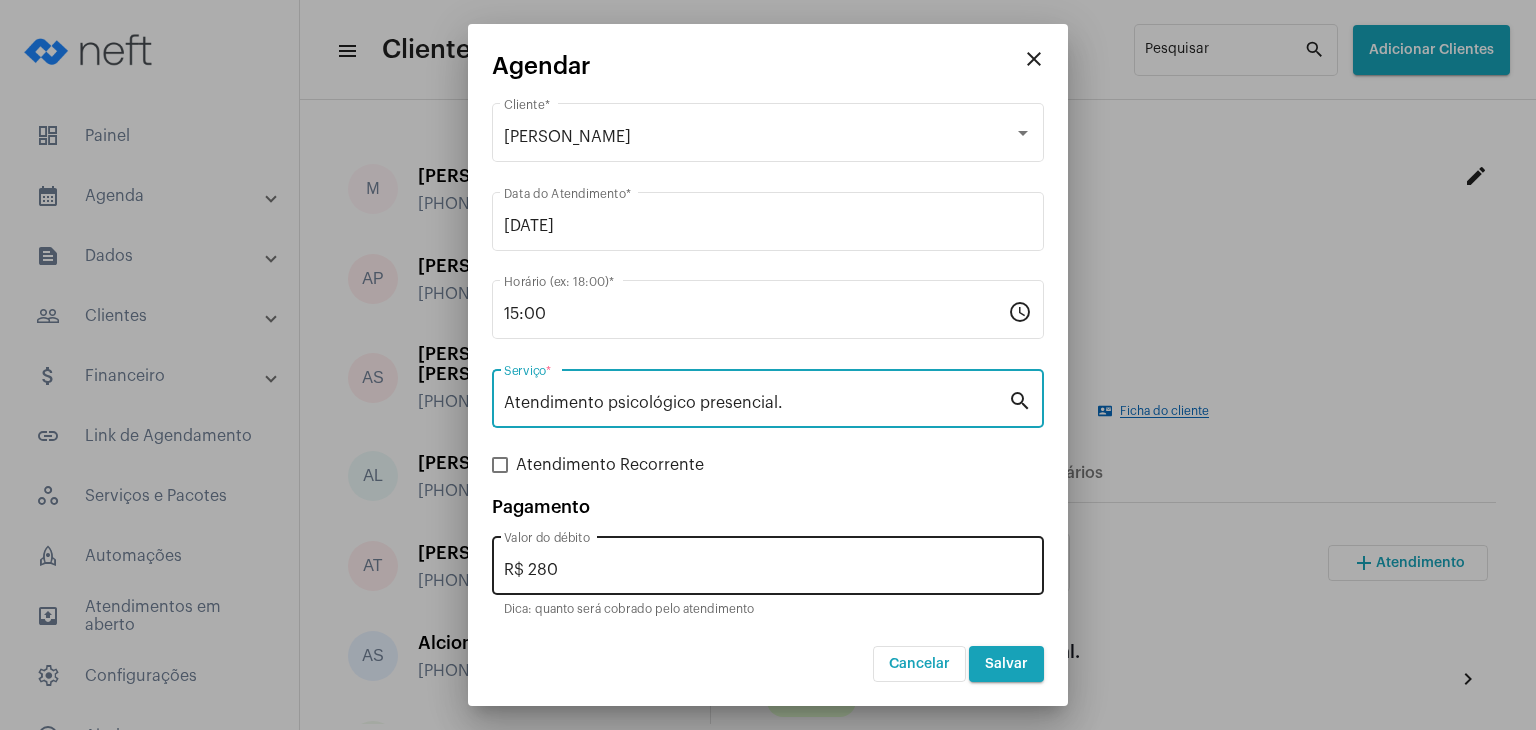click on "R$ 280" at bounding box center (768, 570) 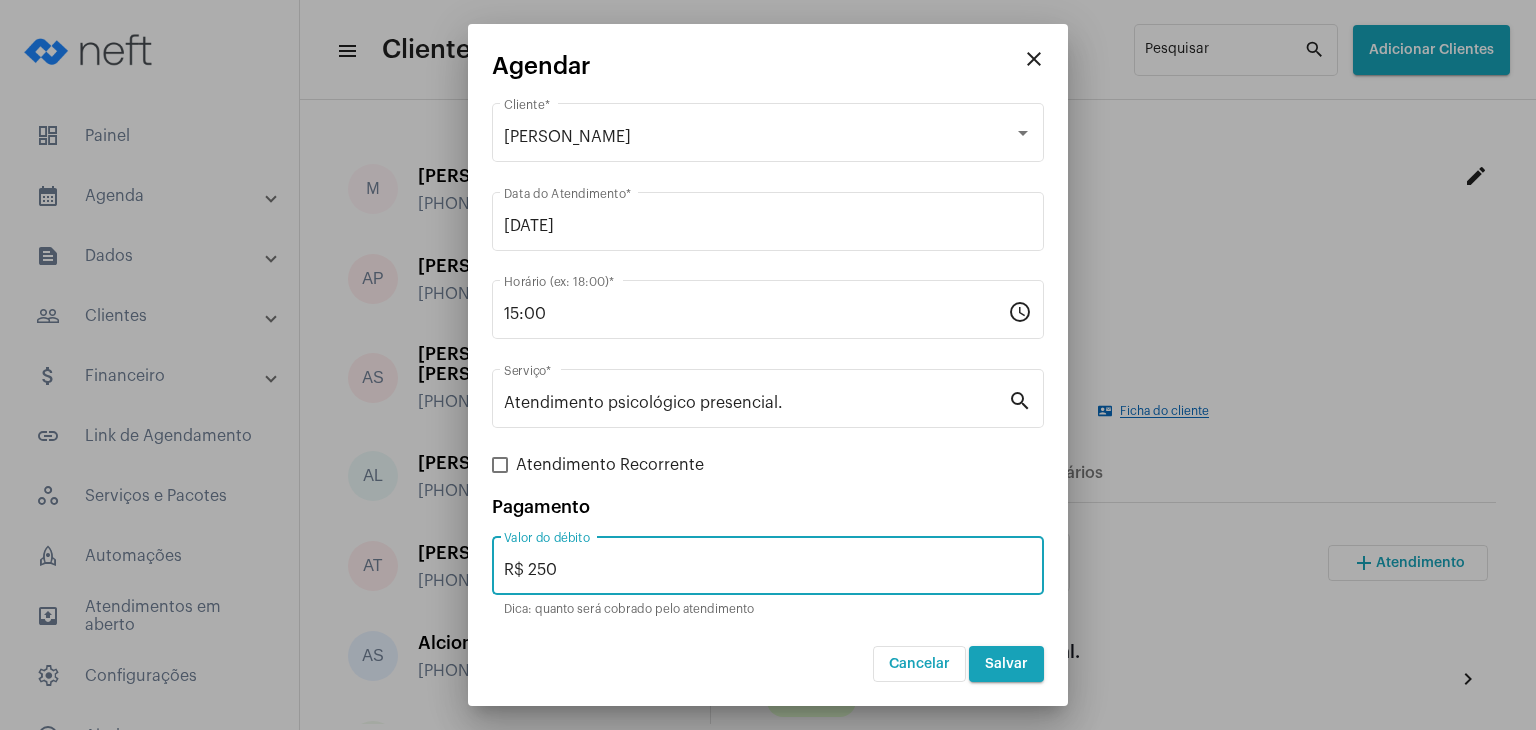 type on "R$ 250" 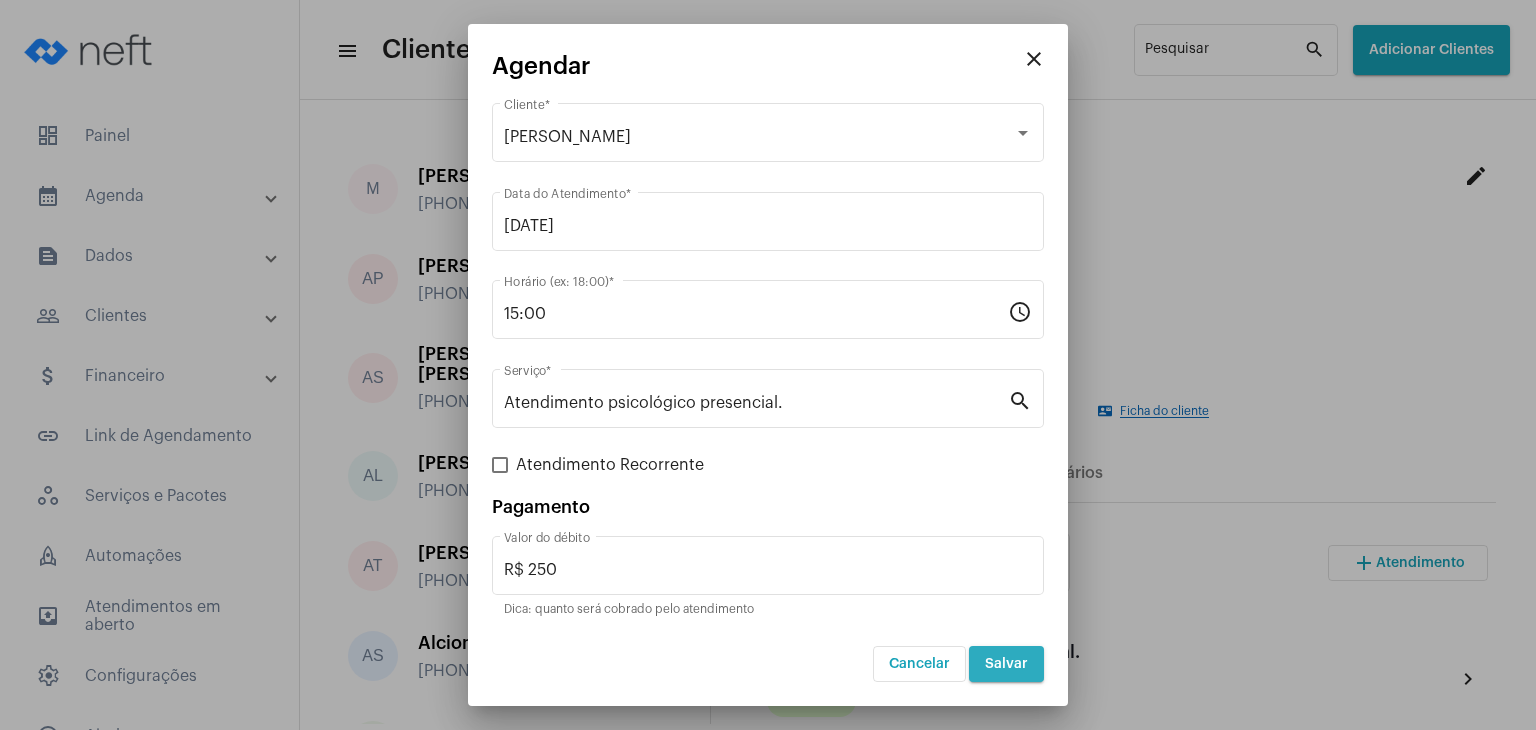 click on "Salvar" at bounding box center (1006, 664) 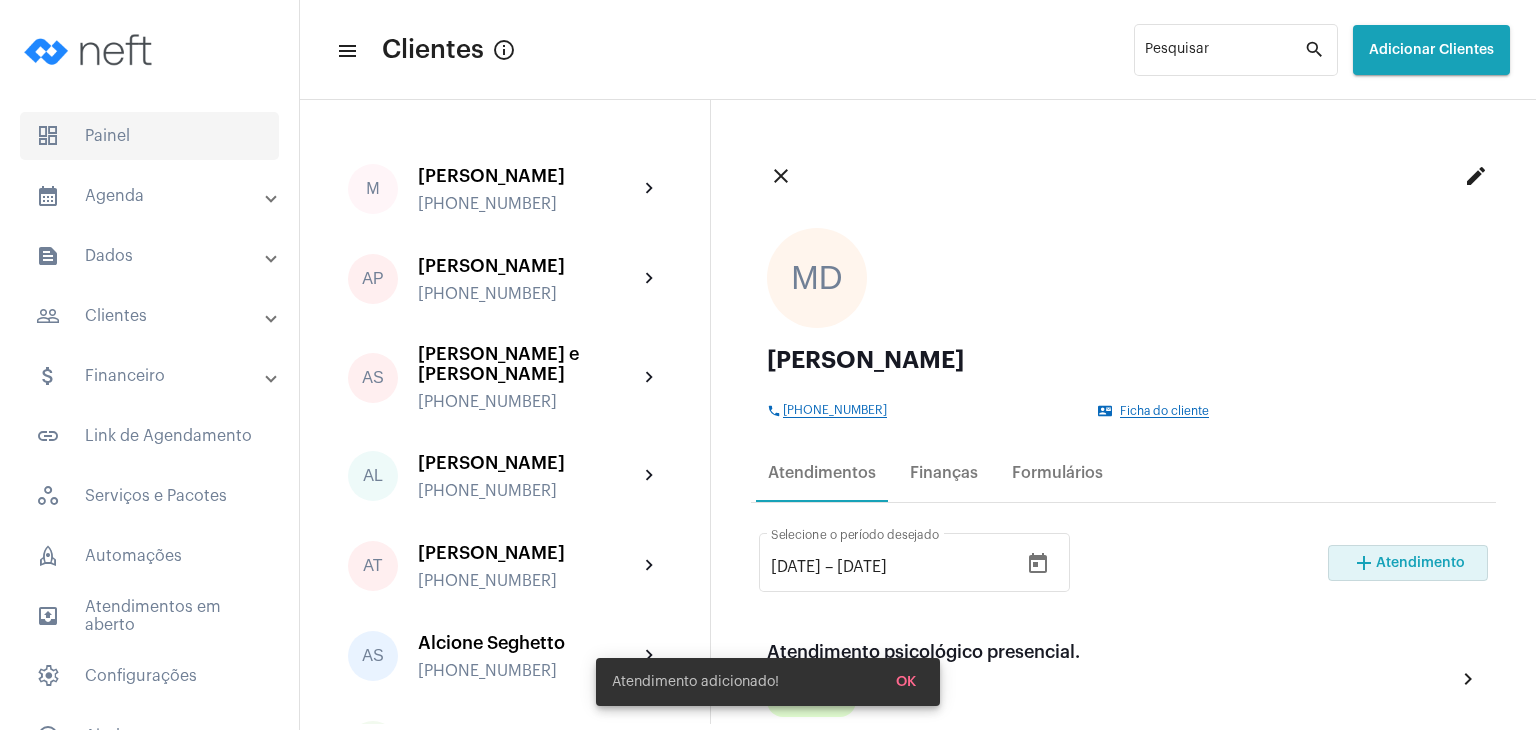 click on "dashboard   Painel" 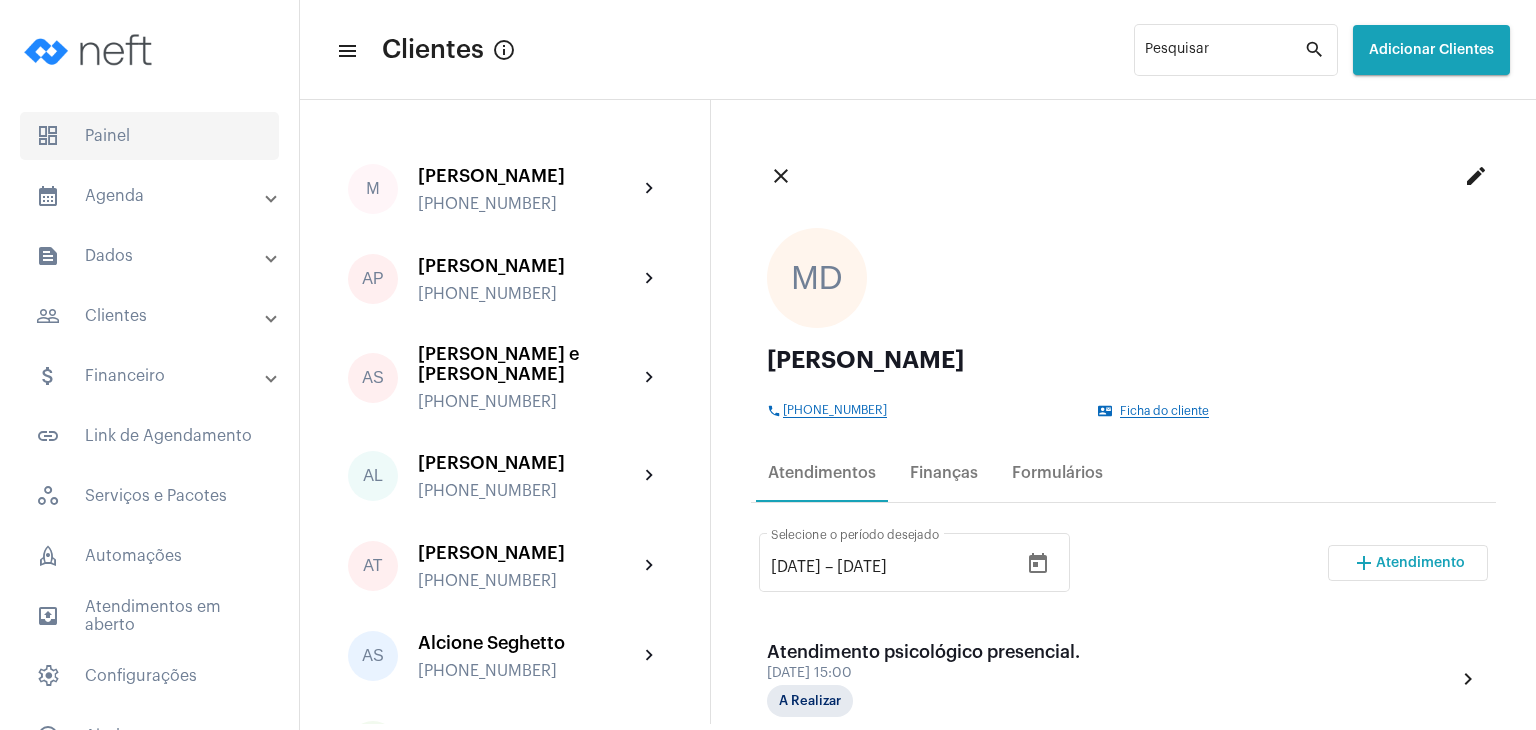click on "dashboard   Painel" 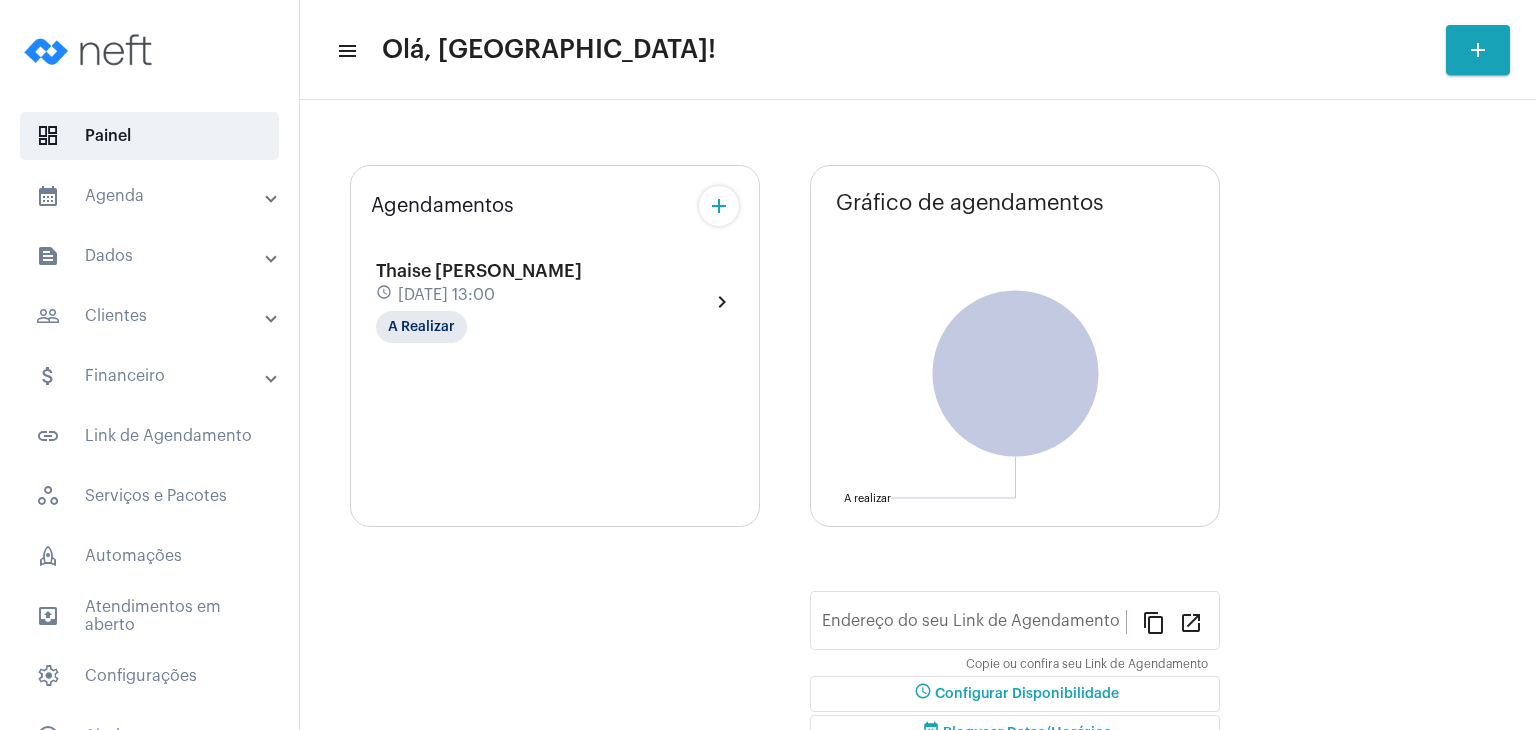 type on "[URL][DOMAIN_NAME]" 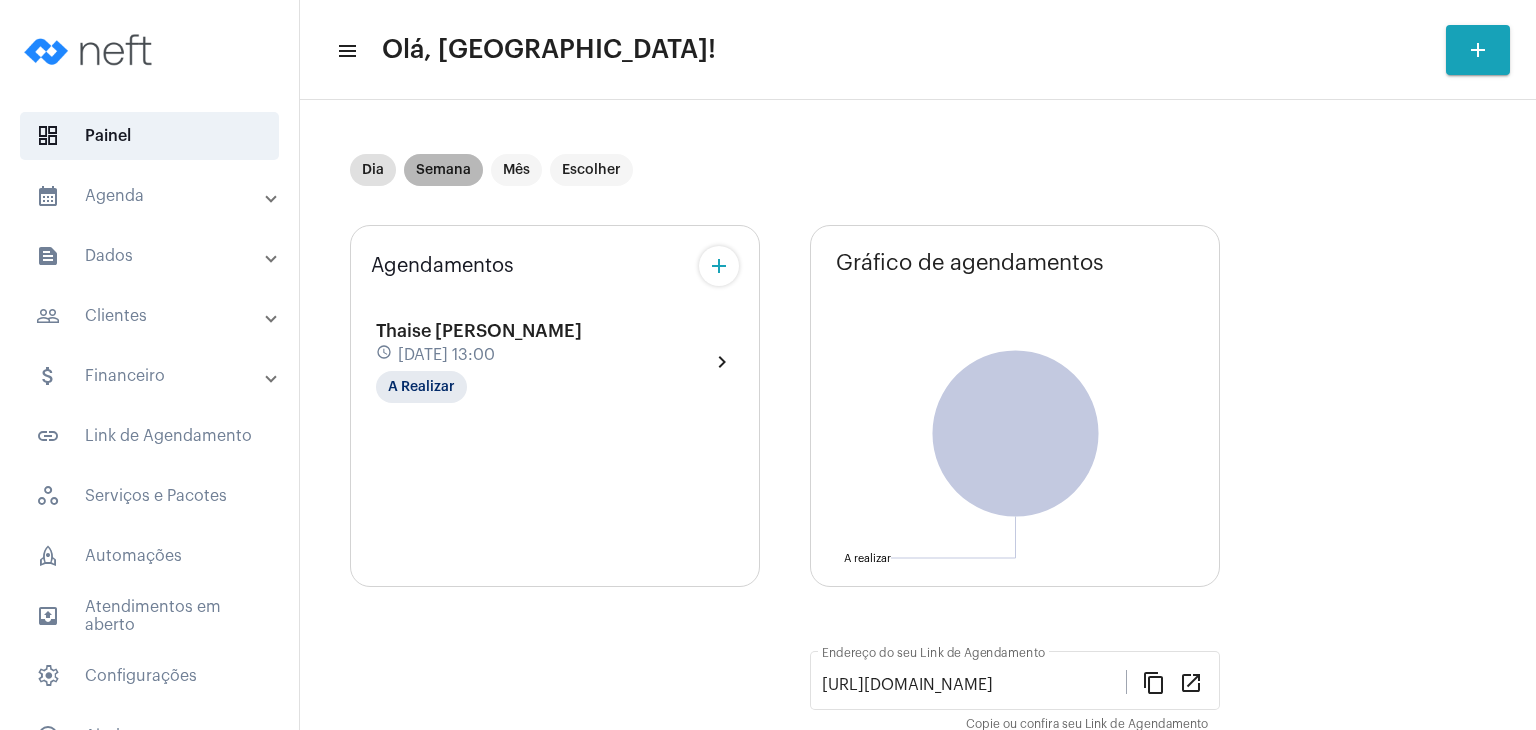 click on "Semana" at bounding box center (443, 170) 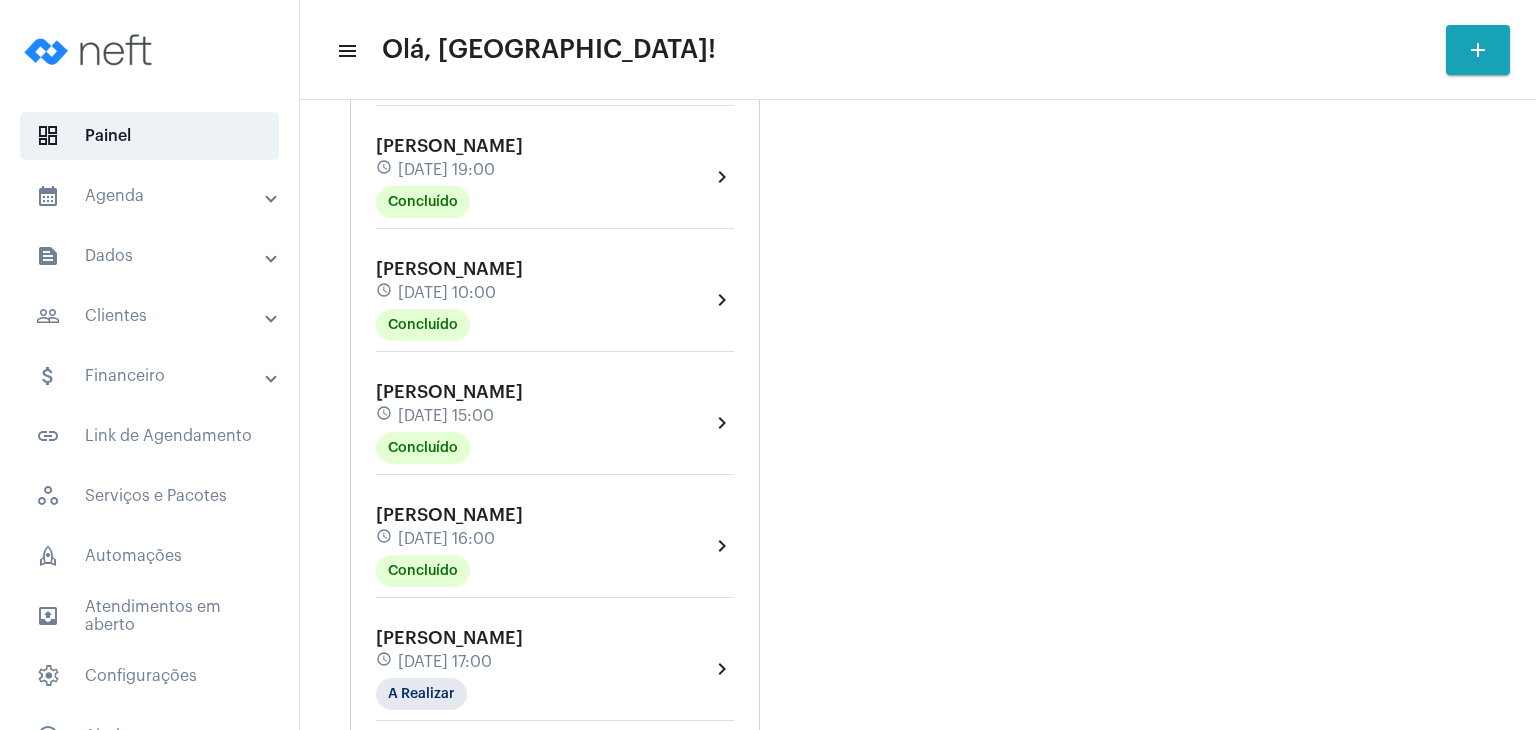 scroll, scrollTop: 900, scrollLeft: 0, axis: vertical 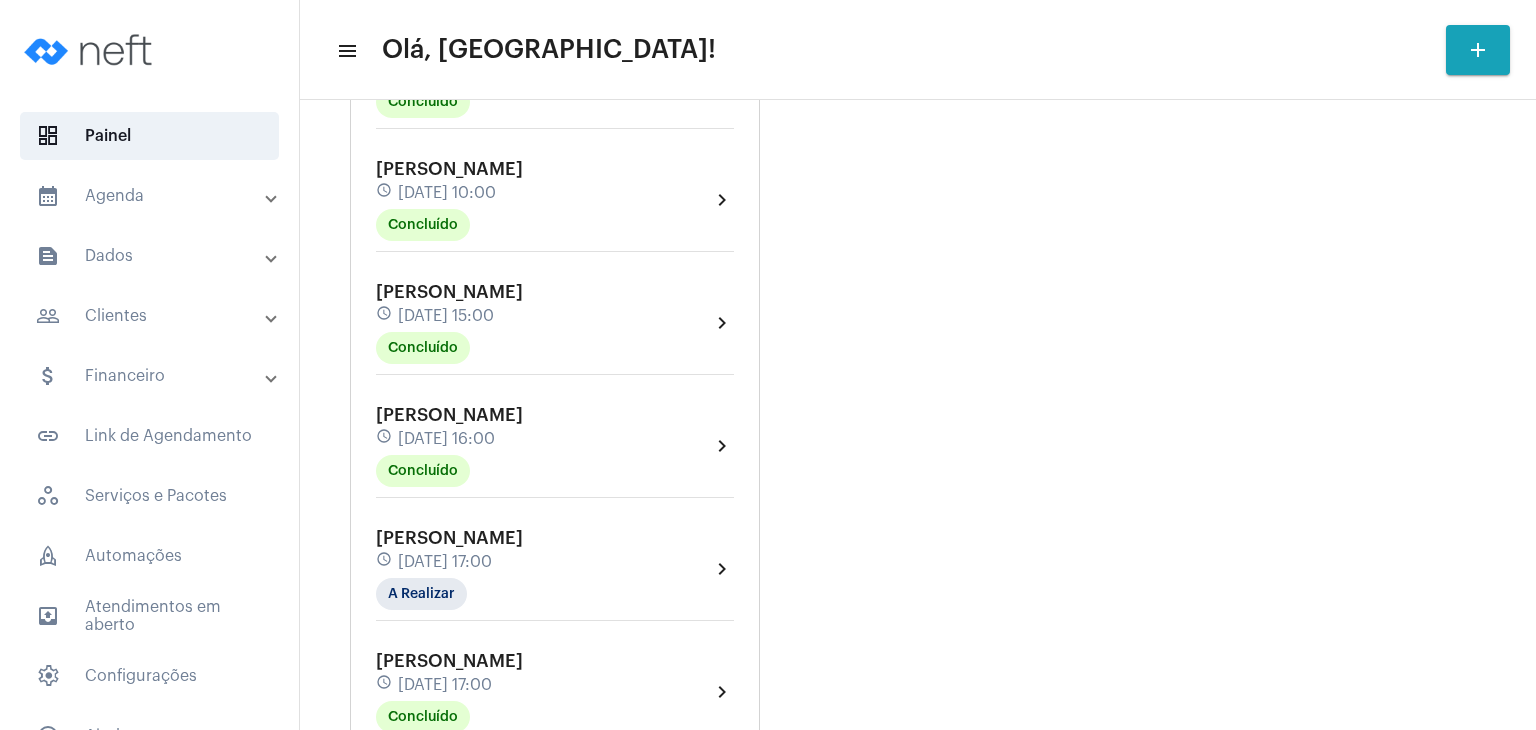 click on "[PERSON_NAME] schedule [DATE] 16:00 Concluído" 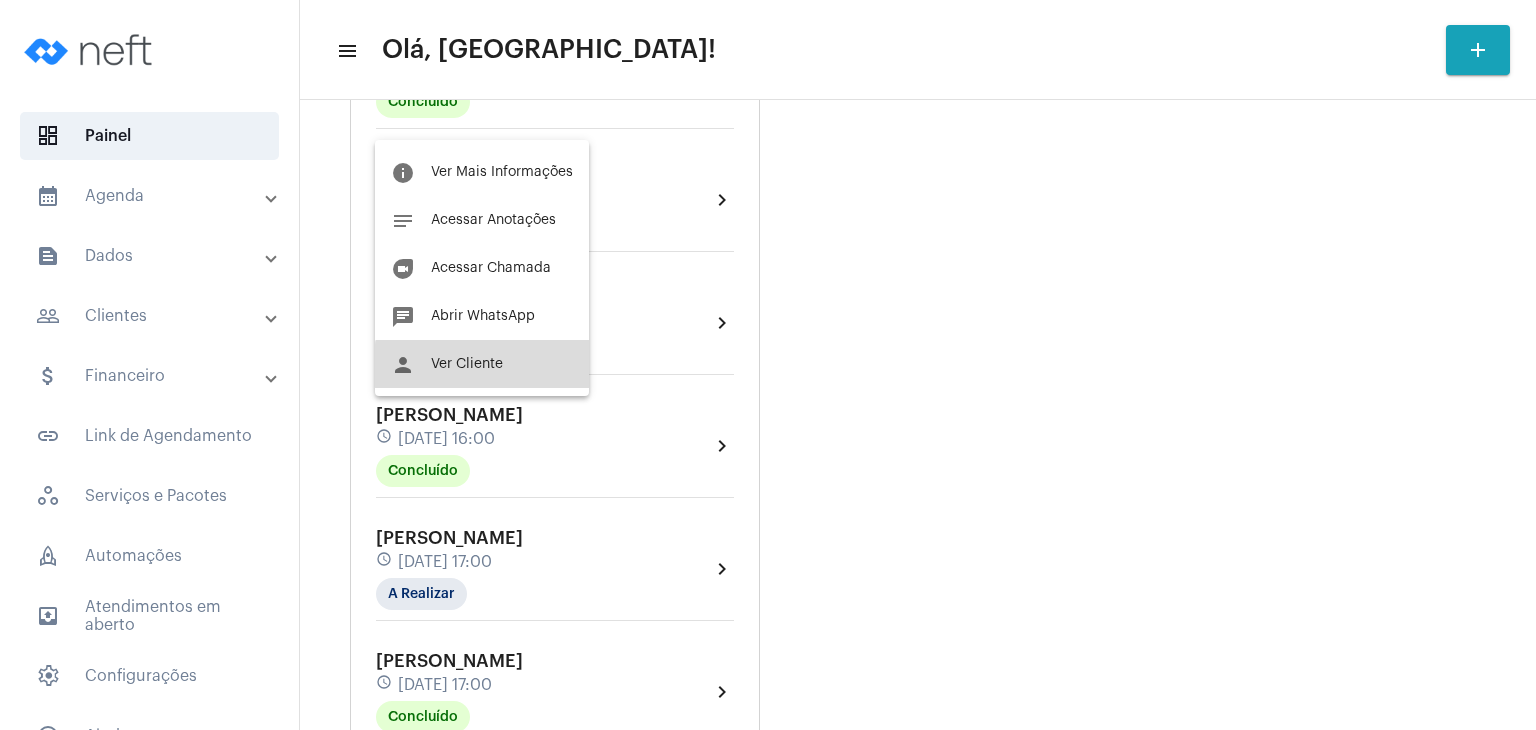 click on "Ver Cliente" at bounding box center [467, 364] 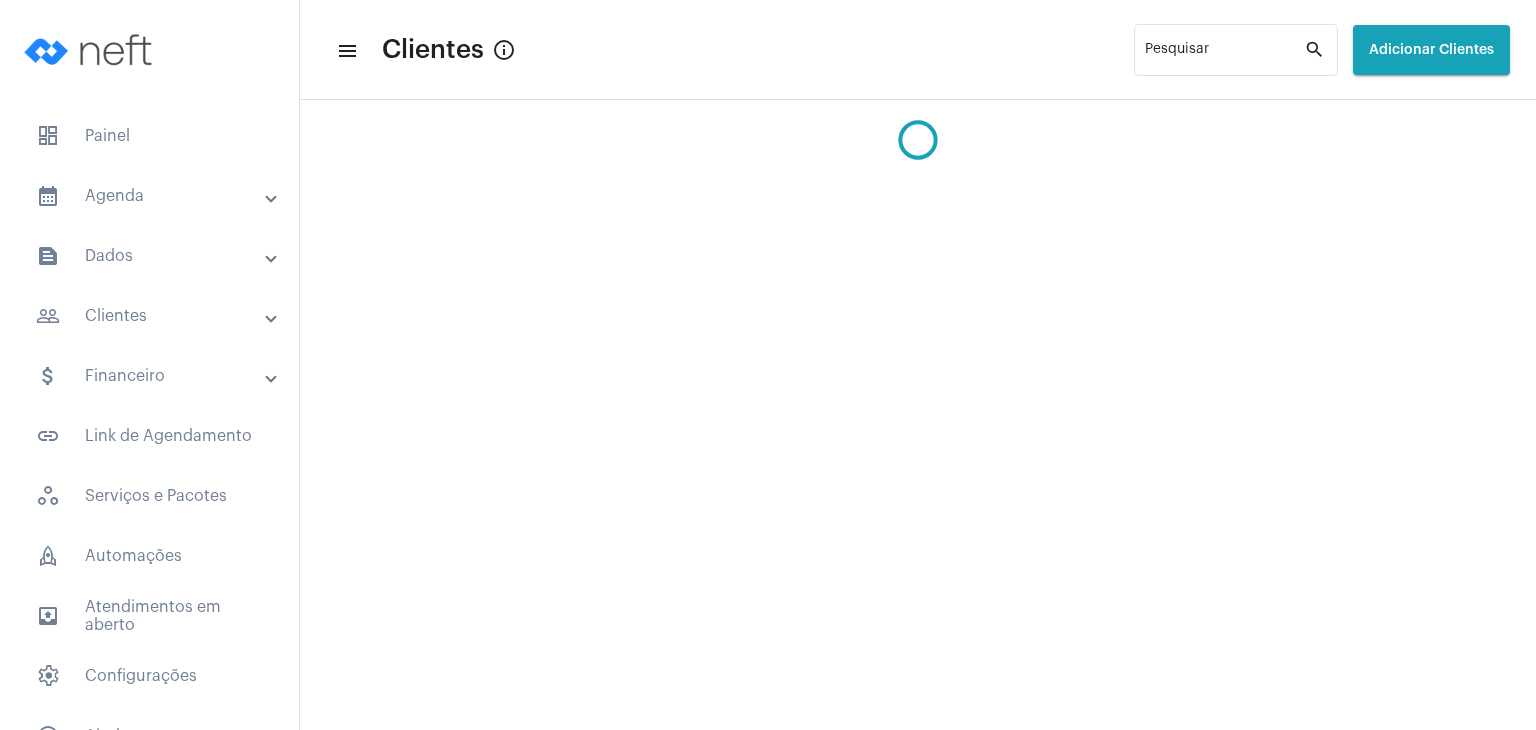 scroll, scrollTop: 0, scrollLeft: 0, axis: both 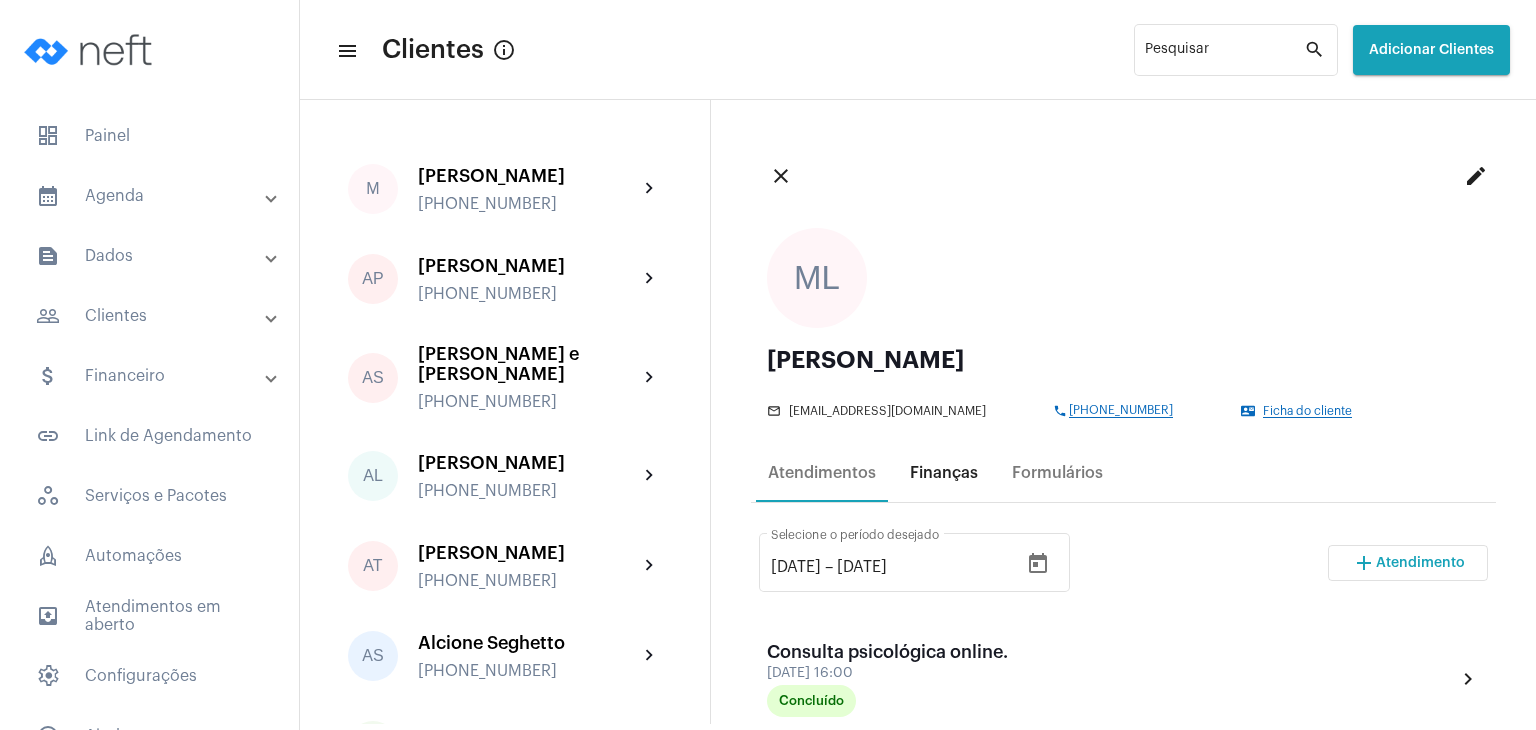 click on "Finanças" at bounding box center (944, 473) 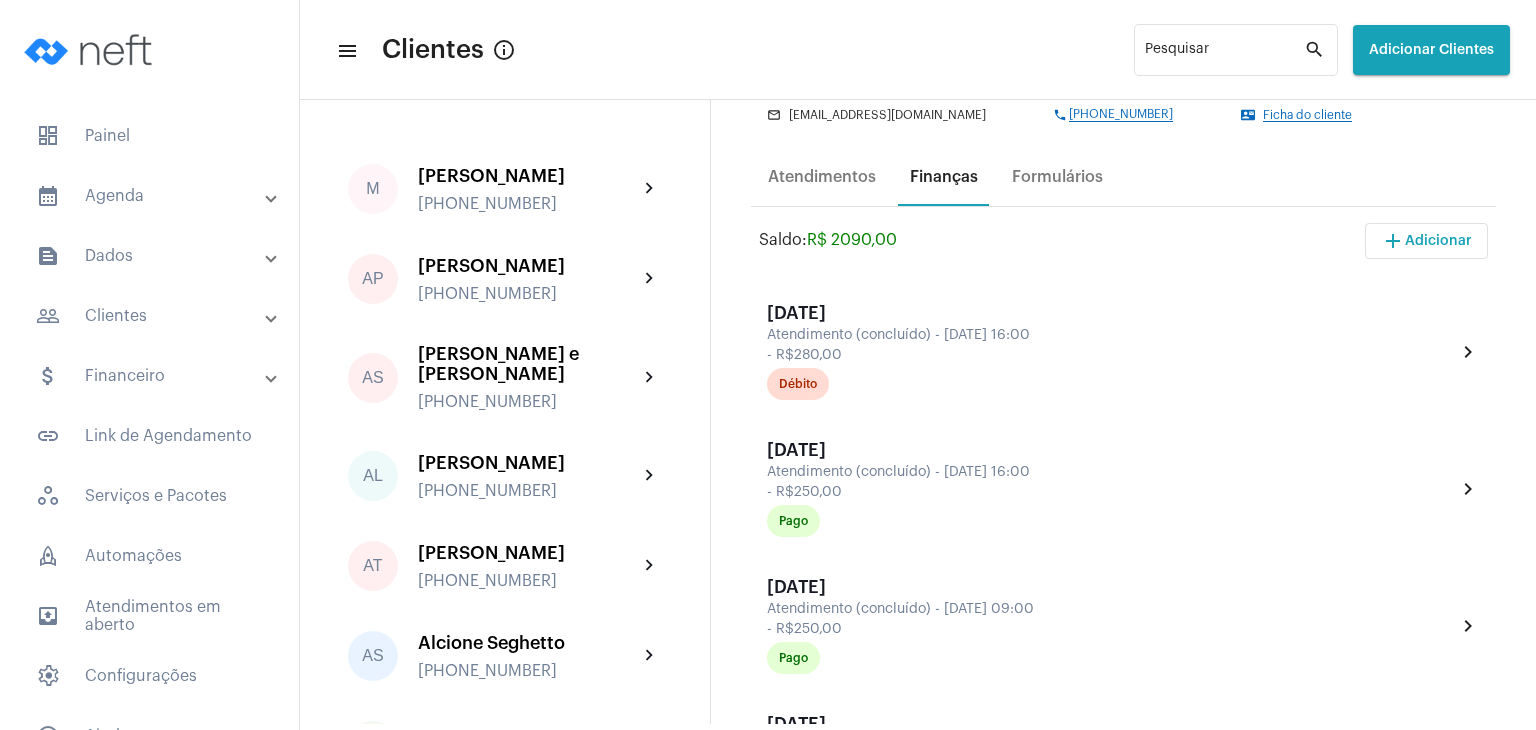 scroll, scrollTop: 300, scrollLeft: 0, axis: vertical 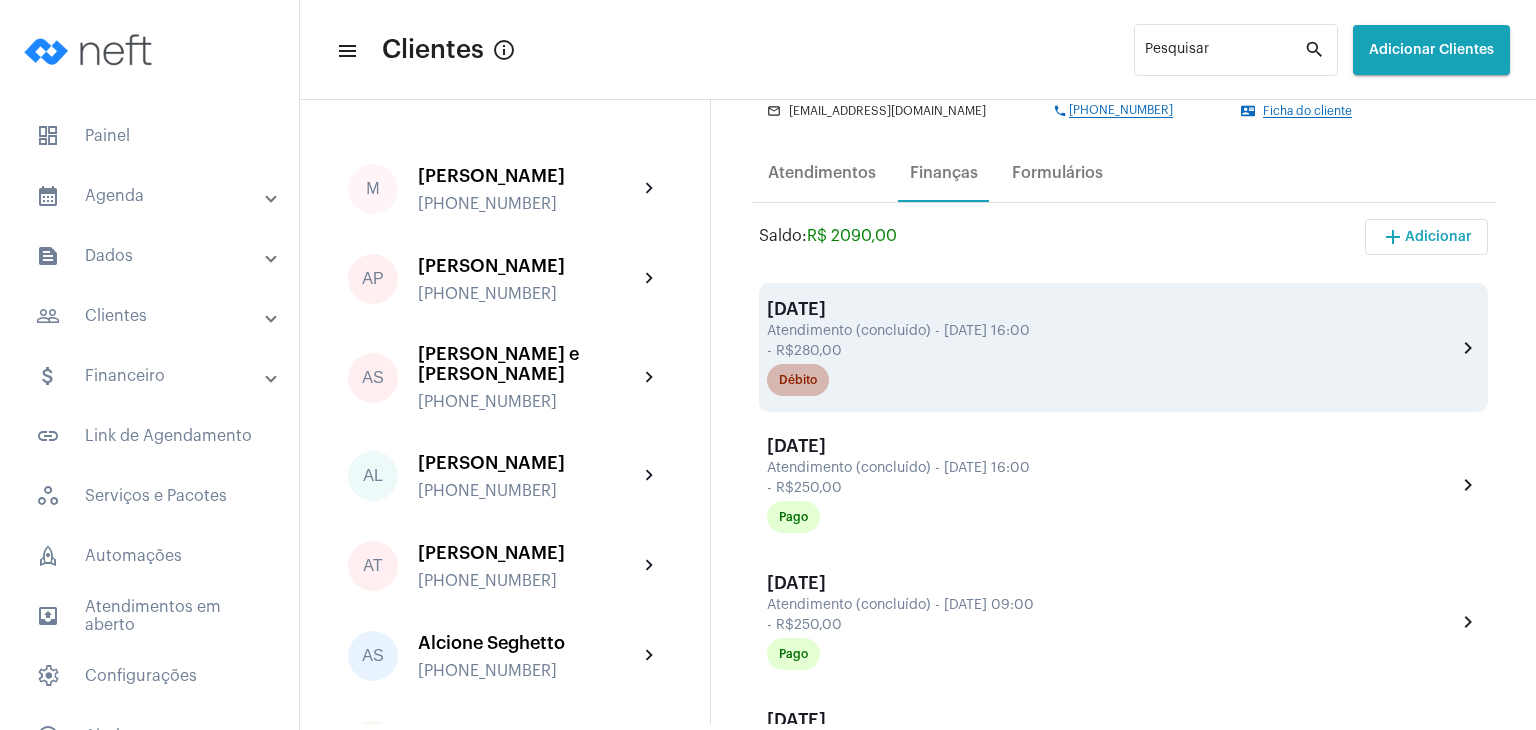click on "Débito" at bounding box center [798, 380] 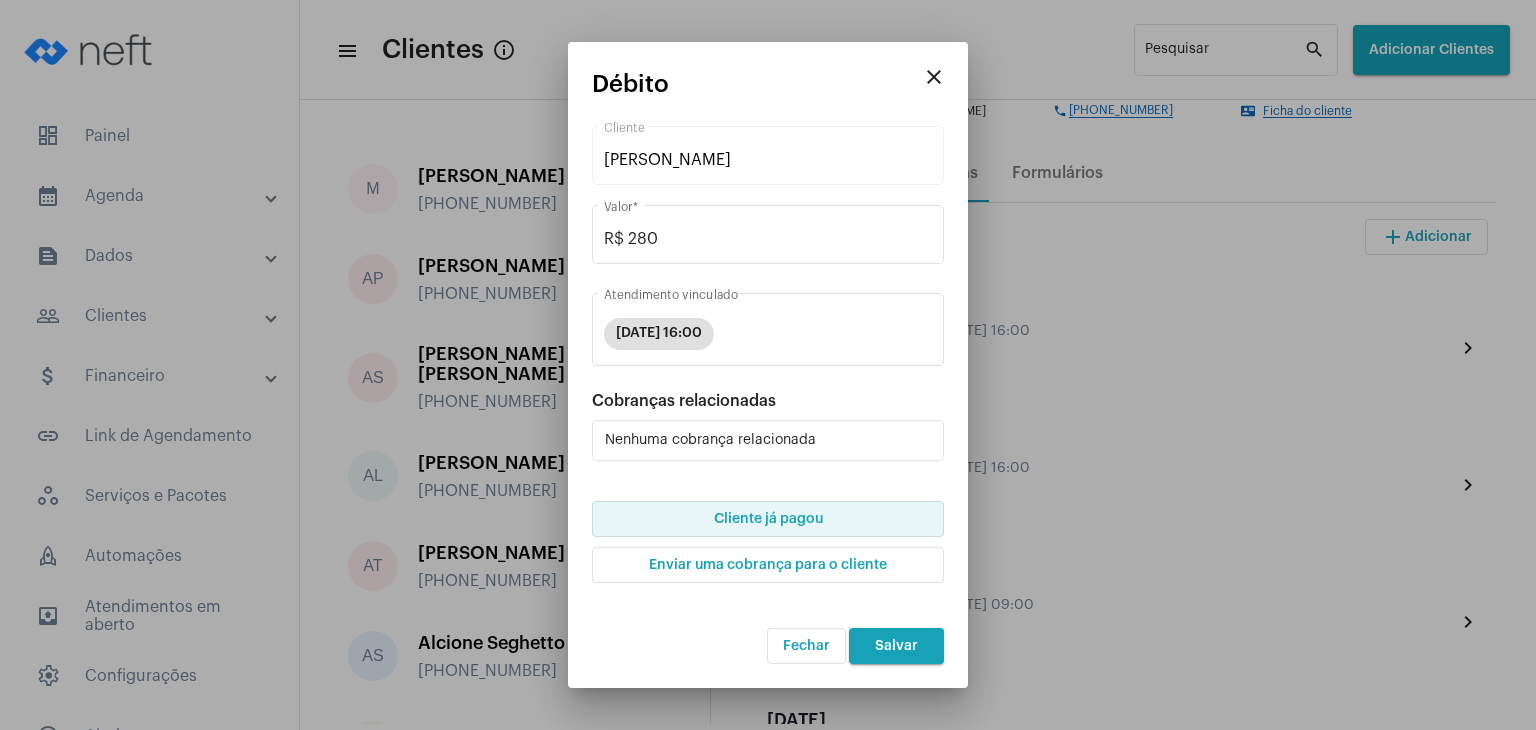 click on "Cliente já pagou" at bounding box center [768, 519] 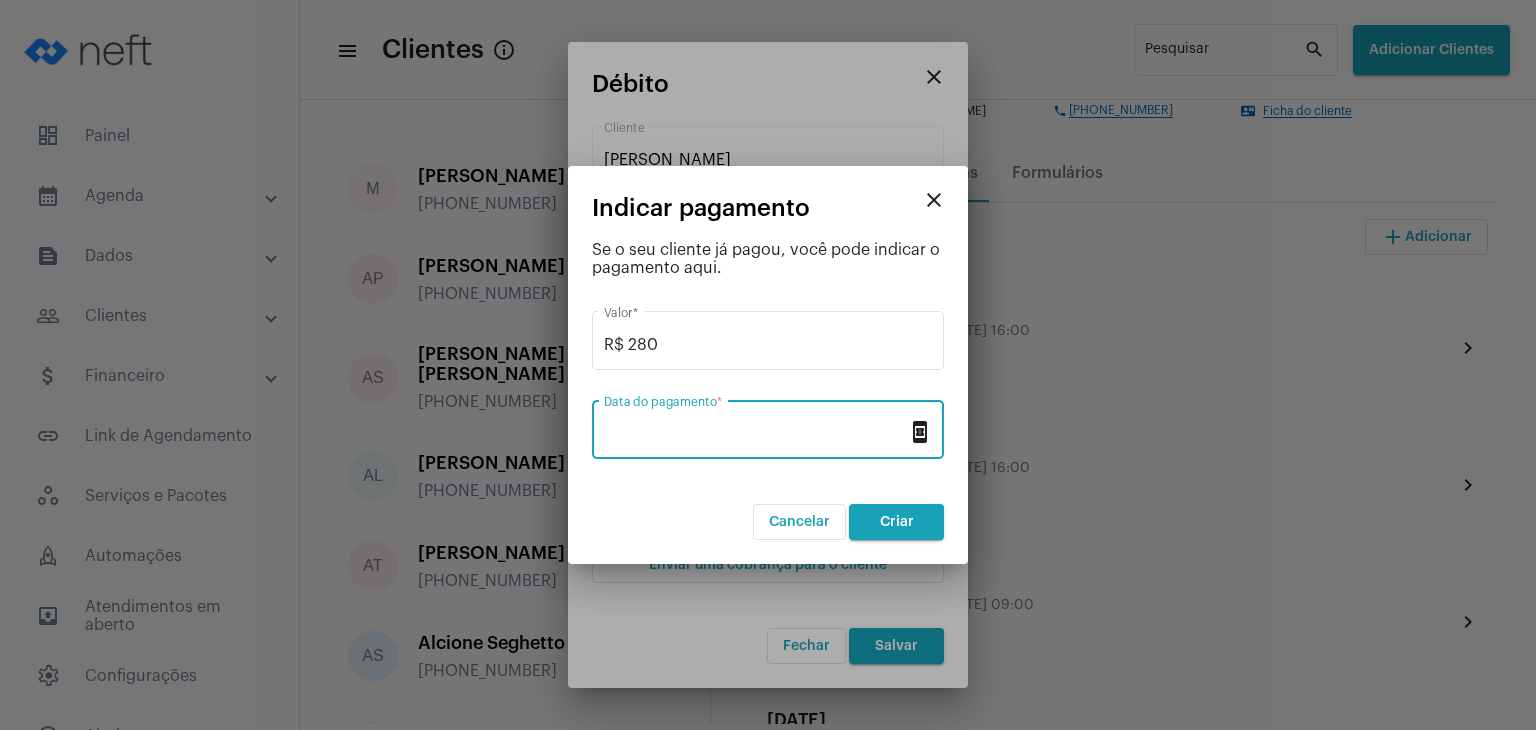 click on "Data do pagamento  *" at bounding box center (756, 434) 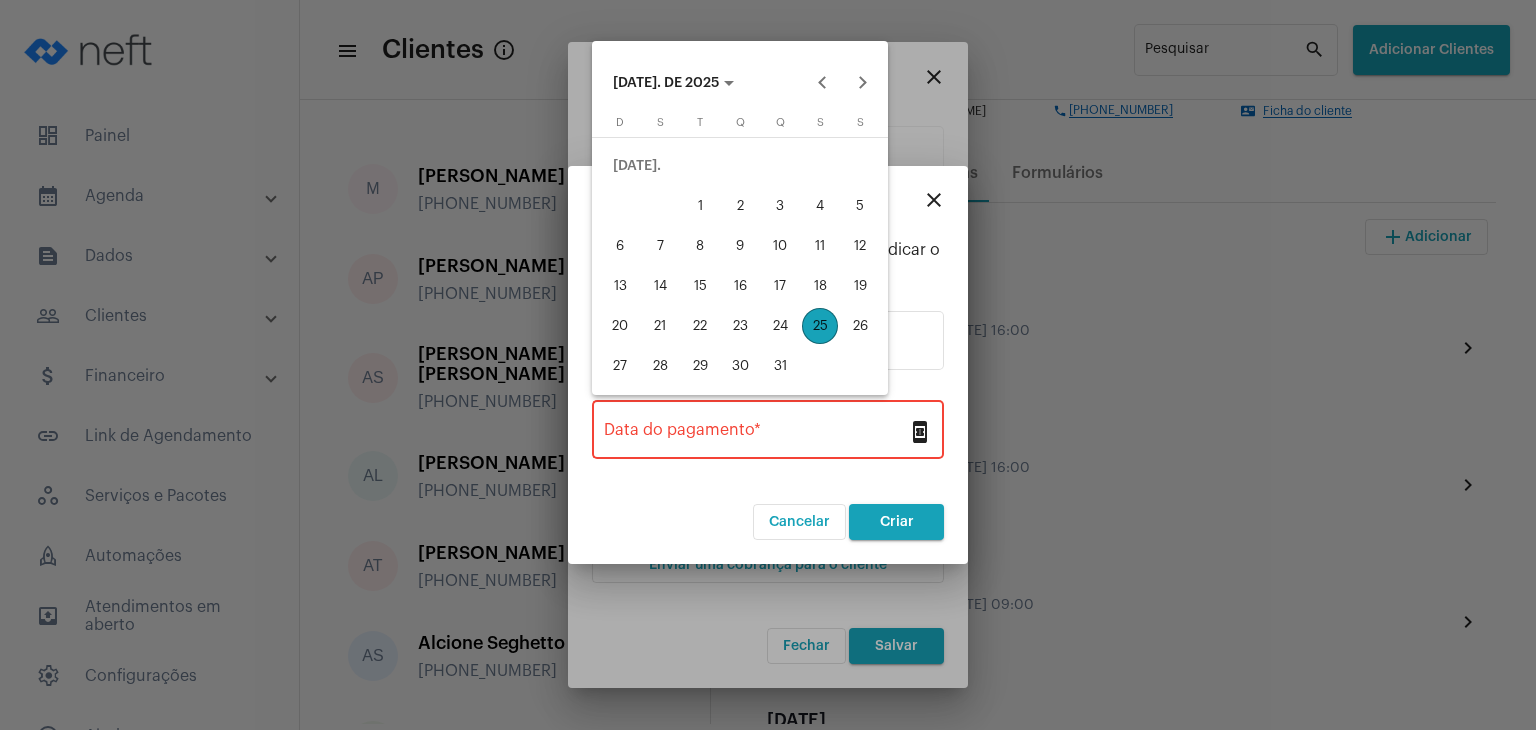 click on "23" at bounding box center [740, 326] 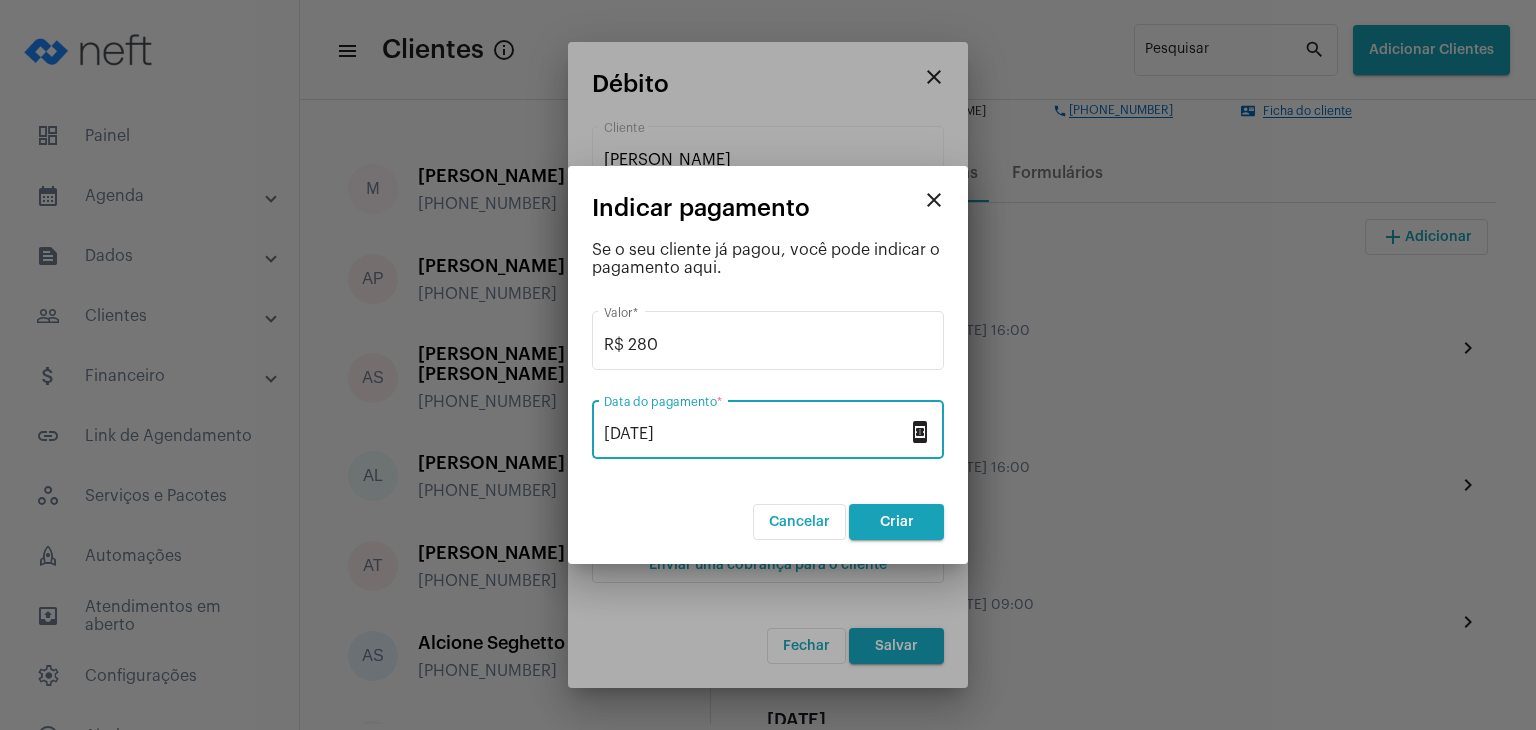 click on "Criar" at bounding box center (896, 522) 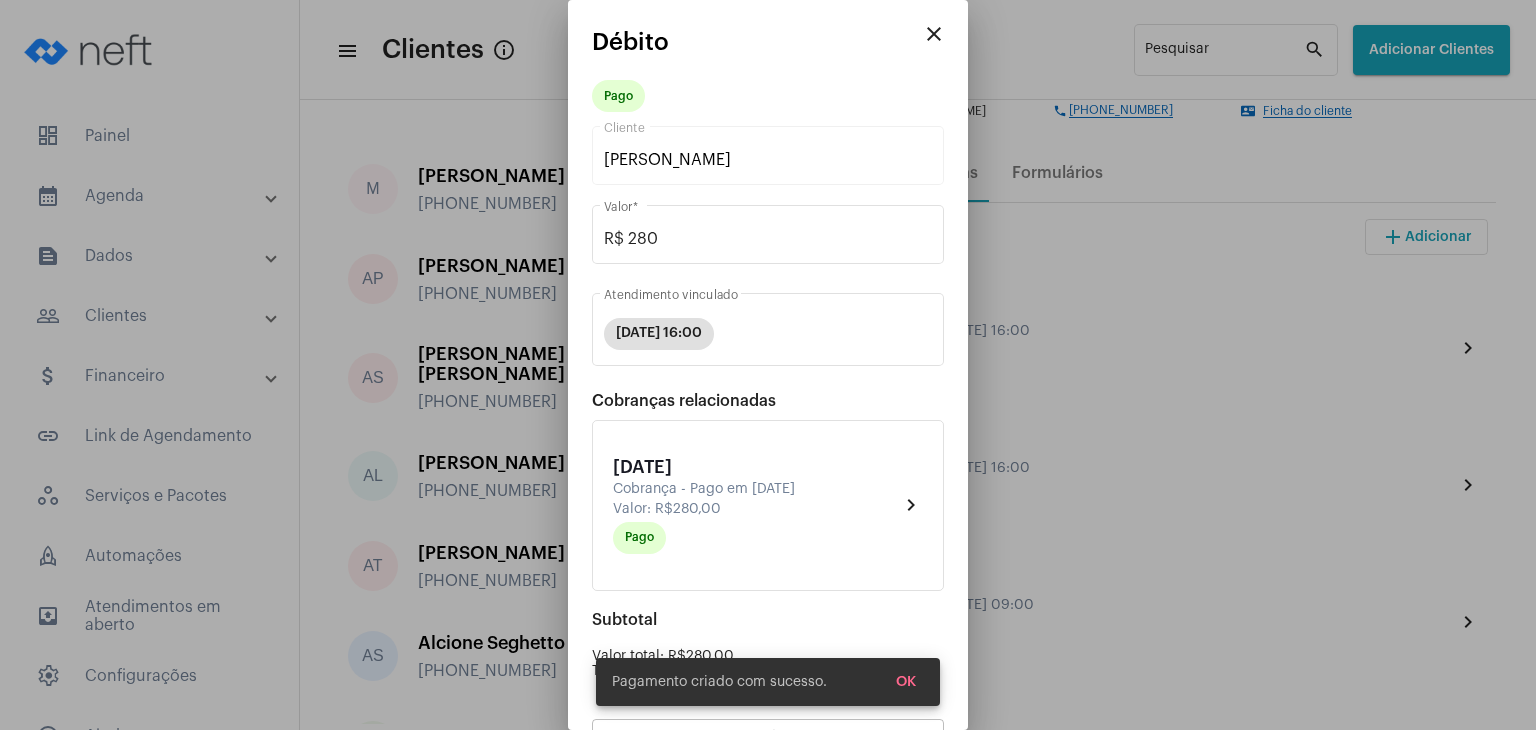 drag, startPoint x: 913, startPoint y: 682, endPoint x: 907, endPoint y: 663, distance: 19.924858 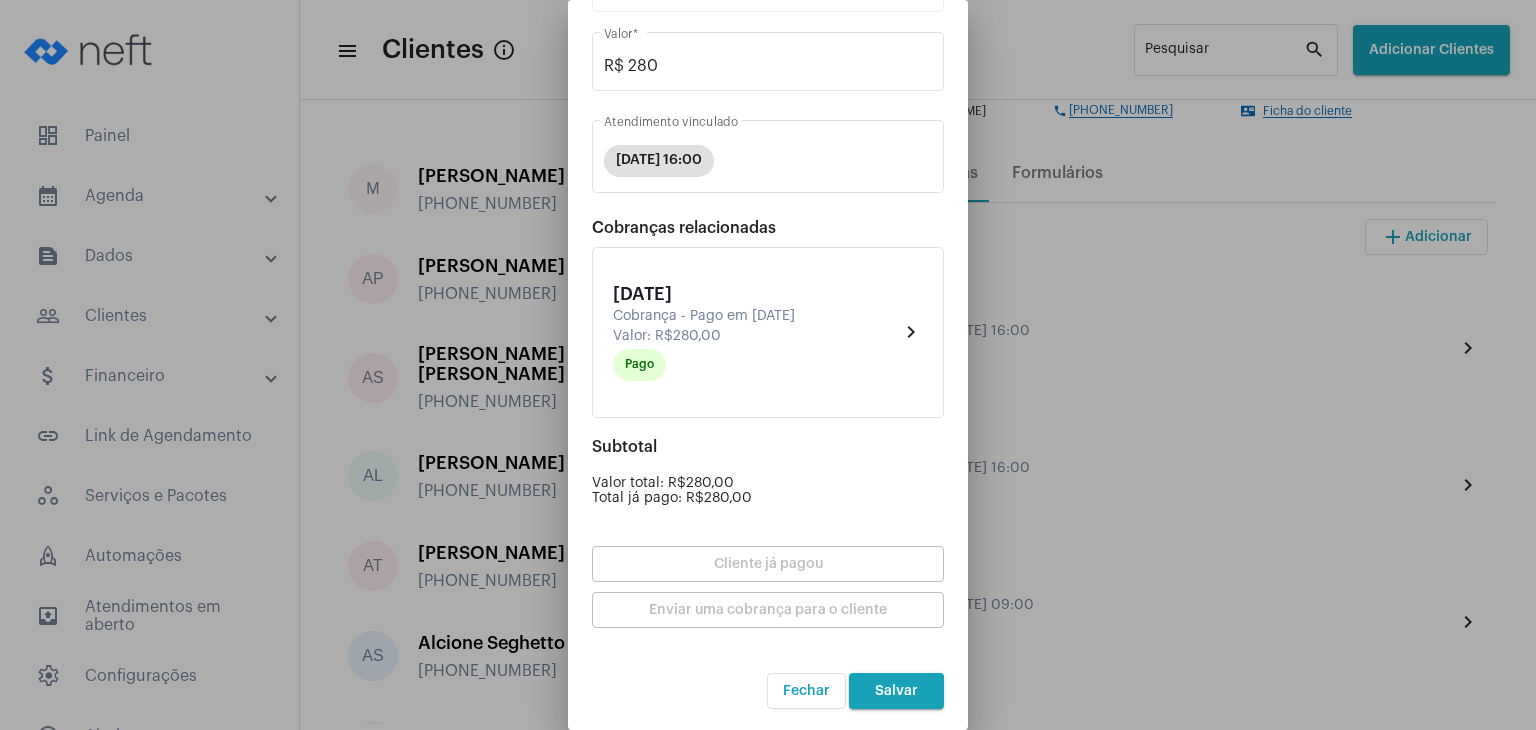 scroll, scrollTop: 174, scrollLeft: 0, axis: vertical 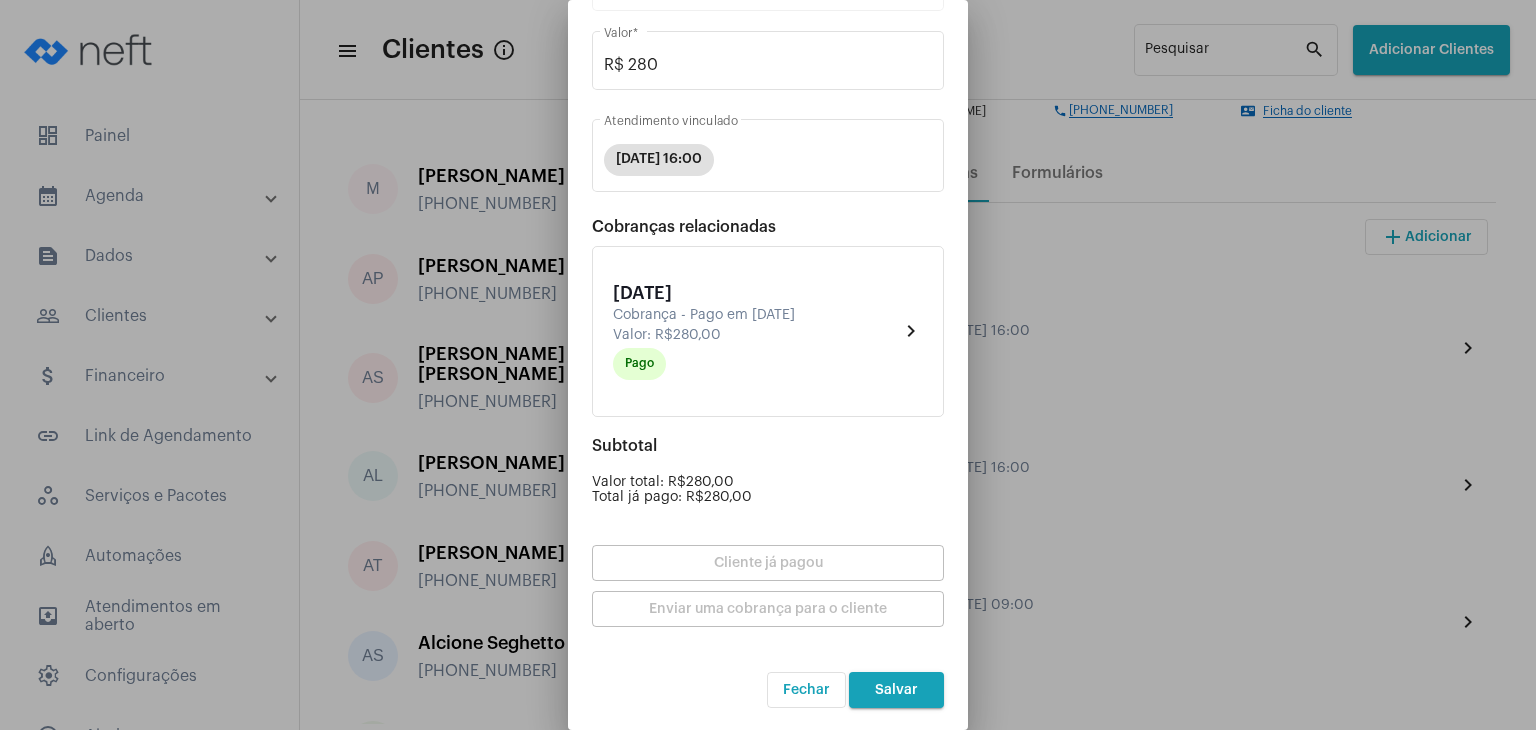click on "Salvar" at bounding box center [896, 690] 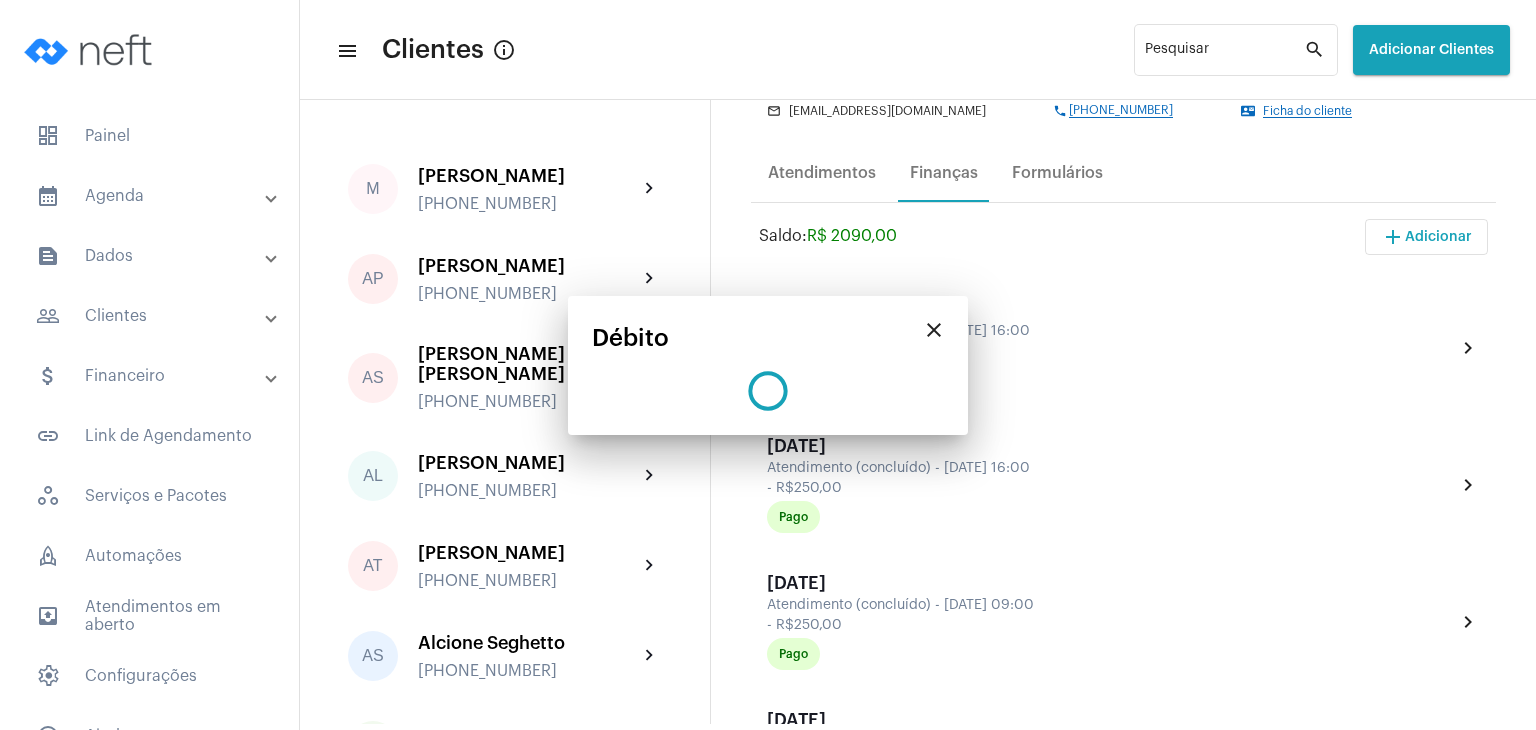 scroll, scrollTop: 0, scrollLeft: 0, axis: both 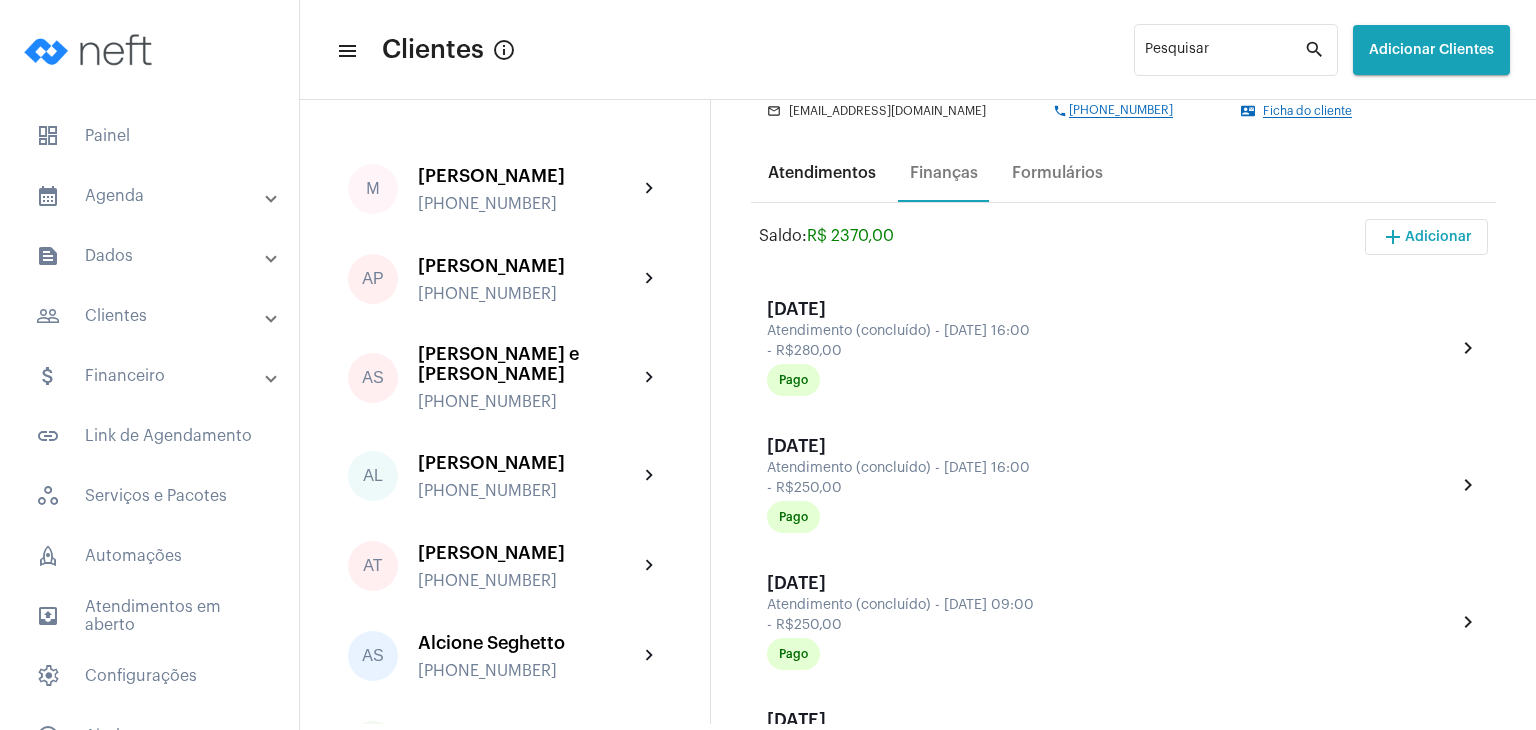 click on "Atendimentos" at bounding box center (822, 173) 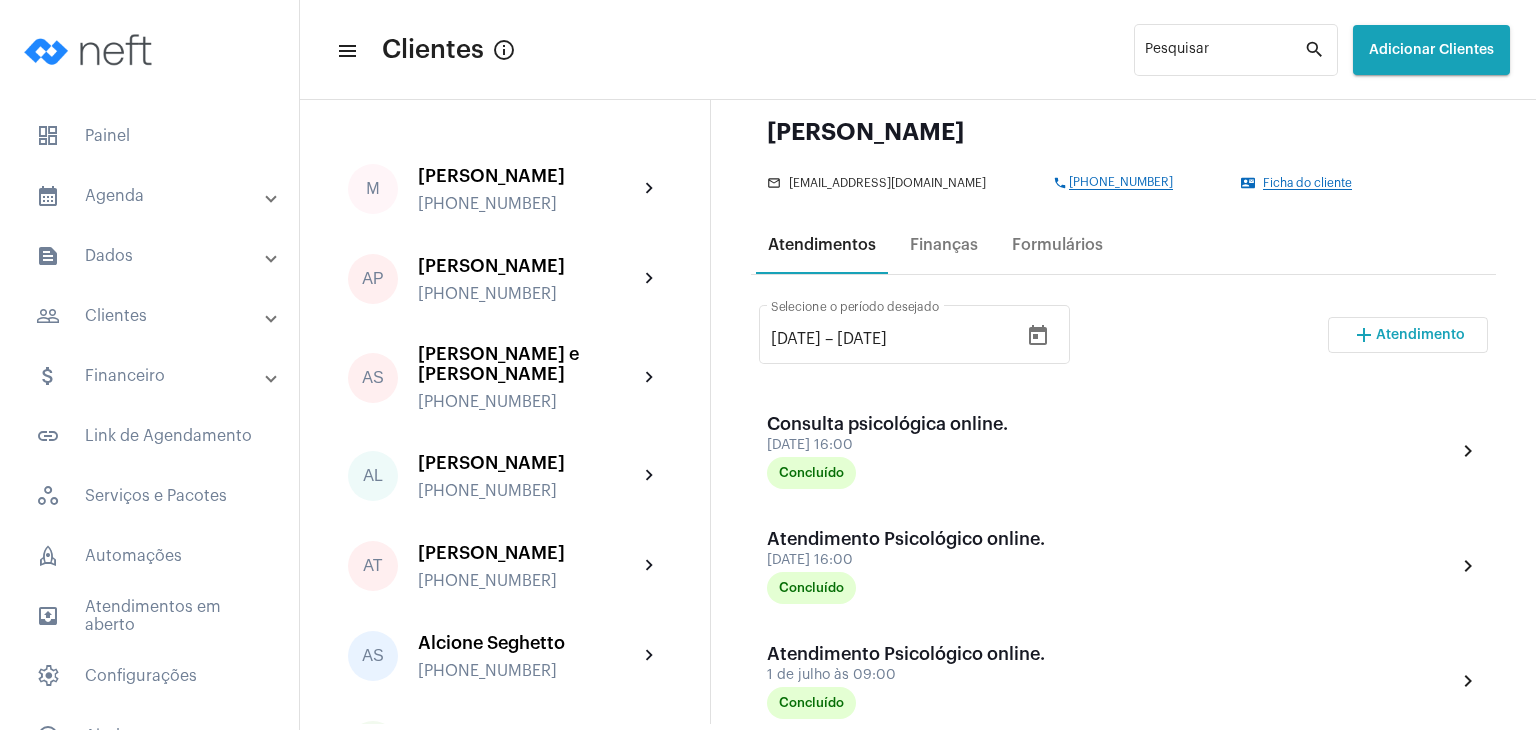 scroll, scrollTop: 300, scrollLeft: 0, axis: vertical 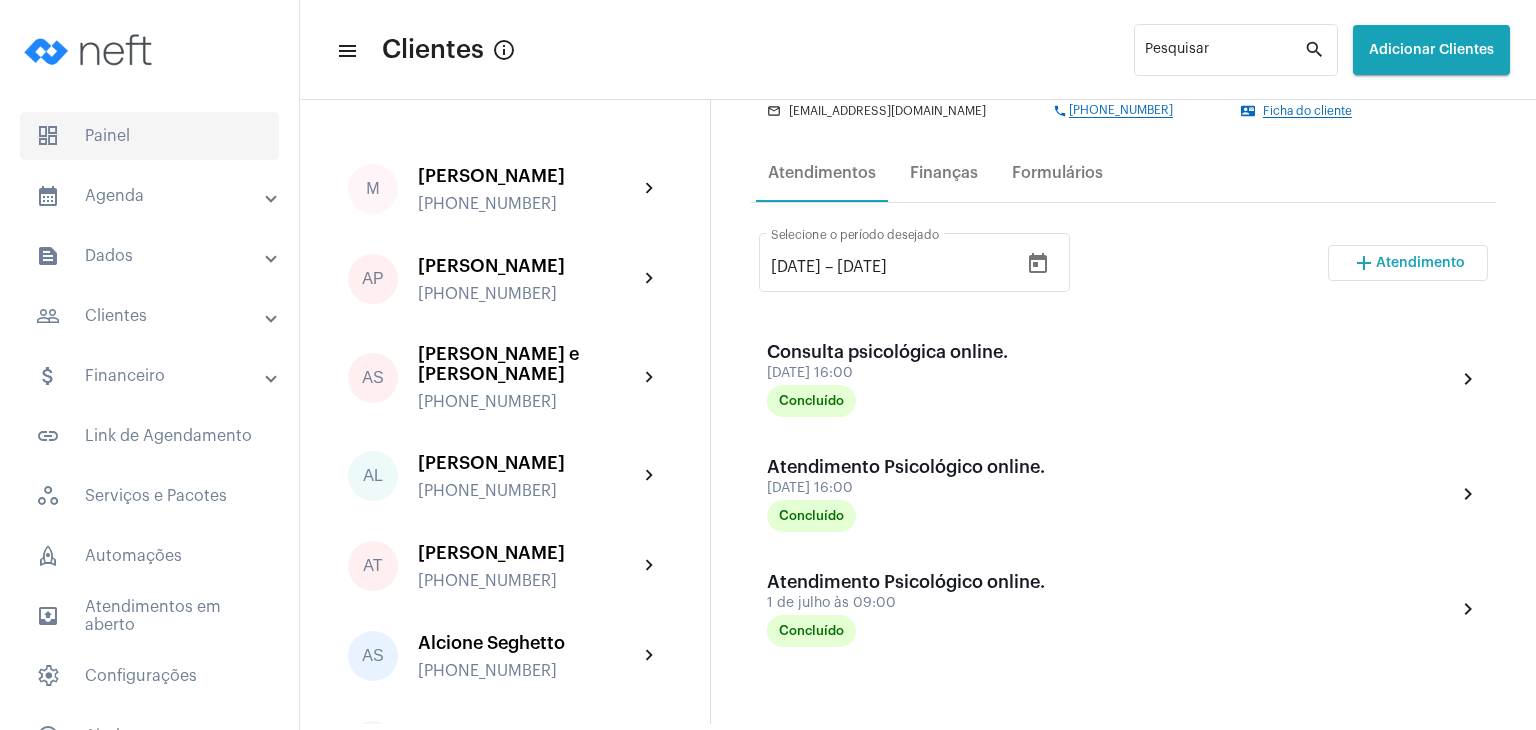 click on "dashboard   Painel" 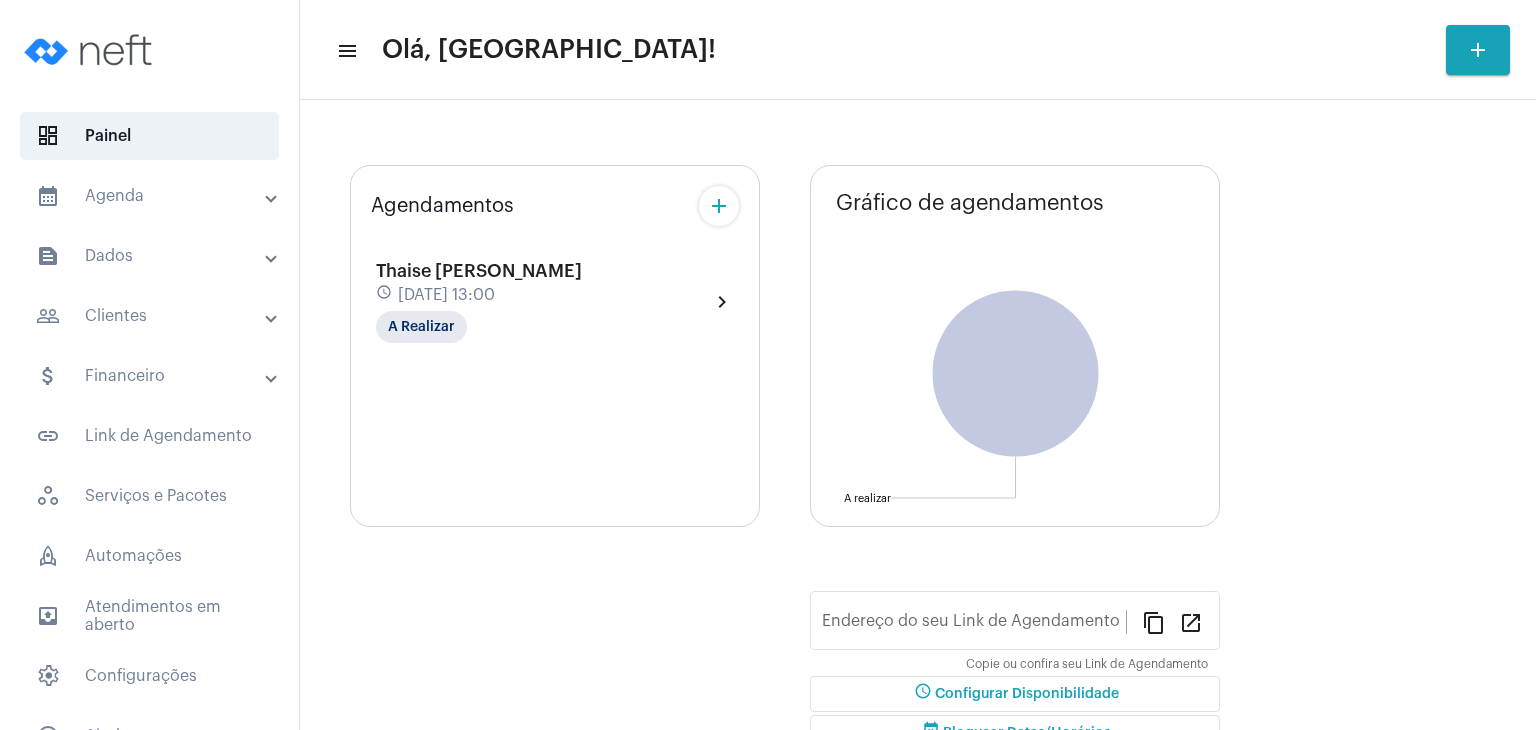 type on "[URL][DOMAIN_NAME]" 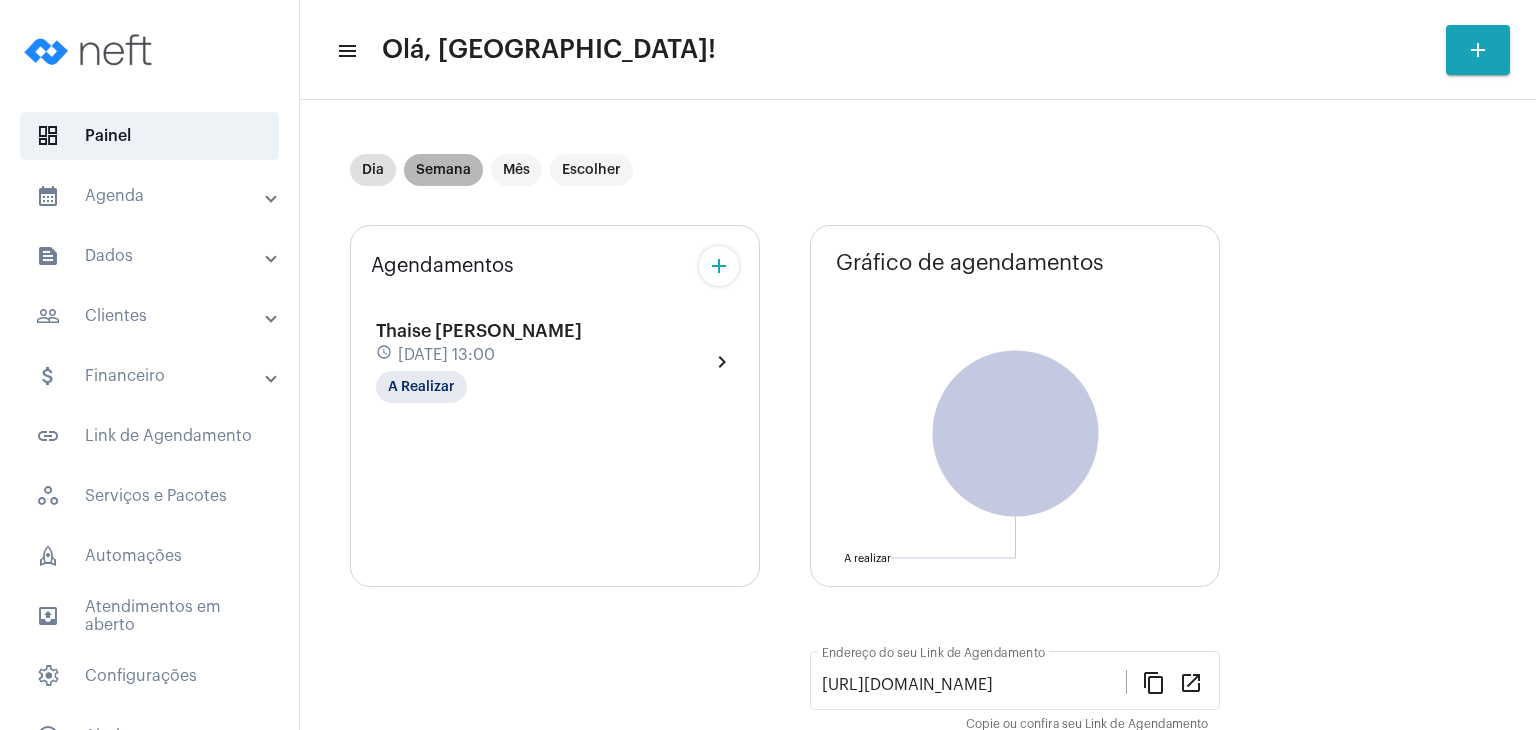 click on "Semana" at bounding box center [443, 170] 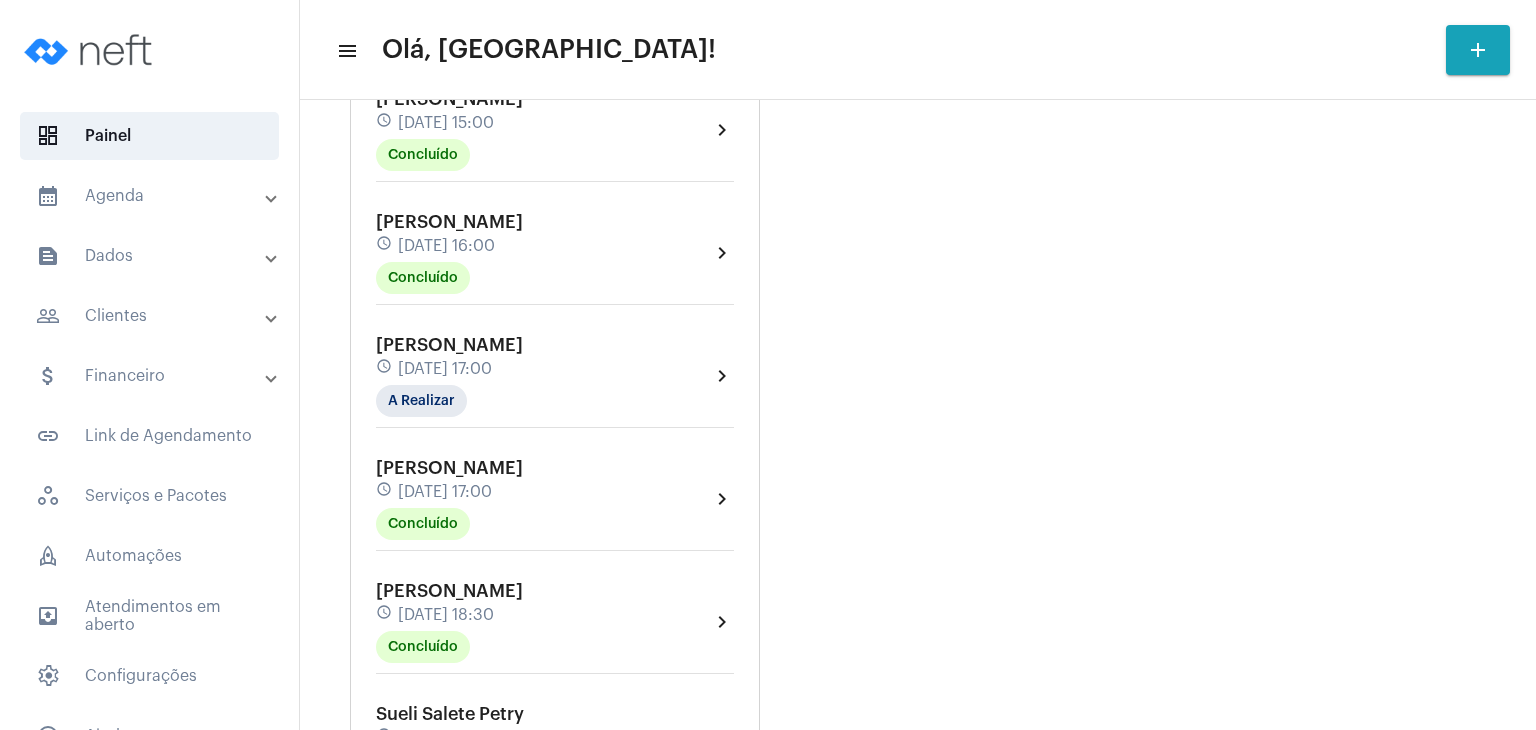 scroll, scrollTop: 1100, scrollLeft: 0, axis: vertical 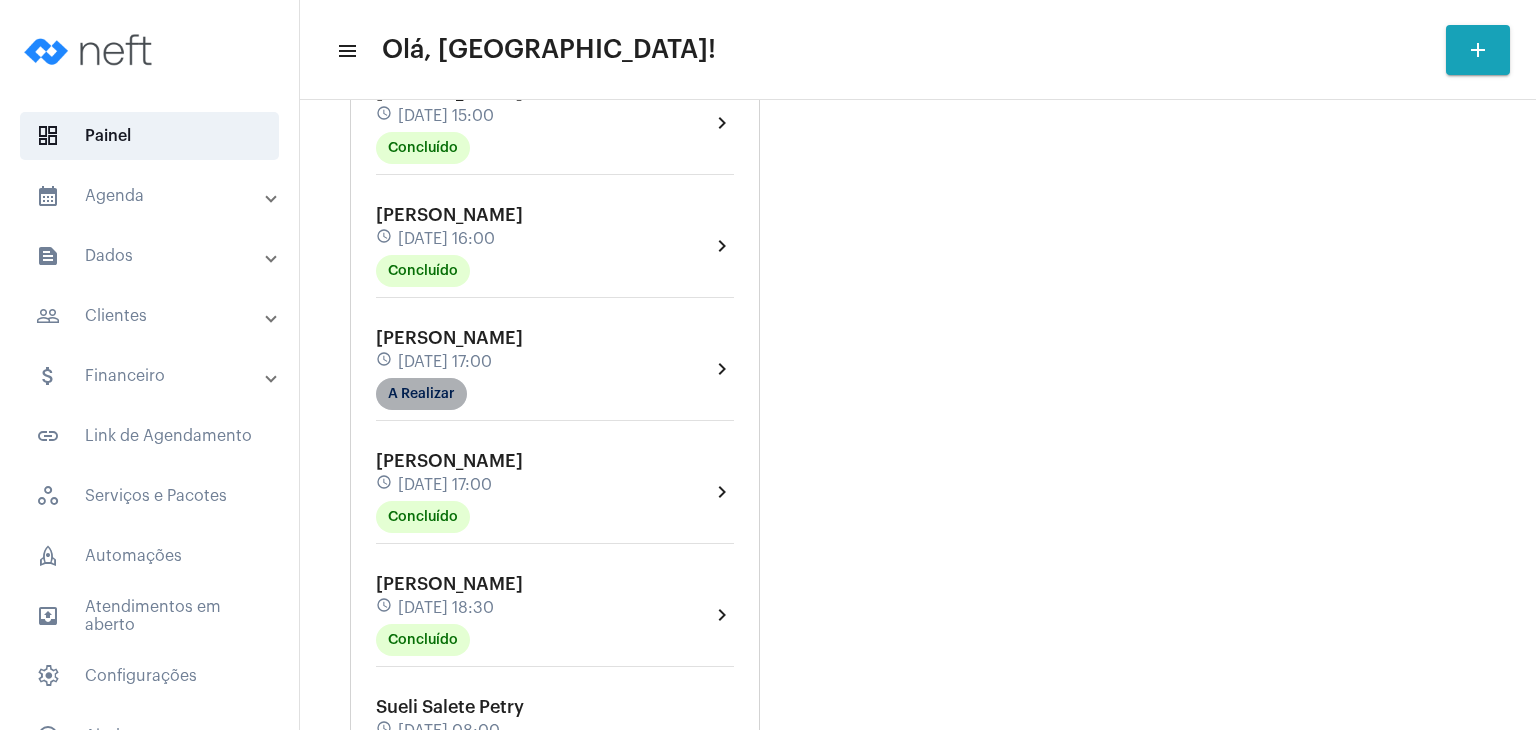 click on "A Realizar" 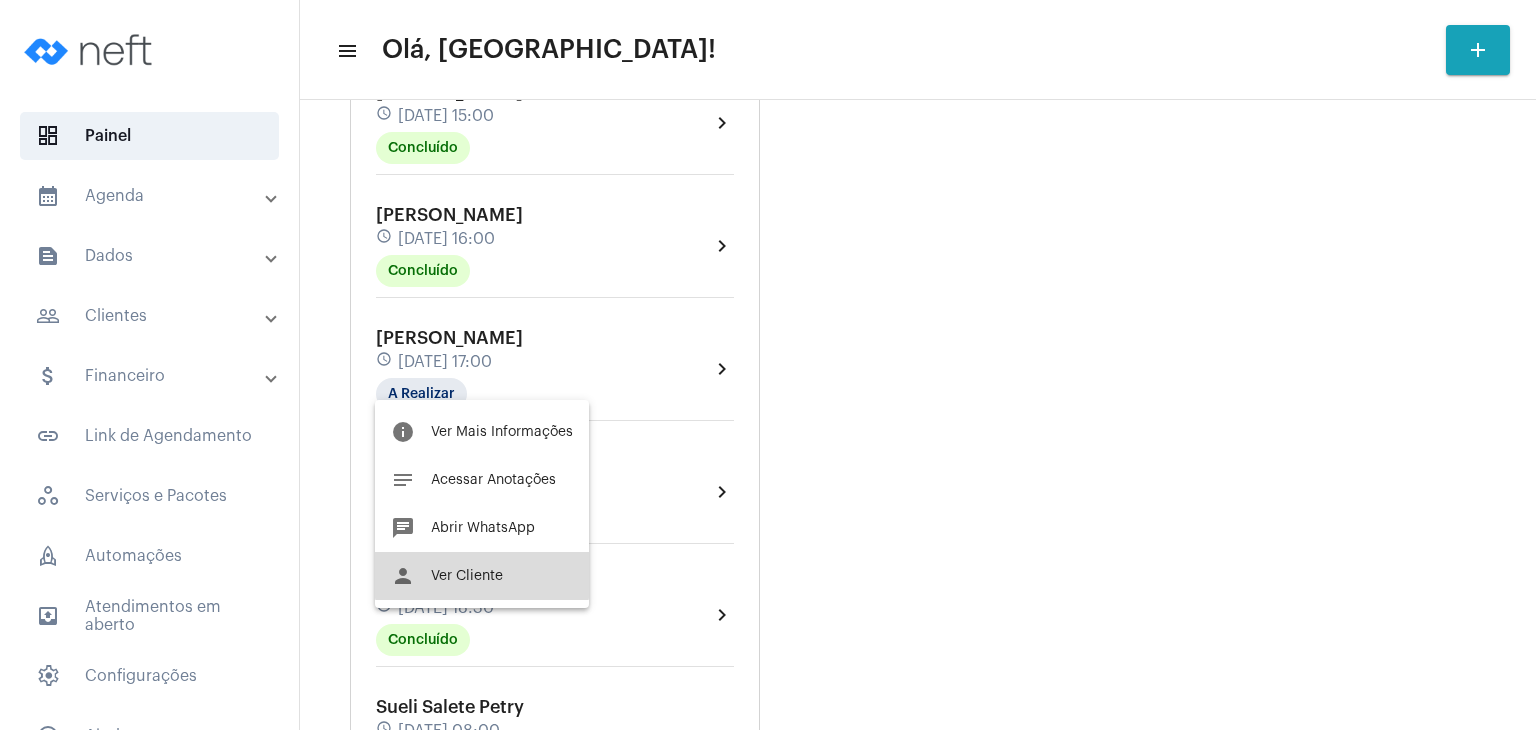 click on "Ver Cliente" at bounding box center [467, 576] 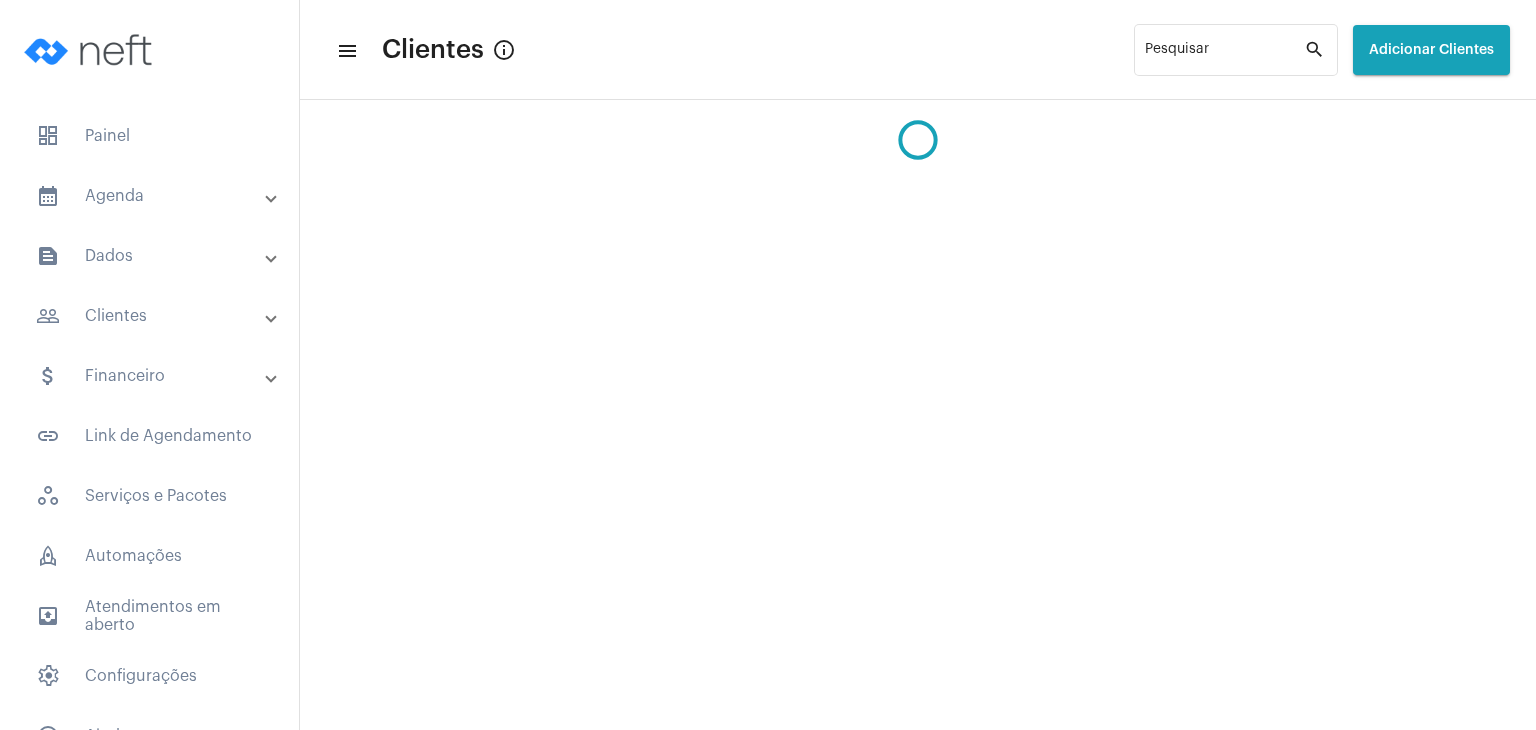 scroll, scrollTop: 0, scrollLeft: 0, axis: both 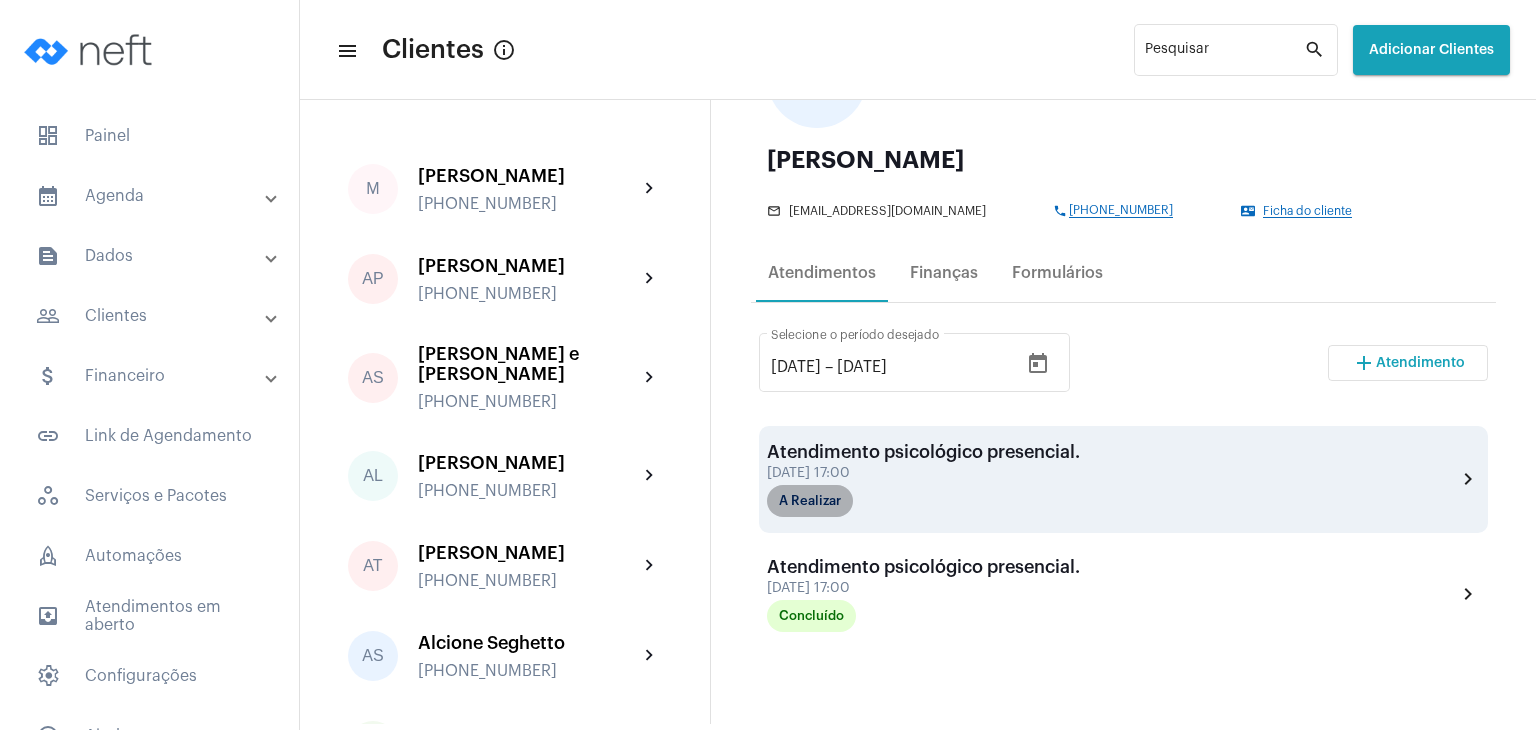 click on "A Realizar" at bounding box center [810, 501] 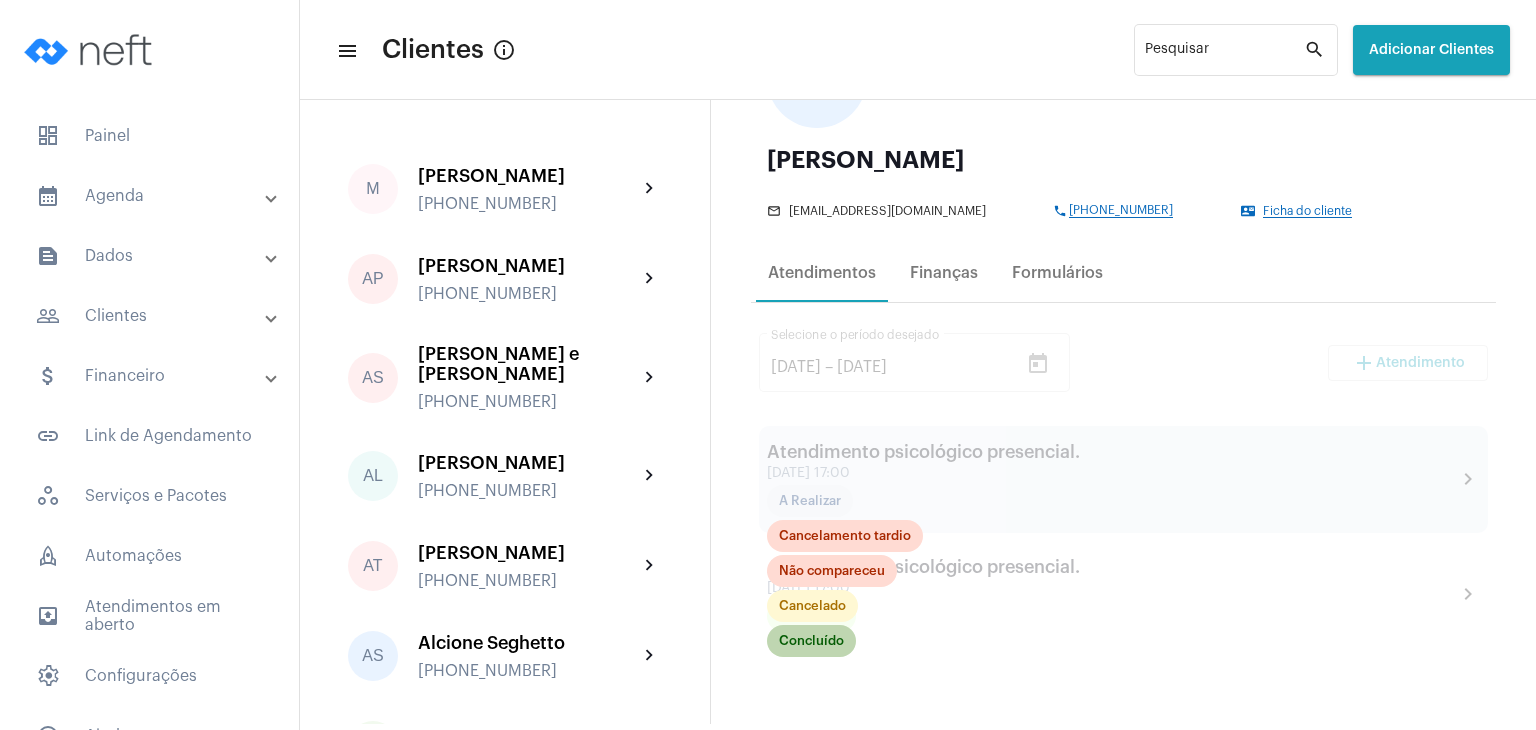 click on "Concluído" 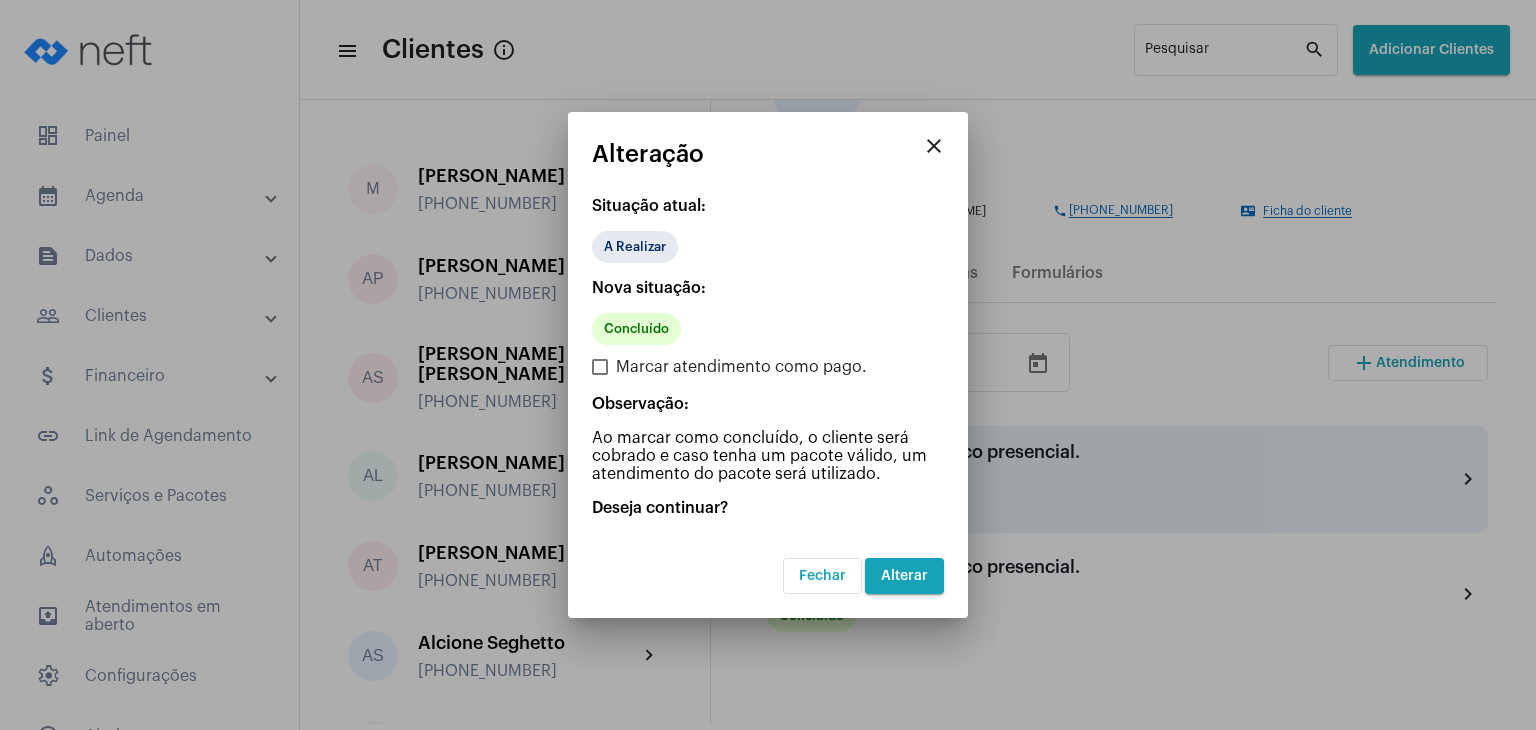 click on "Alterar" at bounding box center [904, 576] 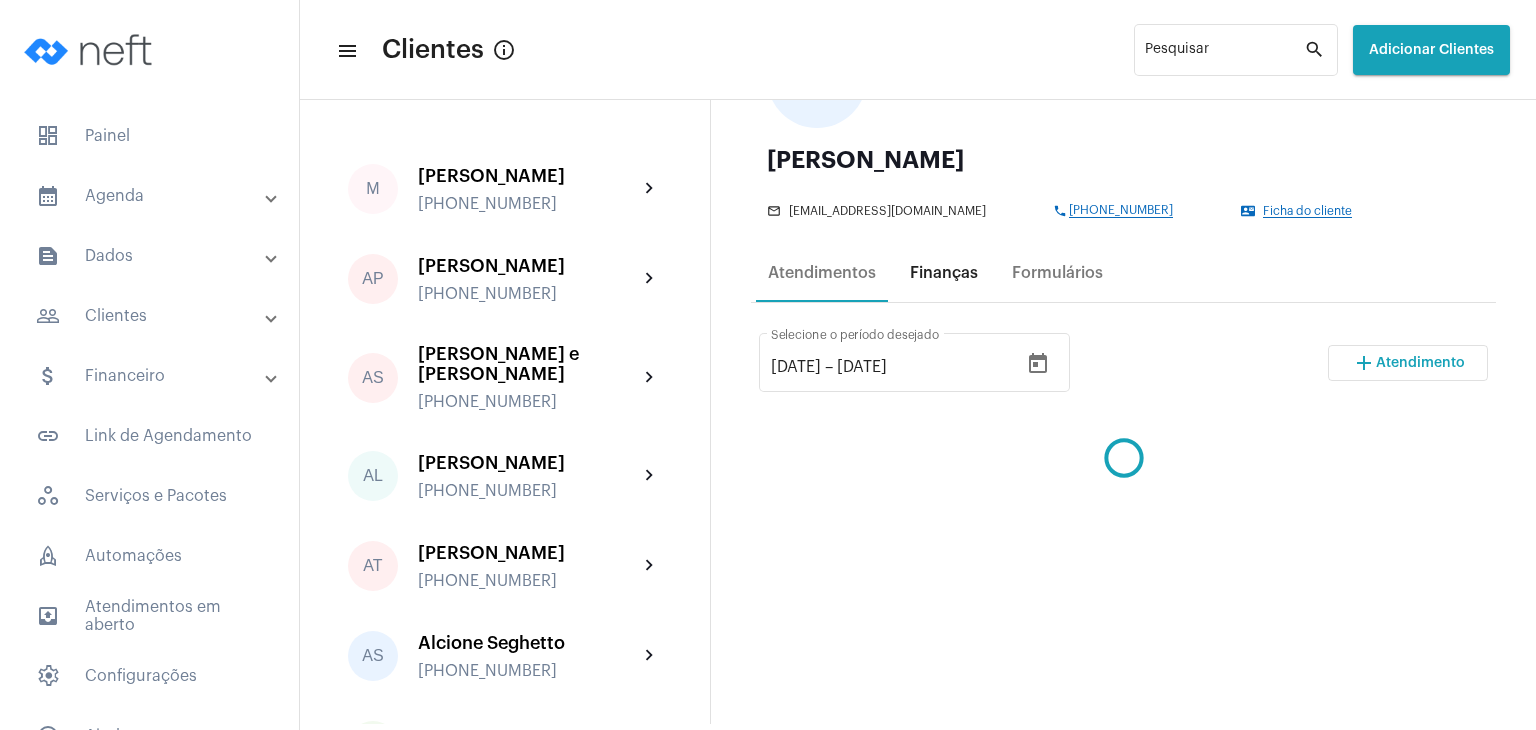 click on "Finanças" at bounding box center [944, 273] 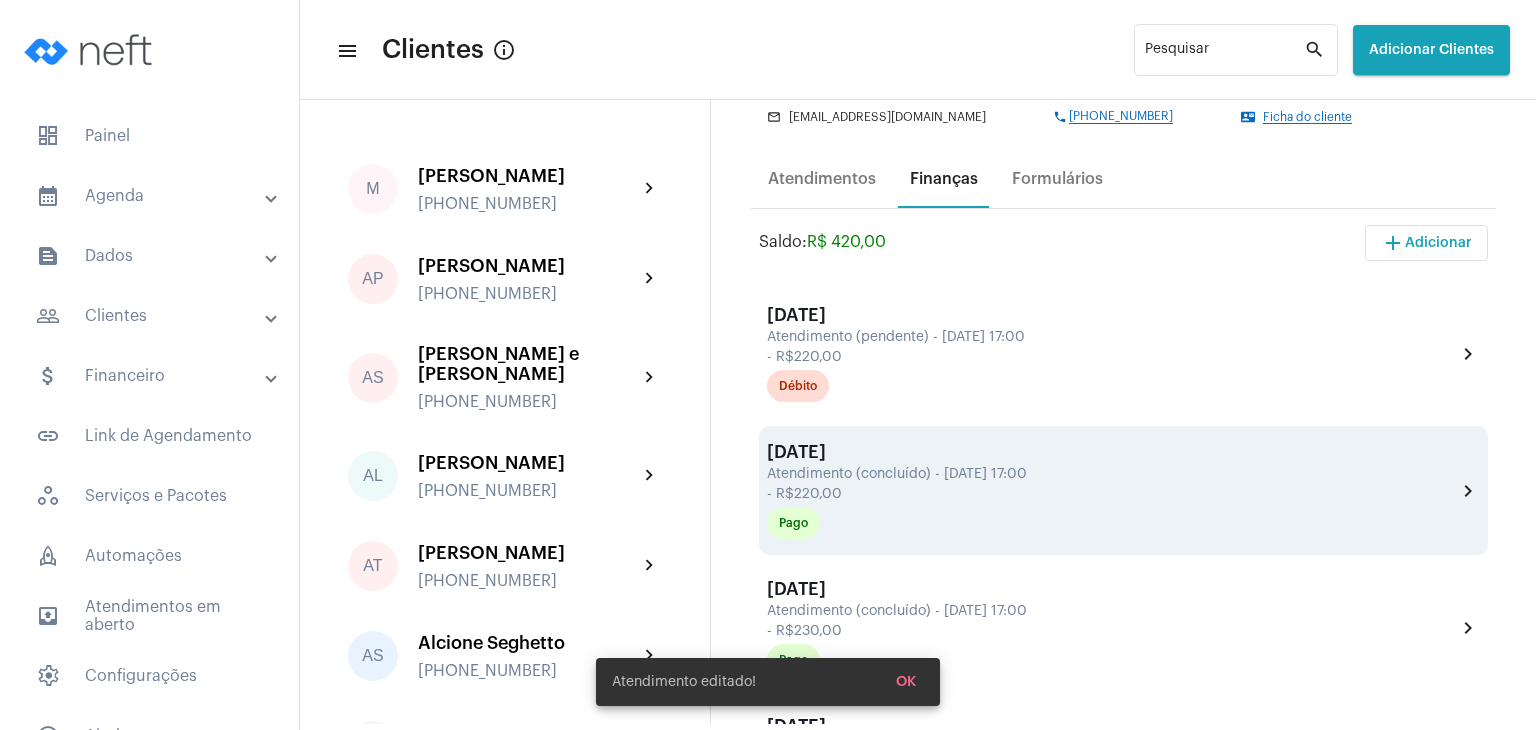 scroll, scrollTop: 300, scrollLeft: 0, axis: vertical 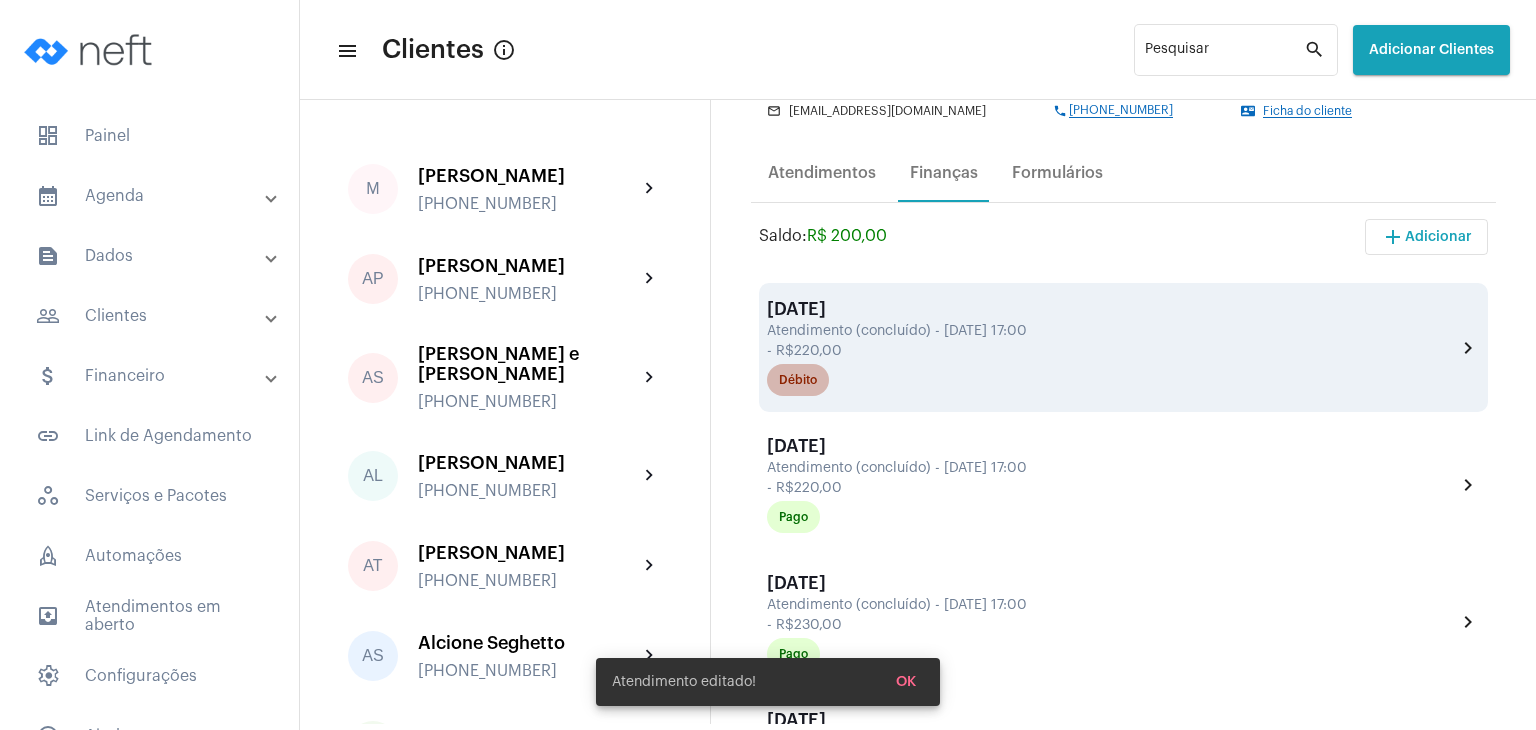click on "Débito" at bounding box center (798, 380) 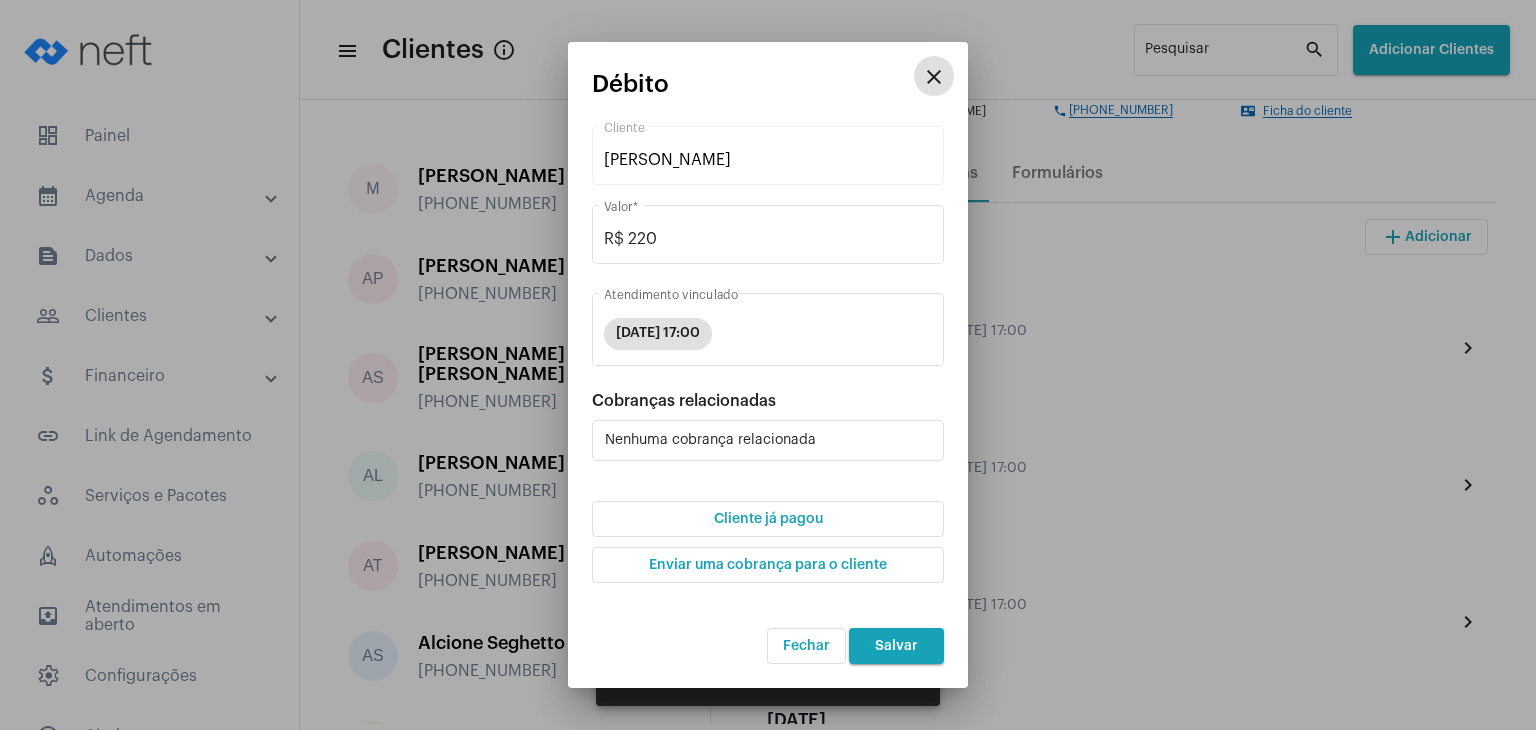 click on "Cliente já pagou" at bounding box center (768, 519) 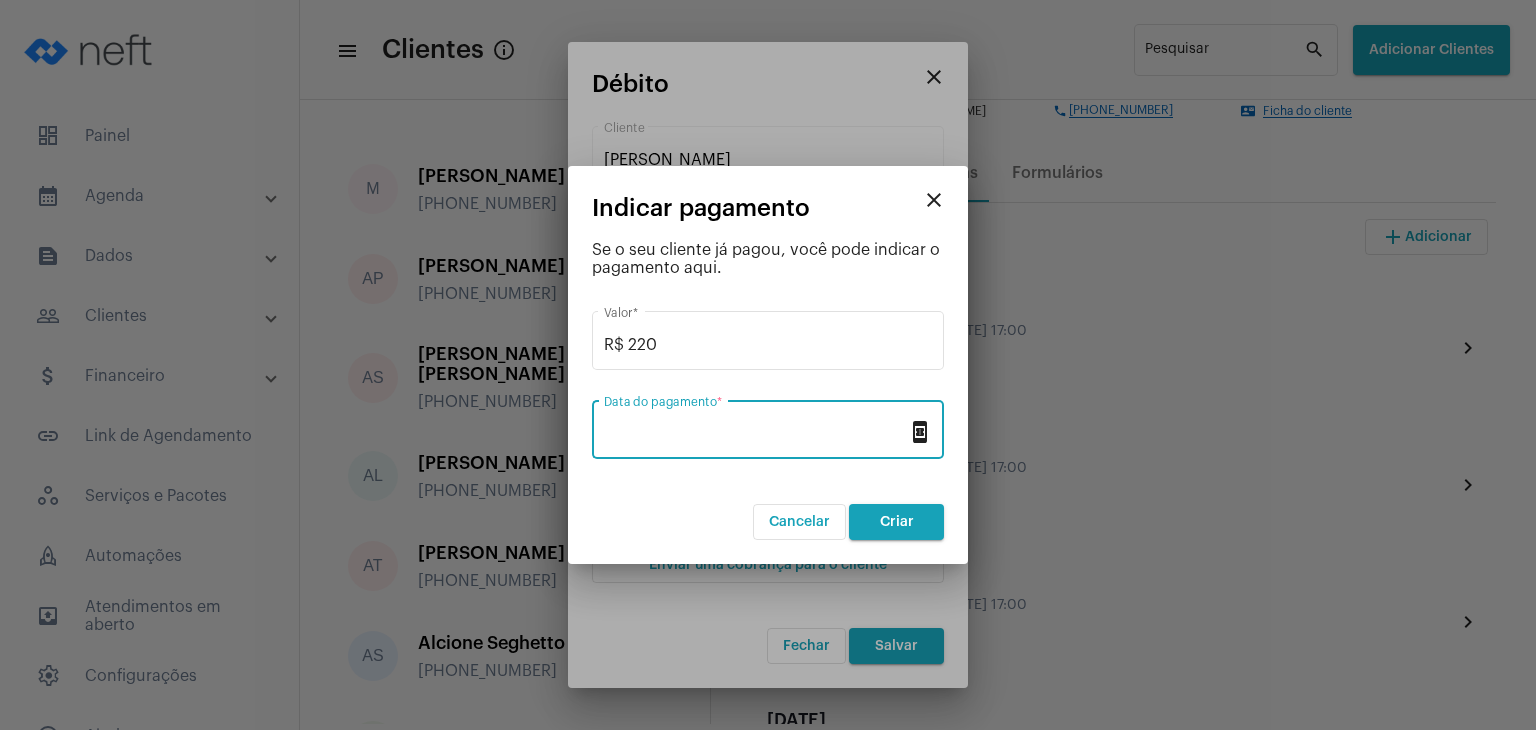 click on "Data do pagamento  *" at bounding box center [756, 434] 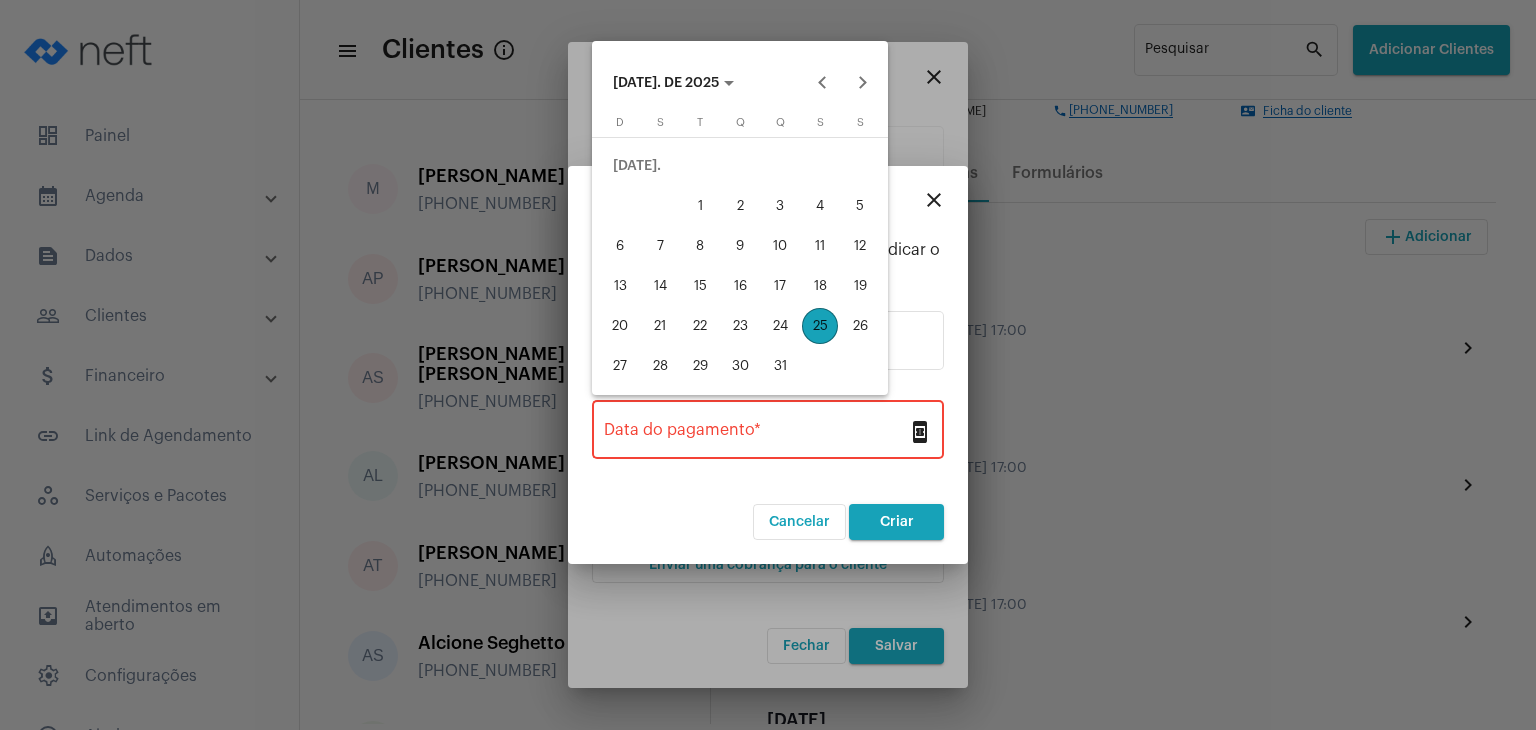 click on "22" at bounding box center (700, 326) 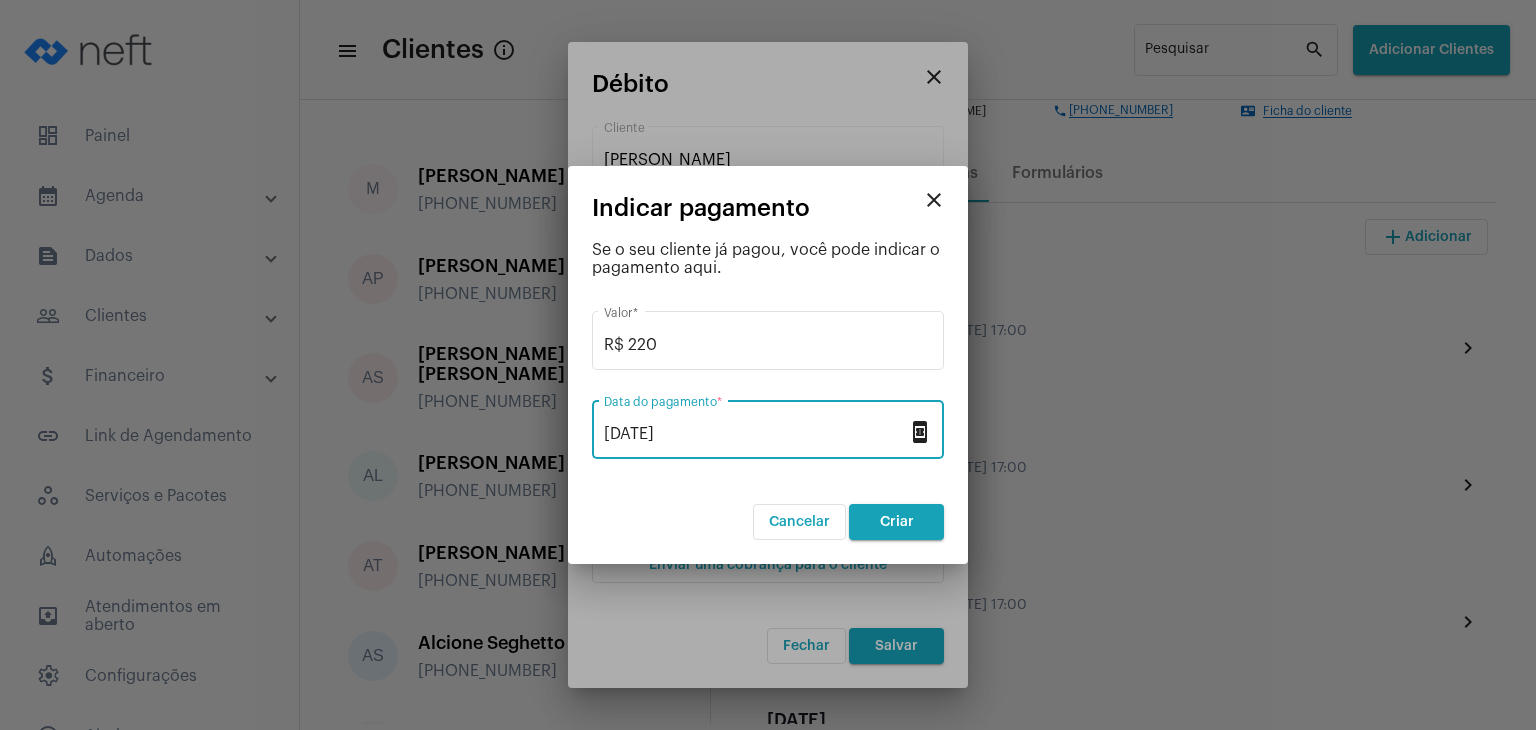 click on "Criar" at bounding box center (897, 522) 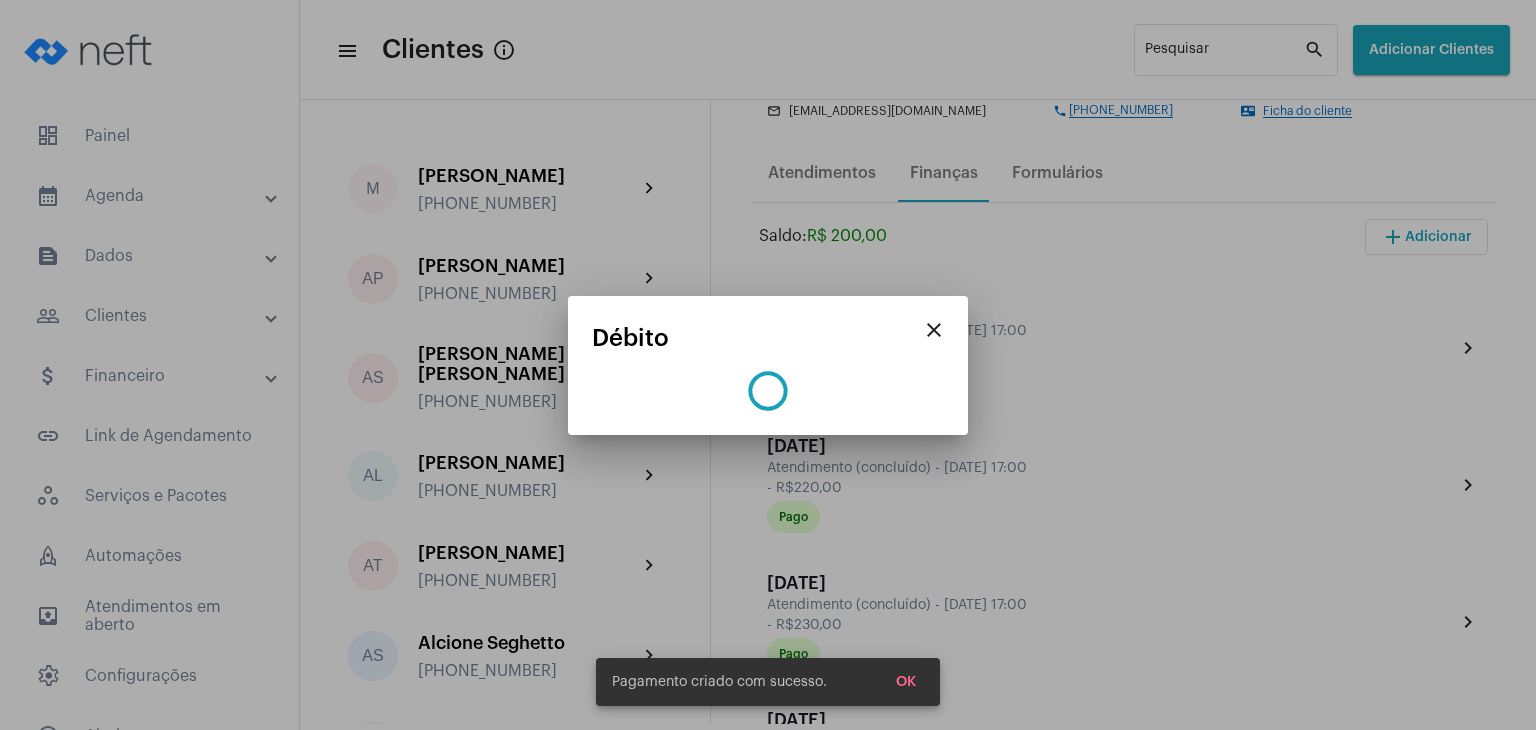 click on "OK" at bounding box center (906, 682) 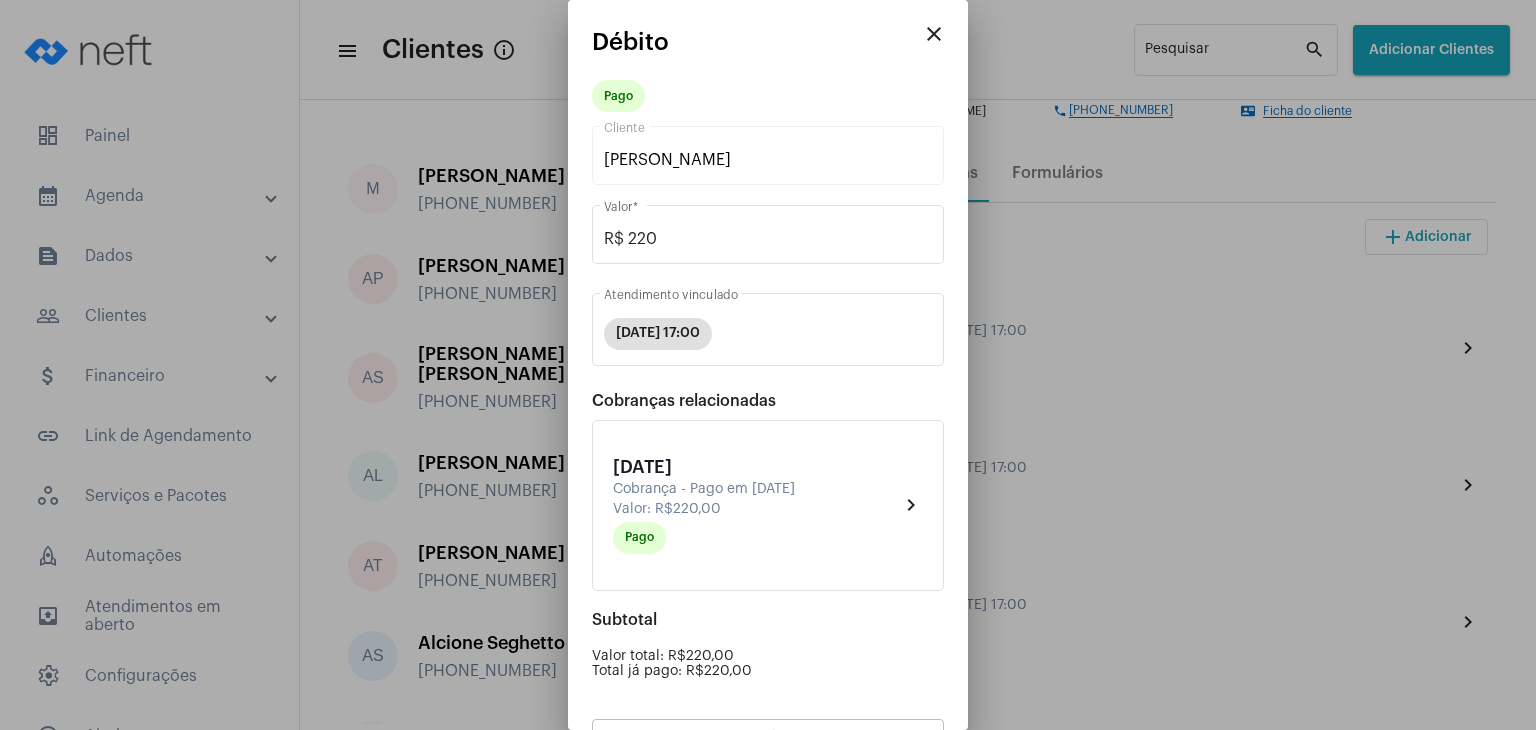 scroll, scrollTop: 174, scrollLeft: 0, axis: vertical 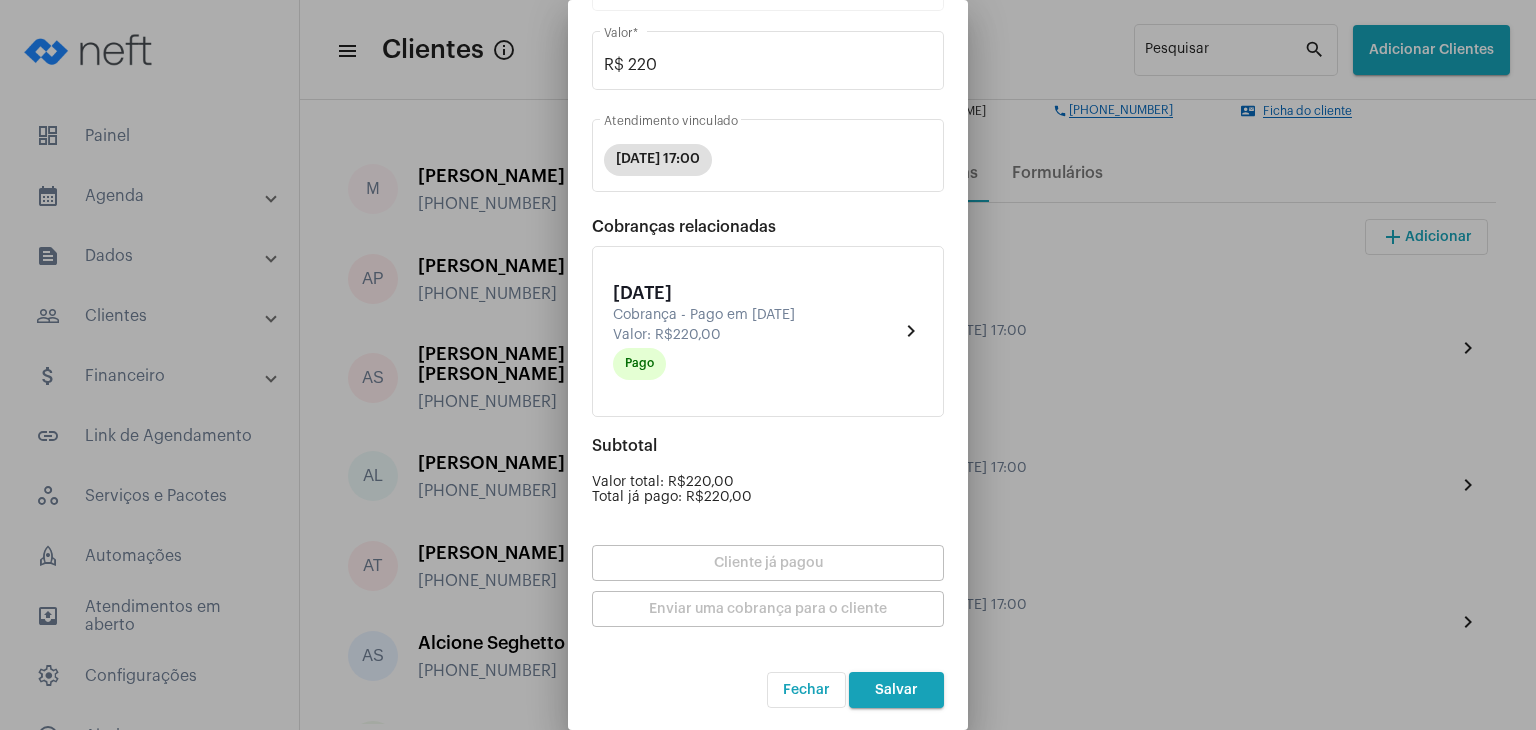 click on "Salvar" at bounding box center (896, 690) 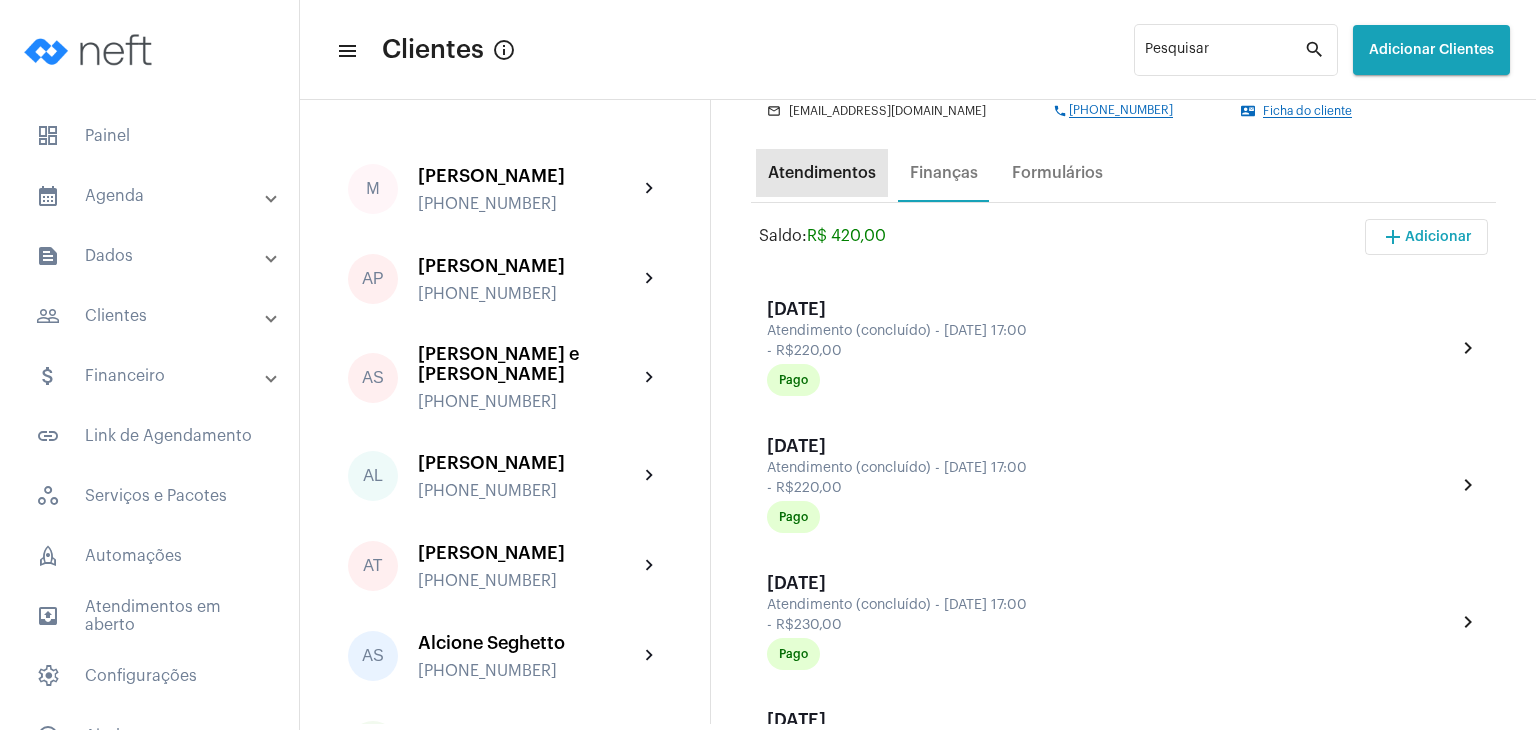 click on "Atendimentos" at bounding box center (822, 173) 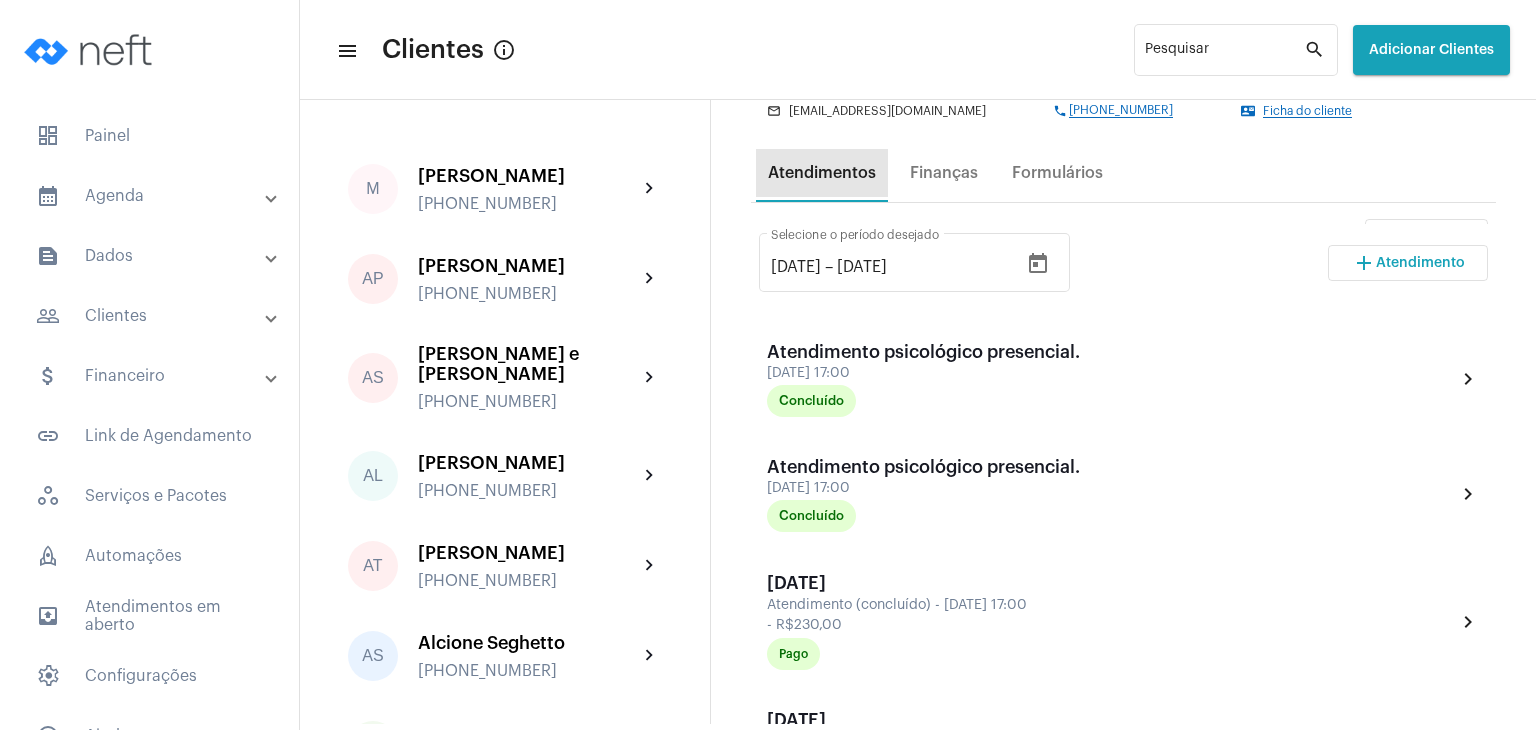 scroll, scrollTop: 0, scrollLeft: 0, axis: both 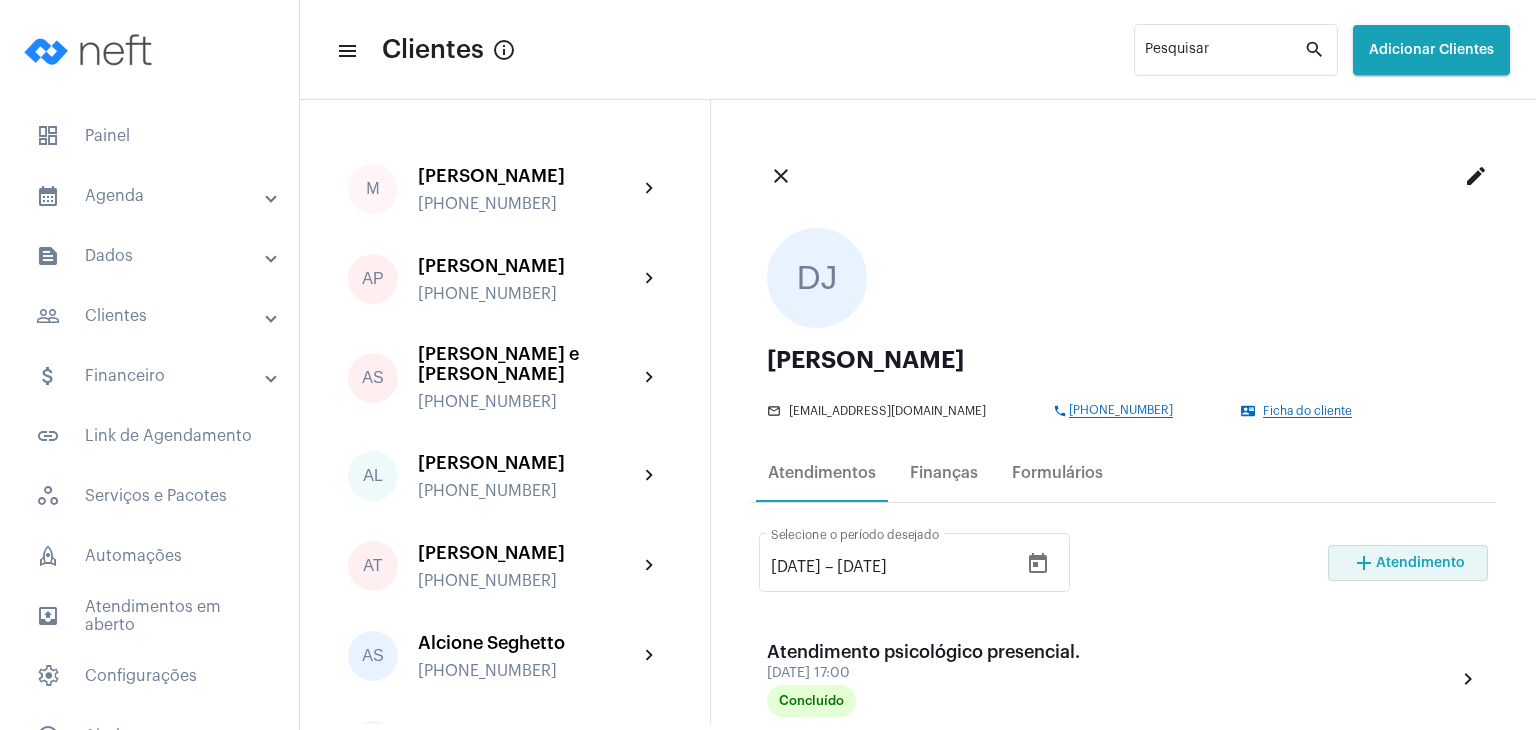 click on "add Atendimento" at bounding box center (1408, 563) 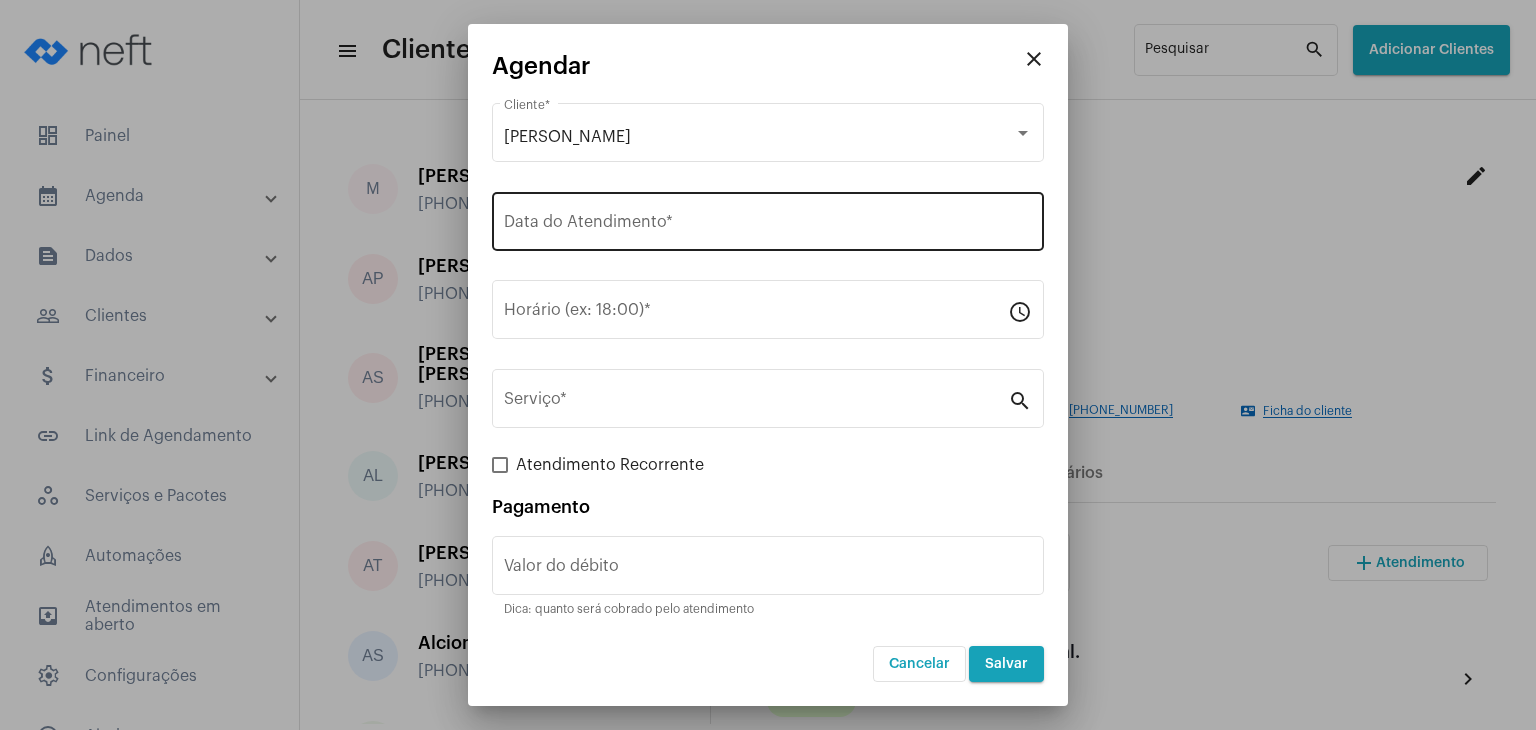click on "Data do Atendimento  *" at bounding box center (768, 226) 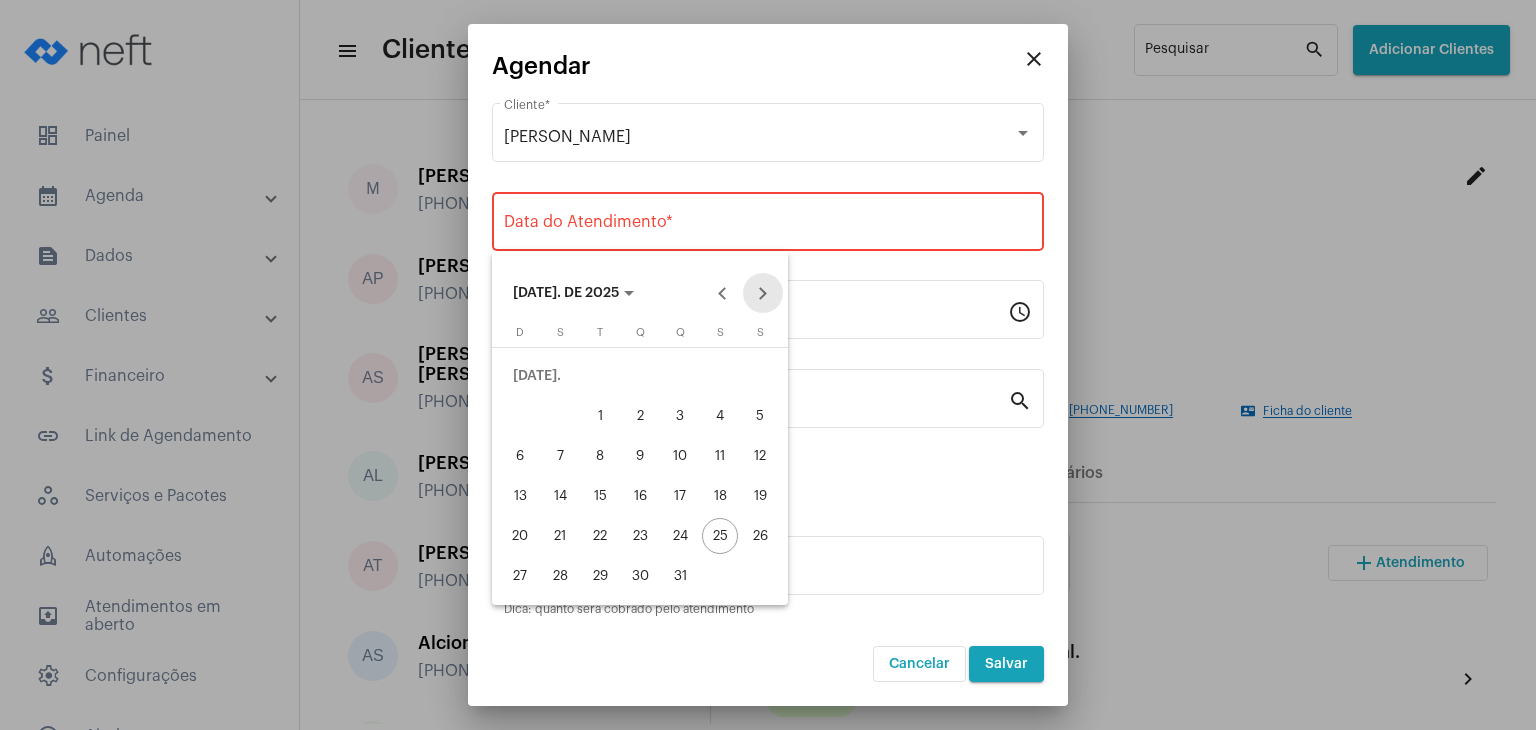 click at bounding box center [763, 293] 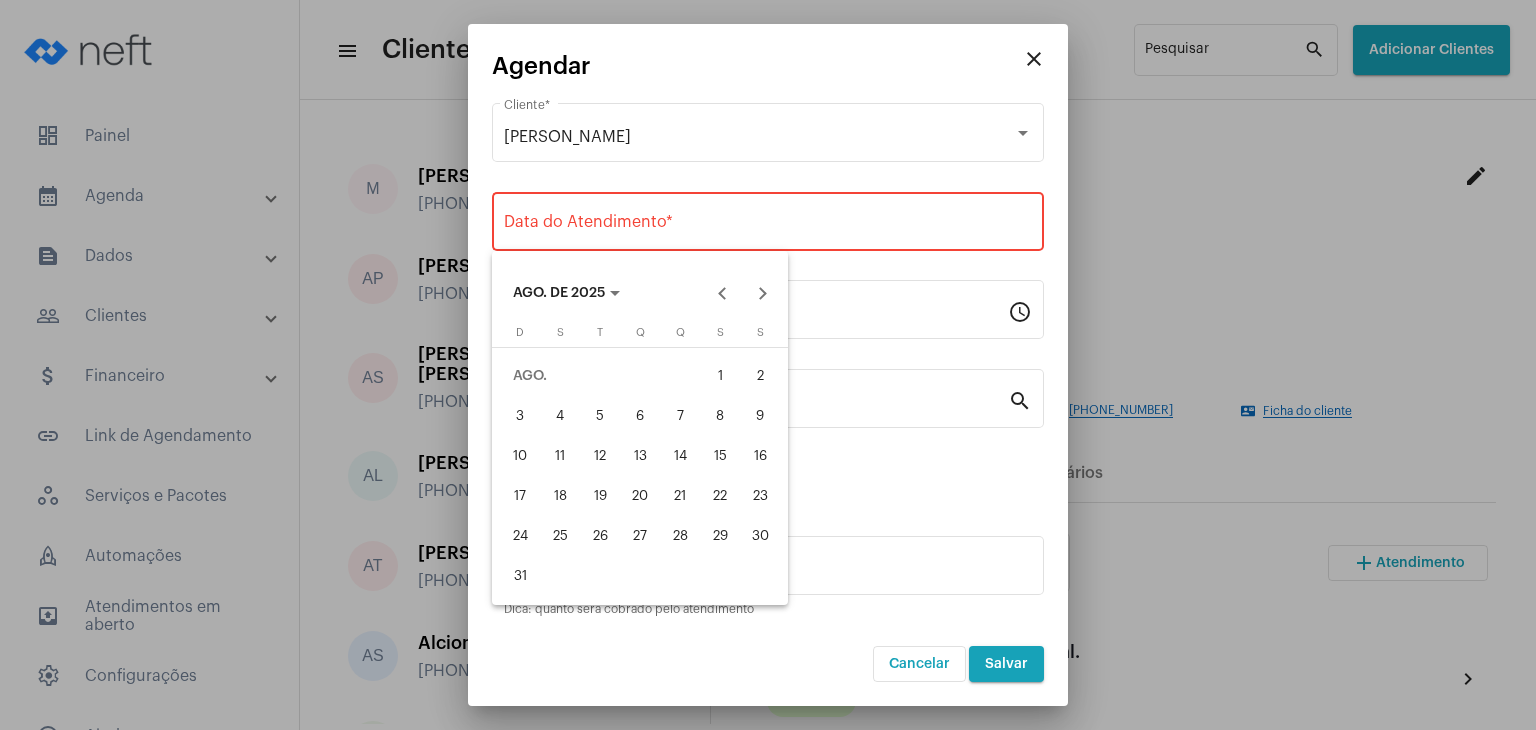 click on "5" at bounding box center [600, 416] 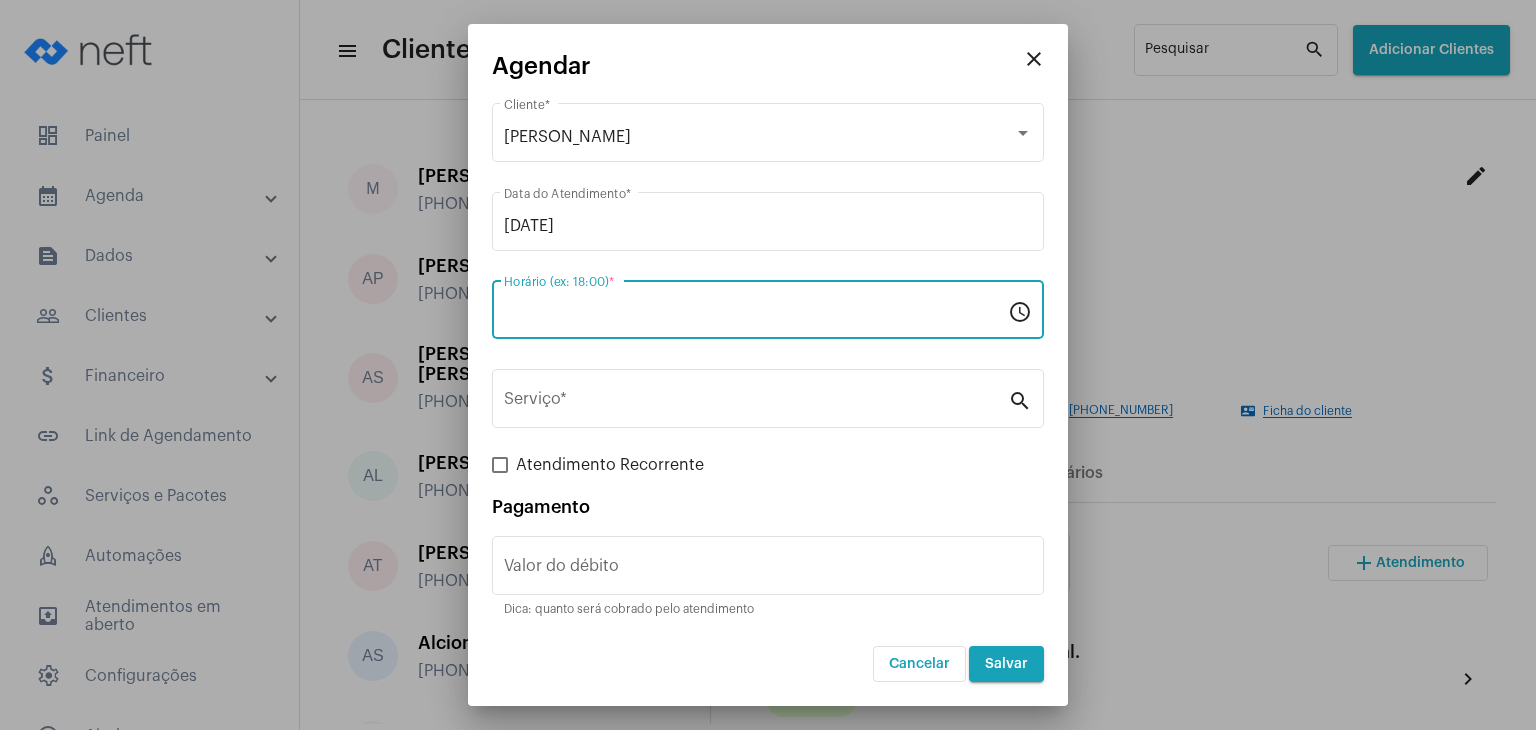 click on "Horário (ex: 18:00)  *" at bounding box center [756, 314] 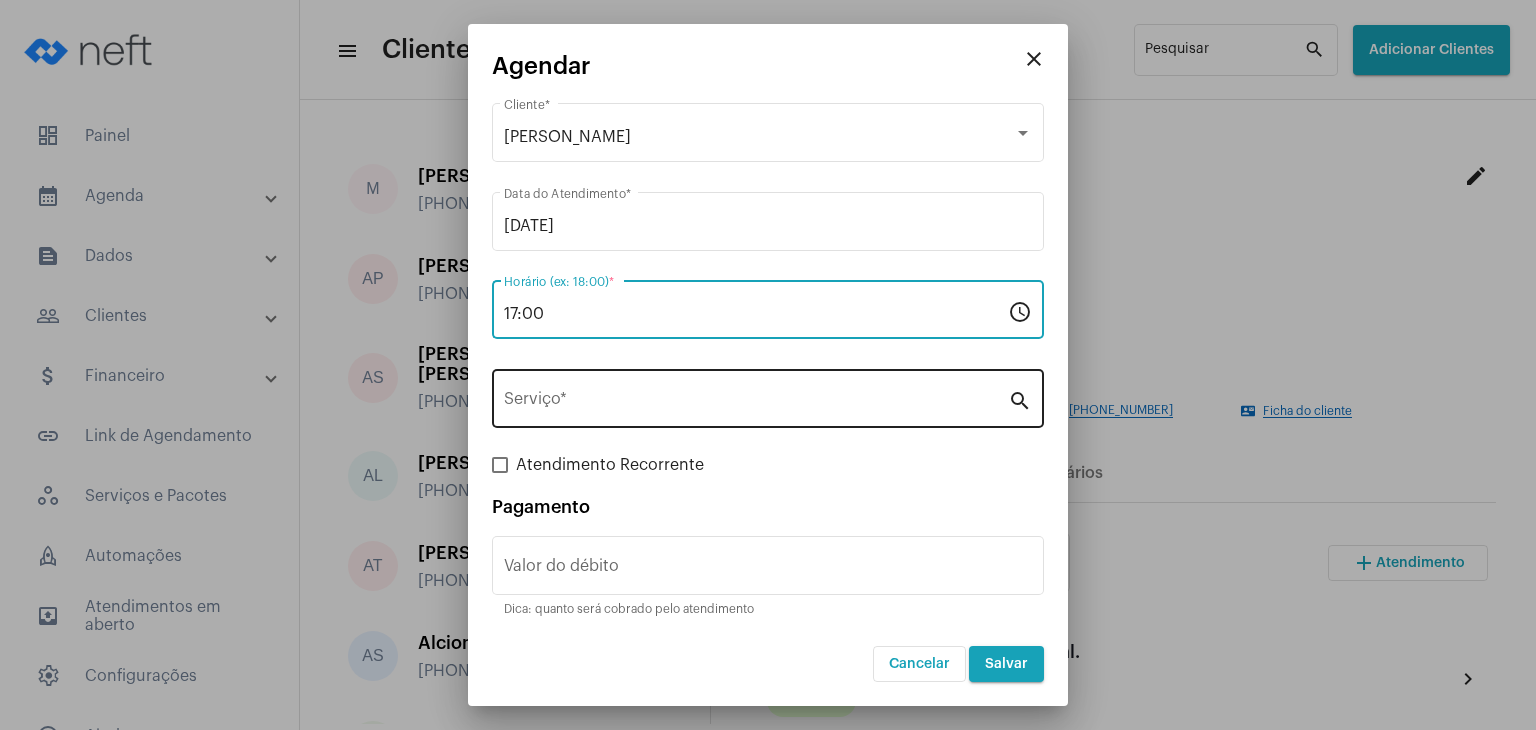 type on "17:00" 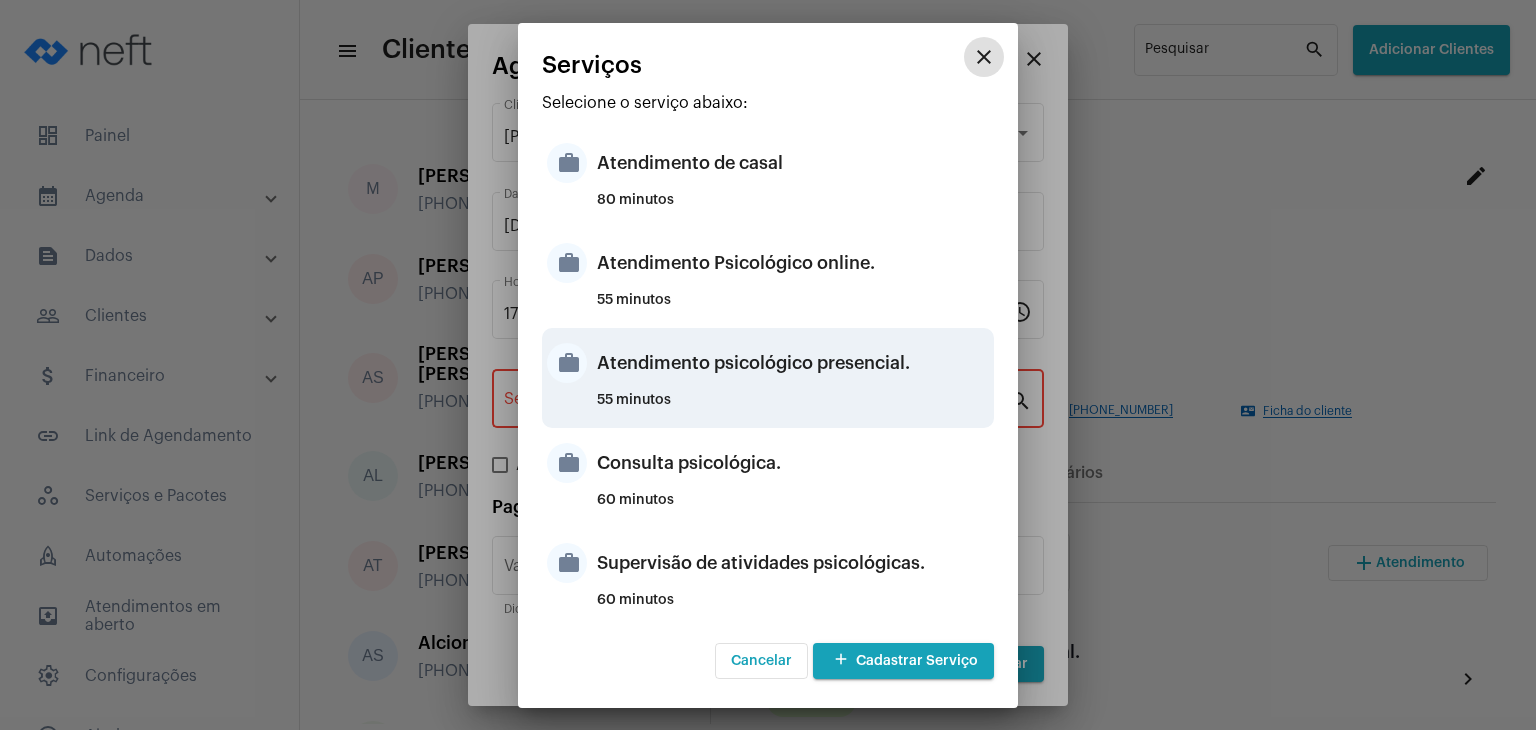 click on "Atendimento psicológico presencial." at bounding box center [793, 363] 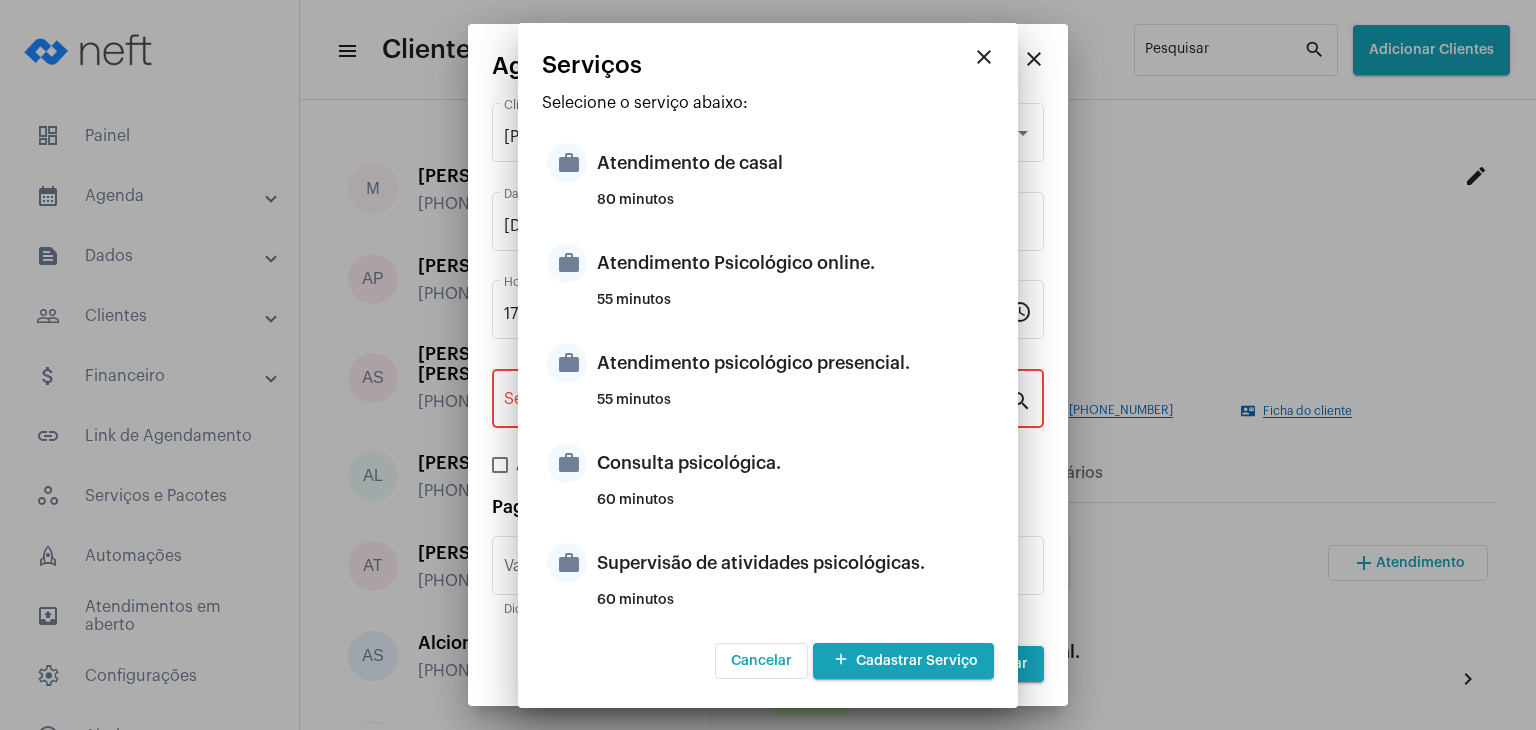 type on "Atendimento psicológico presencial." 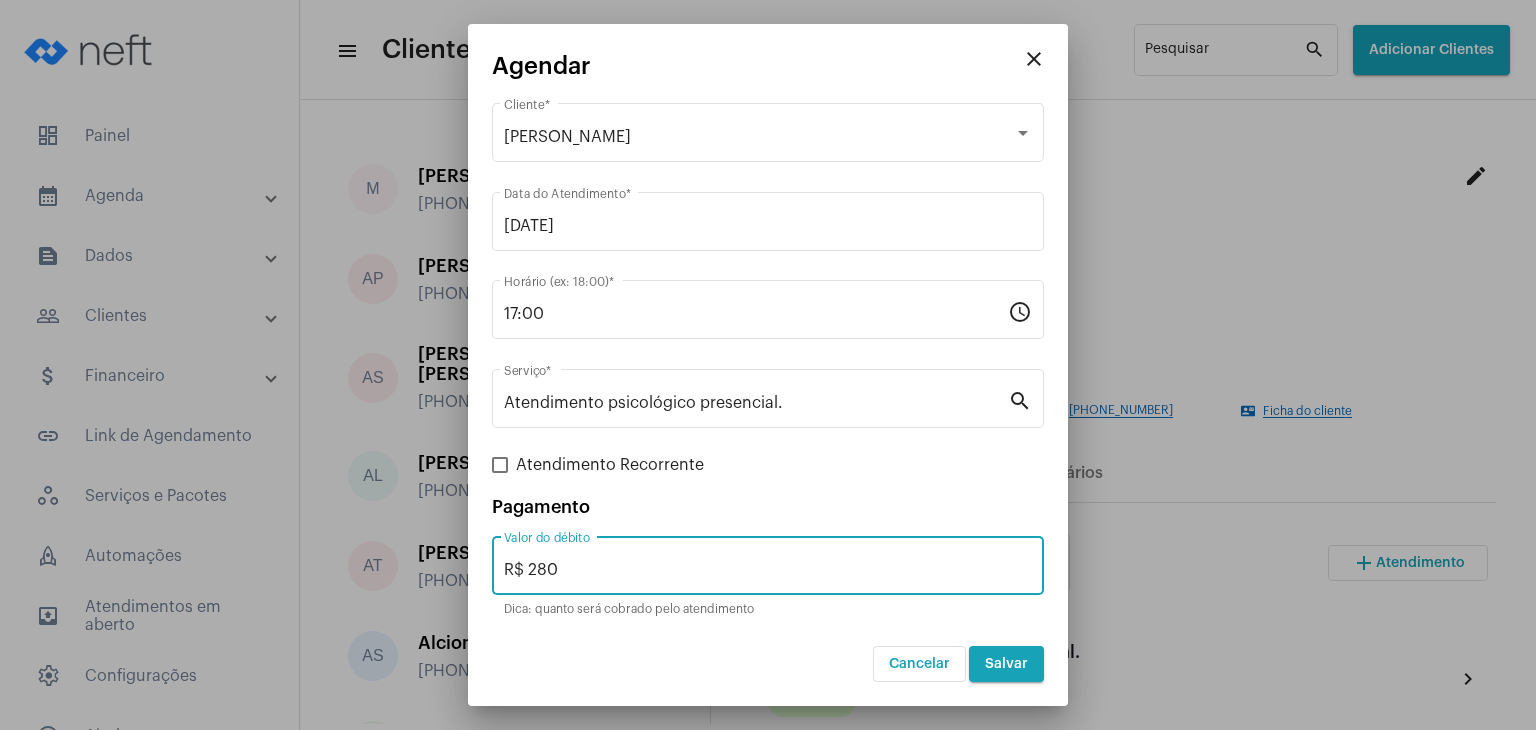 click on "R$ 280" at bounding box center [768, 570] 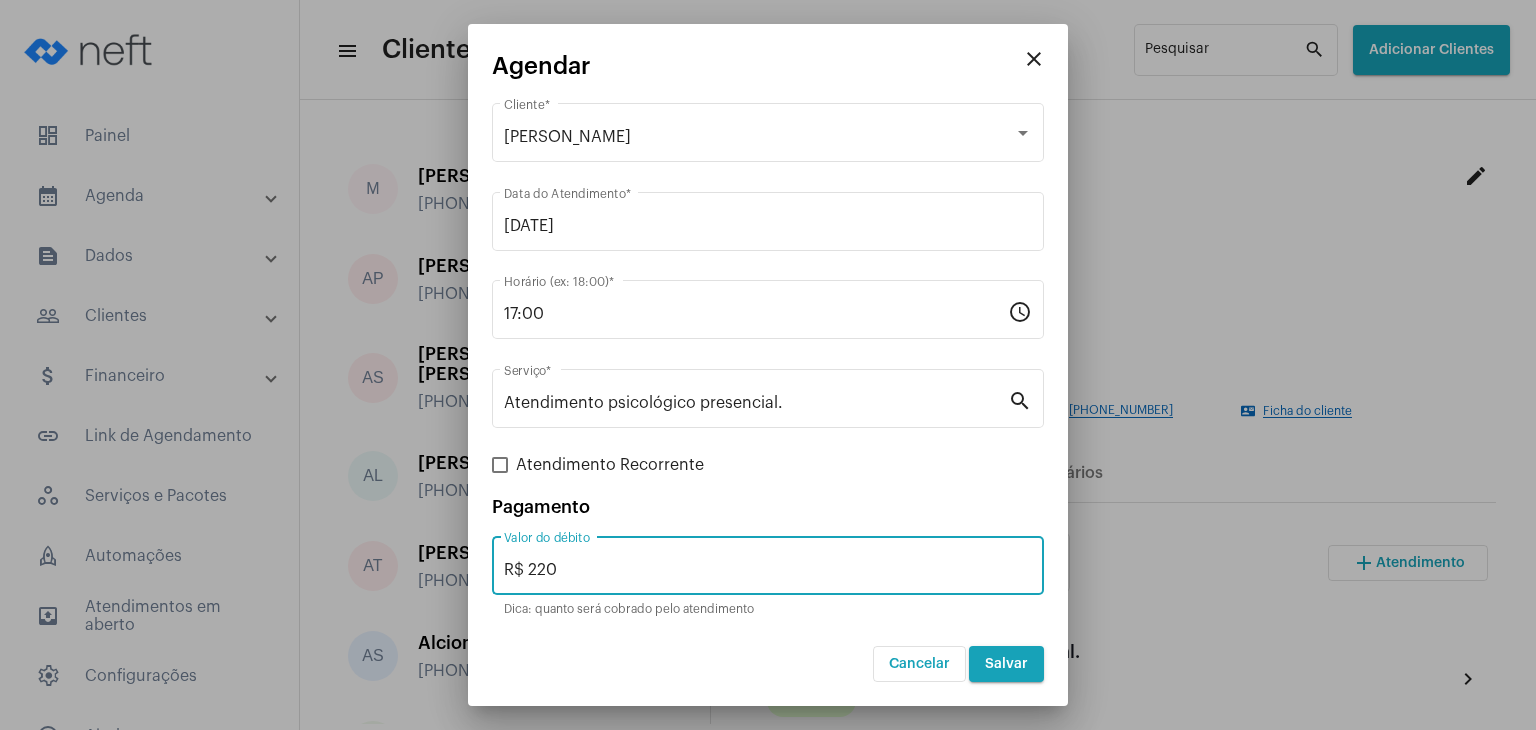 type on "R$ 220" 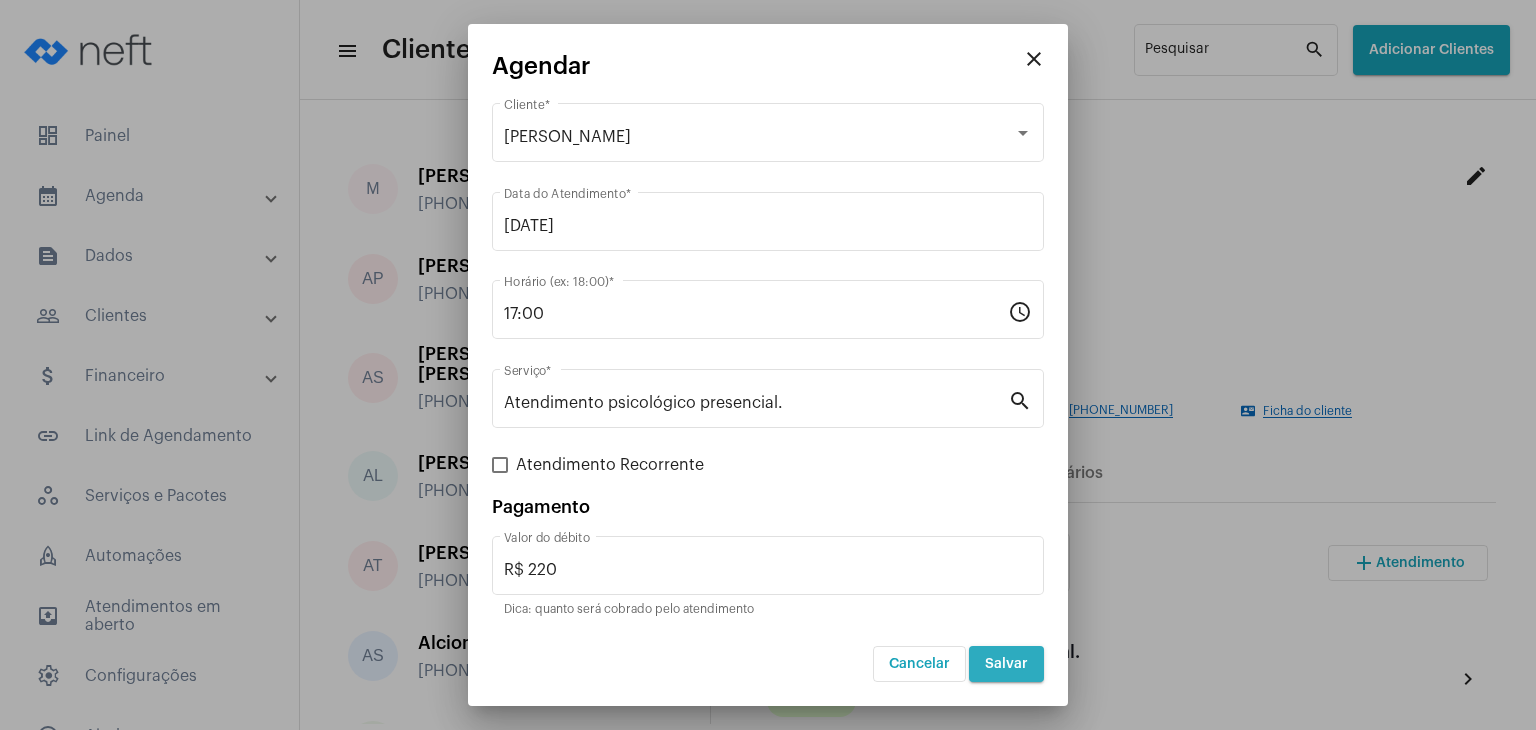 click on "Salvar" at bounding box center (1006, 664) 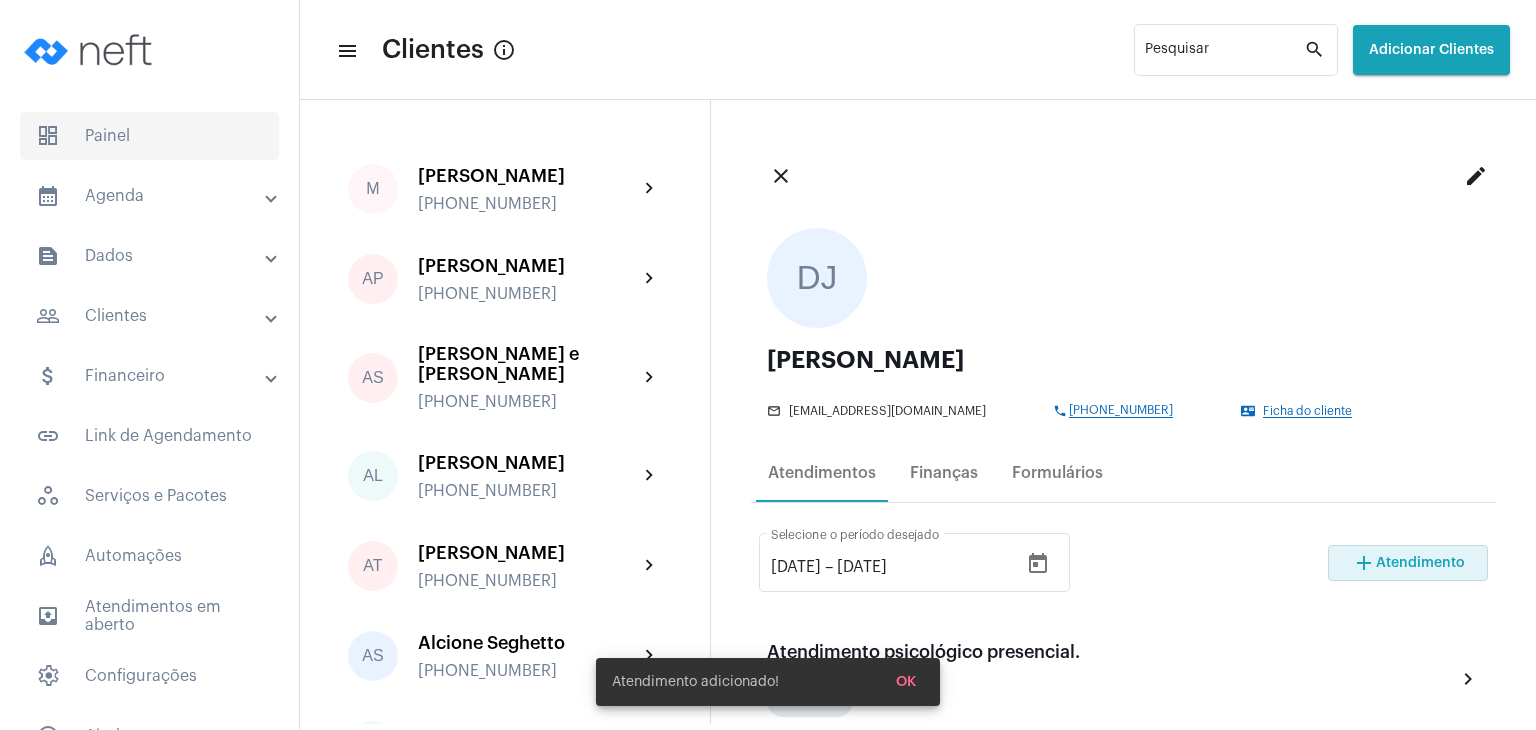 click on "dashboard   Painel" 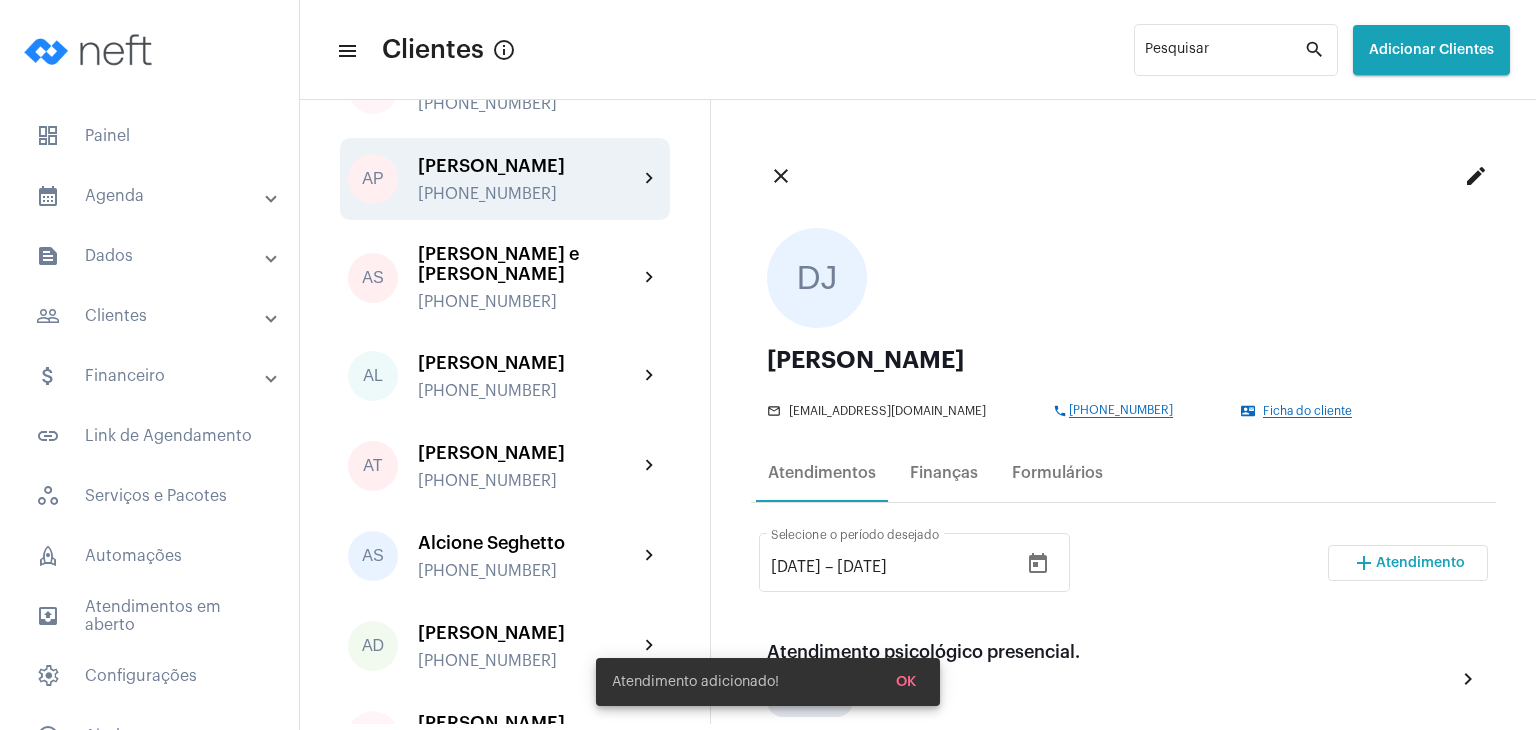 scroll, scrollTop: 0, scrollLeft: 0, axis: both 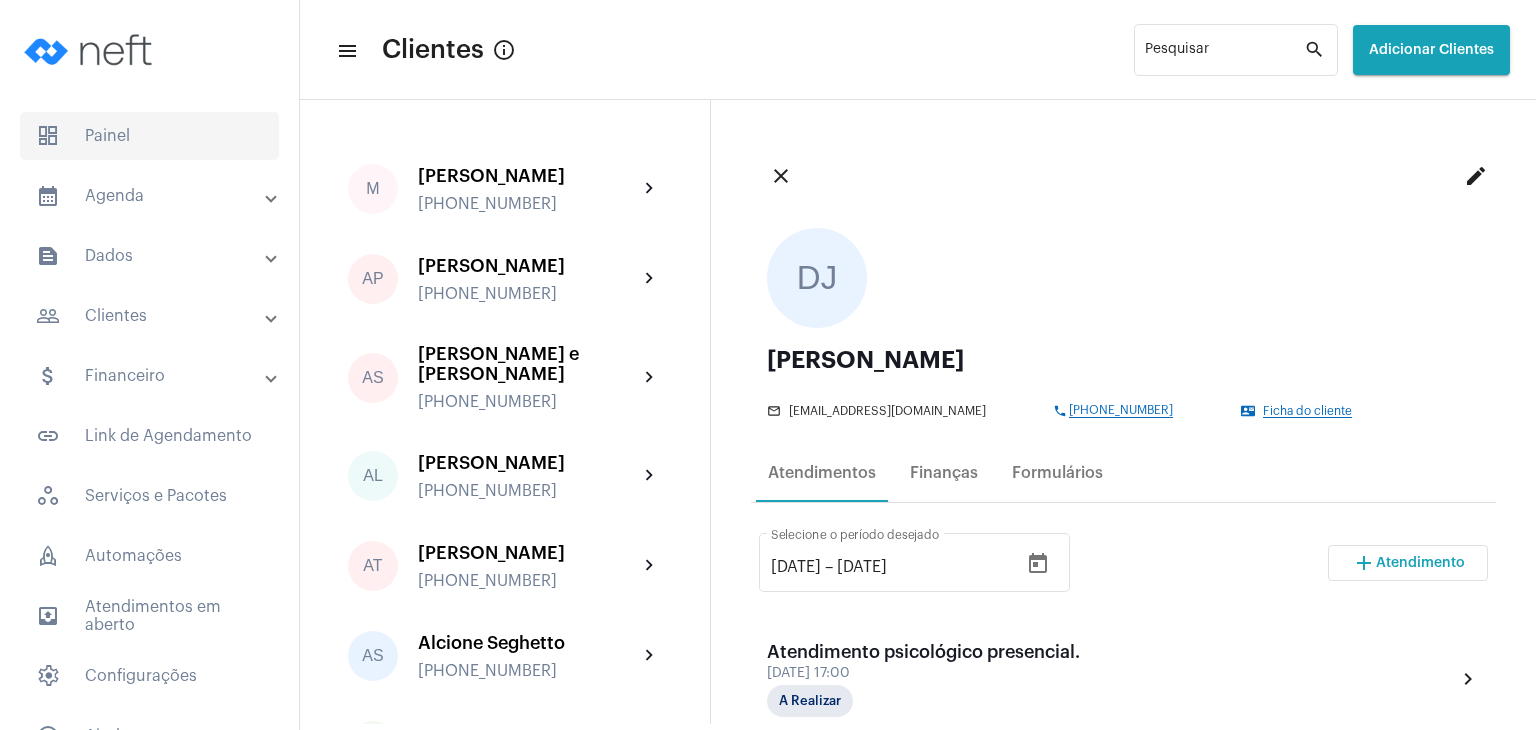 click on "dashboard   Painel" 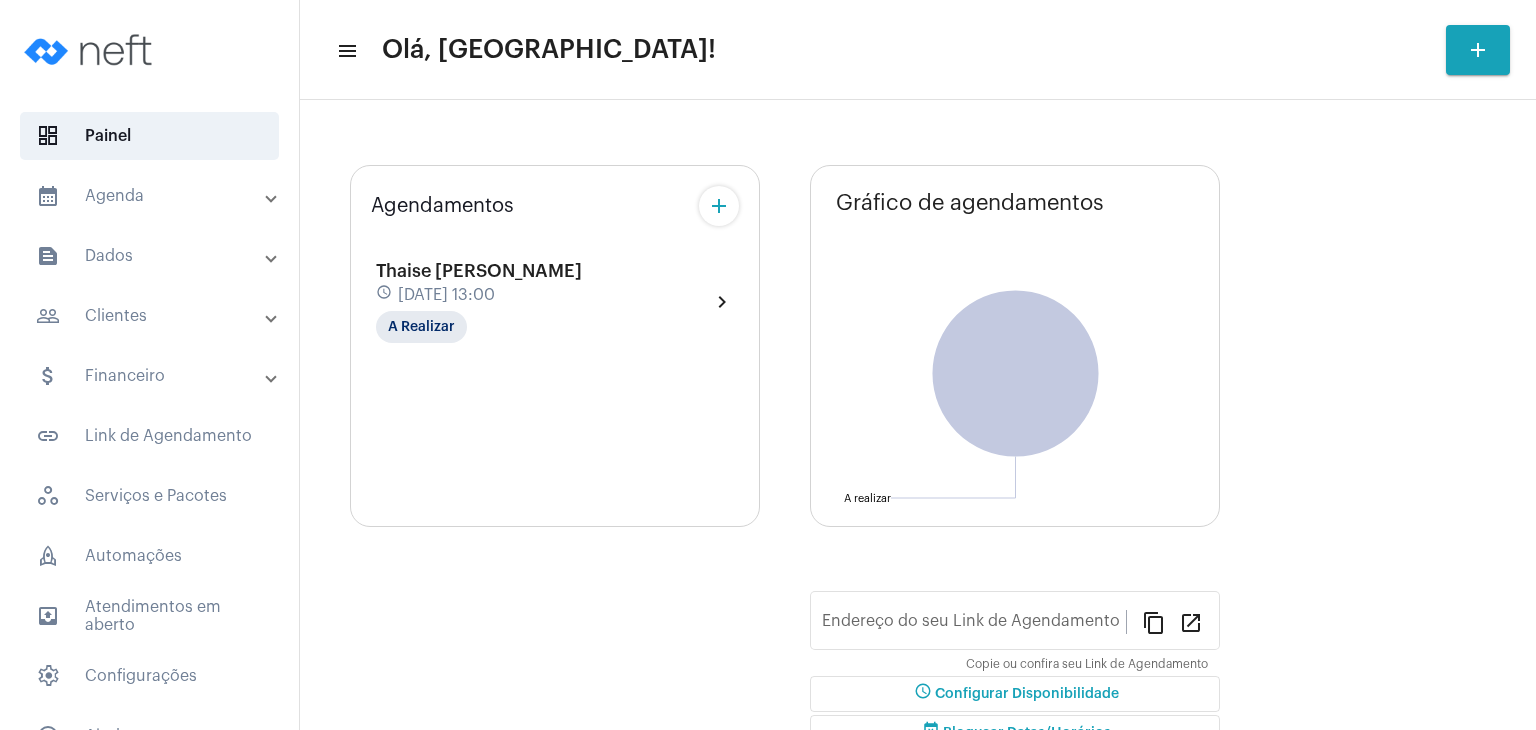 type on "[URL][DOMAIN_NAME]" 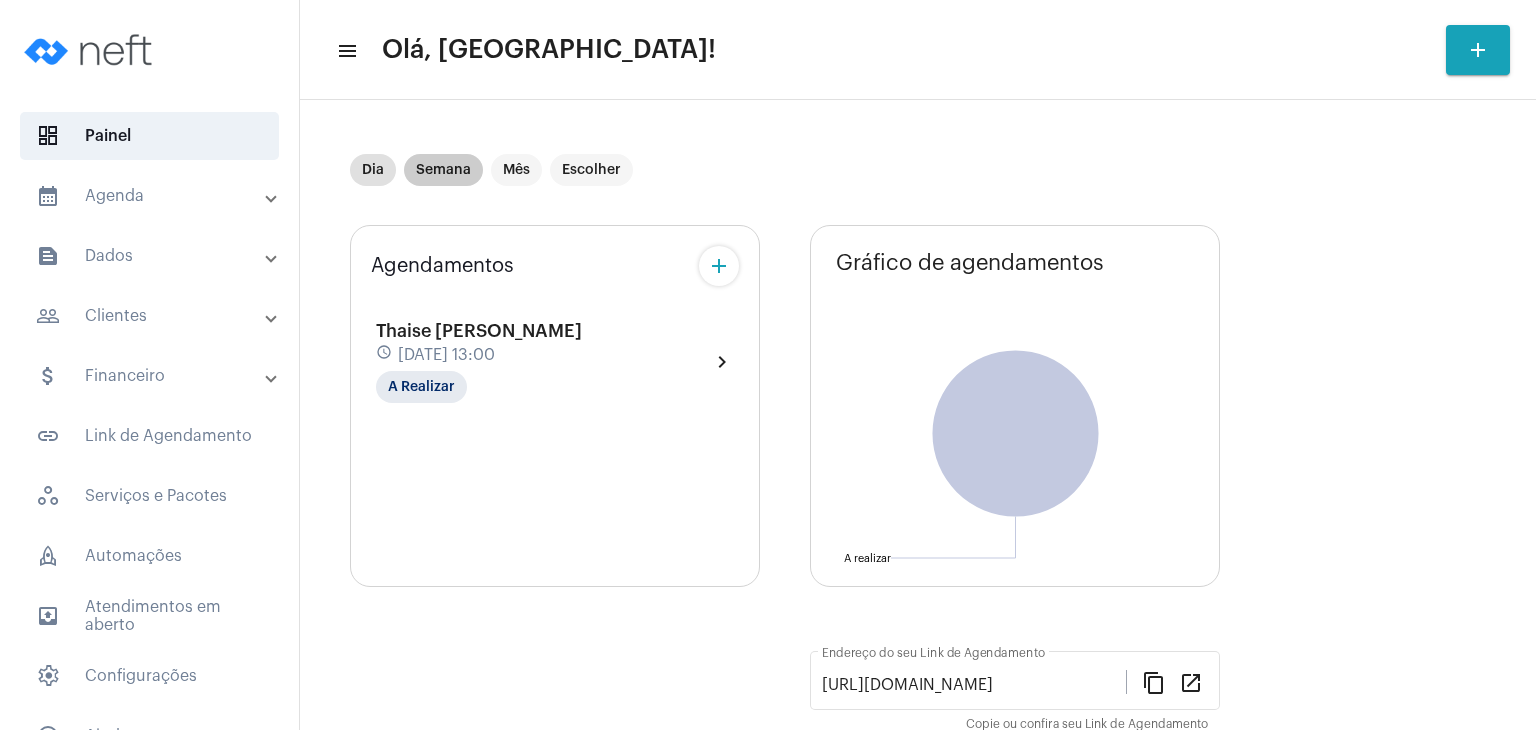 click on "Semana" at bounding box center [443, 170] 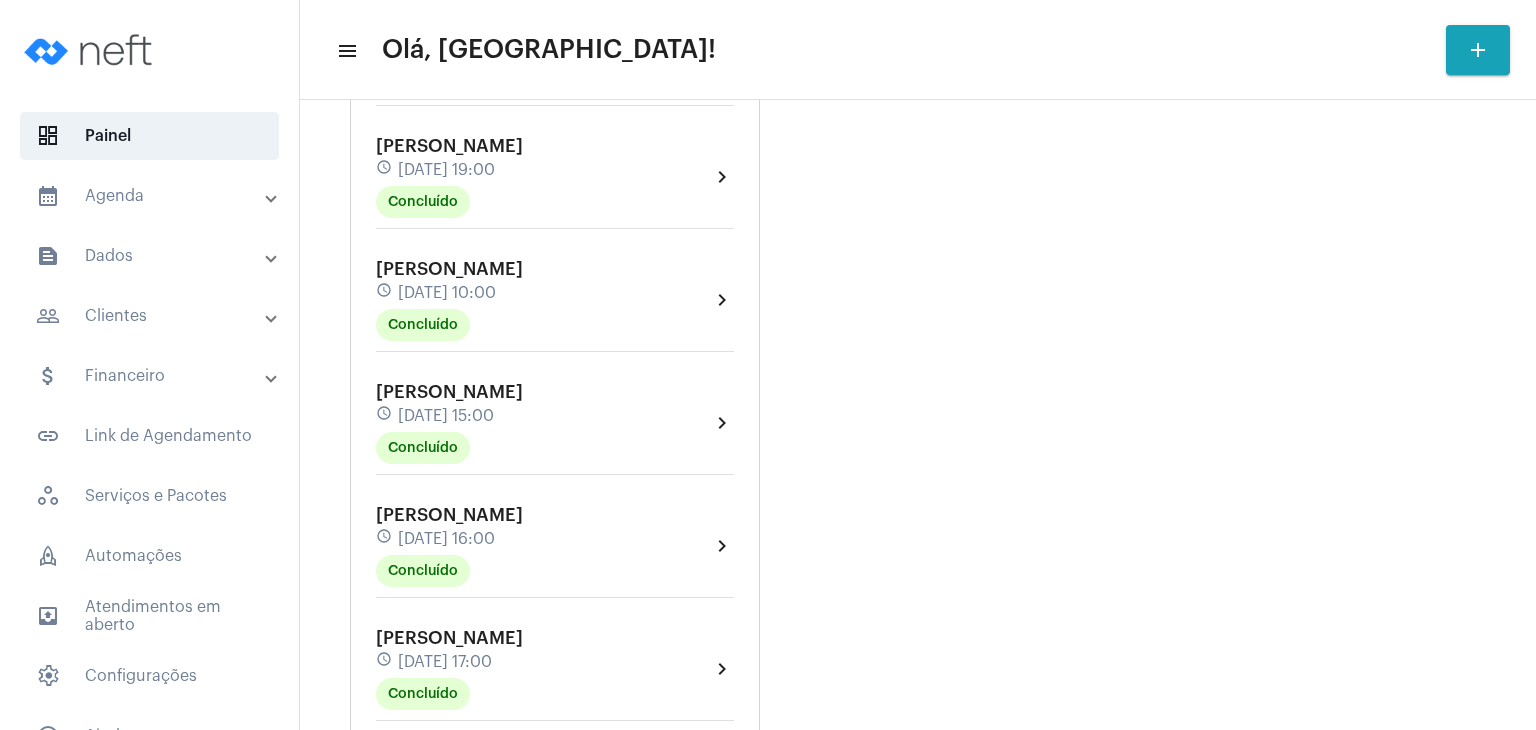 scroll, scrollTop: 700, scrollLeft: 0, axis: vertical 